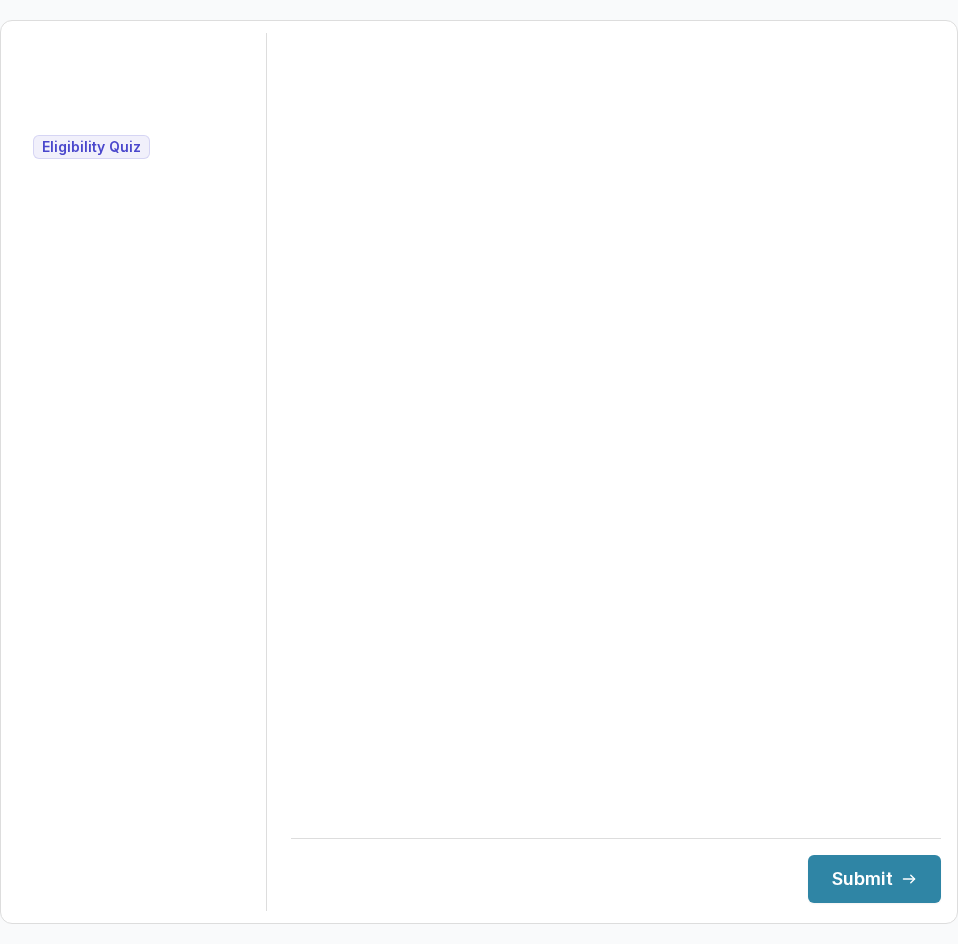 scroll, scrollTop: 0, scrollLeft: 0, axis: both 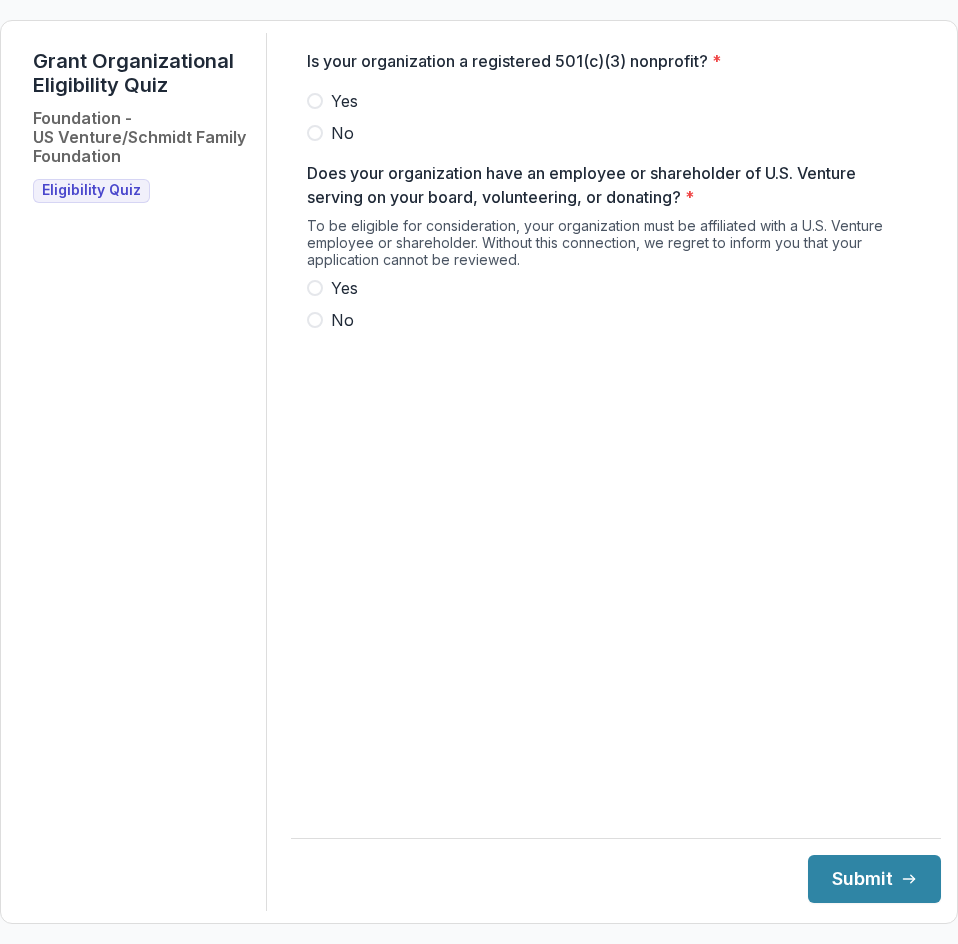 click on "Yes" at bounding box center [344, 101] 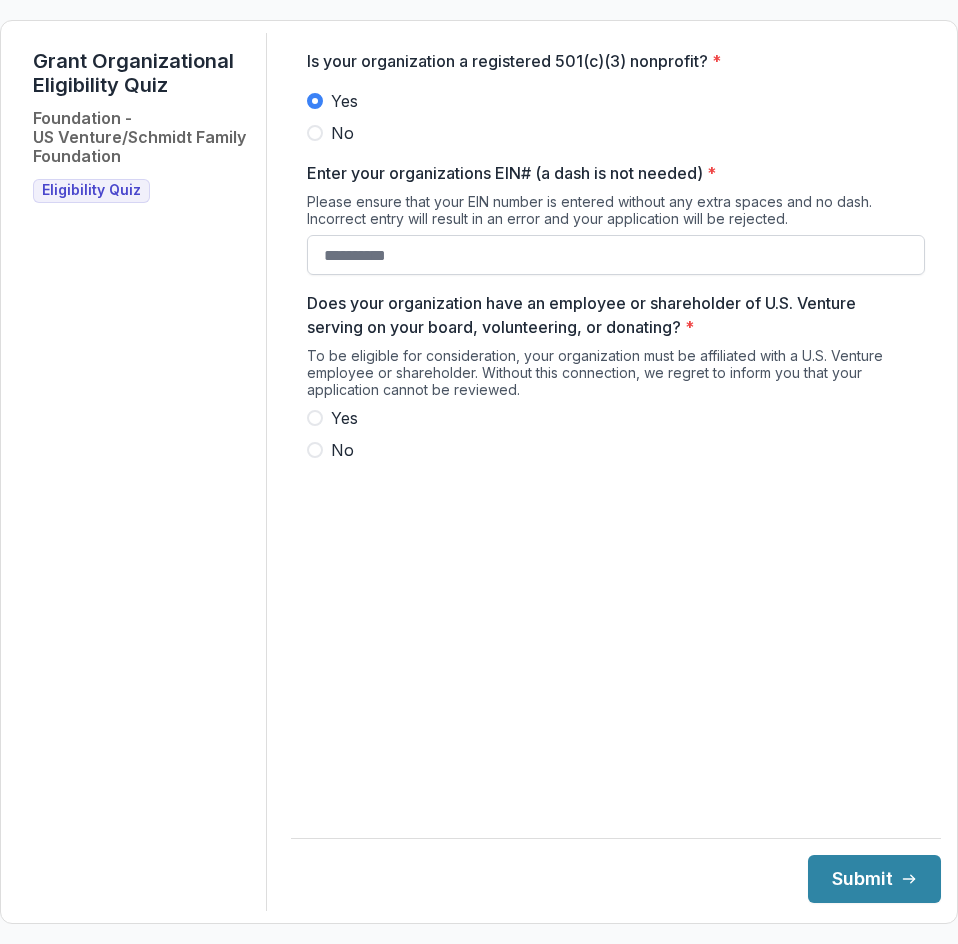 click on "Enter your organizations EIN# (a dash is not needed)  *" at bounding box center (616, 255) 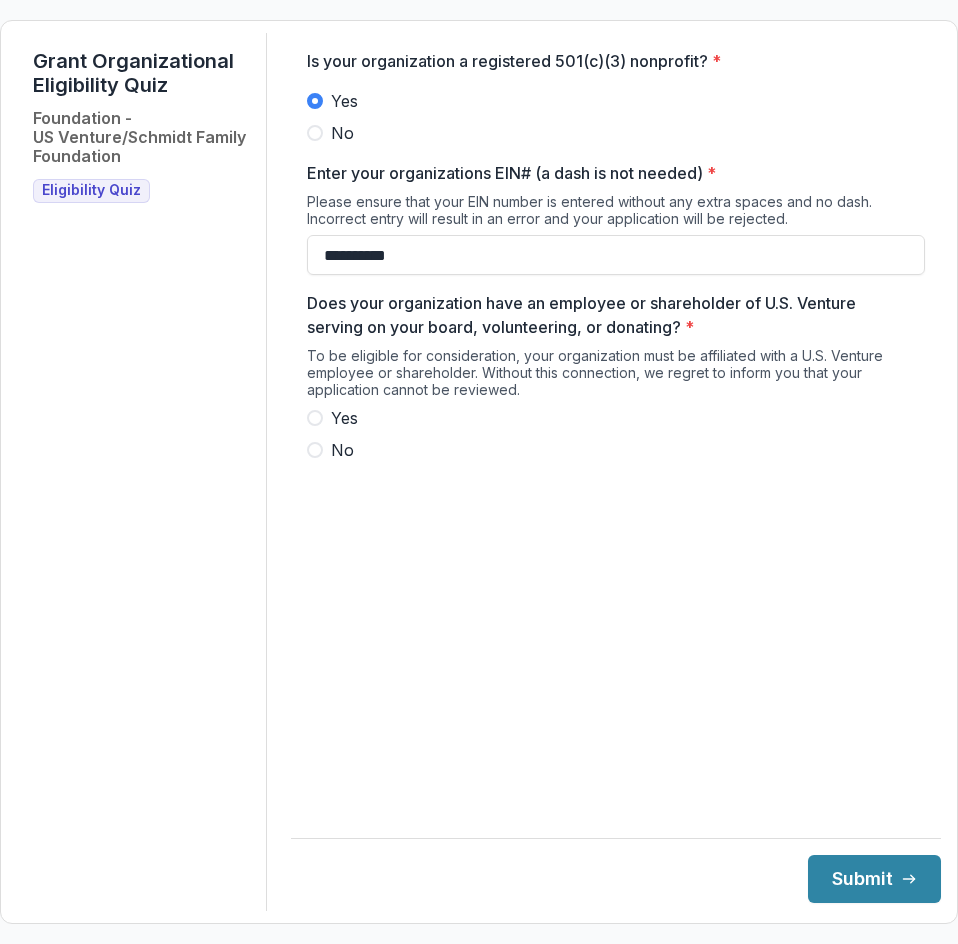 click on "Yes" at bounding box center [344, 418] 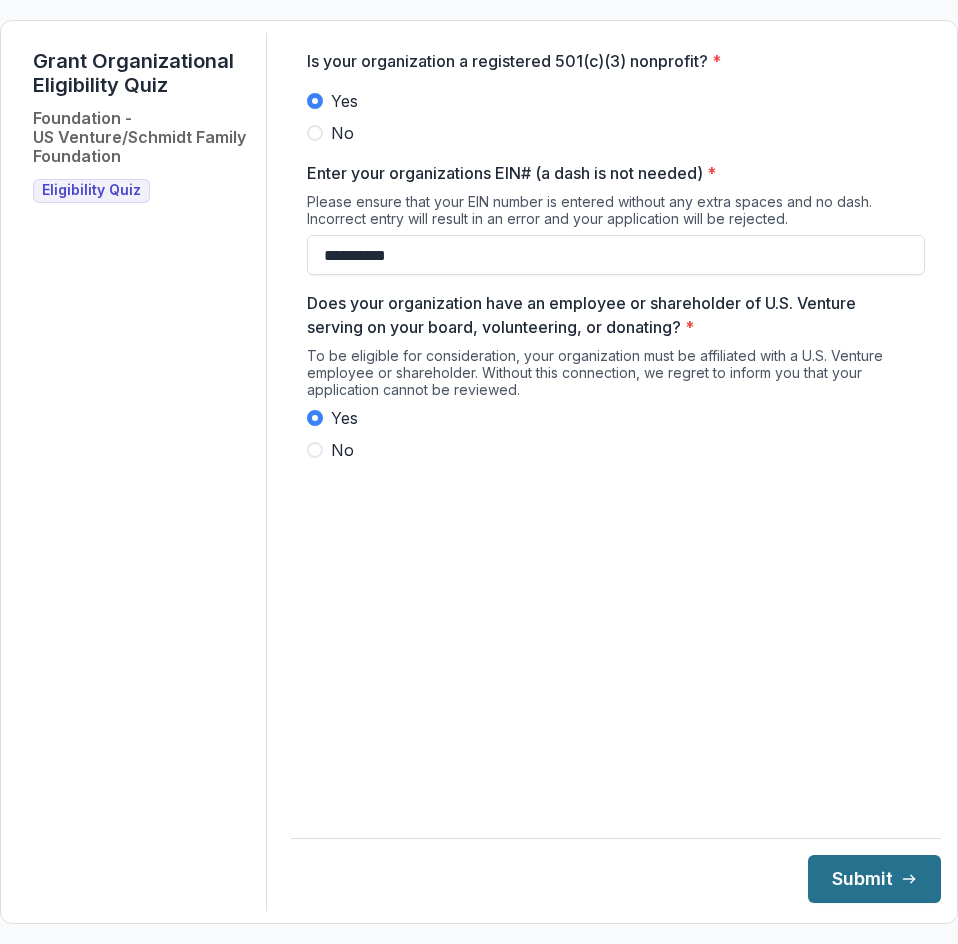 click on "Submit" at bounding box center (874, 879) 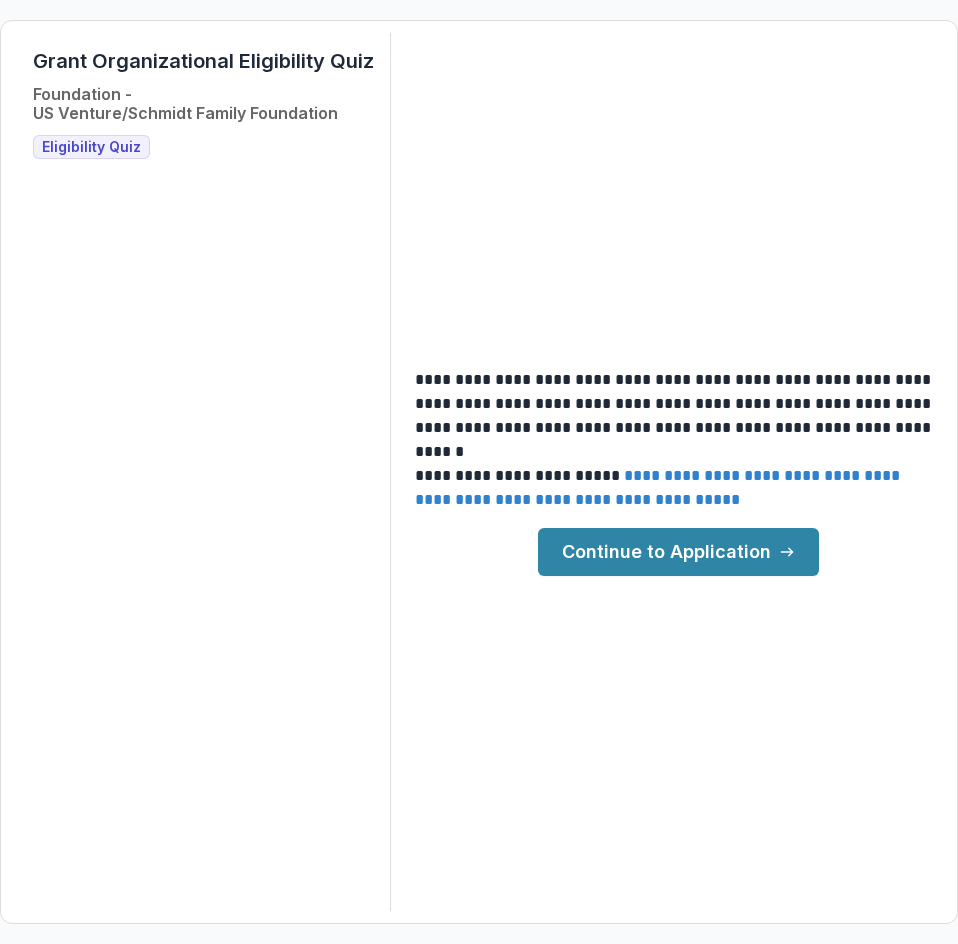 click on "Continue to Application" at bounding box center [678, 552] 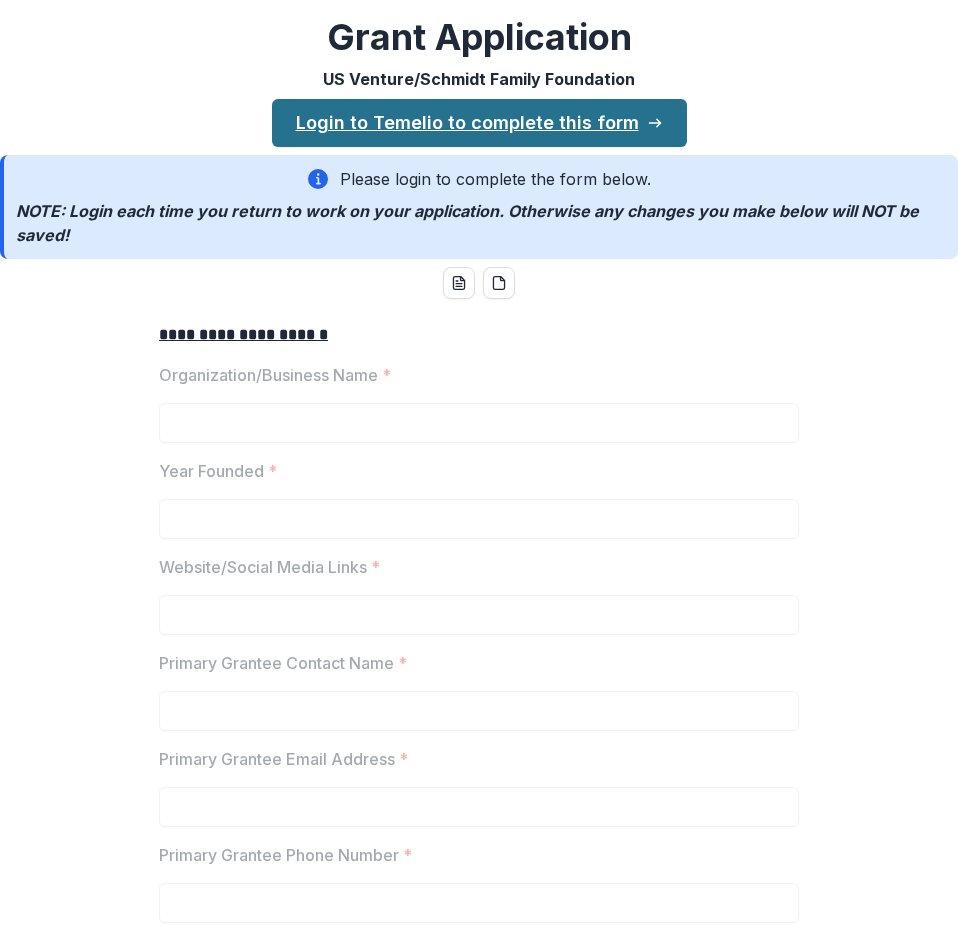 click on "Login to Temelio to complete this form" at bounding box center (479, 123) 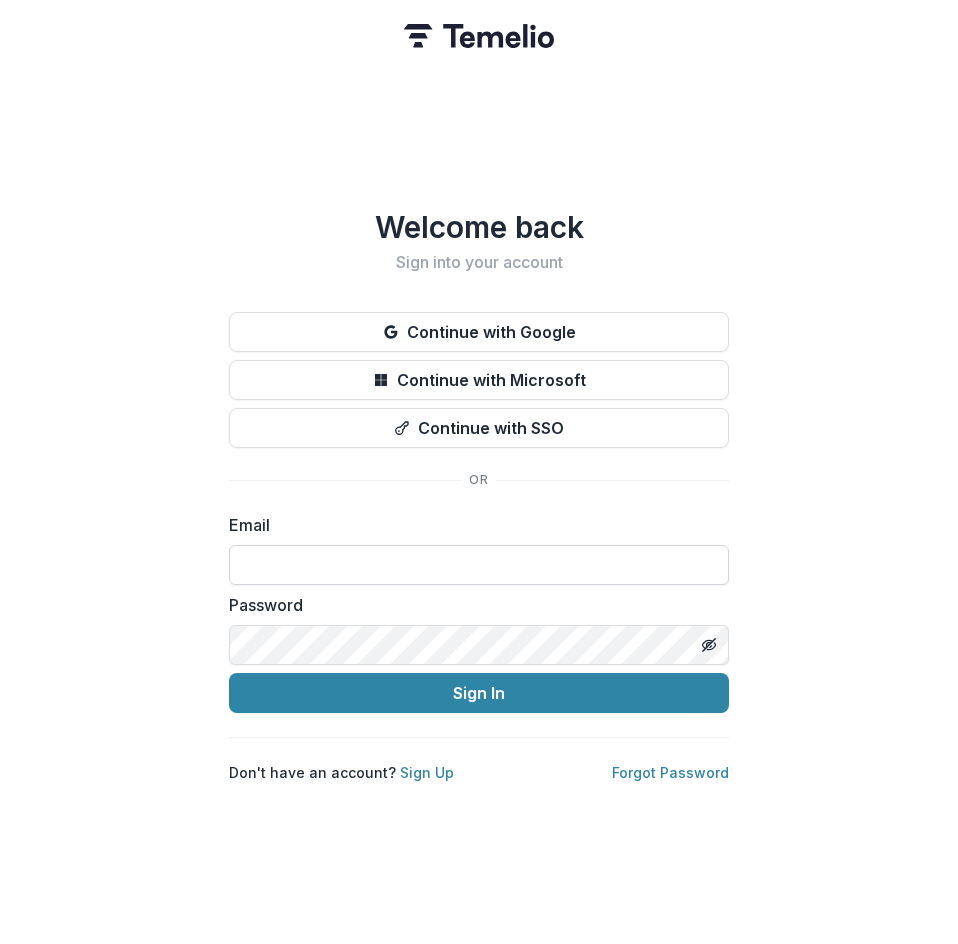 click at bounding box center [479, 565] 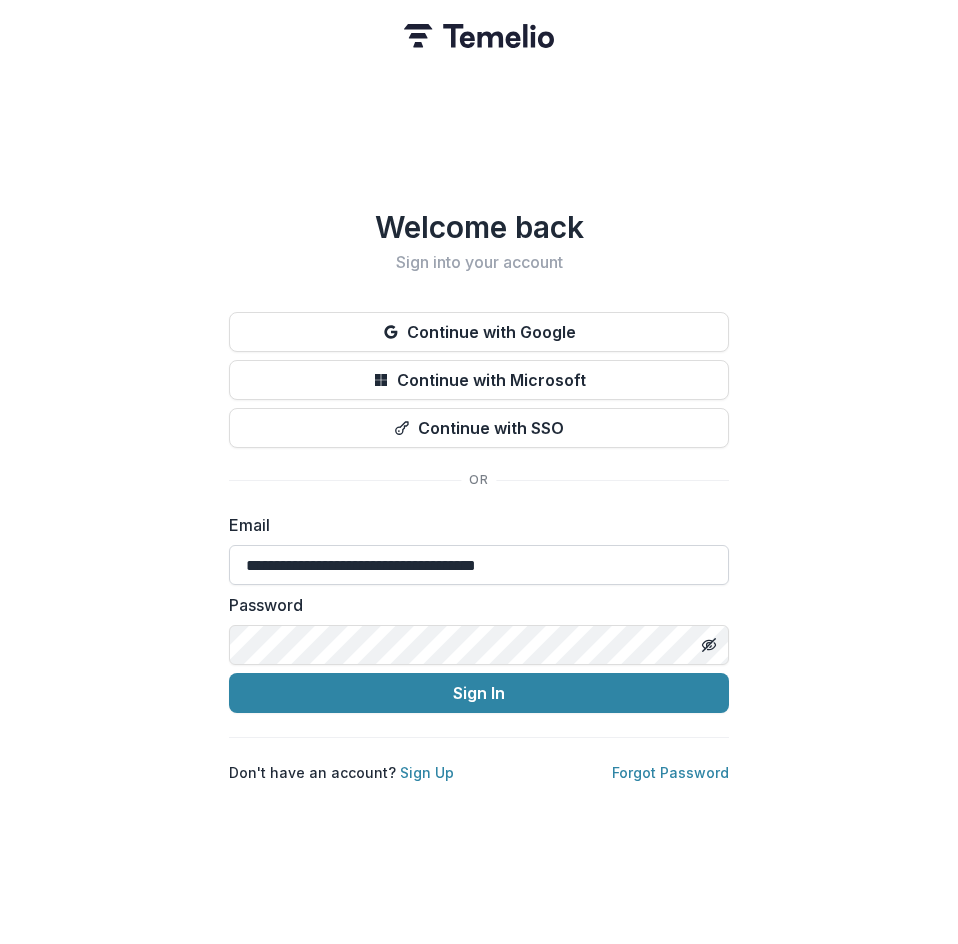 type on "**********" 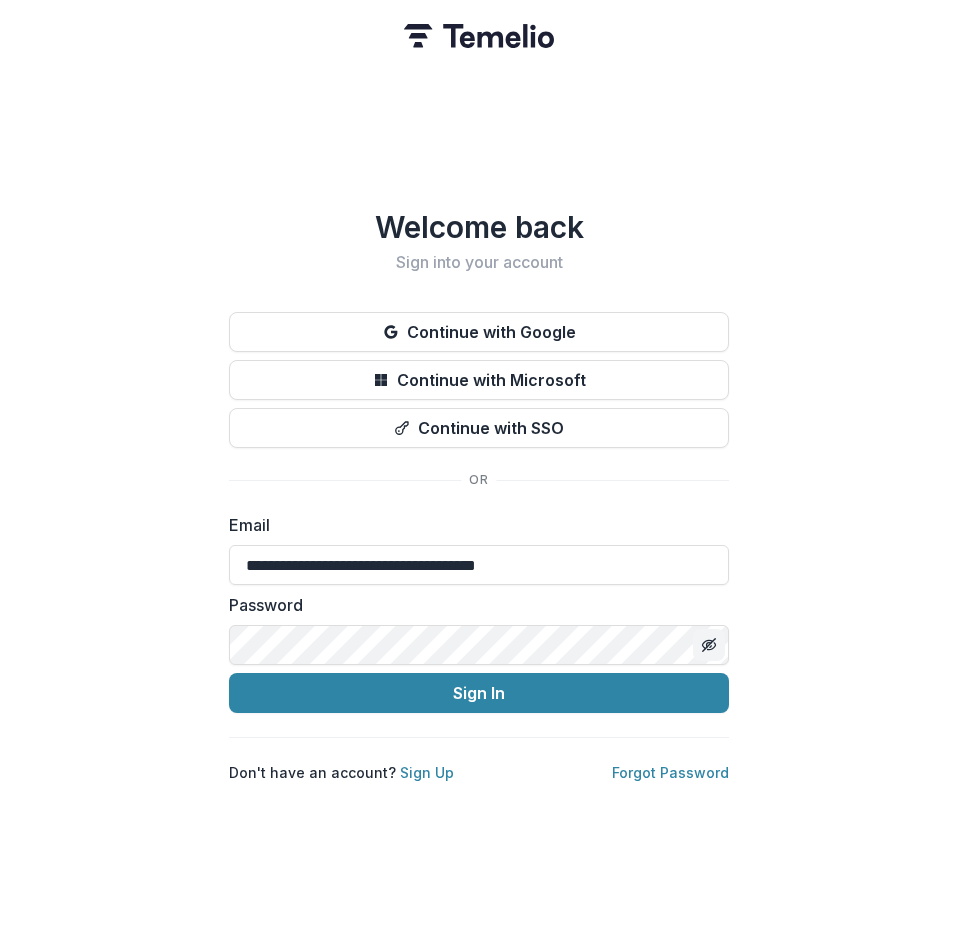 click 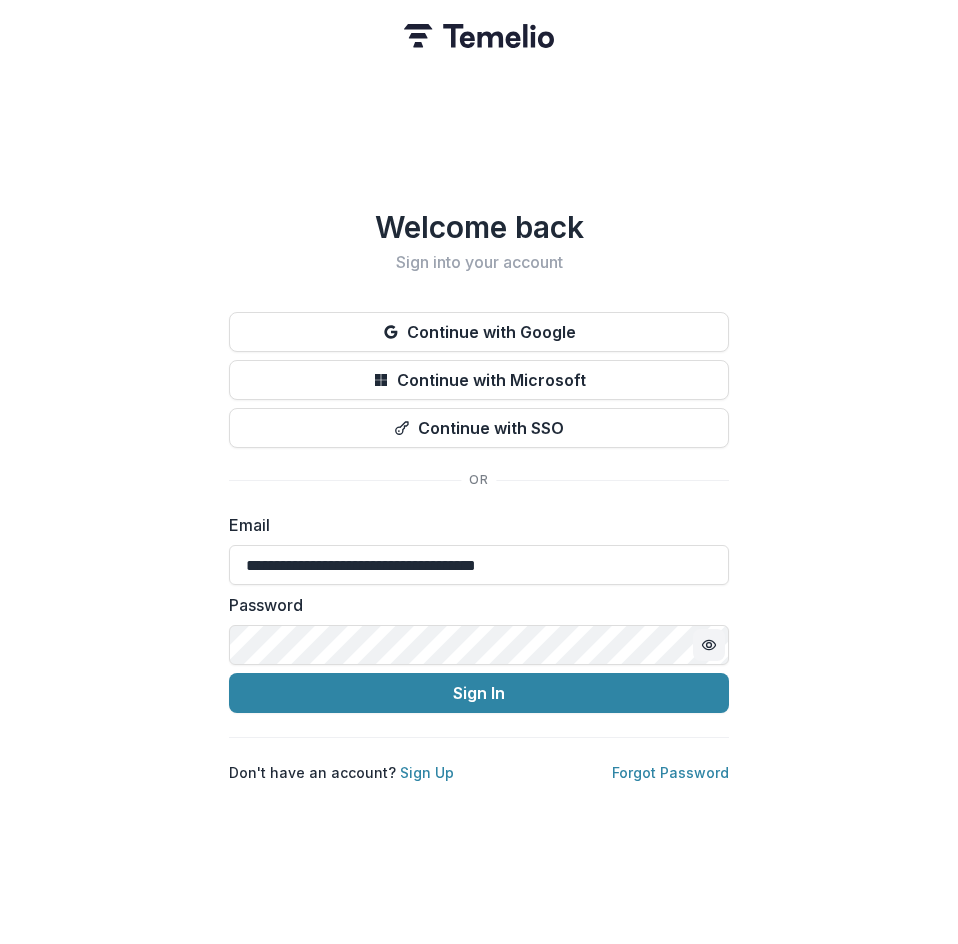 click on "Sign In" at bounding box center (479, 693) 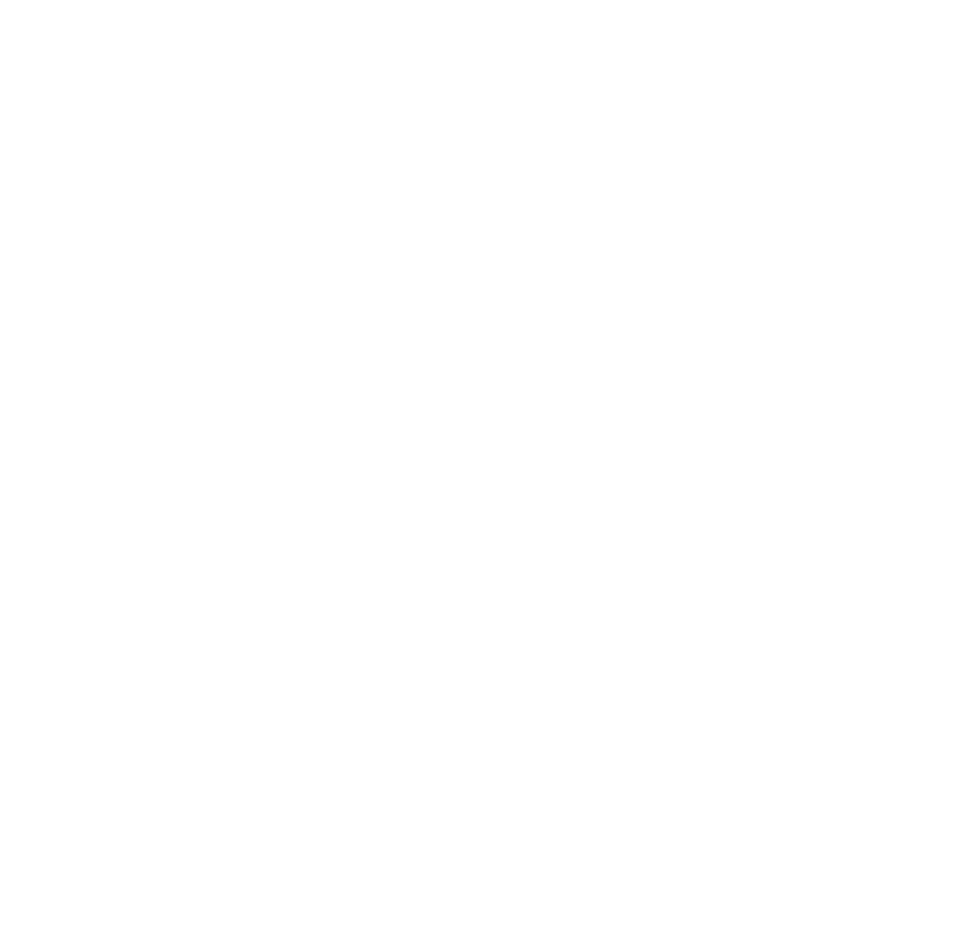 scroll, scrollTop: 0, scrollLeft: 0, axis: both 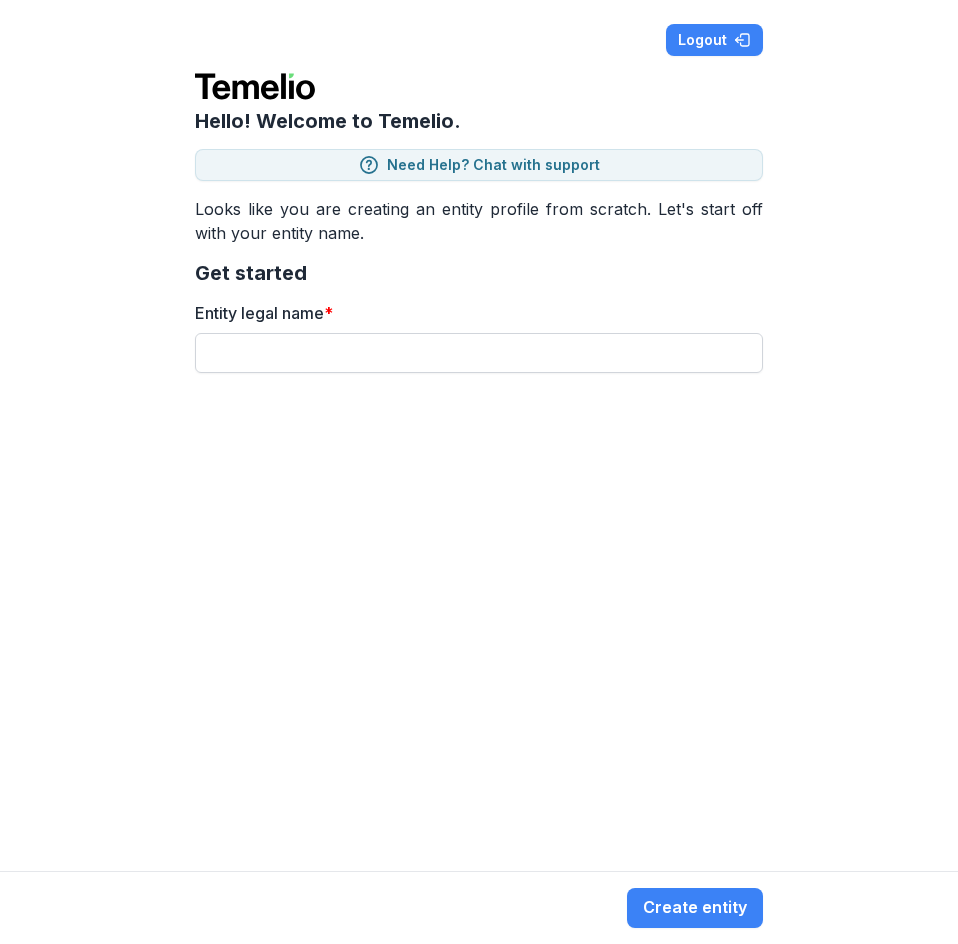 click on "Entity legal name *" at bounding box center (479, 353) 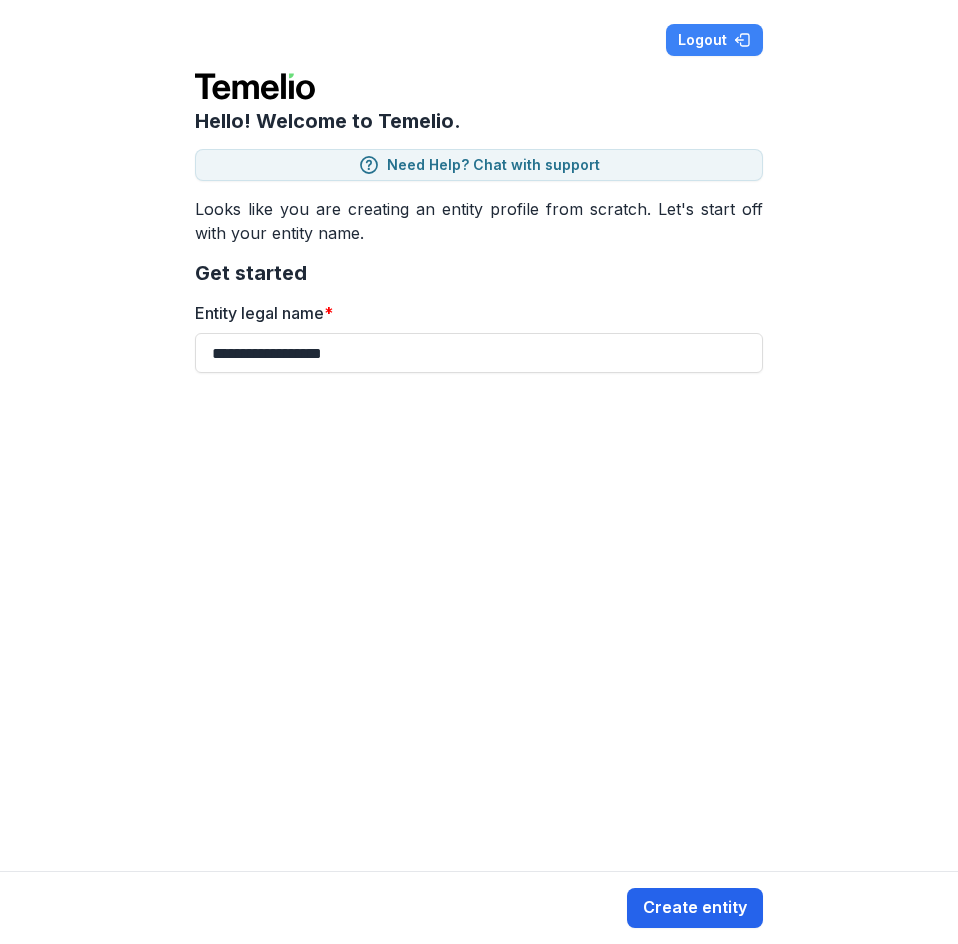 type on "**********" 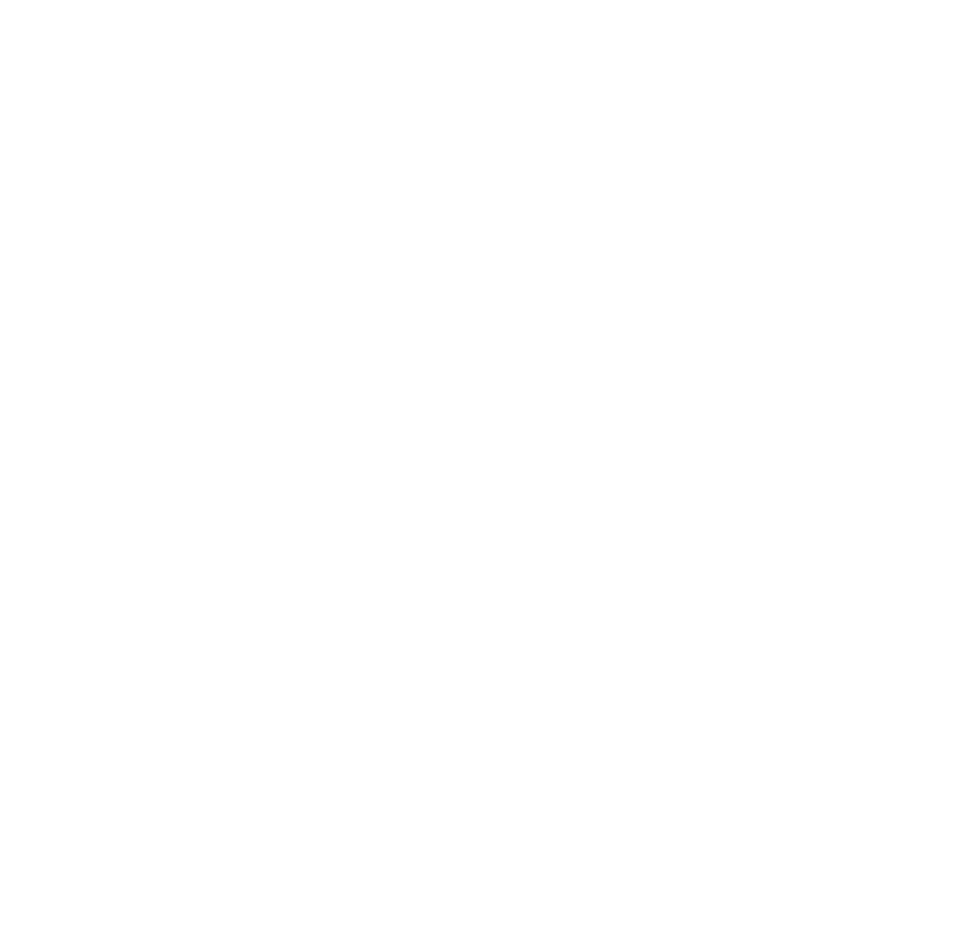 scroll, scrollTop: 0, scrollLeft: 0, axis: both 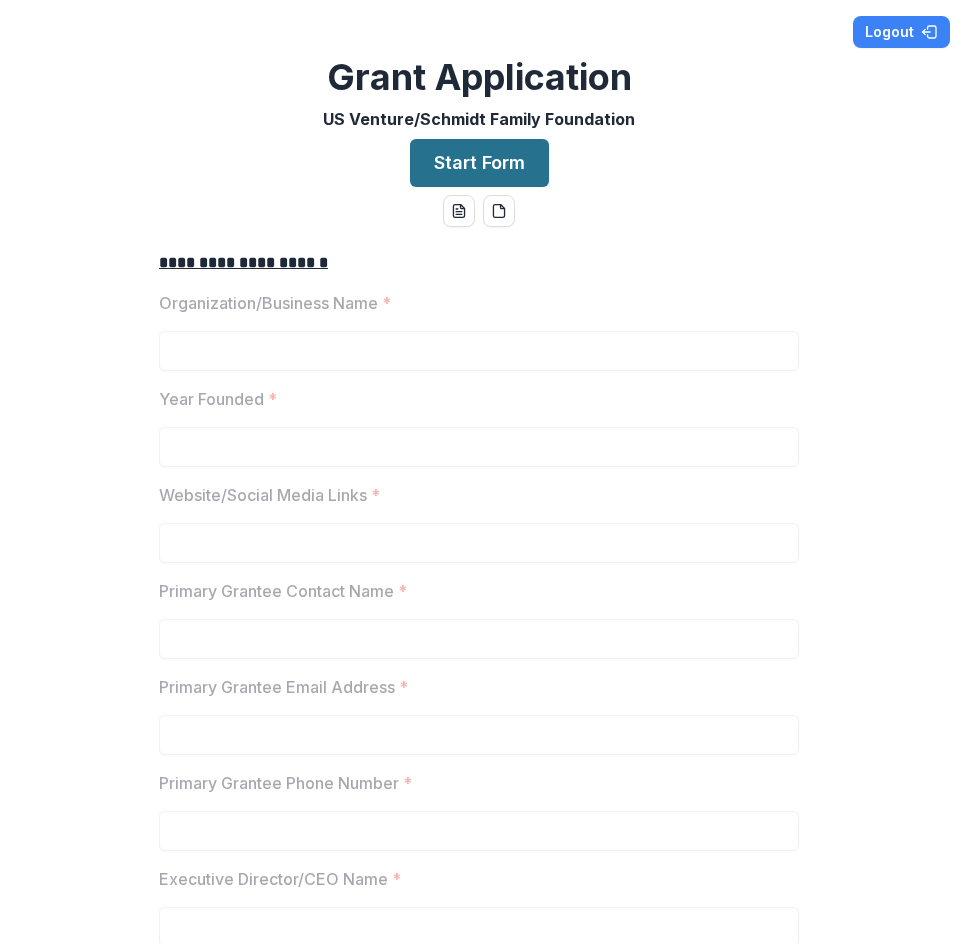 click on "Start Form" at bounding box center (479, 163) 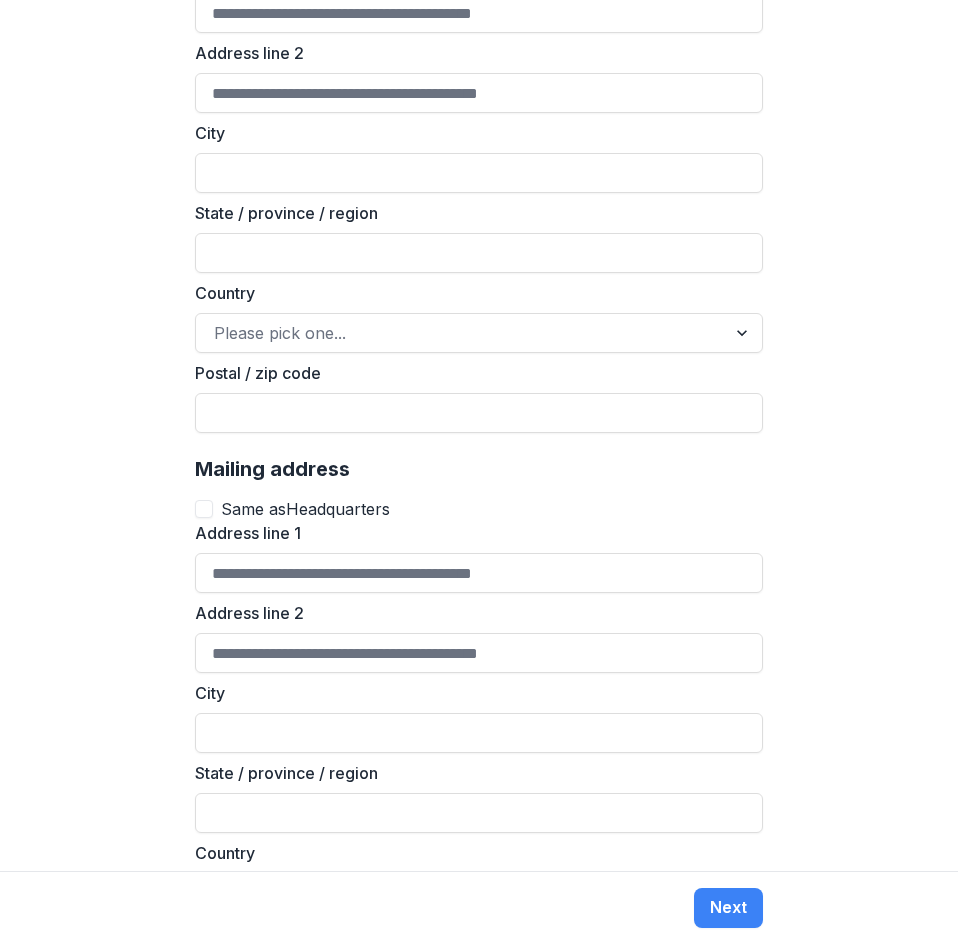 scroll, scrollTop: 1722, scrollLeft: 0, axis: vertical 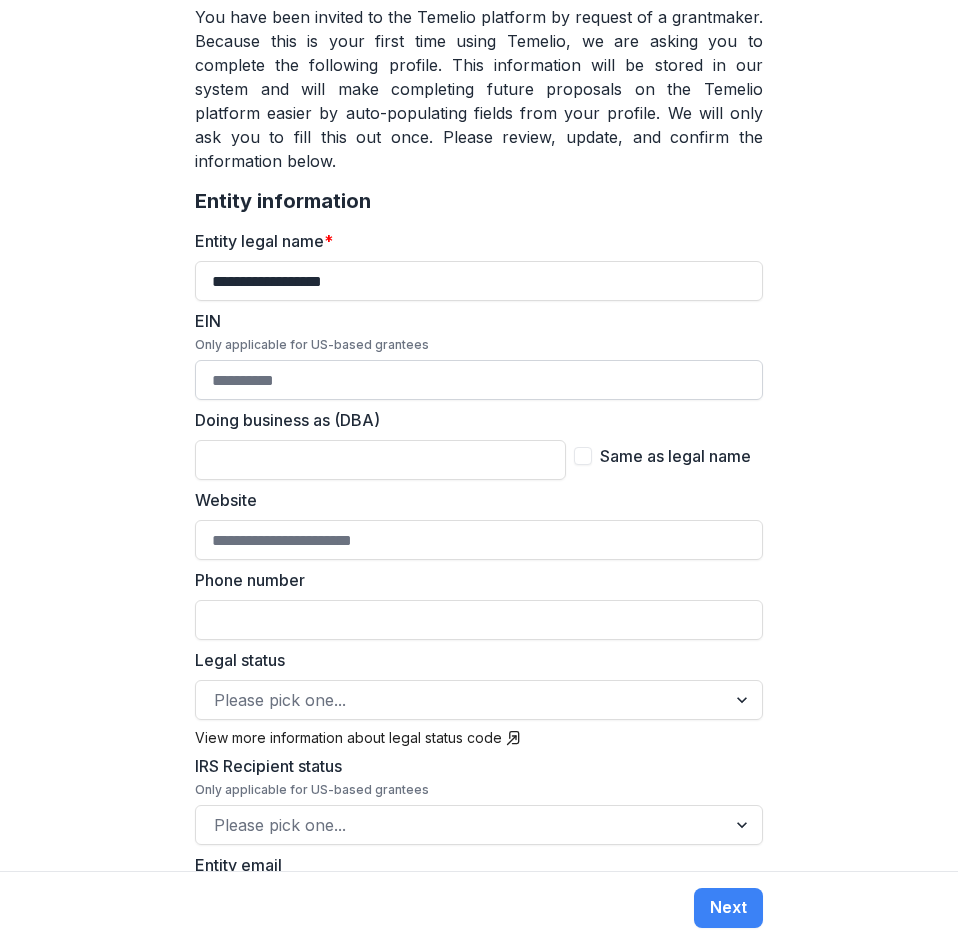 click on "EIN Only applicable for US-based grantees" at bounding box center [479, 380] 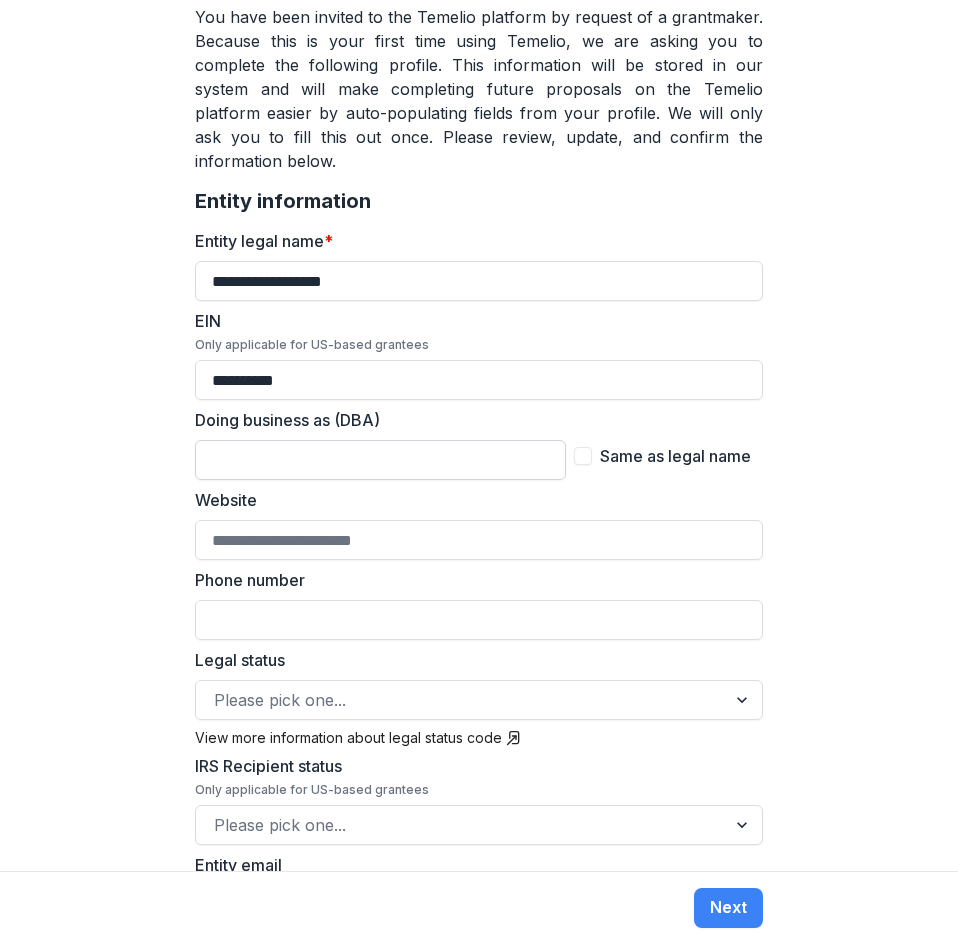 type on "**********" 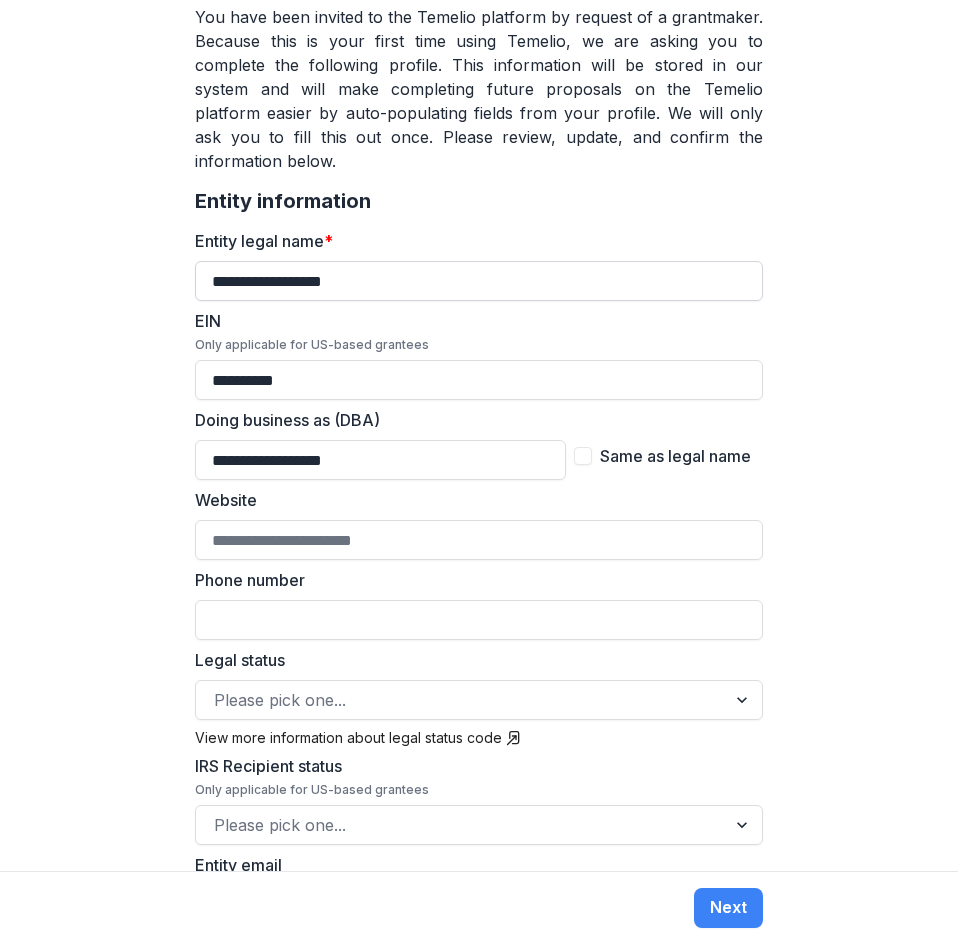 type on "**********" 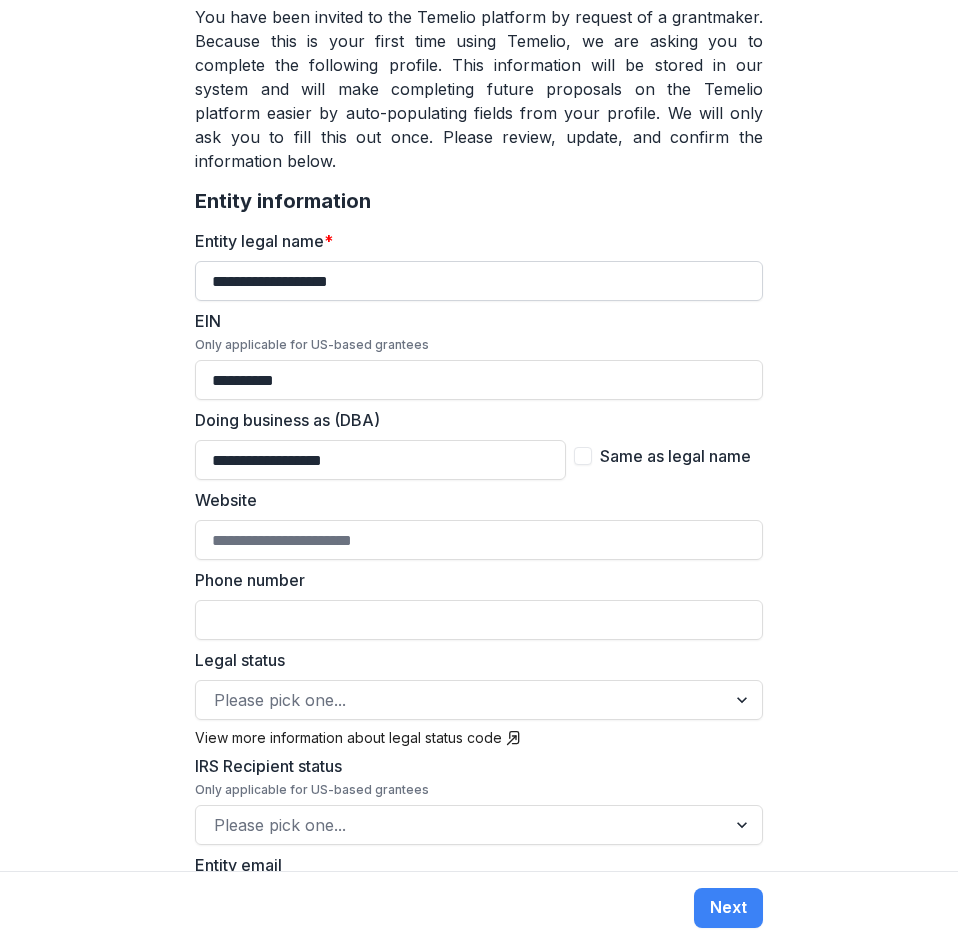 type on "**********" 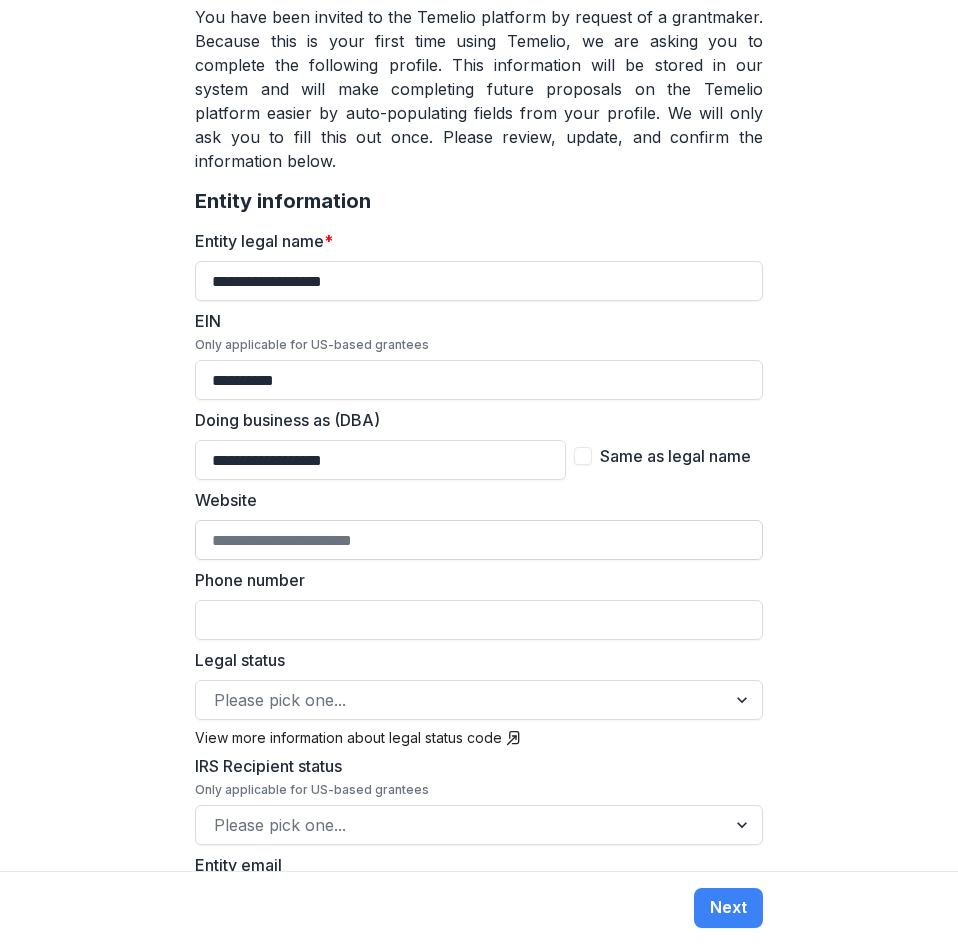 click on "Website" at bounding box center (479, 540) 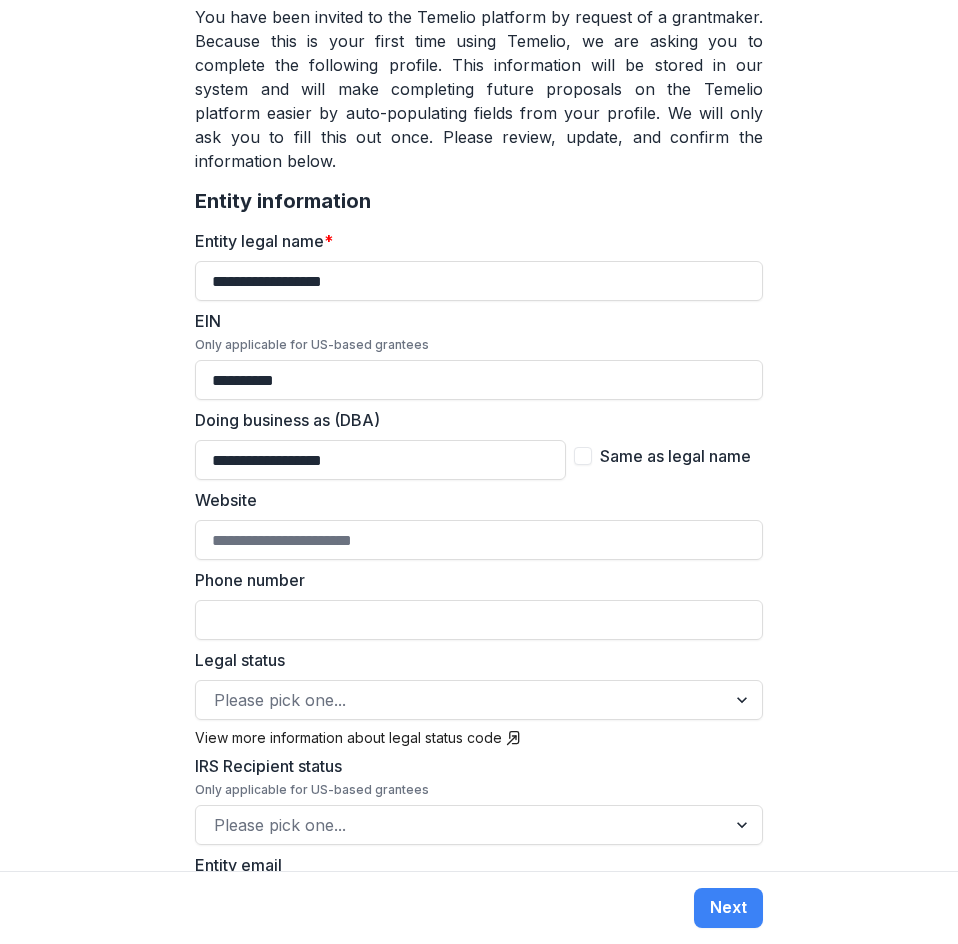 paste on "**********" 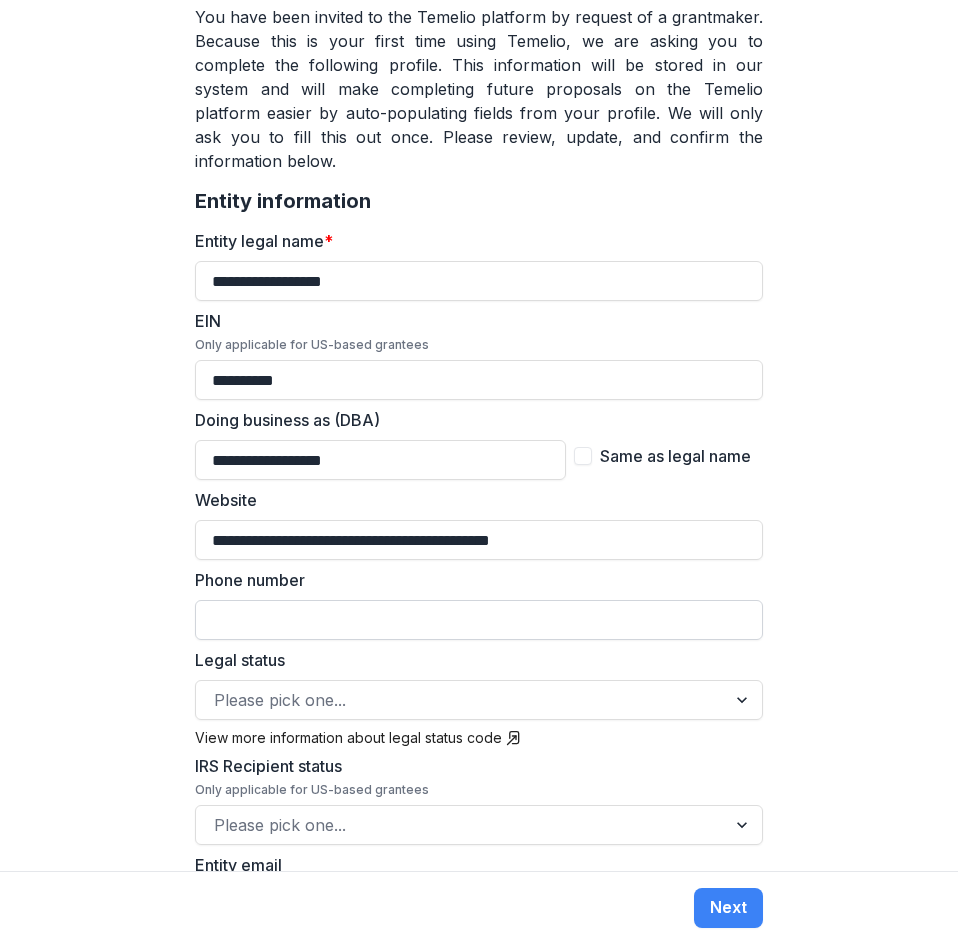 type on "**********" 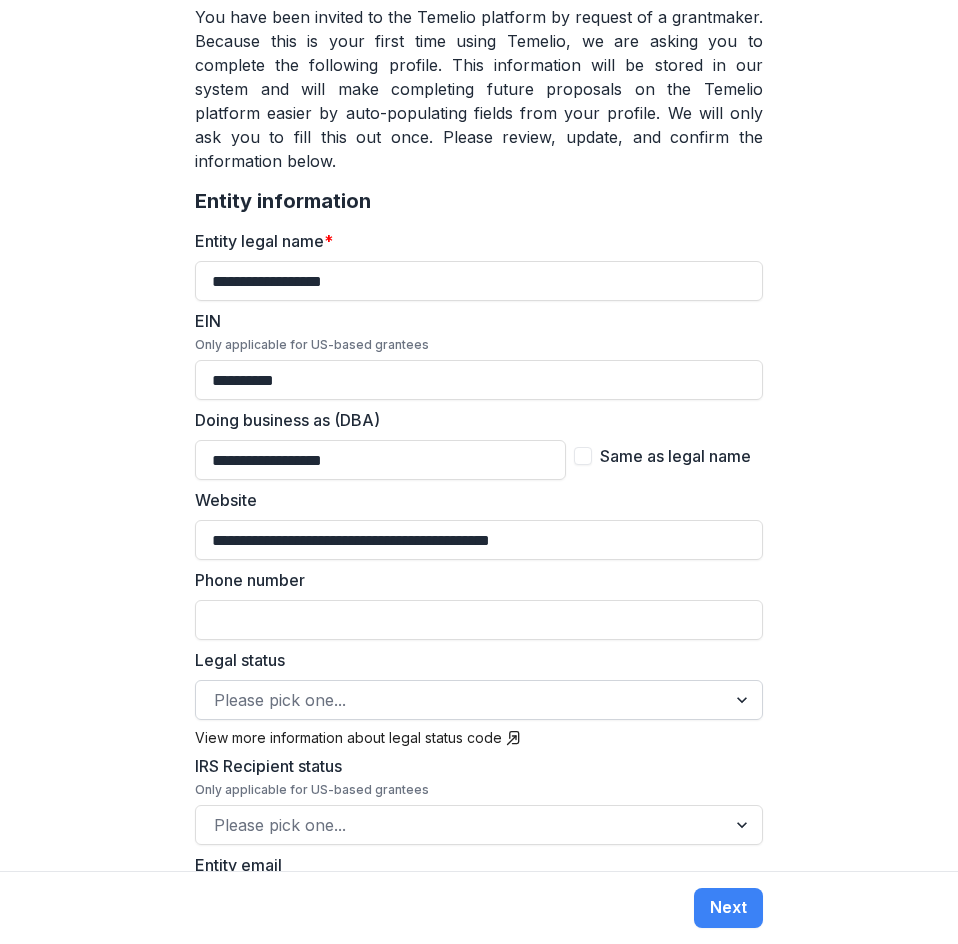 paste on "**********" 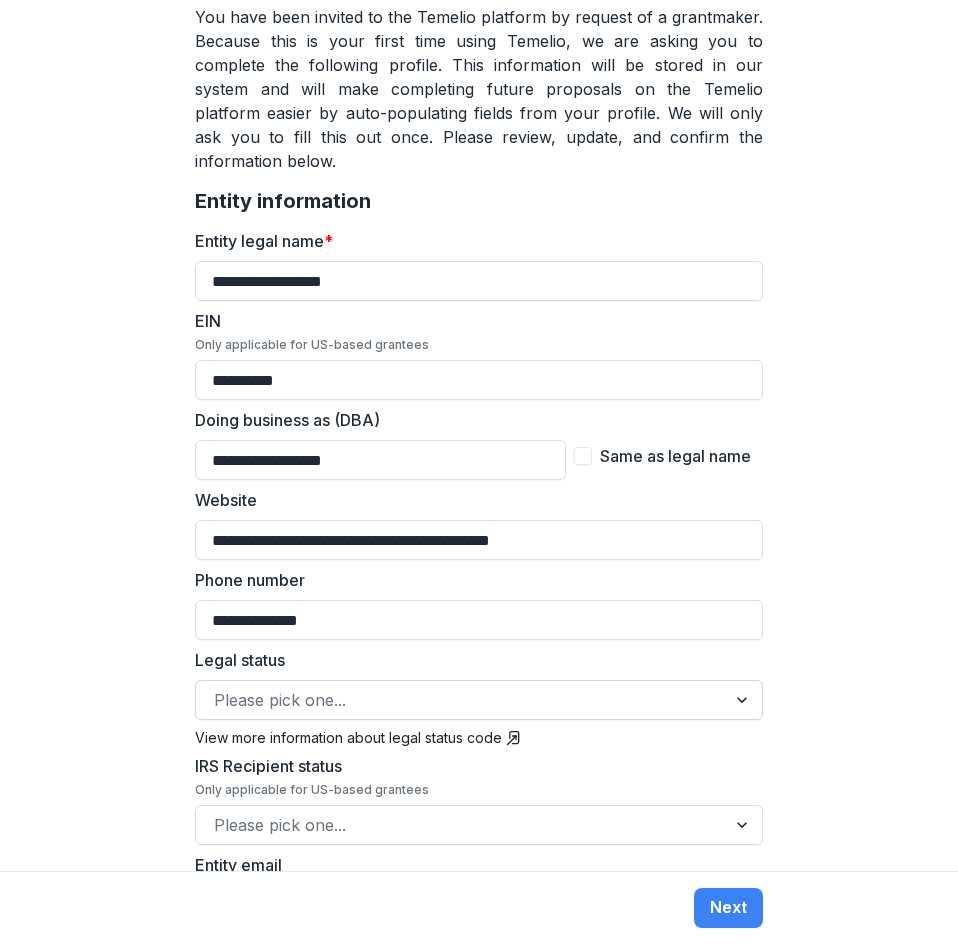 type on "**********" 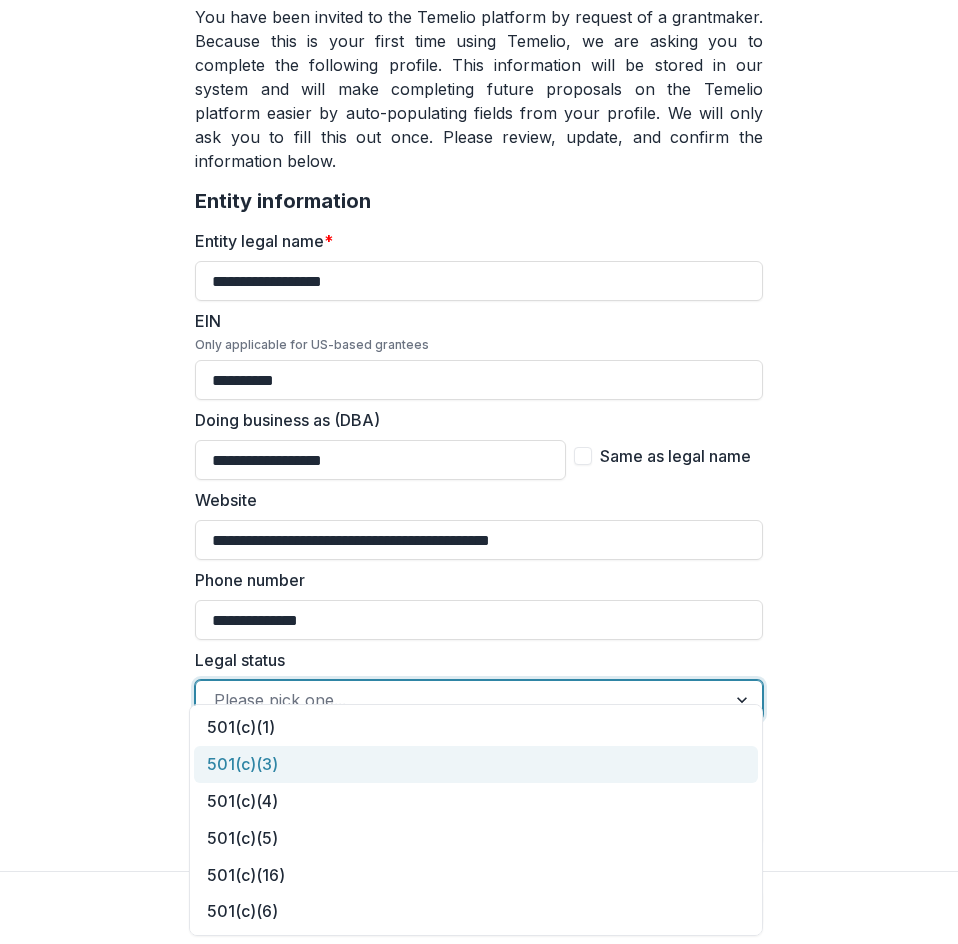 click on "501(c)(3)" at bounding box center (476, 764) 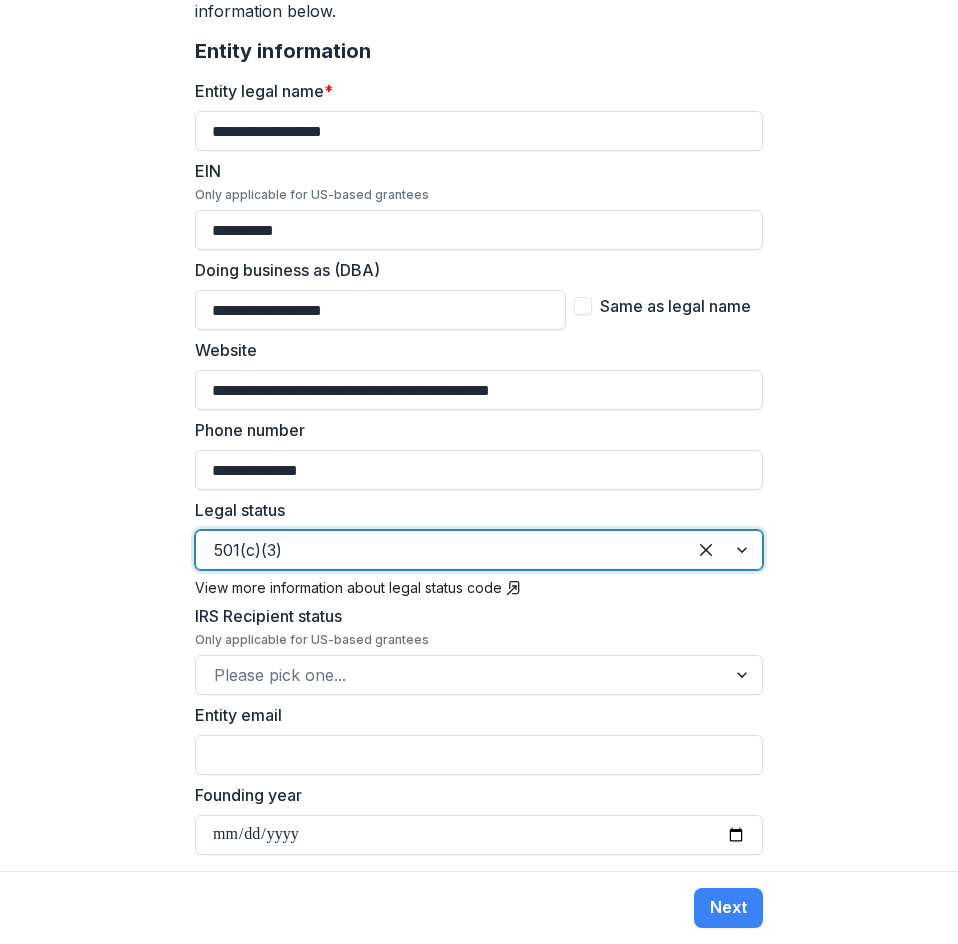 scroll, scrollTop: 399, scrollLeft: 0, axis: vertical 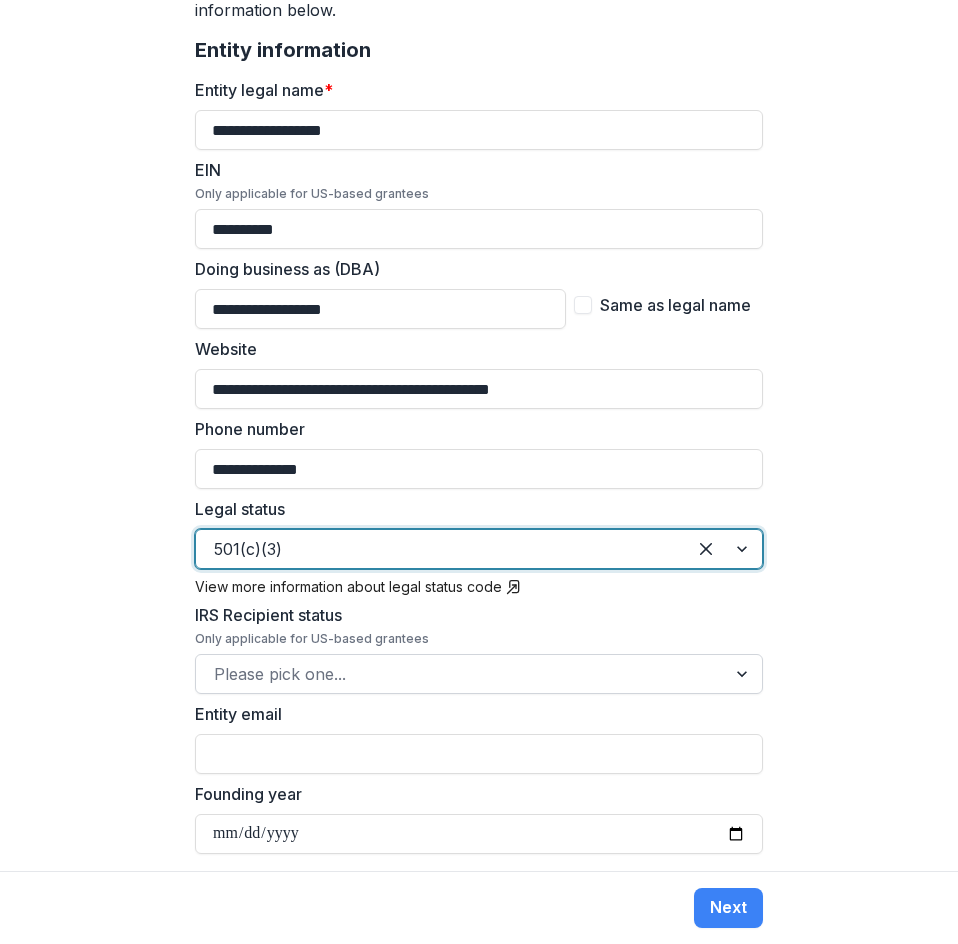 click at bounding box center (461, 674) 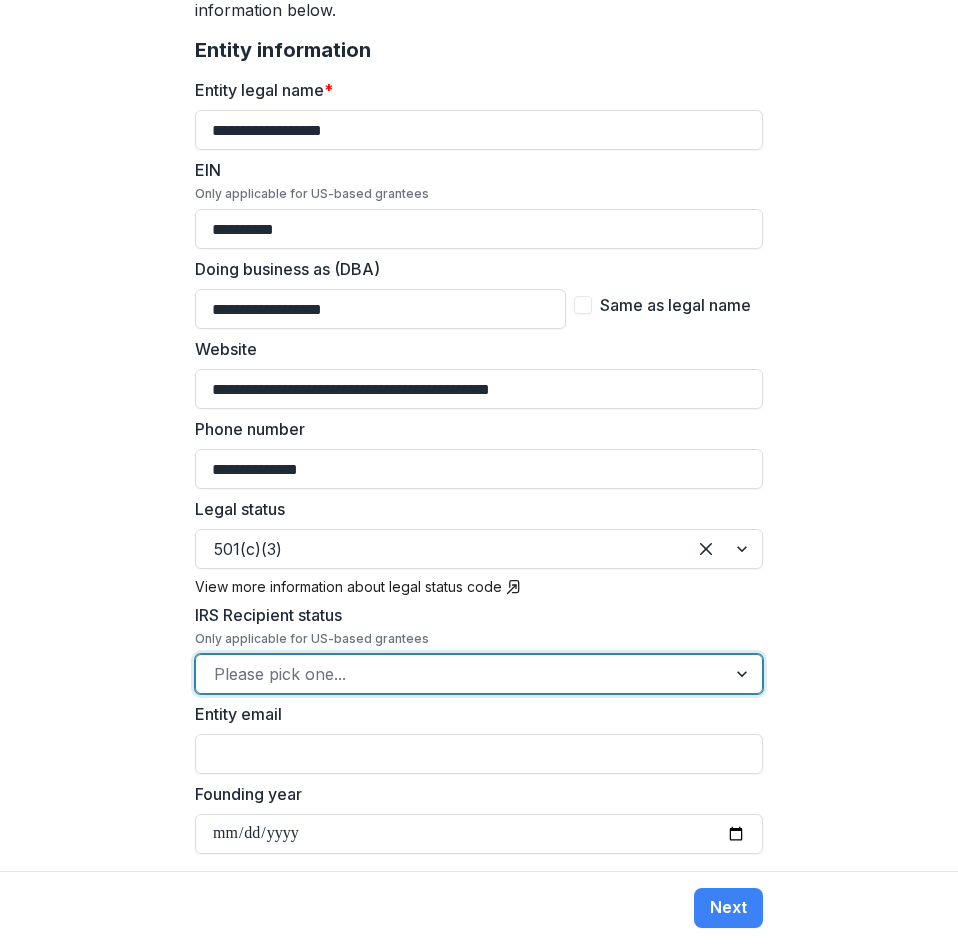 click at bounding box center [461, 674] 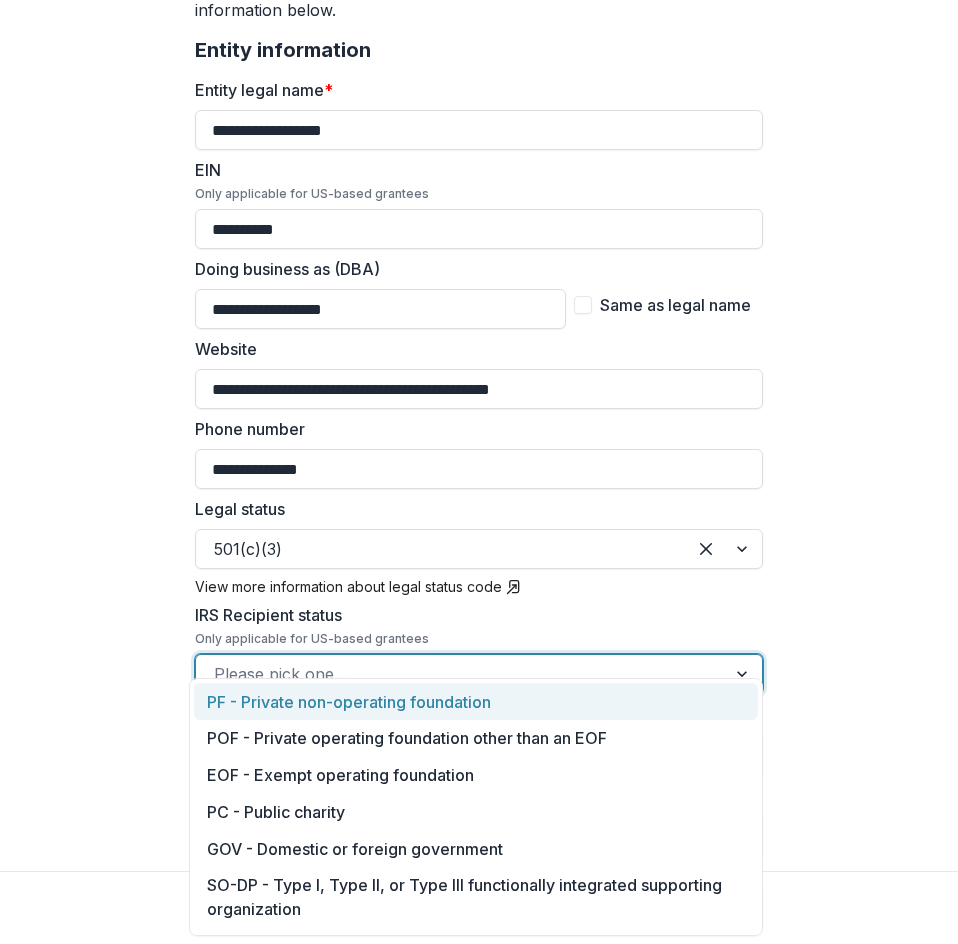 click at bounding box center (461, 674) 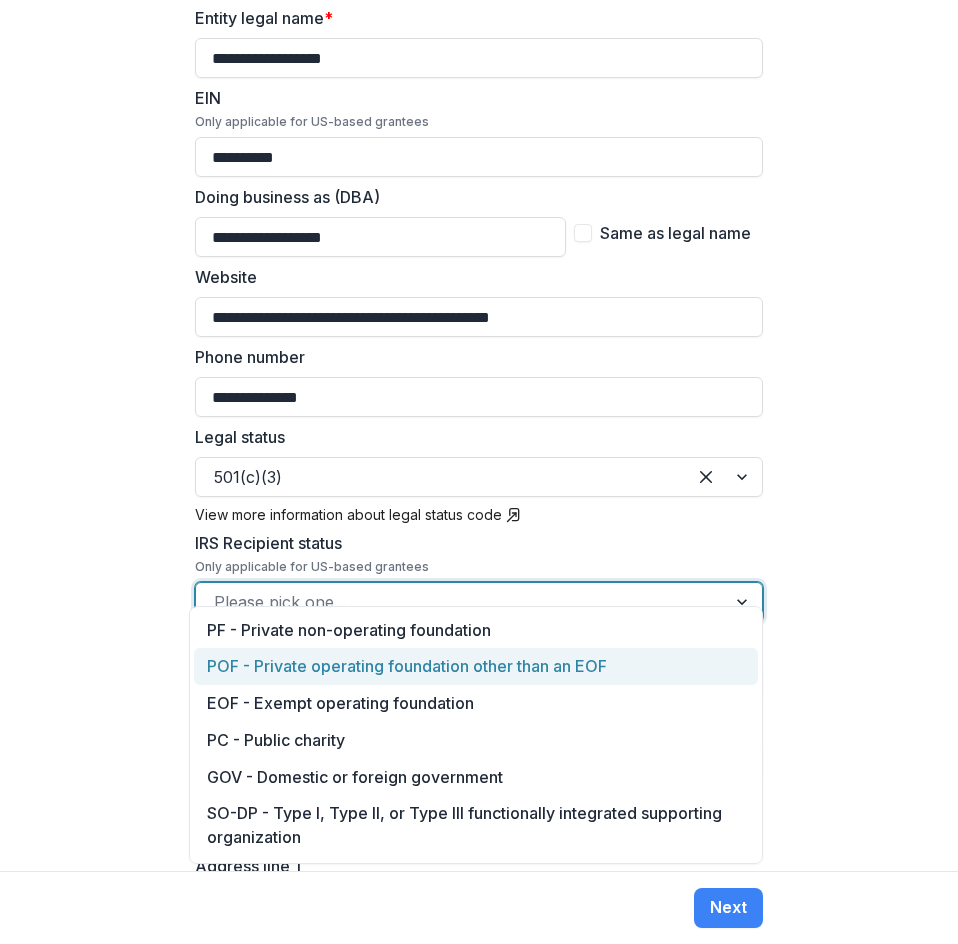scroll, scrollTop: 472, scrollLeft: 0, axis: vertical 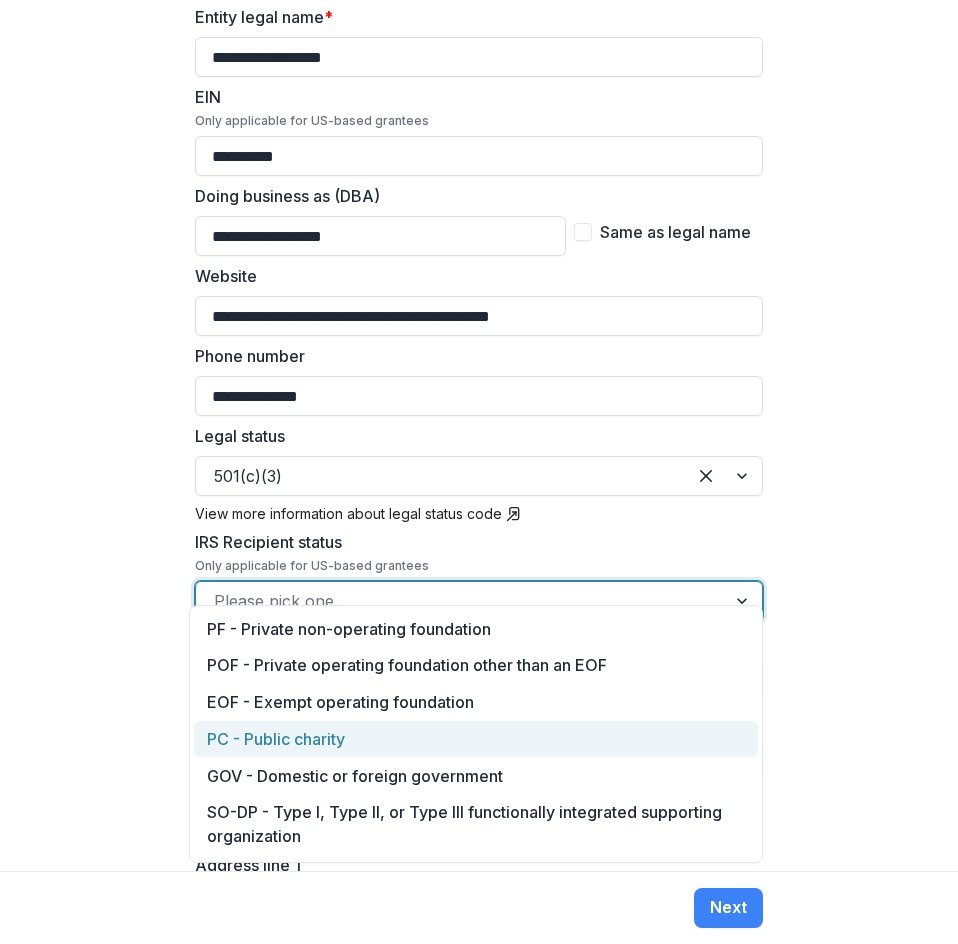 click on "PC - Public charity" at bounding box center (476, 739) 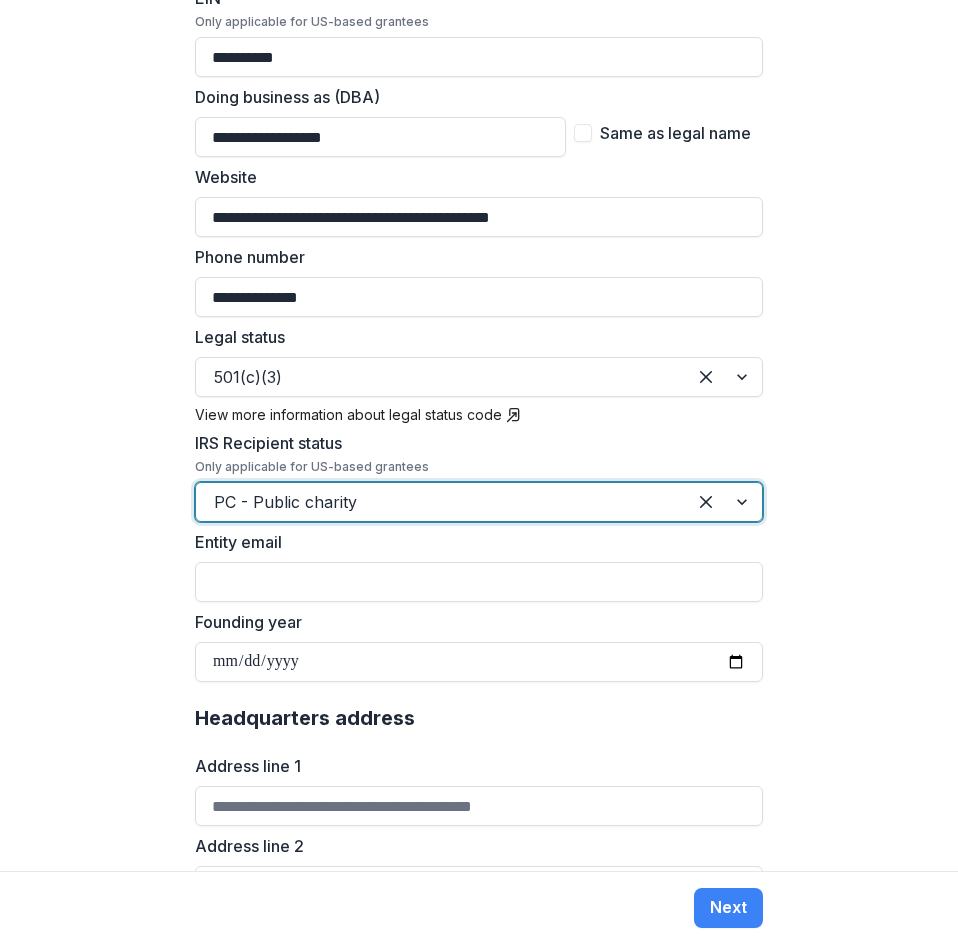 scroll, scrollTop: 572, scrollLeft: 0, axis: vertical 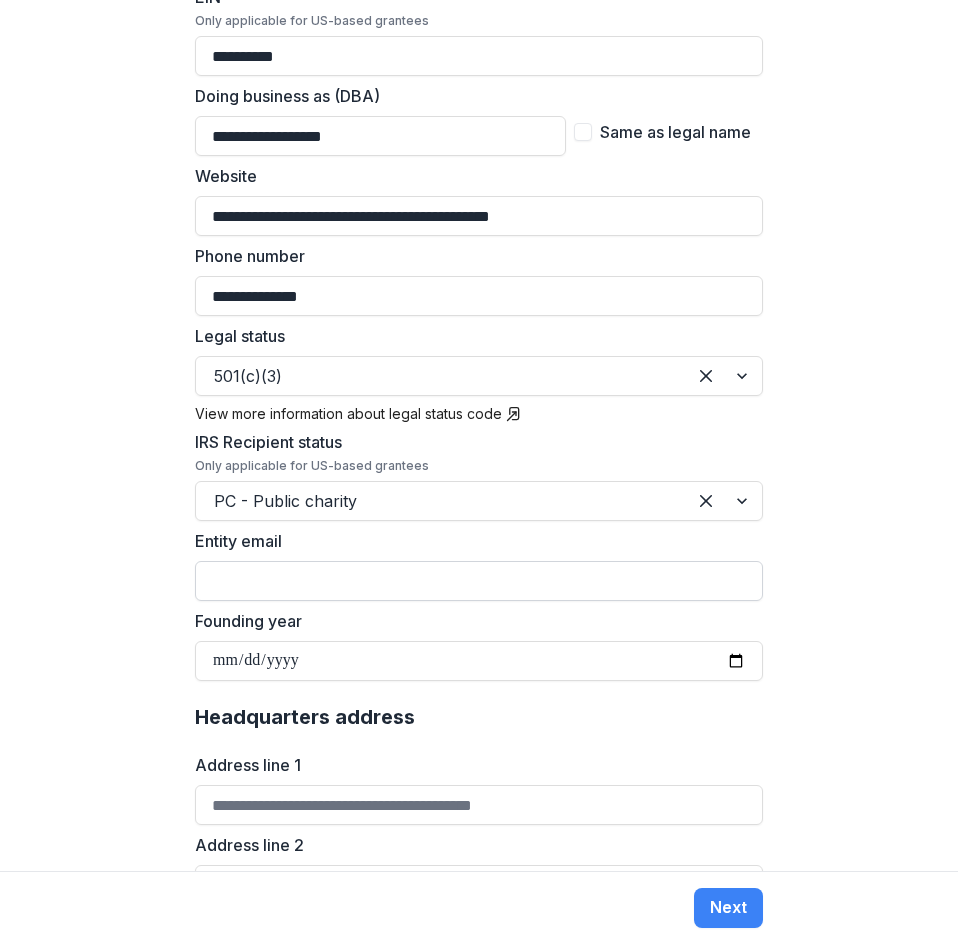 click on "Entity email" at bounding box center (479, 581) 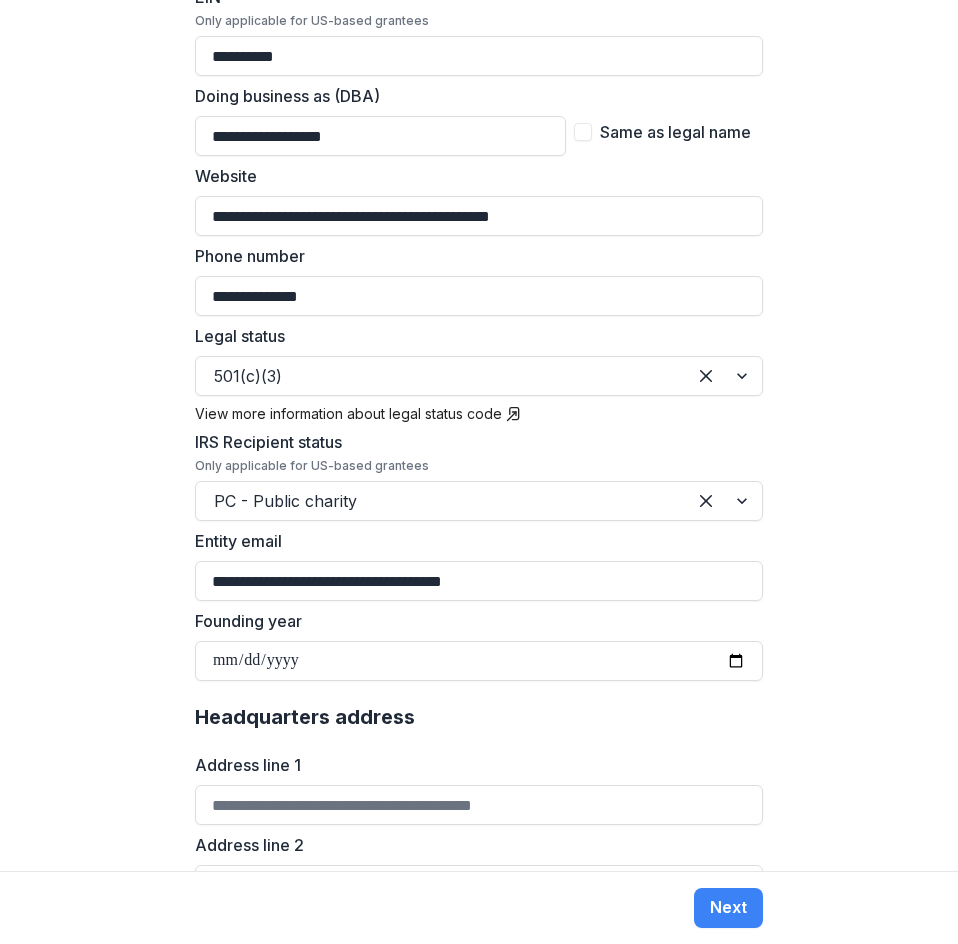 type on "**********" 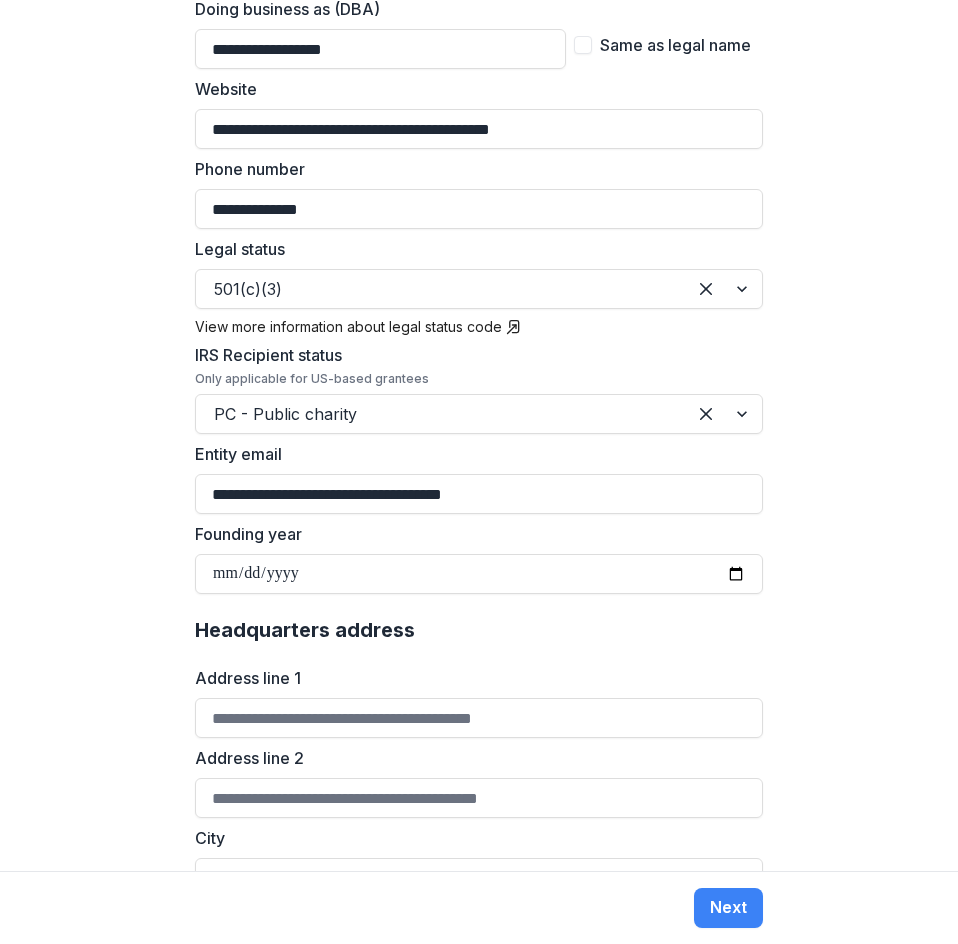 scroll, scrollTop: 660, scrollLeft: 0, axis: vertical 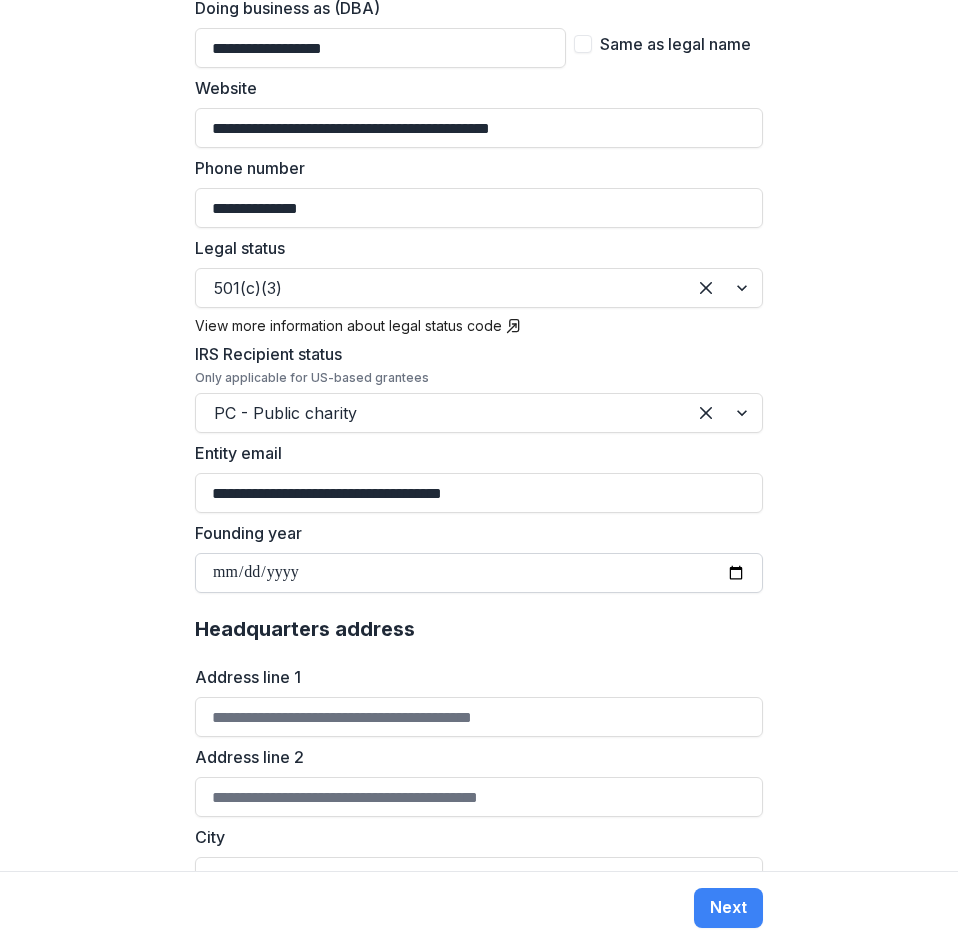 click on "Founding year" at bounding box center [479, 573] 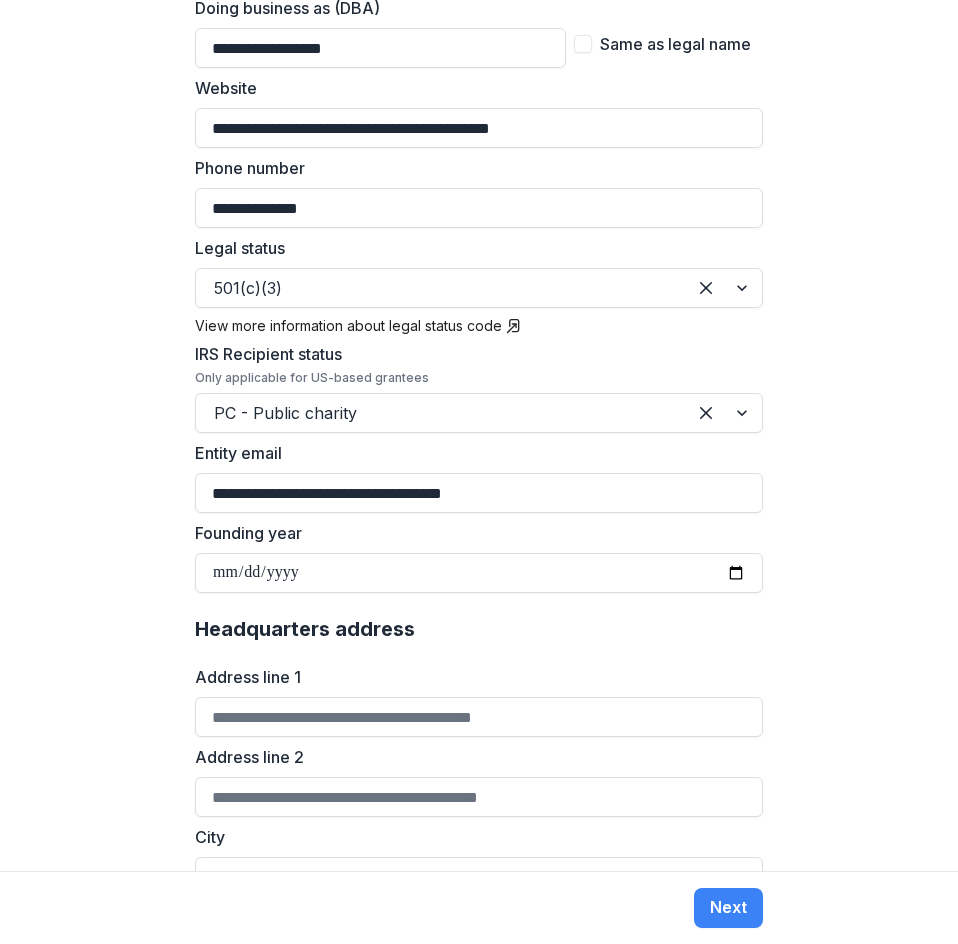 click on "Headquarters address" at bounding box center [479, 629] 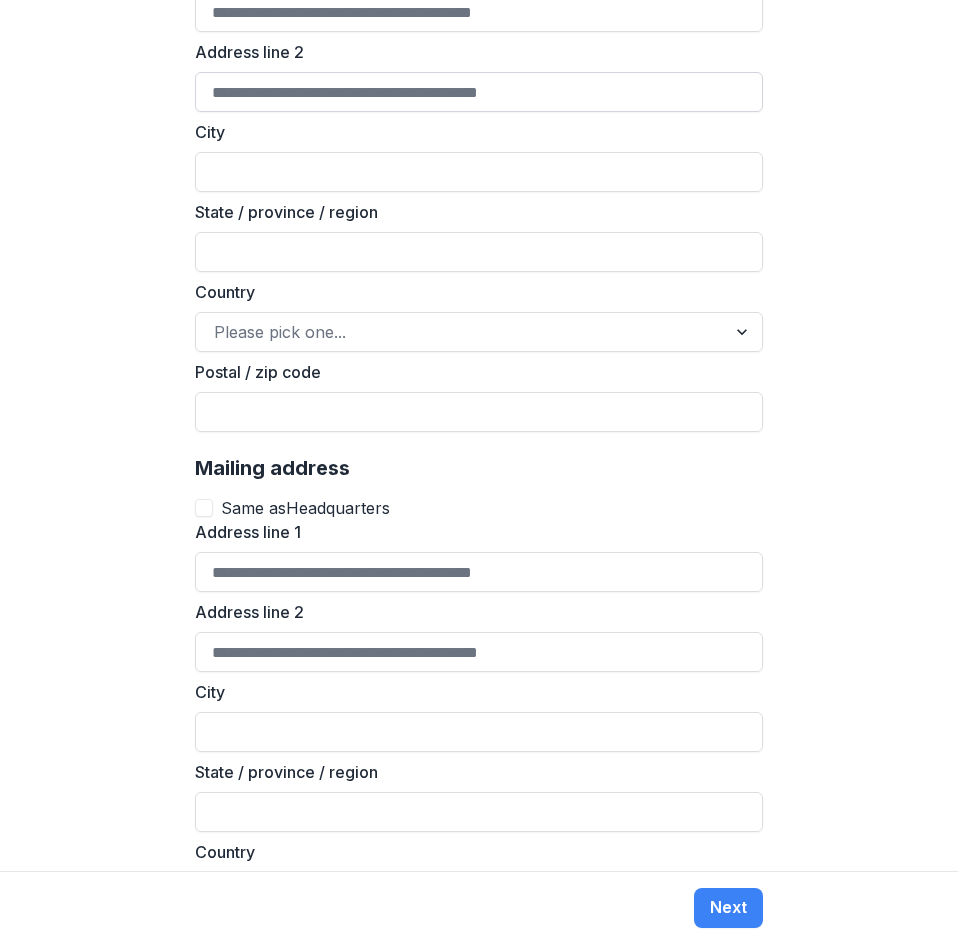 scroll, scrollTop: 1366, scrollLeft: 0, axis: vertical 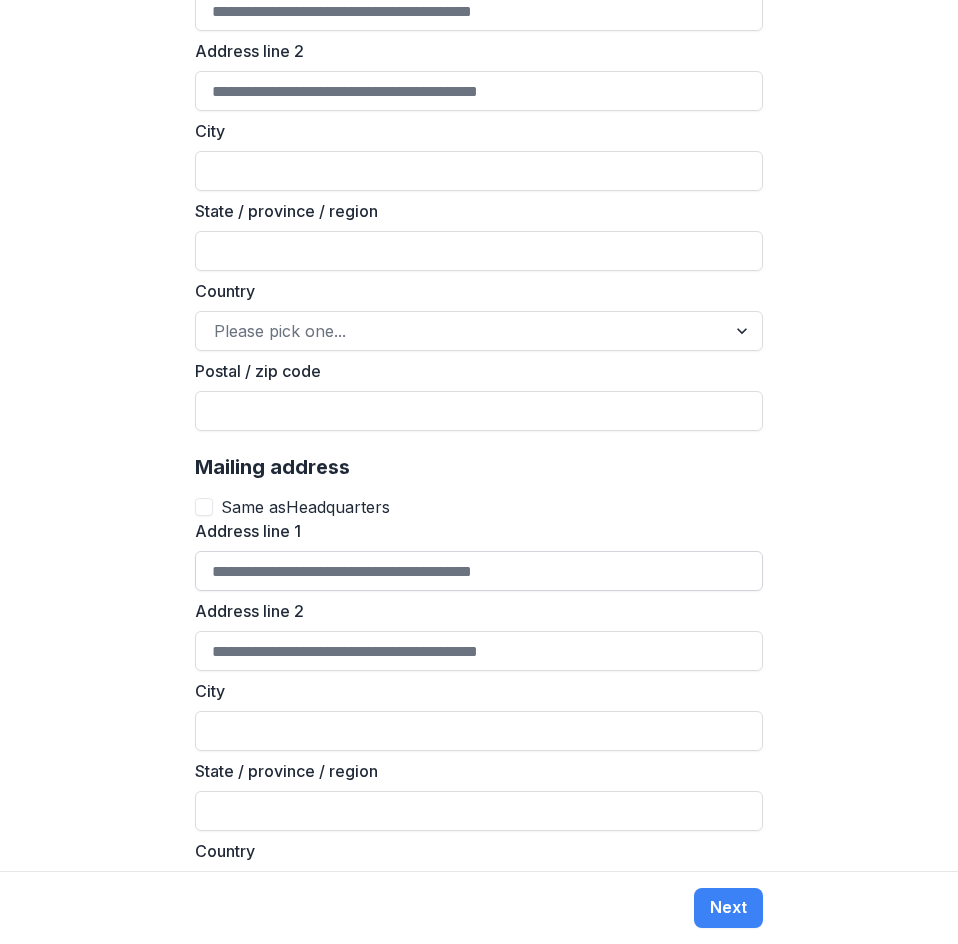 click on "Address line 1" at bounding box center (479, 571) 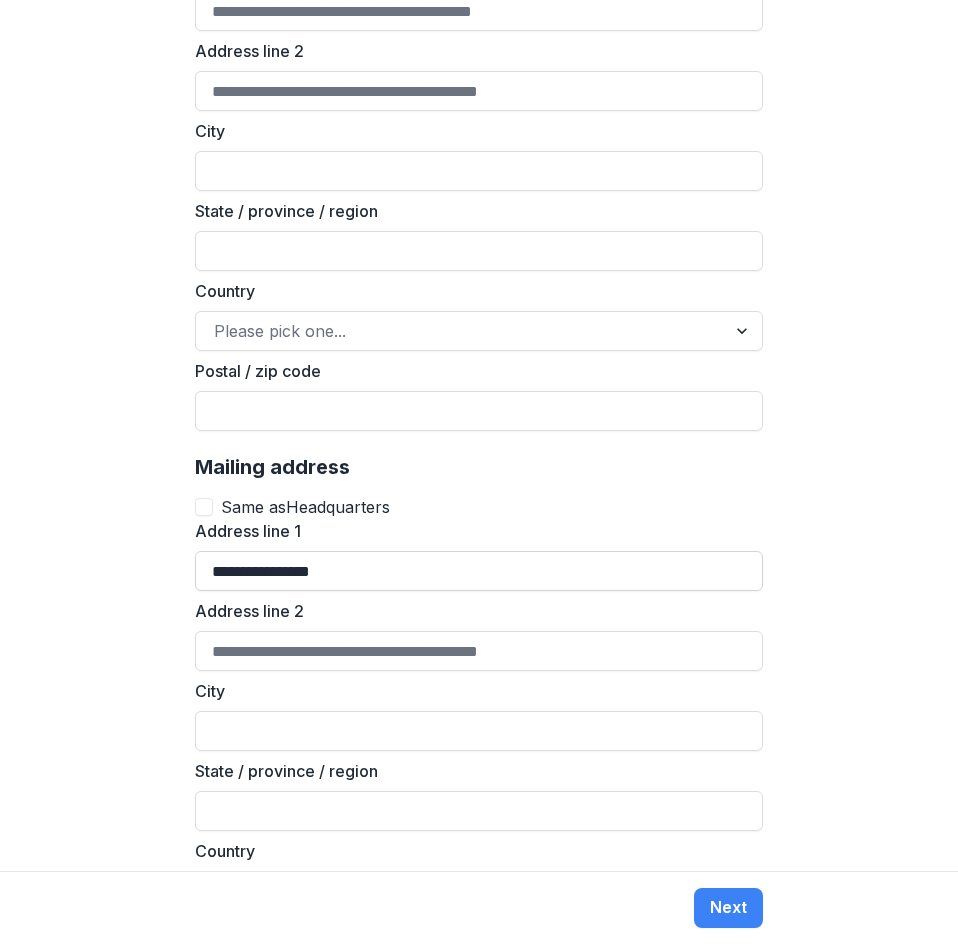 type on "**********" 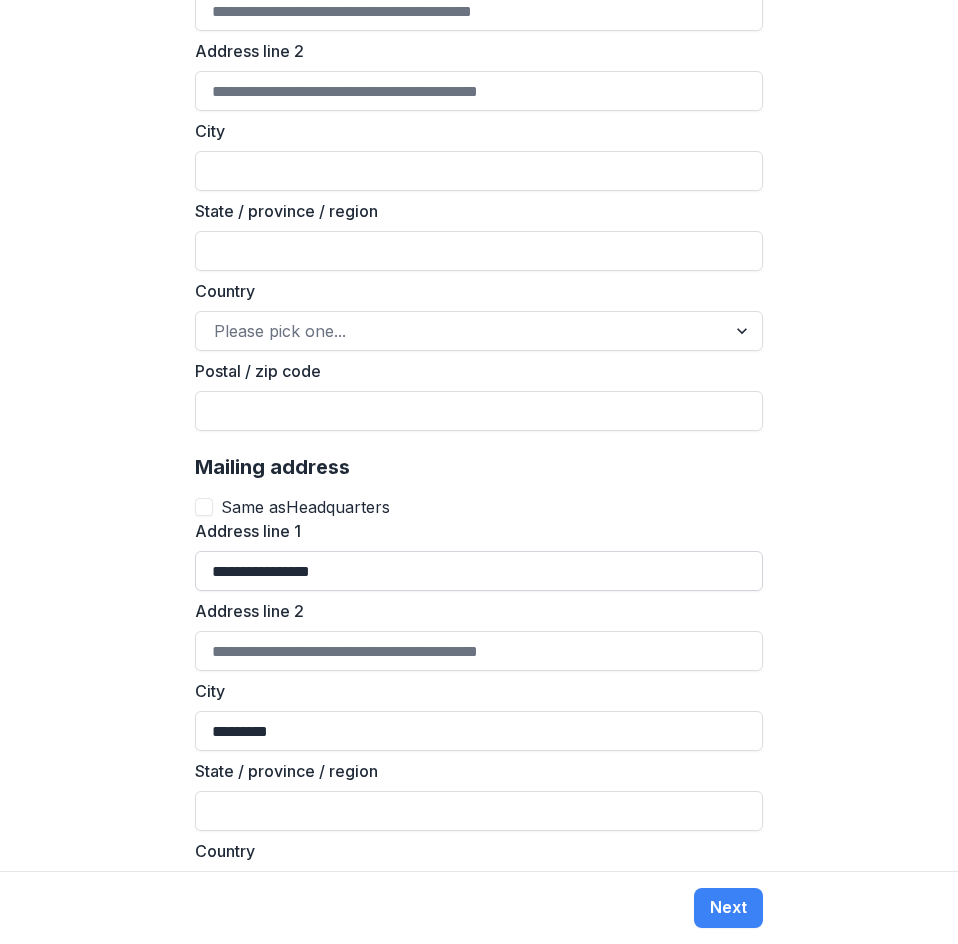 type on "*********" 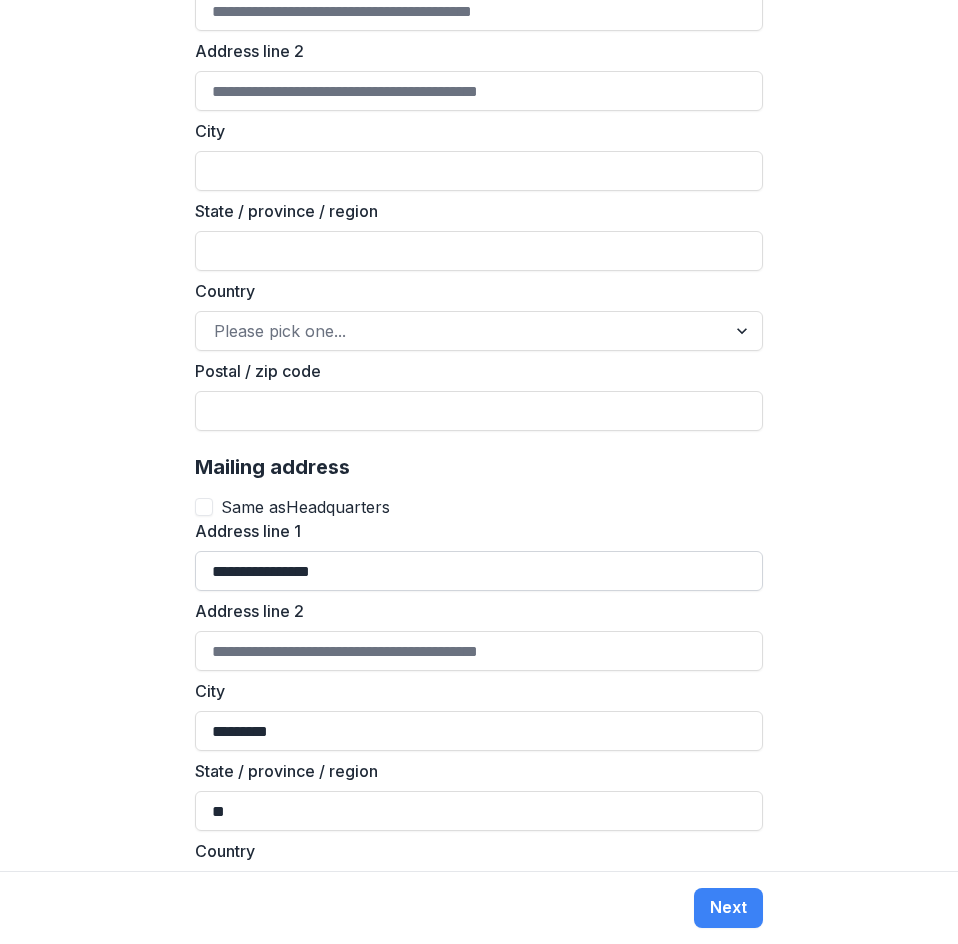 type on "**" 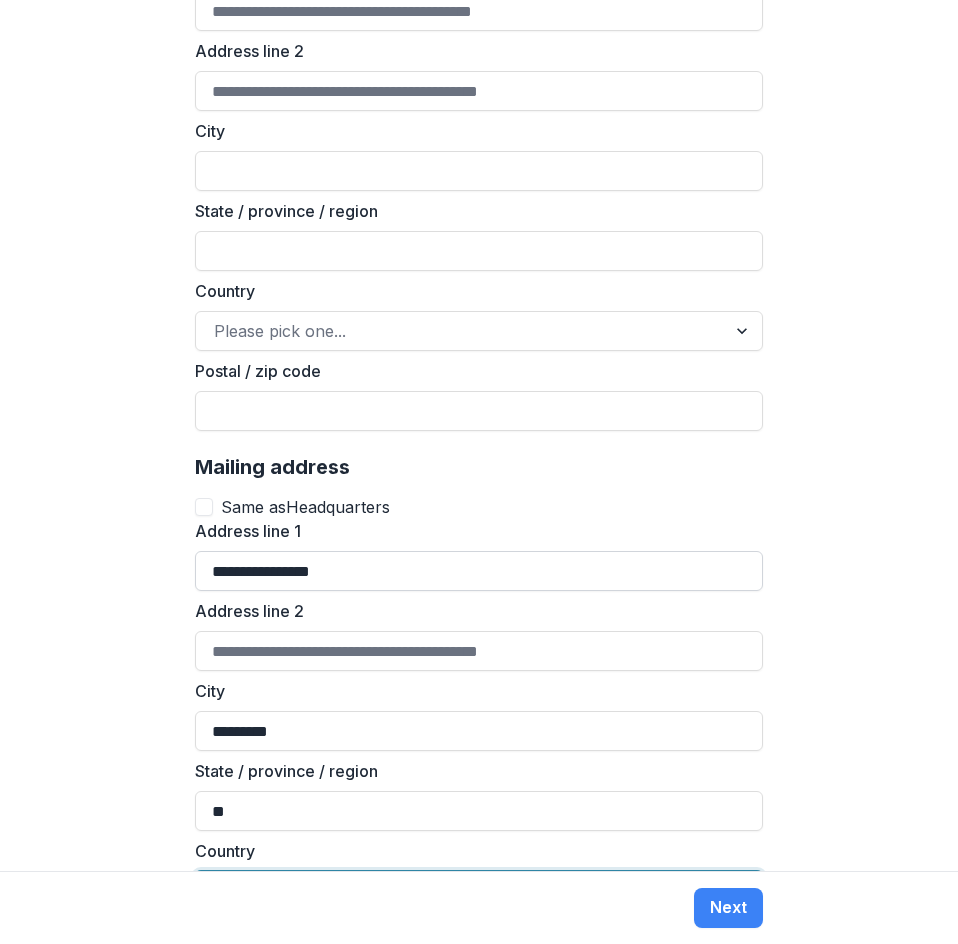 scroll, scrollTop: 1374, scrollLeft: 0, axis: vertical 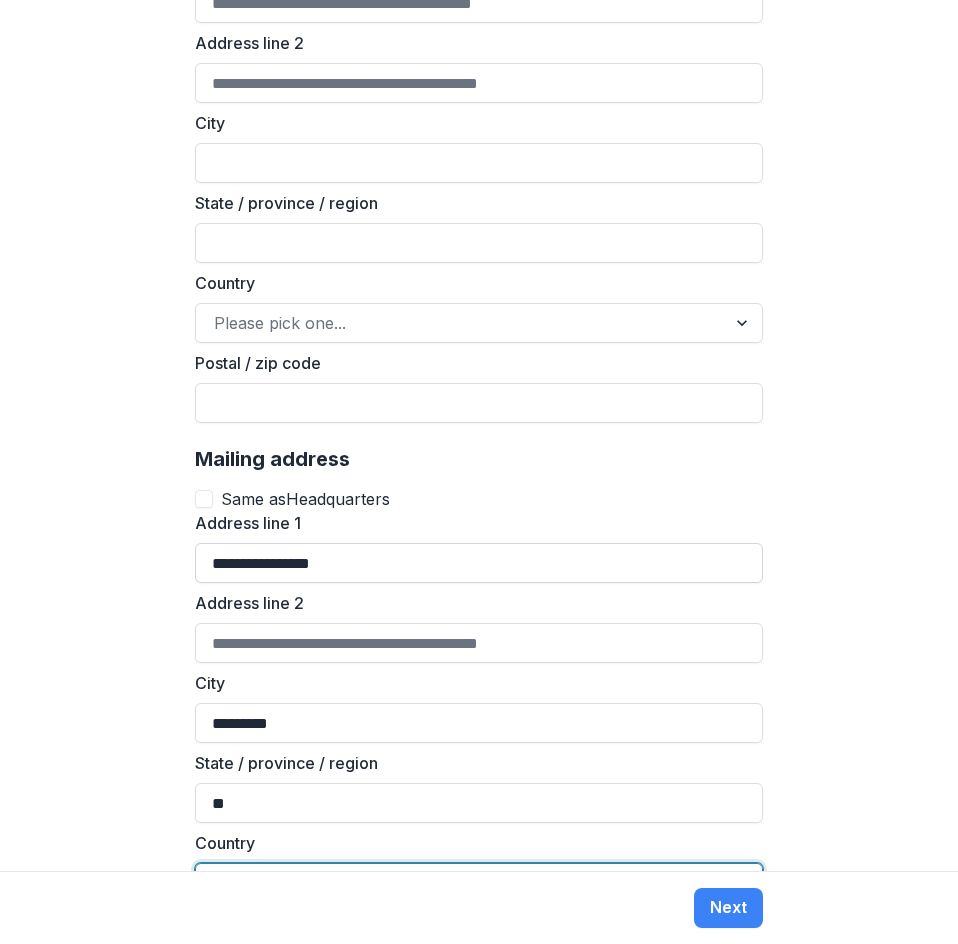 type on "*" 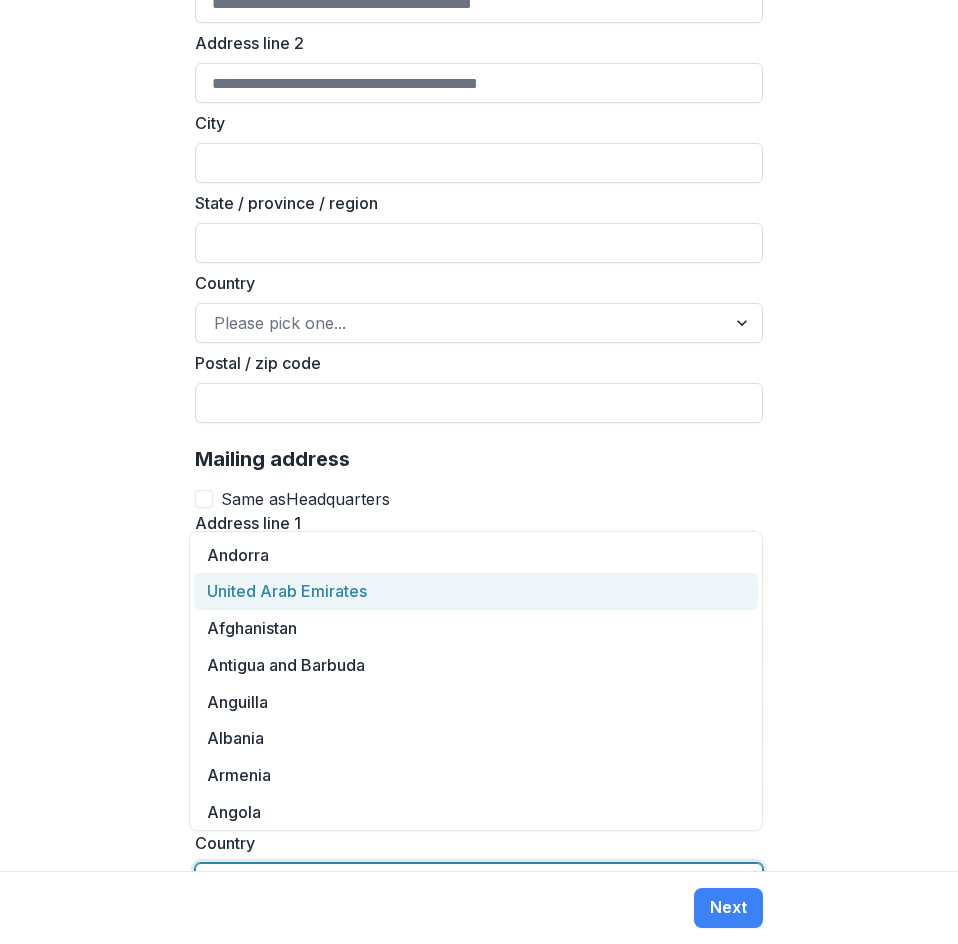 type on "*" 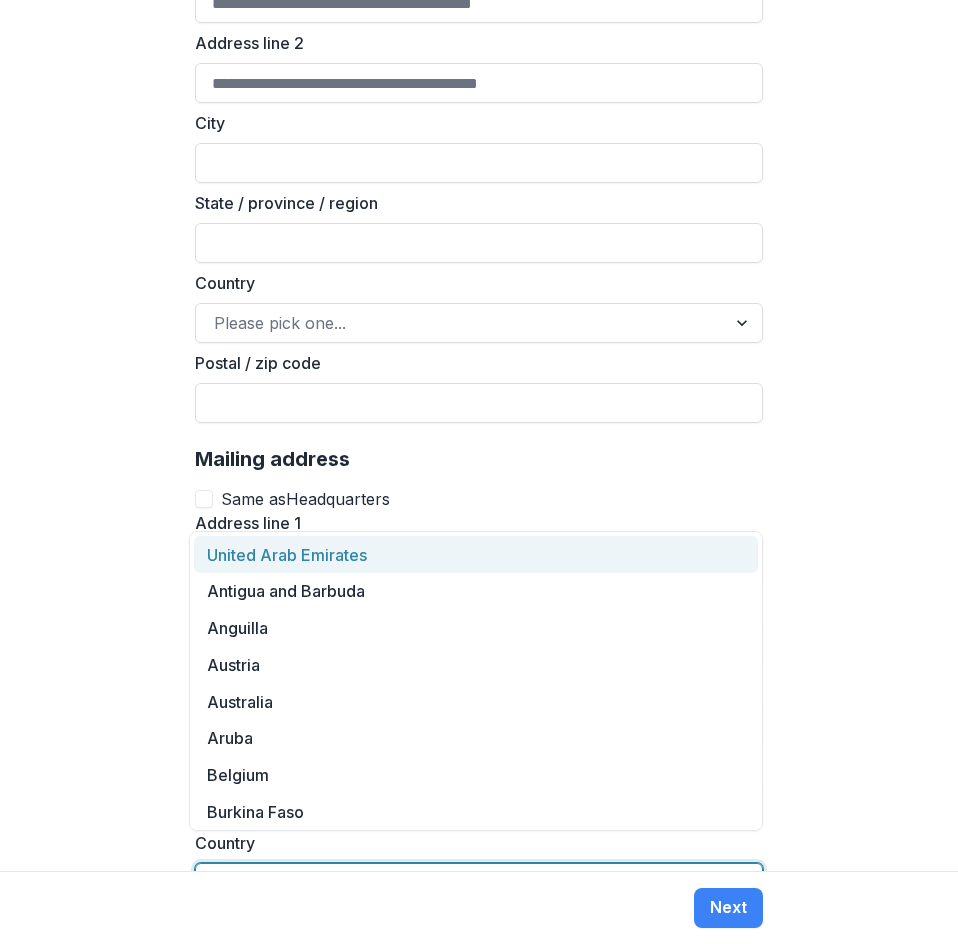 click on "United Arab Emirates" at bounding box center [476, 554] 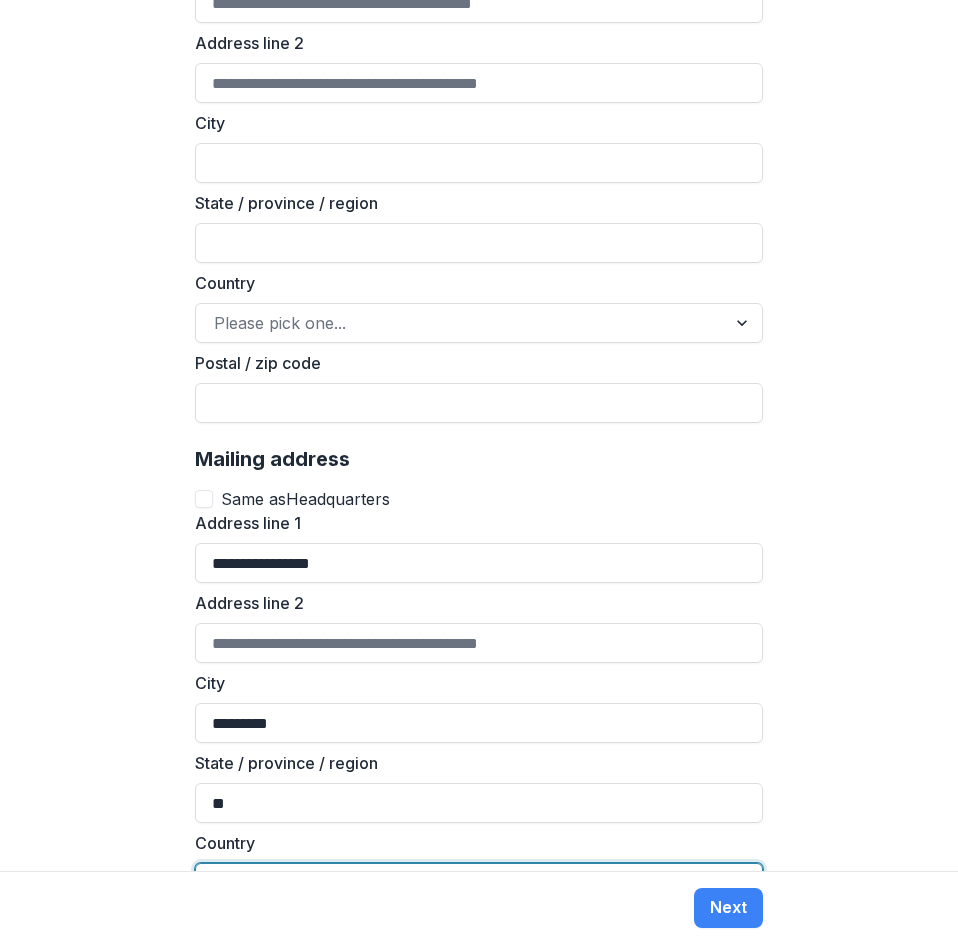 click at bounding box center [441, 883] 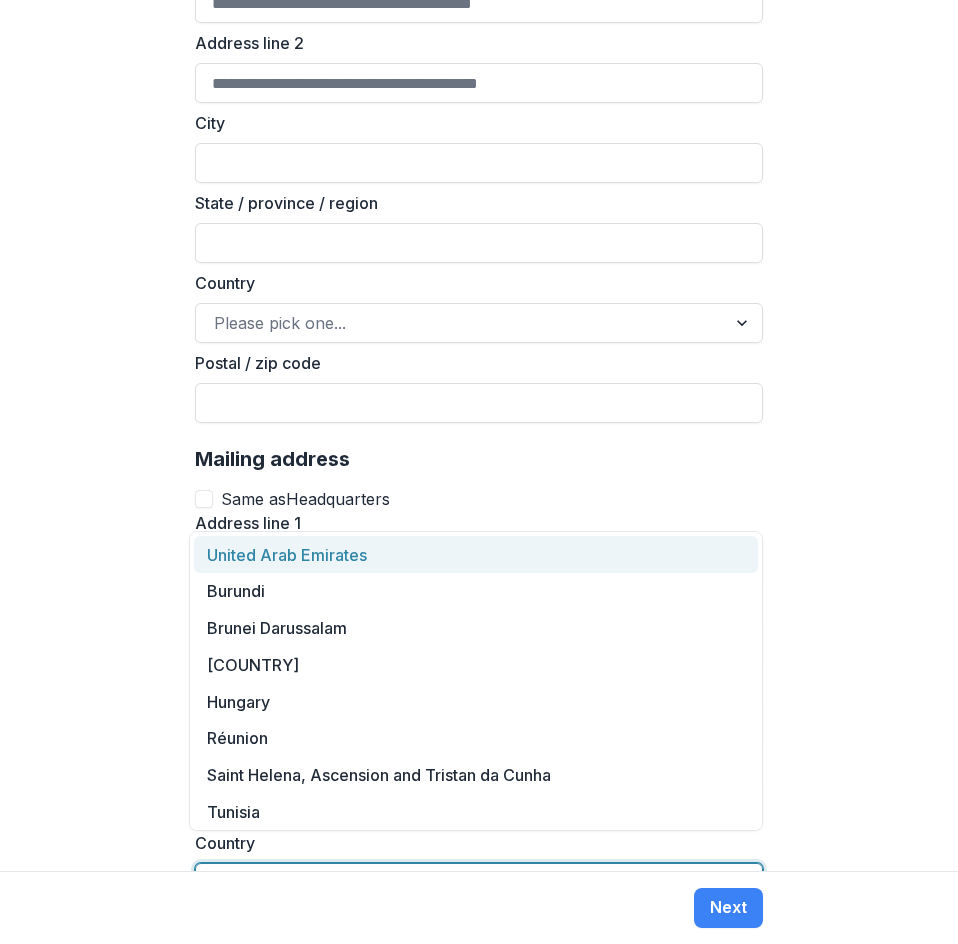 type on "***" 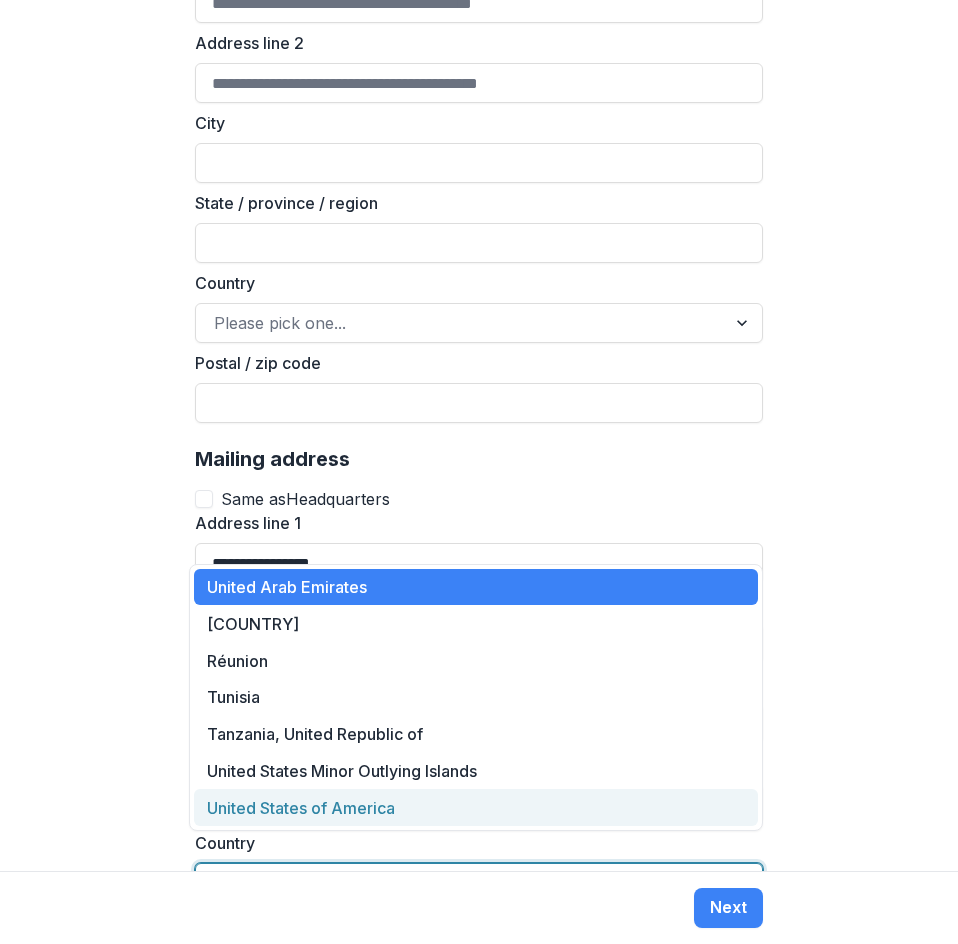 click on "United States of America" at bounding box center (476, 807) 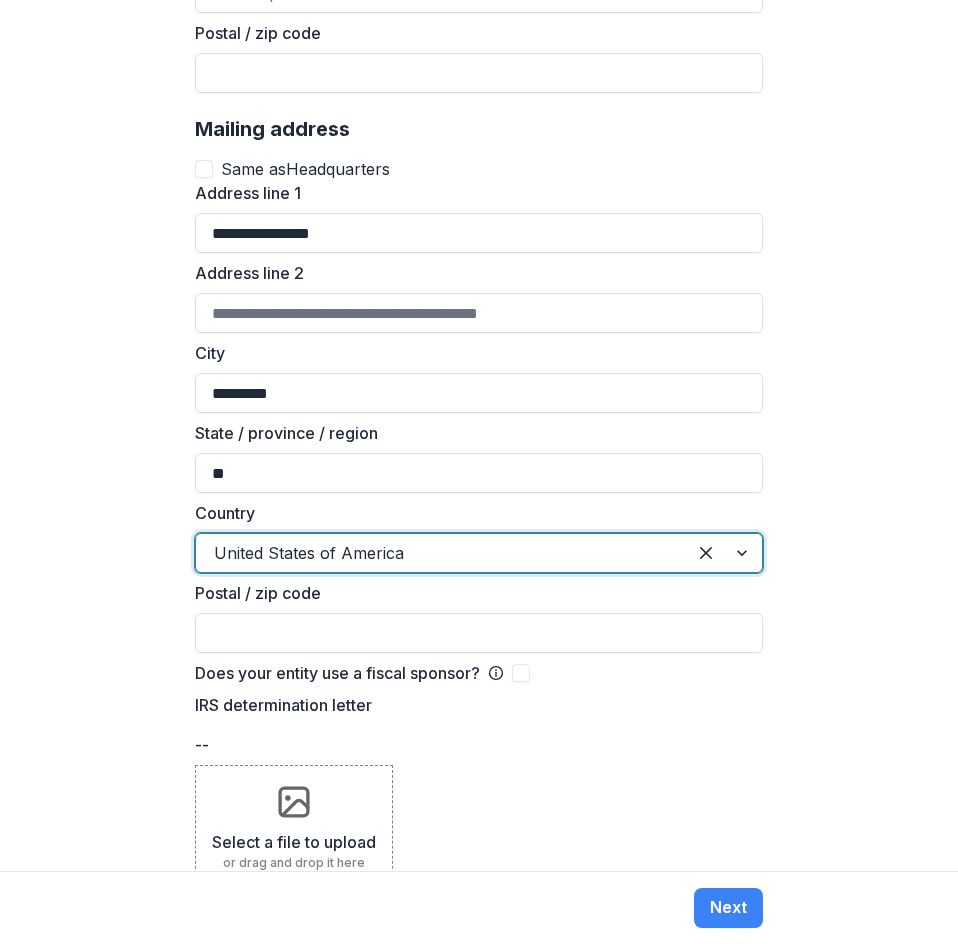 scroll, scrollTop: 1722, scrollLeft: 0, axis: vertical 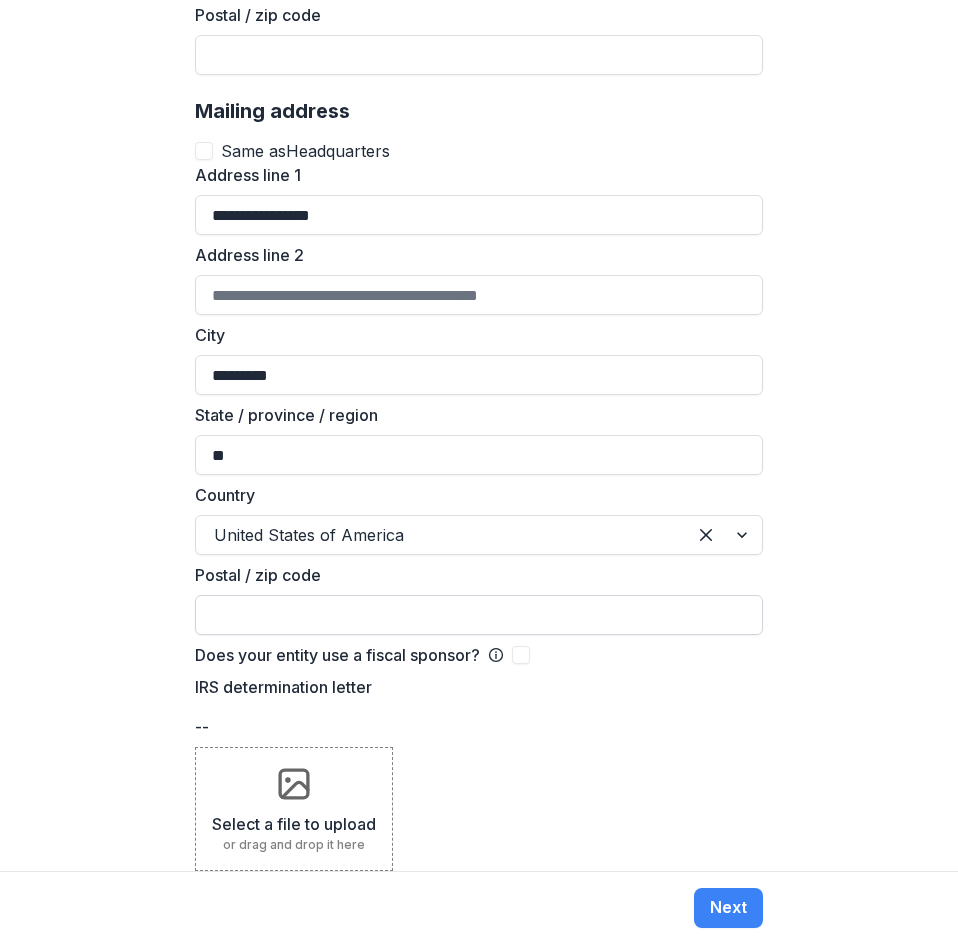 click on "Postal / zip code" at bounding box center (479, 615) 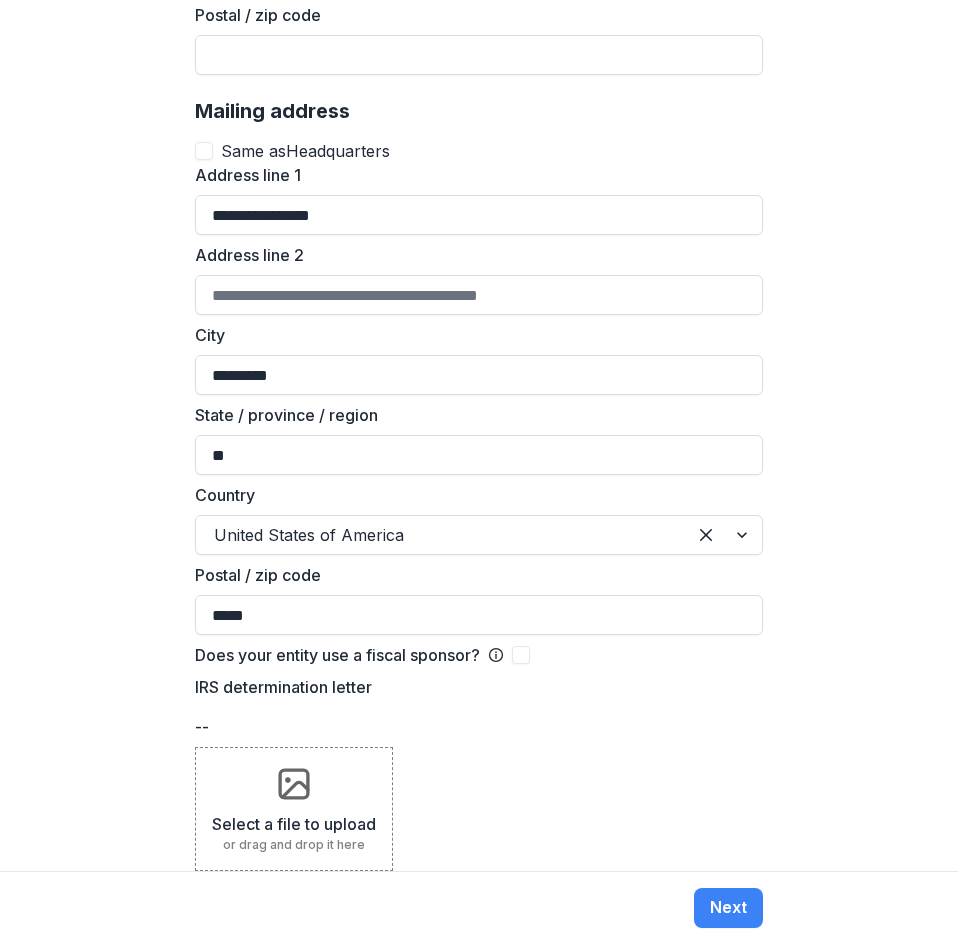 type on "*****" 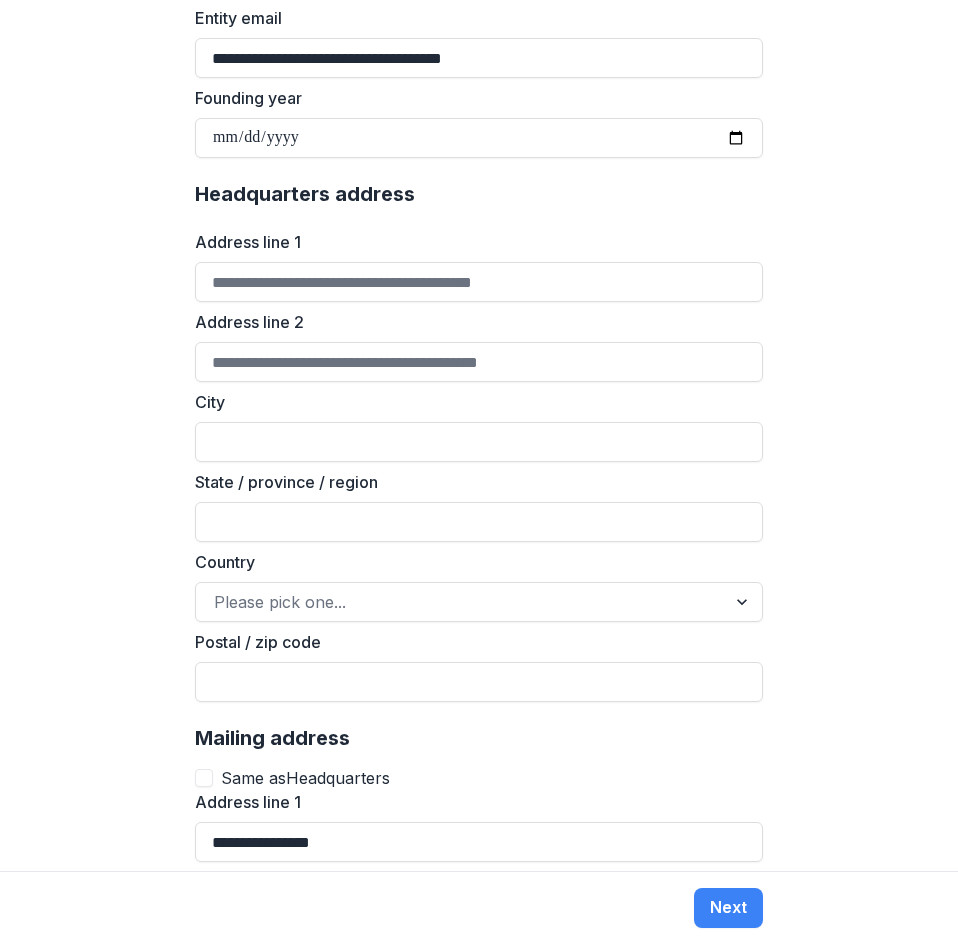 scroll, scrollTop: 1094, scrollLeft: 0, axis: vertical 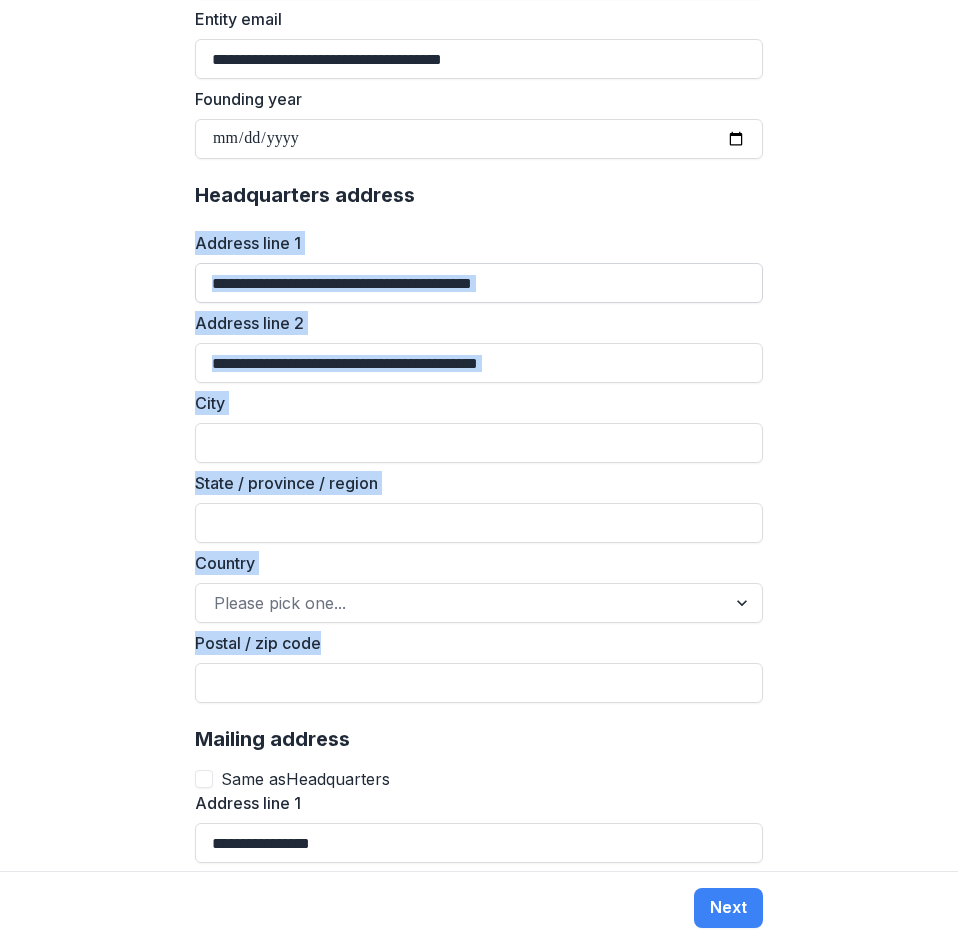 drag, startPoint x: 790, startPoint y: 665, endPoint x: 212, endPoint y: 239, distance: 718.0251 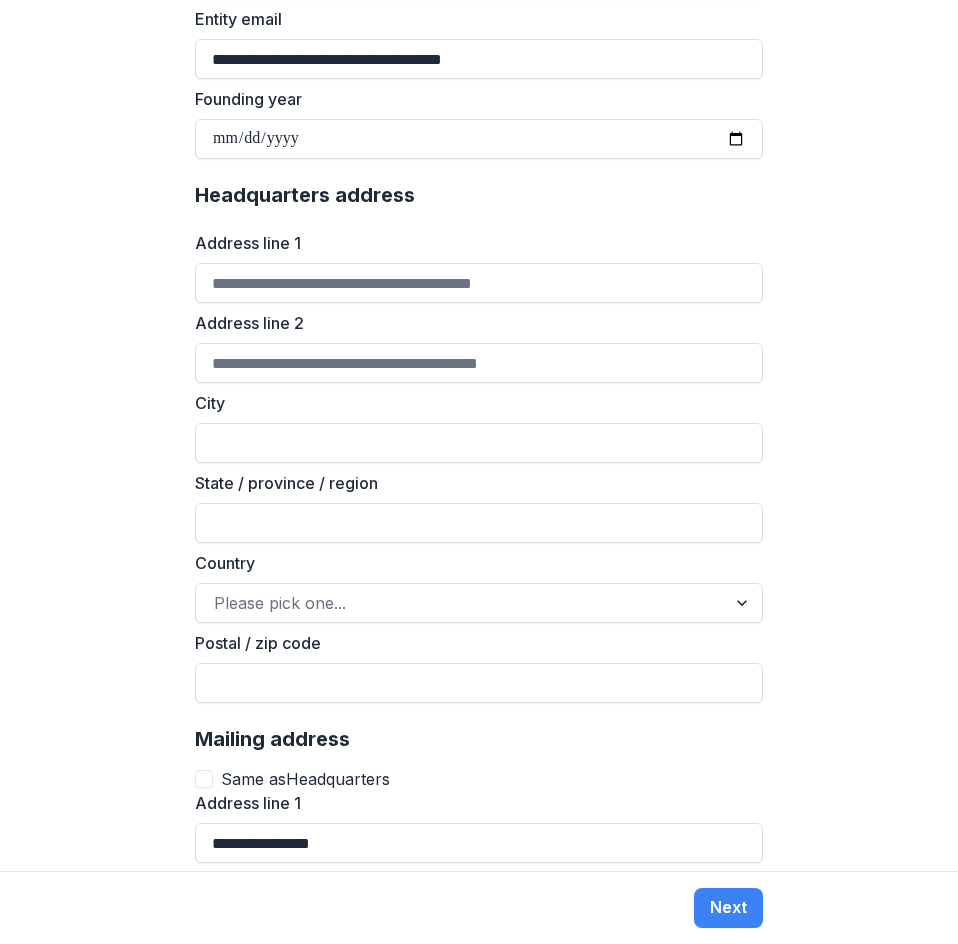 click on "Headquarters address" at bounding box center (479, 195) 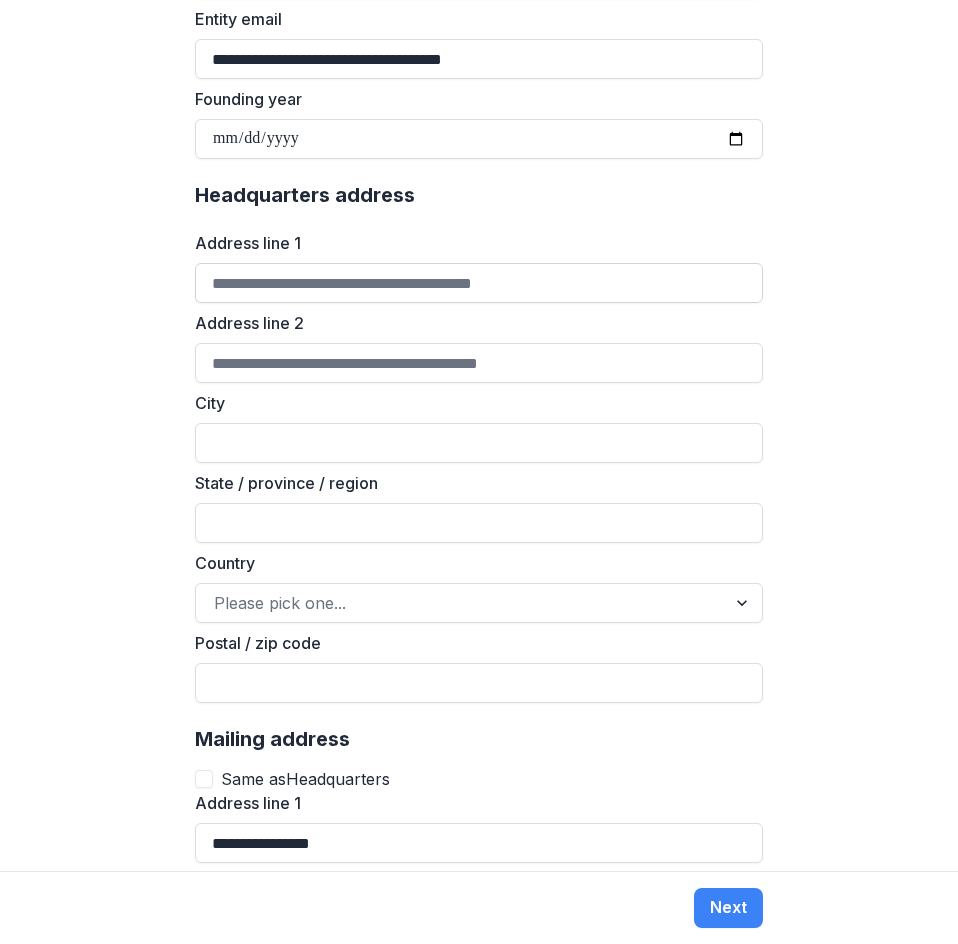 click on "Address line 1" at bounding box center (479, 283) 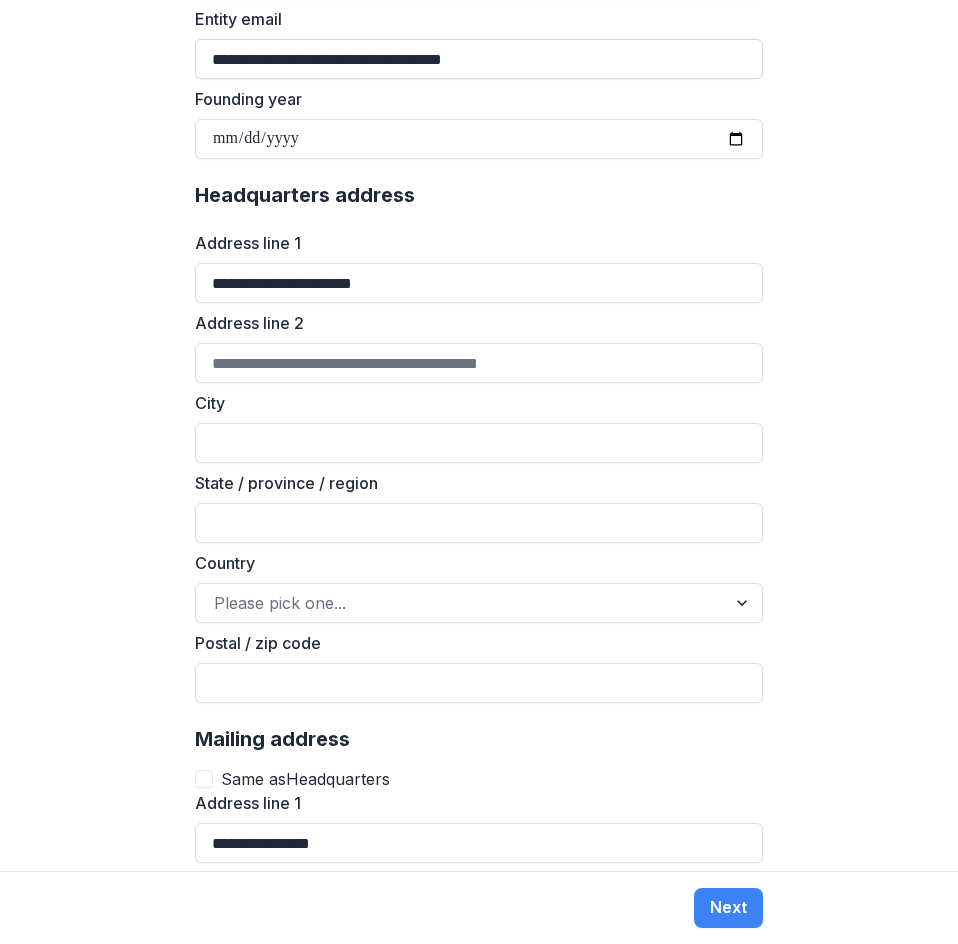type on "**********" 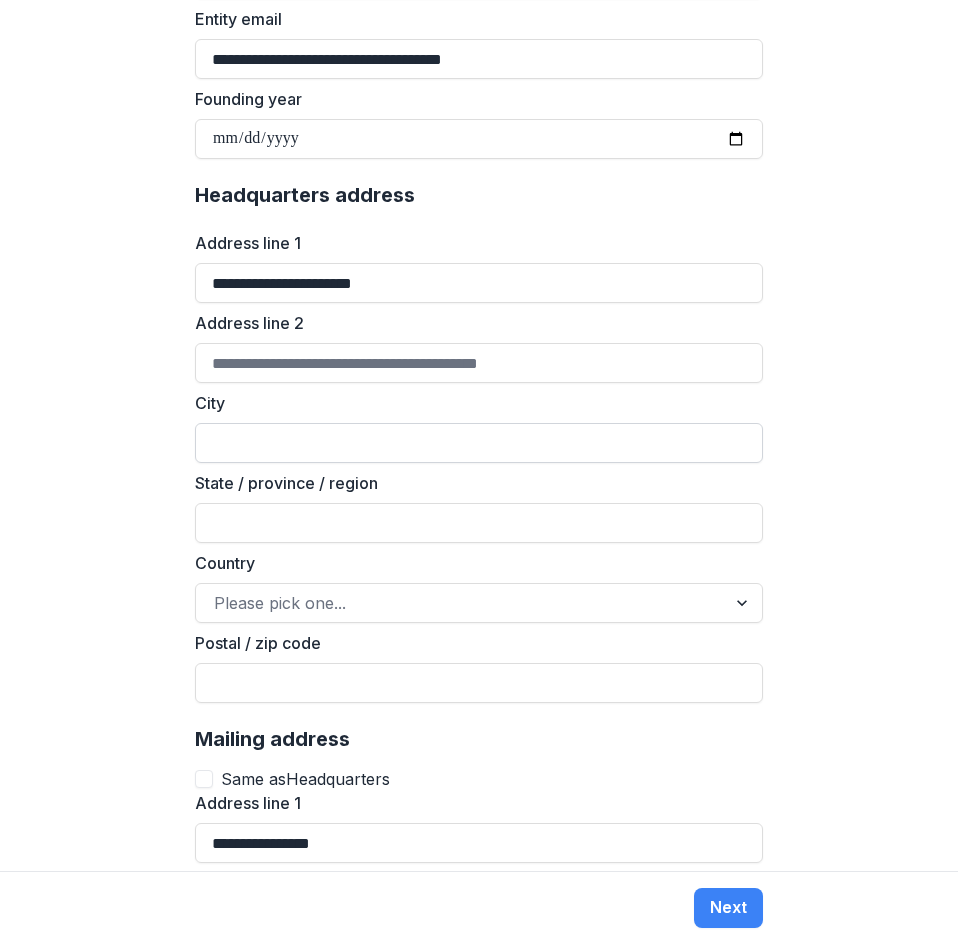 click on "City" at bounding box center [479, 443] 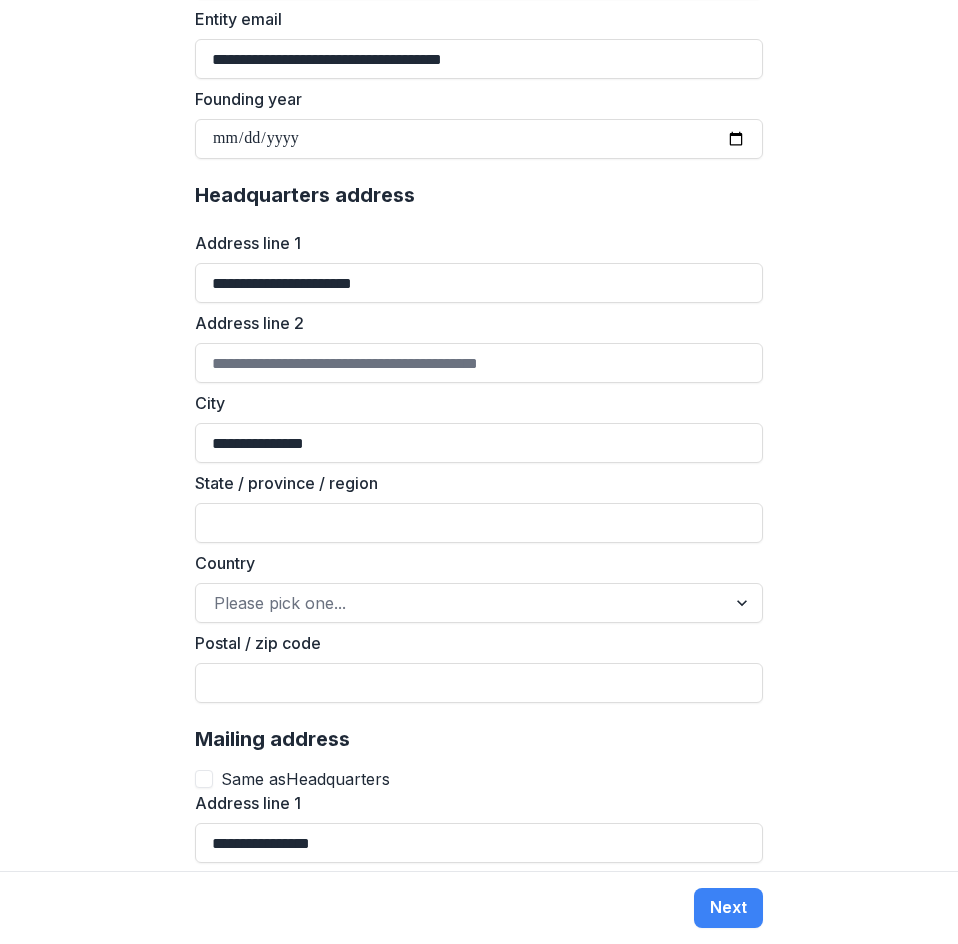 type on "**********" 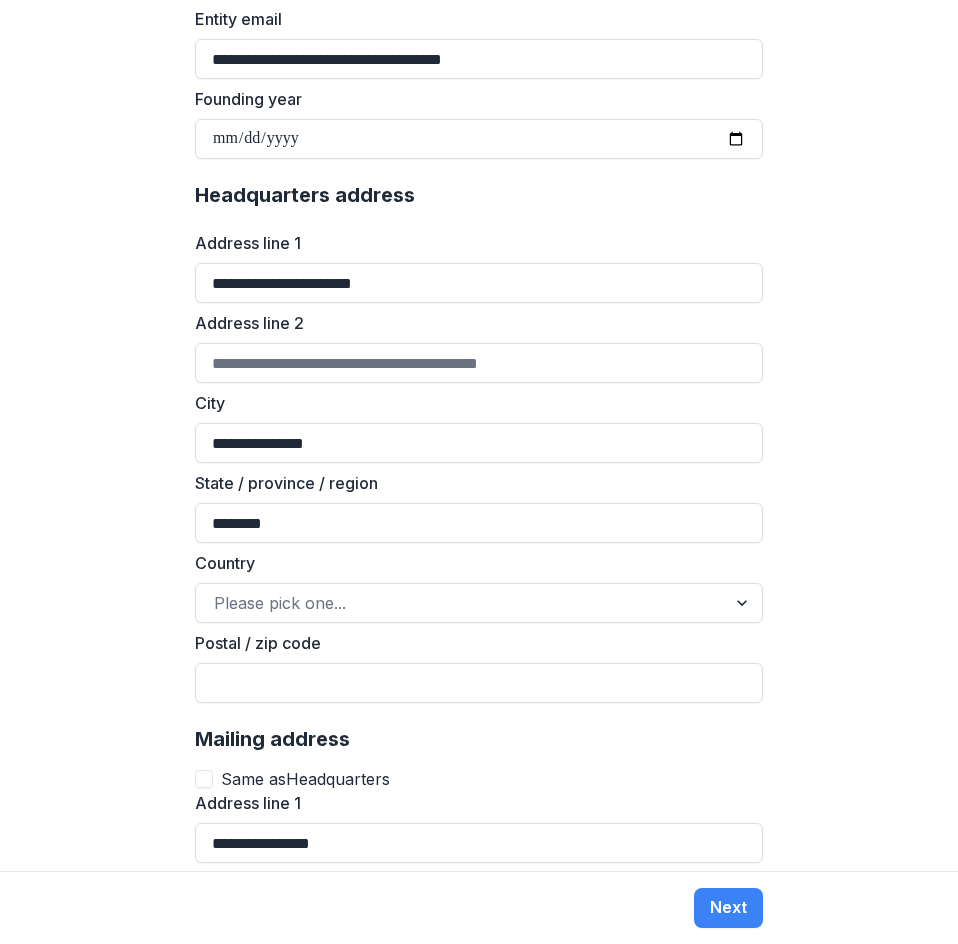 type on "********" 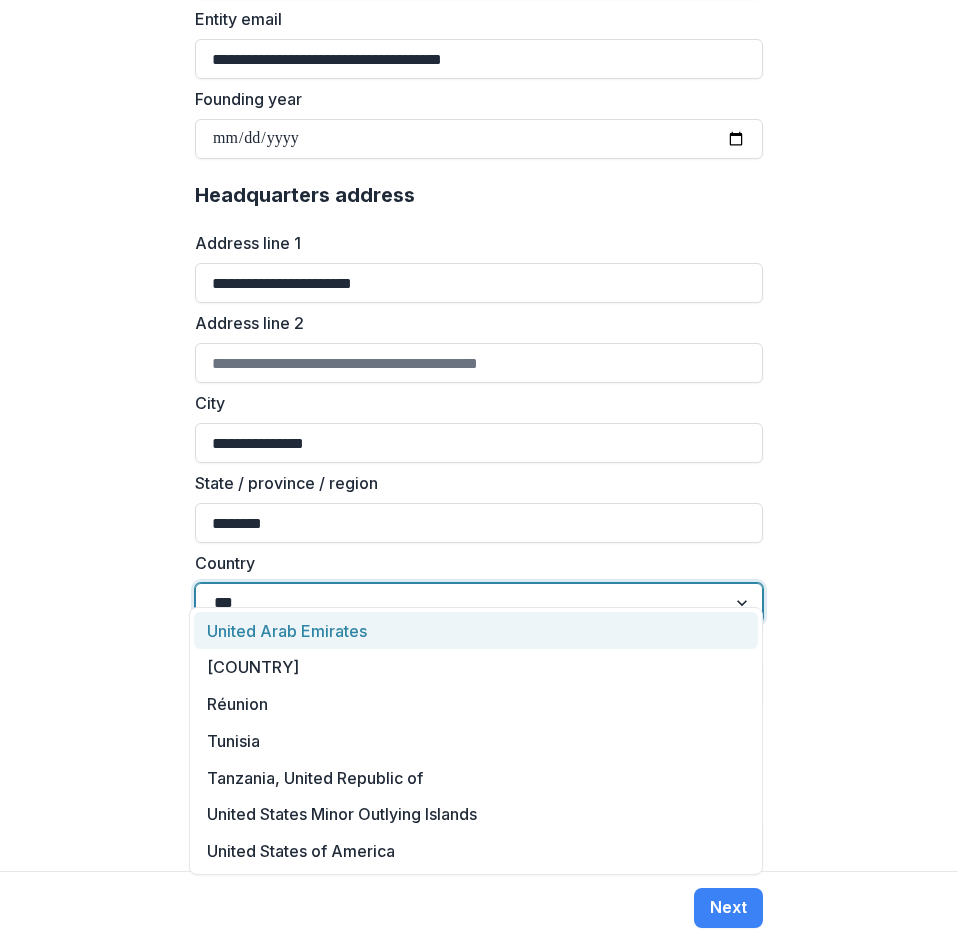 type on "****" 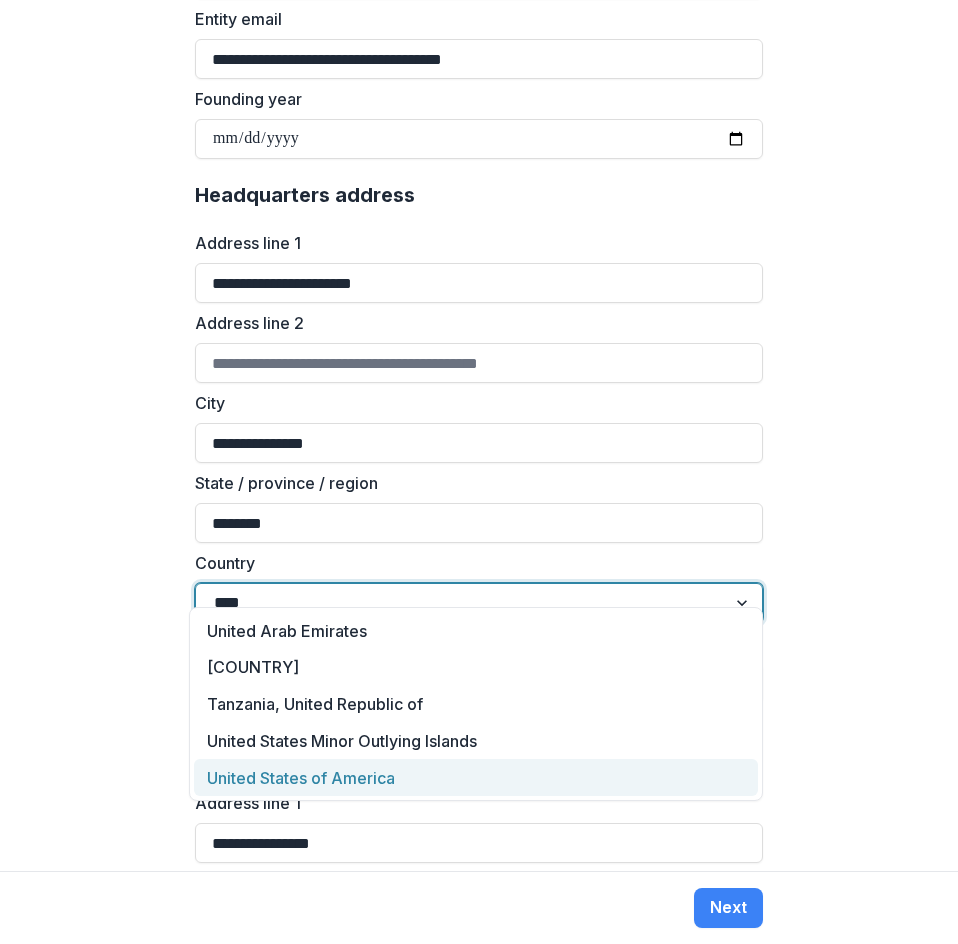 click on "United States of America" at bounding box center (476, 777) 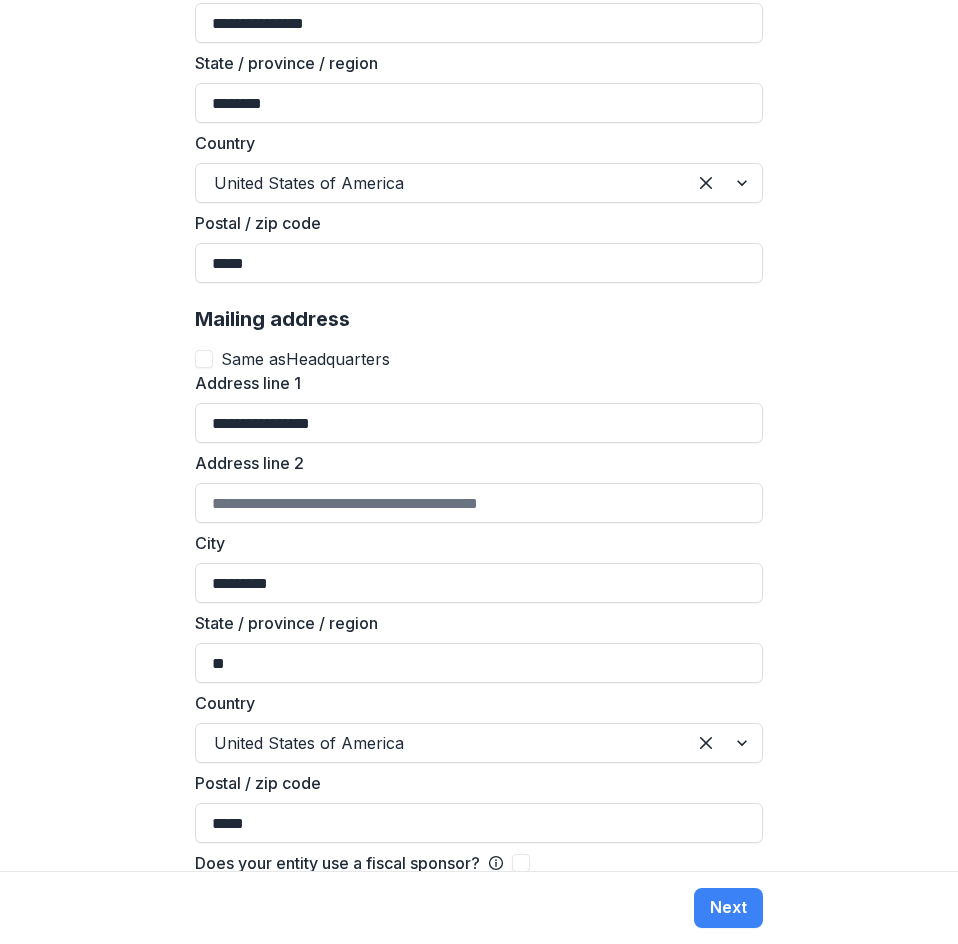 scroll, scrollTop: 1722, scrollLeft: 0, axis: vertical 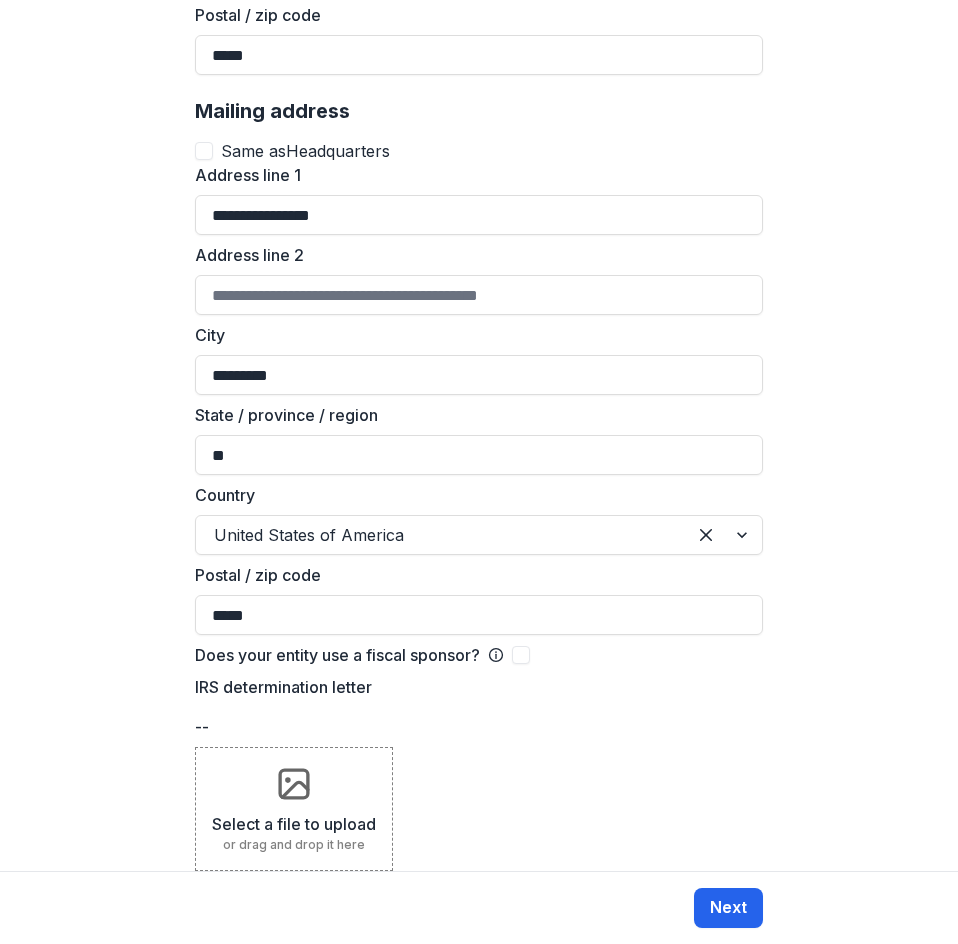 type on "*****" 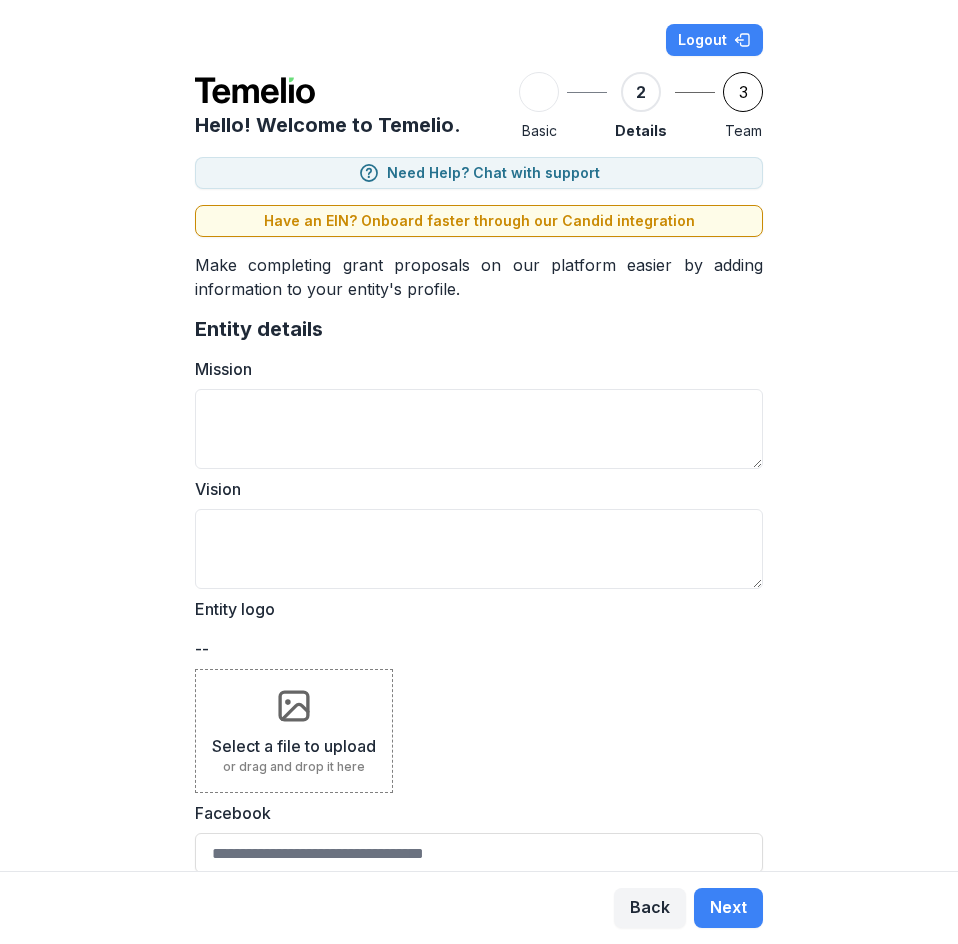 scroll, scrollTop: 0, scrollLeft: 0, axis: both 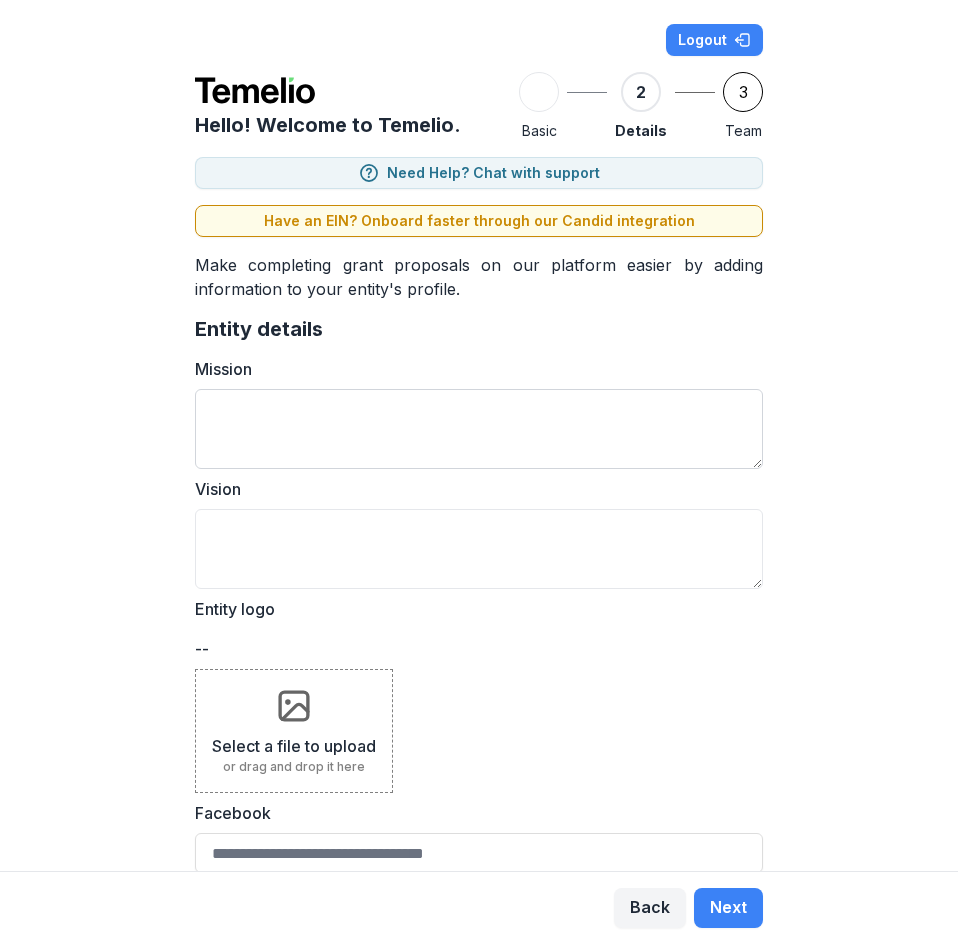 click on "Mission" at bounding box center [479, 429] 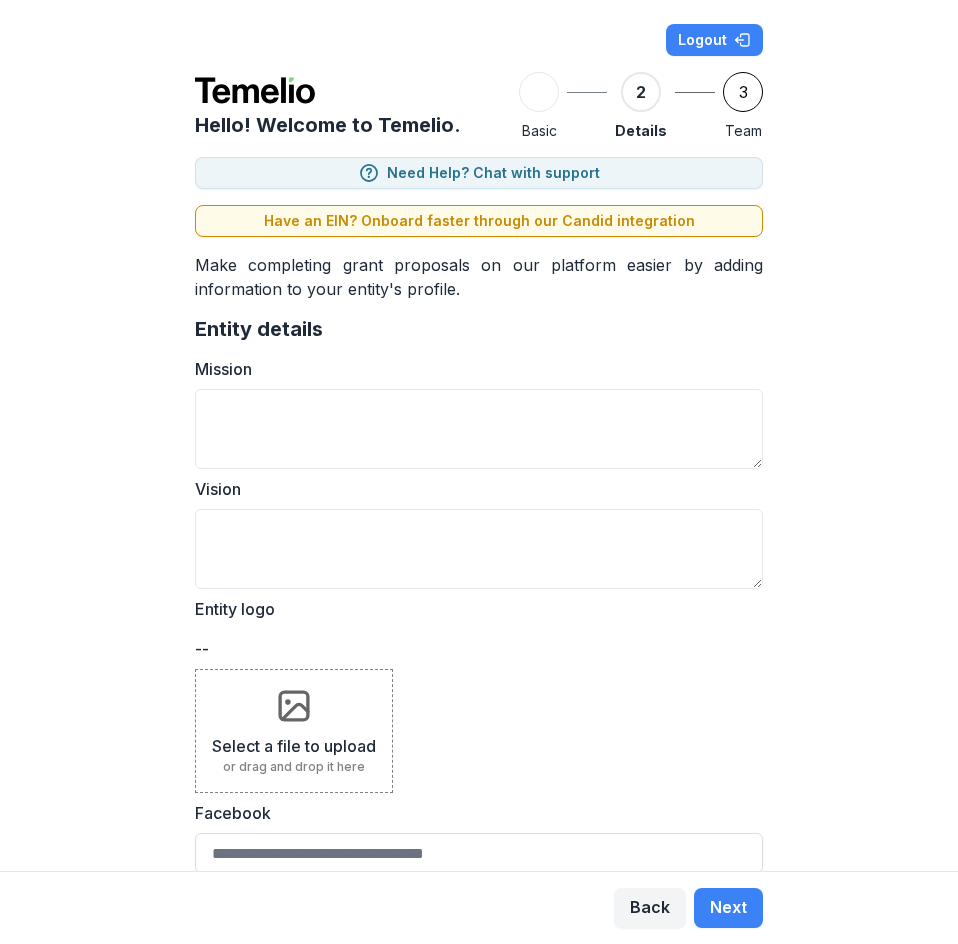 click on "Logout Hello! Welcome to Temelio. 1 Basic 2 Details 3 Team Need Help? Chat with support Have an EIN? Onboard faster through our Candid integration Make completing grant proposals on our platform easier by adding information to your entity's profile. Entity details Mission Vision Entity logo -- Select a file to upload or drag and drop it here Facebook Instagram Twitter LinkedIn GuideStar" at bounding box center [479, 435] 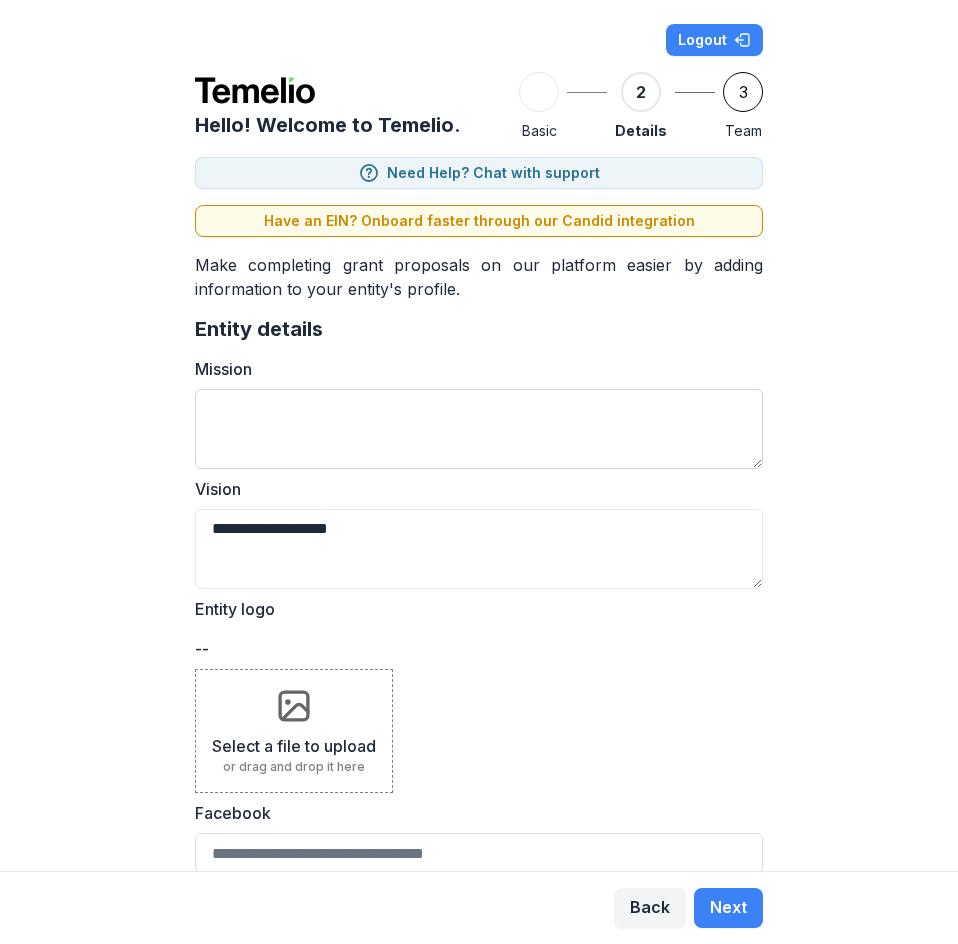 click on "Mission" at bounding box center (479, 429) 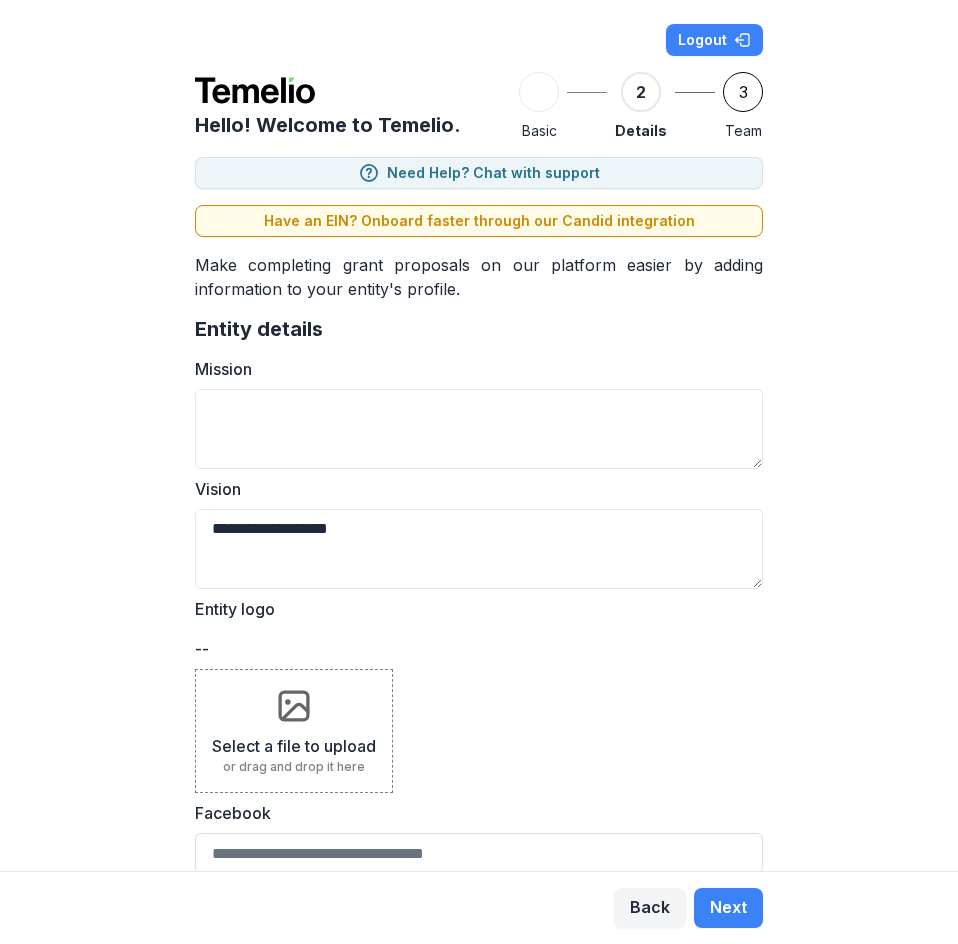click on "**********" at bounding box center [479, 435] 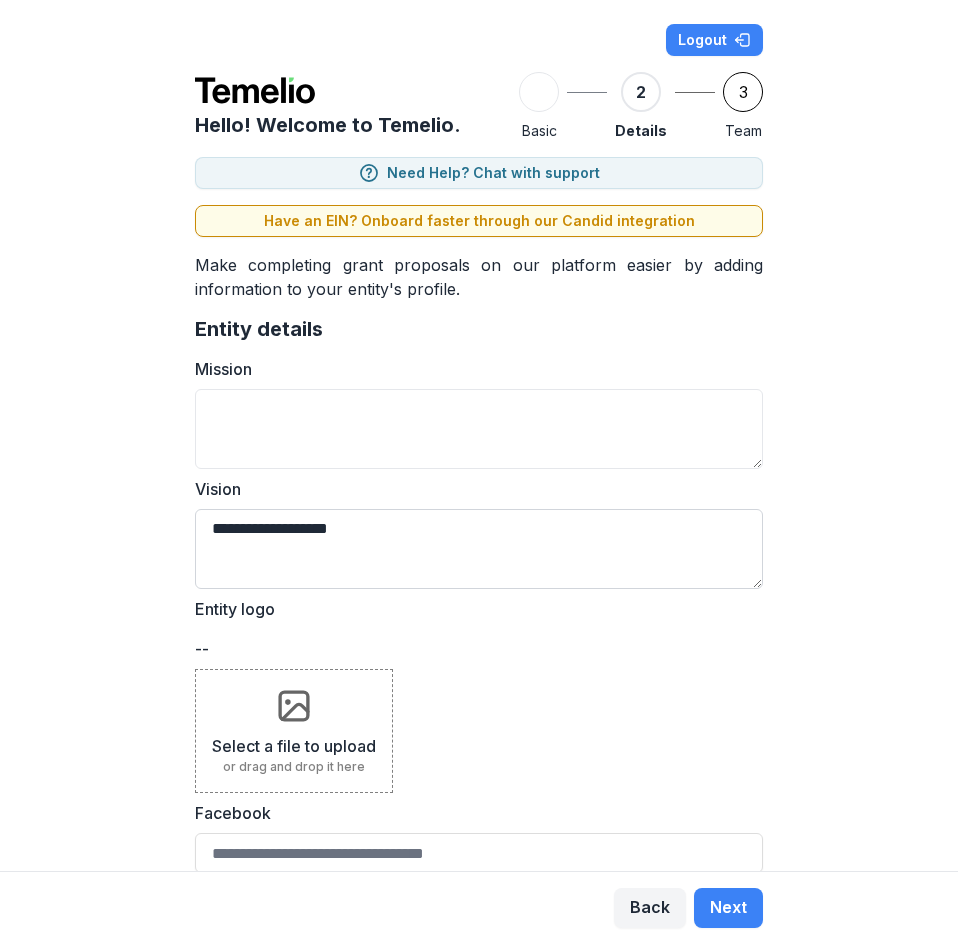 click on "**********" at bounding box center [479, 549] 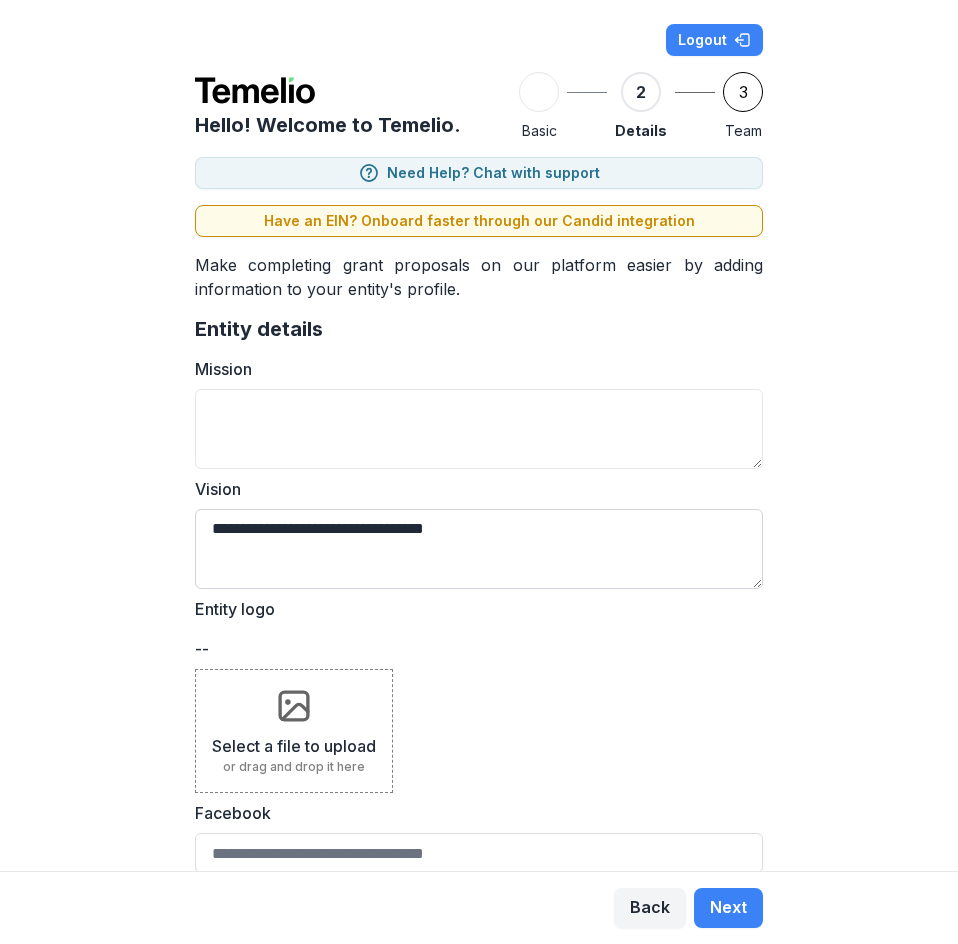 type on "**********" 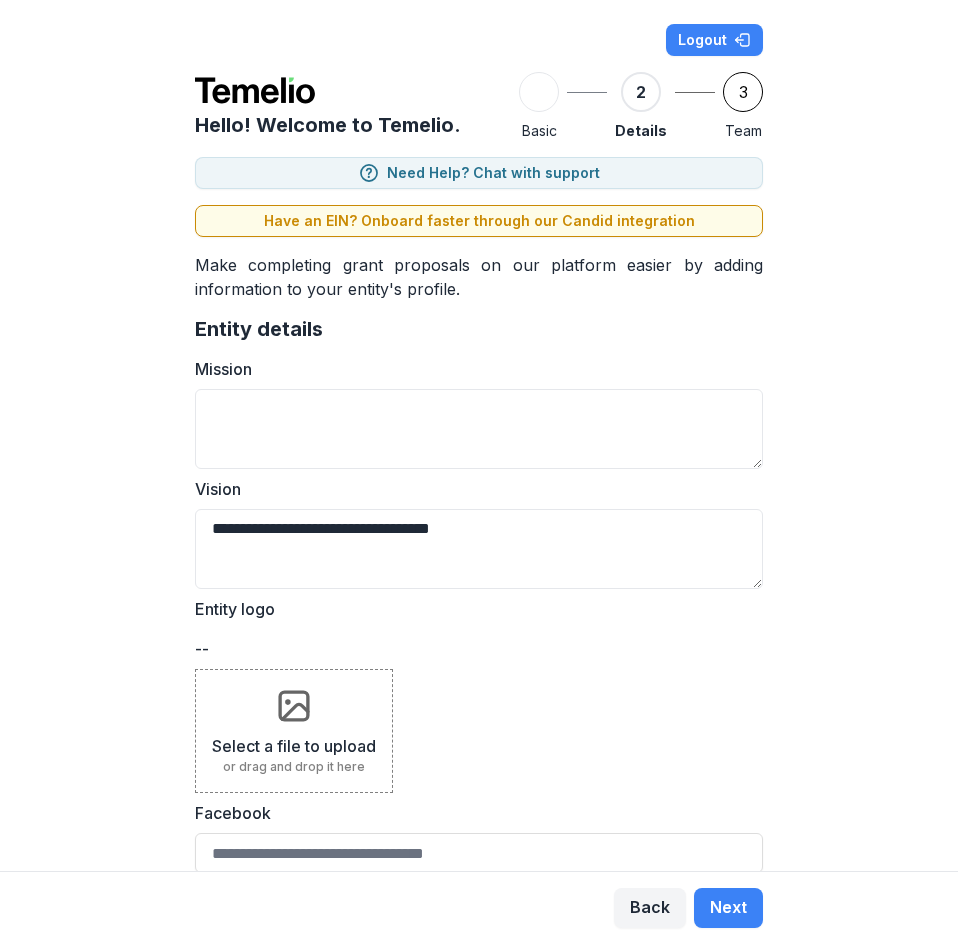 drag, startPoint x: 549, startPoint y: 526, endPoint x: 19, endPoint y: 495, distance: 530.9058 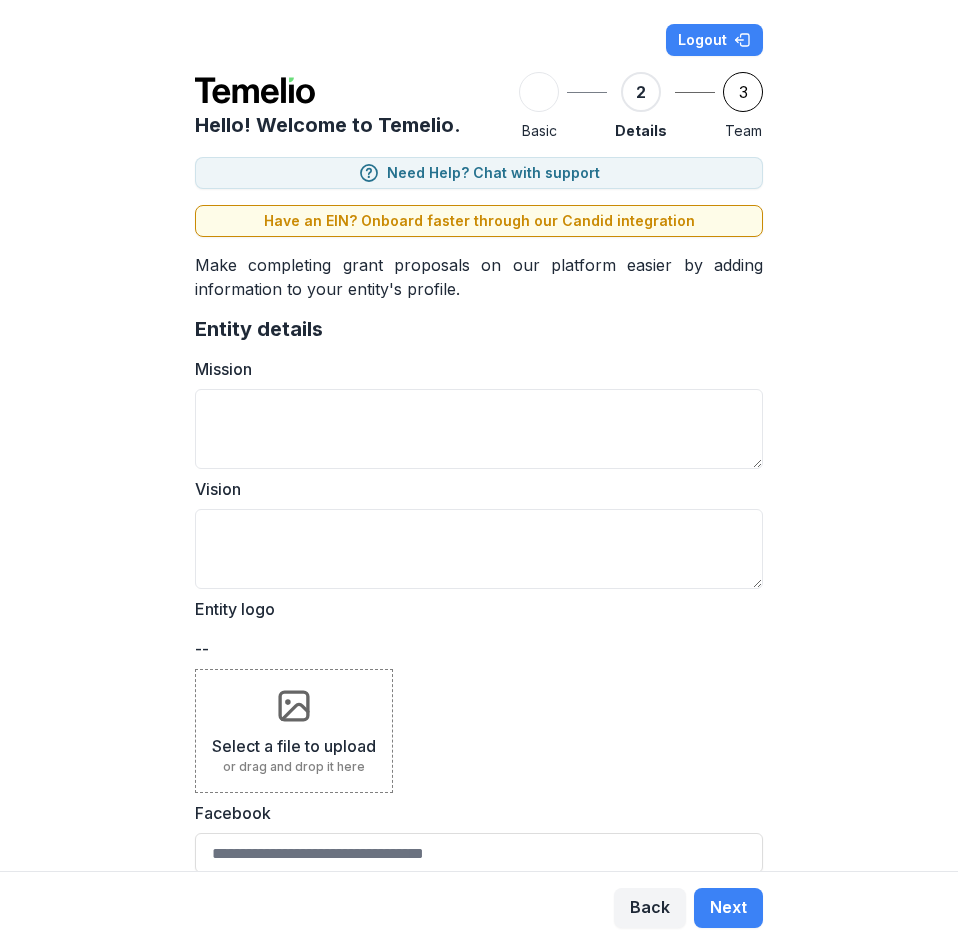 type 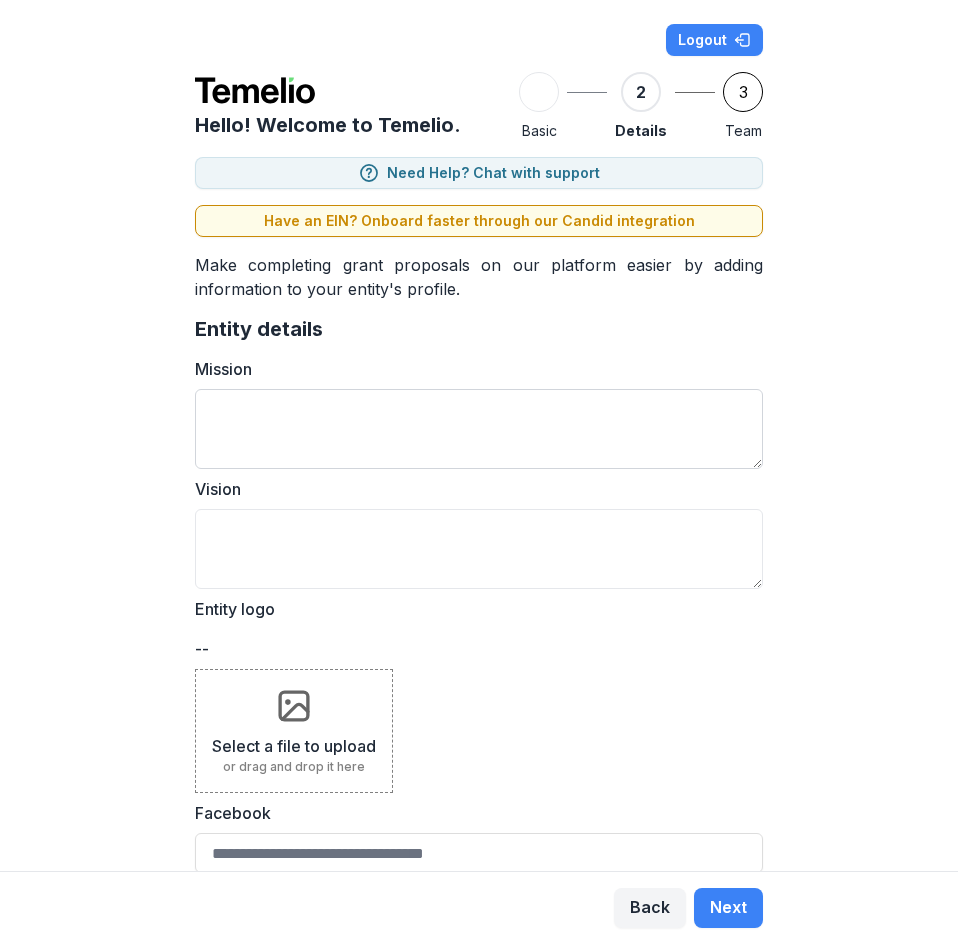 click on "Mission" at bounding box center (479, 429) 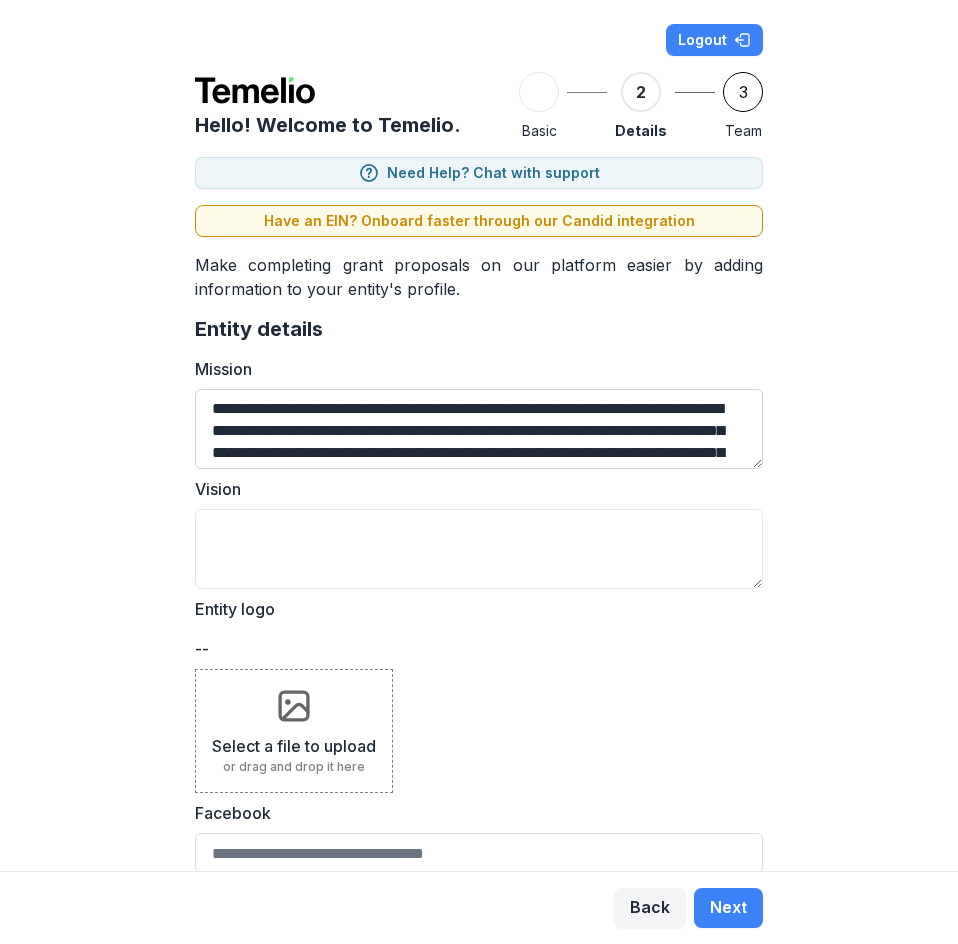 scroll, scrollTop: 39, scrollLeft: 0, axis: vertical 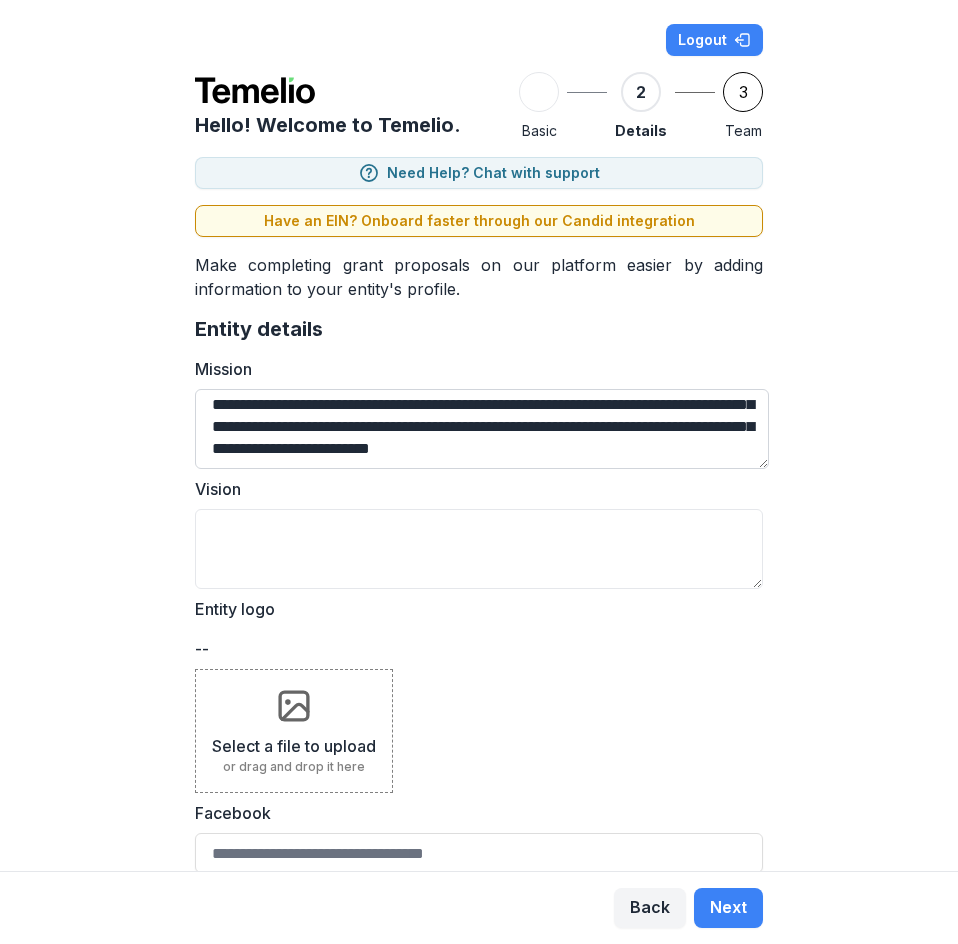 click on "**********" at bounding box center [482, 429] 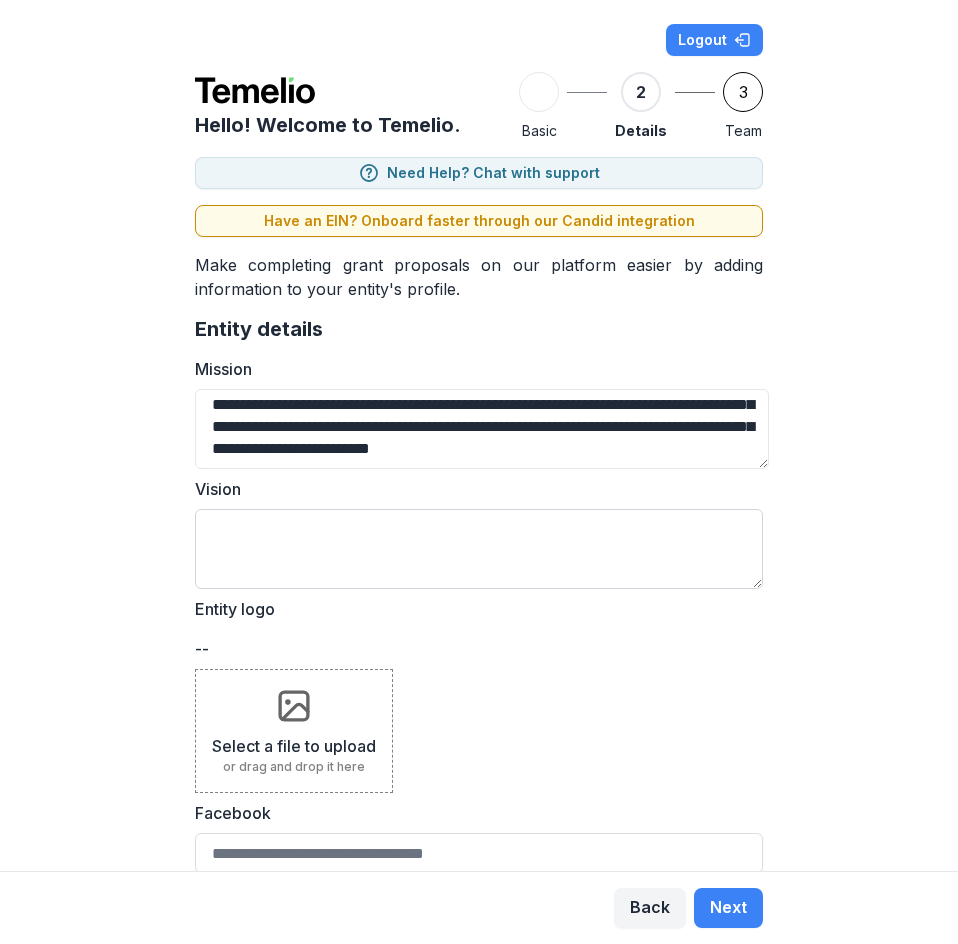 type on "**********" 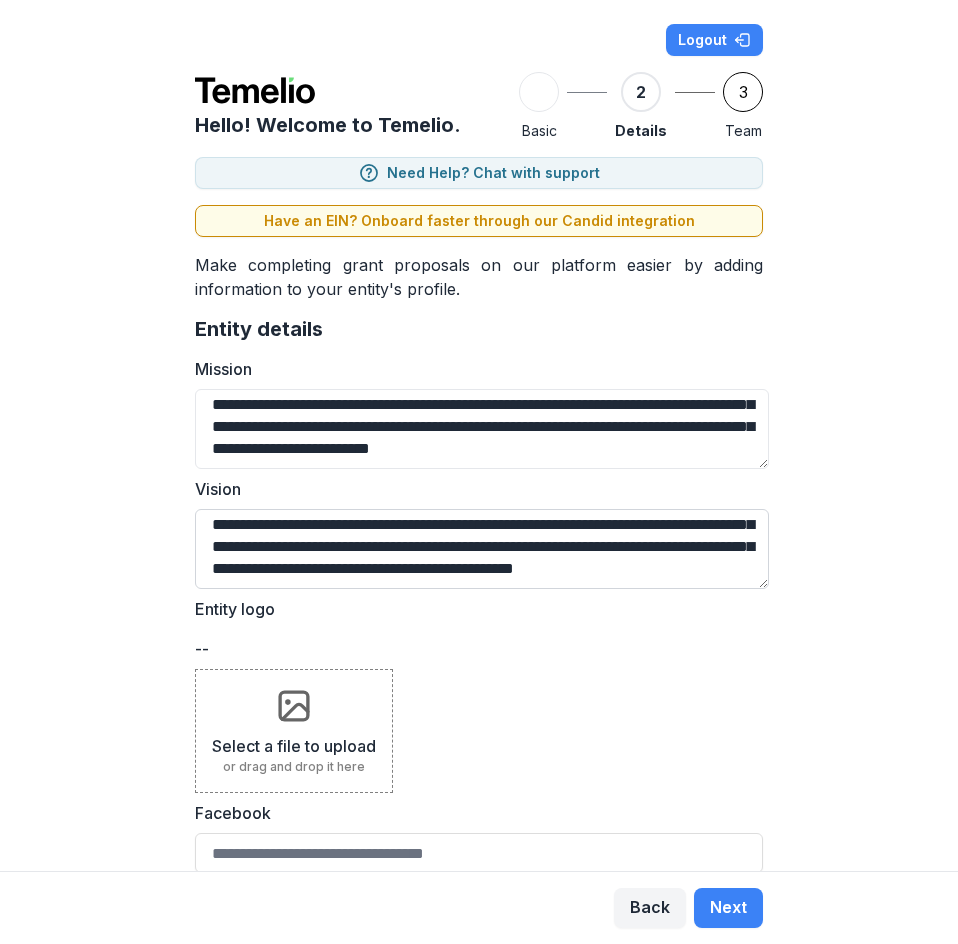 scroll, scrollTop: 534, scrollLeft: 0, axis: vertical 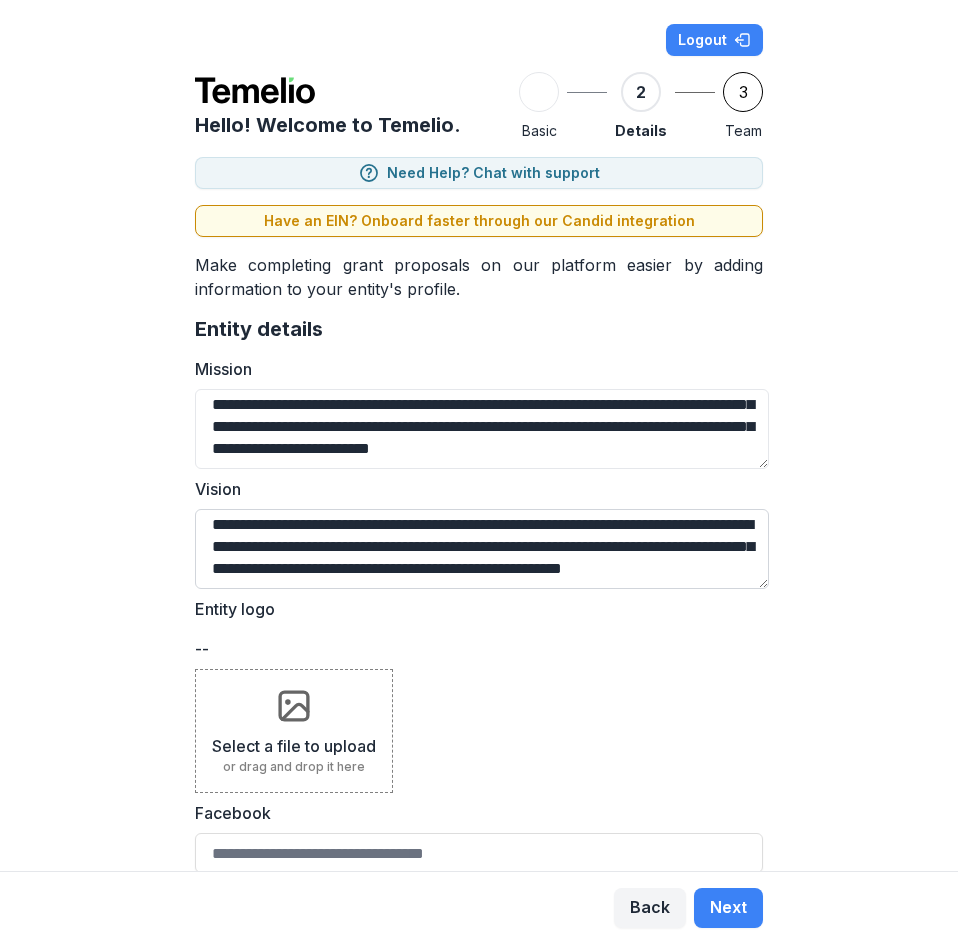drag, startPoint x: 527, startPoint y: 543, endPoint x: 607, endPoint y: 557, distance: 81.21576 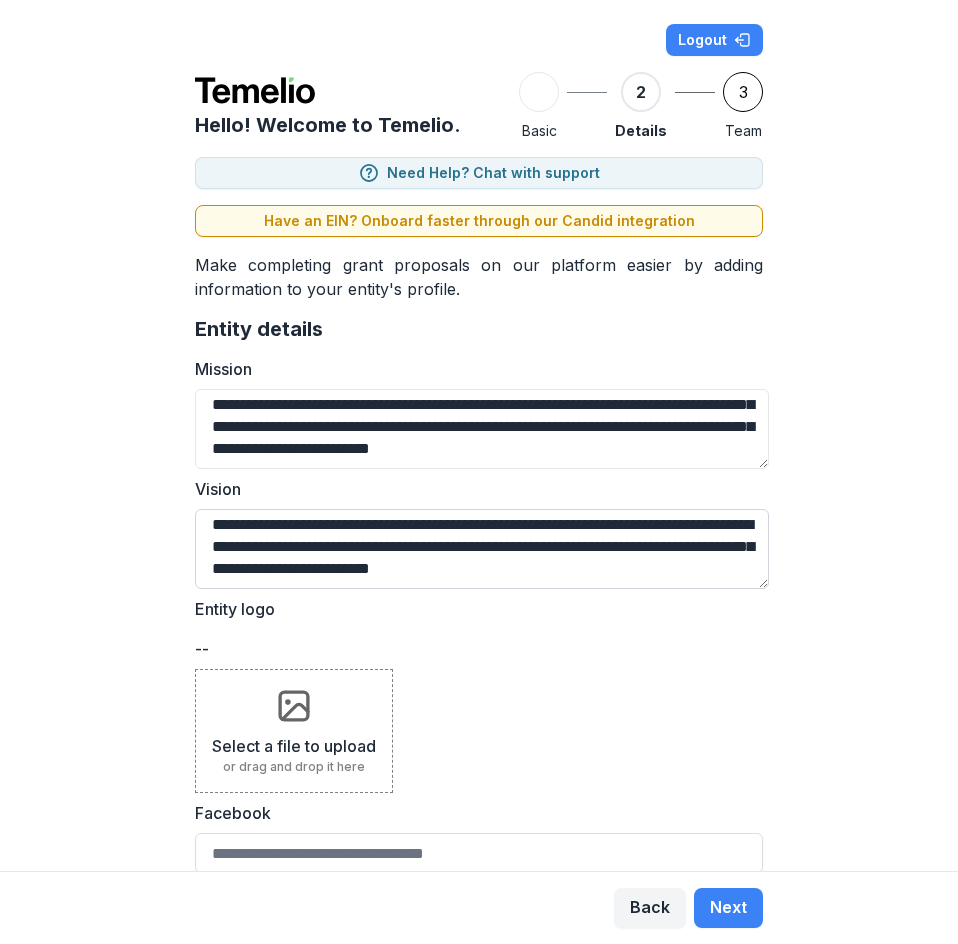 scroll, scrollTop: 532, scrollLeft: 0, axis: vertical 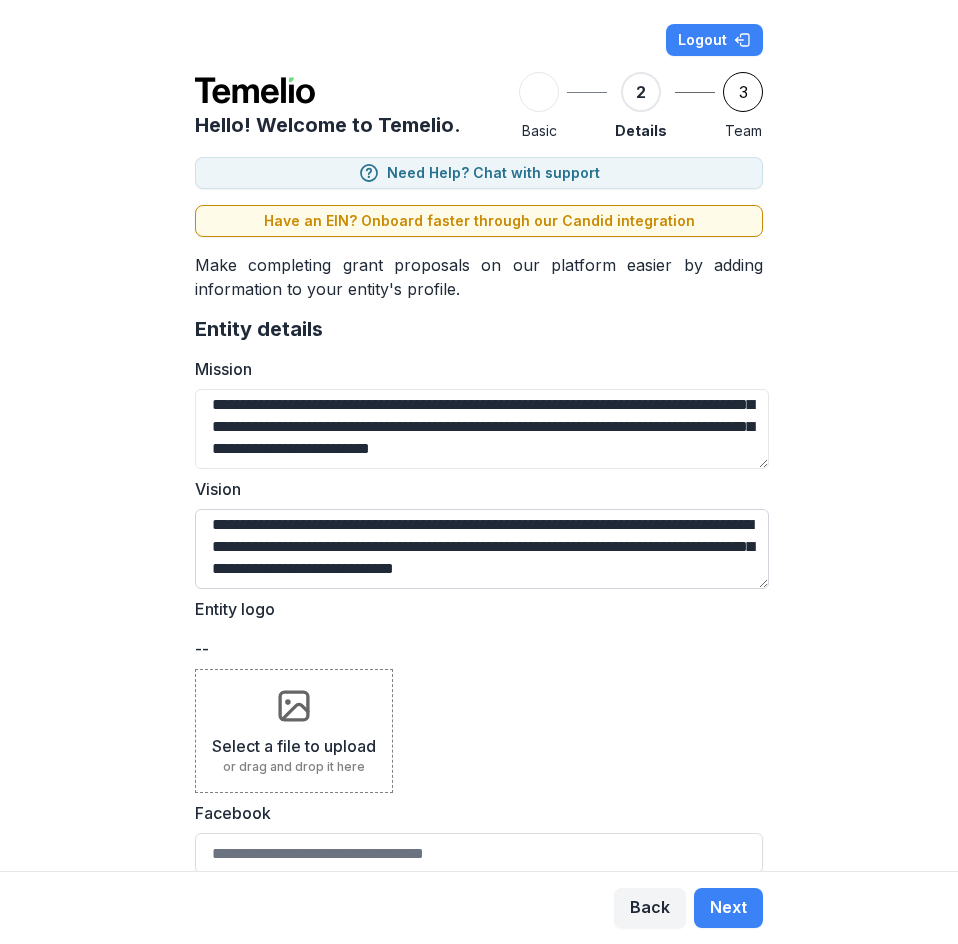 click on "Vision" at bounding box center [482, 549] 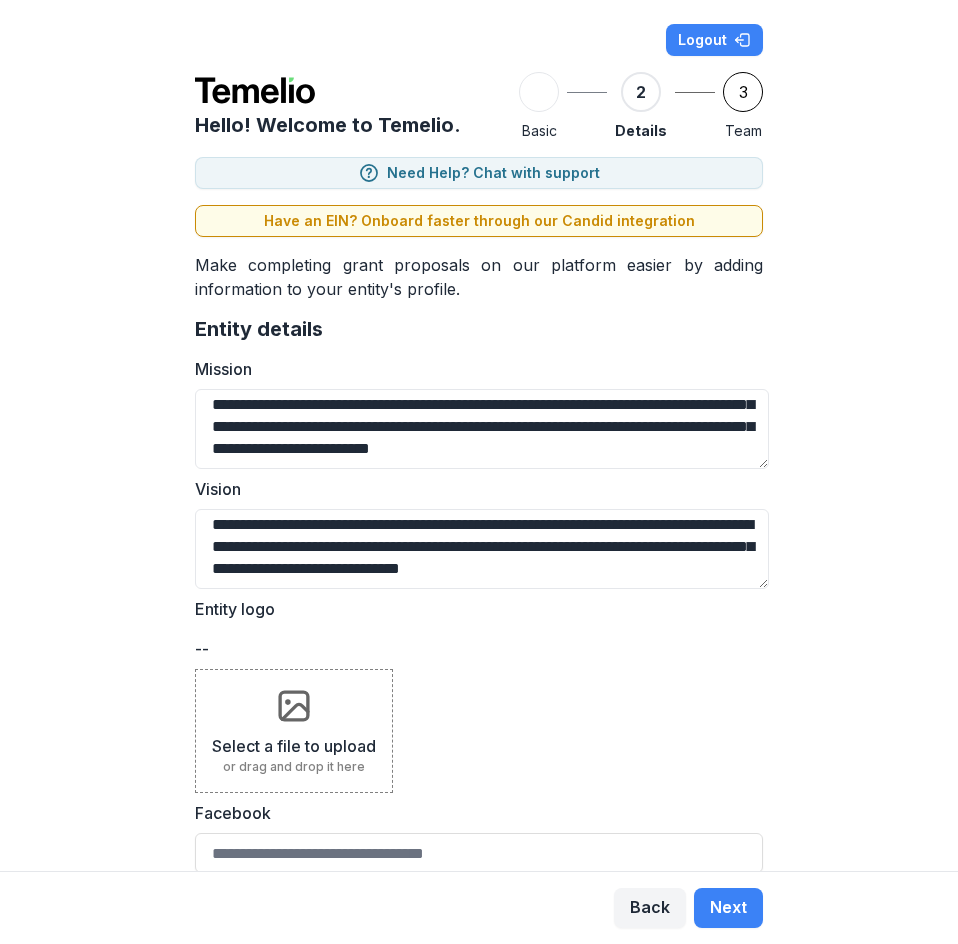 type on "**********" 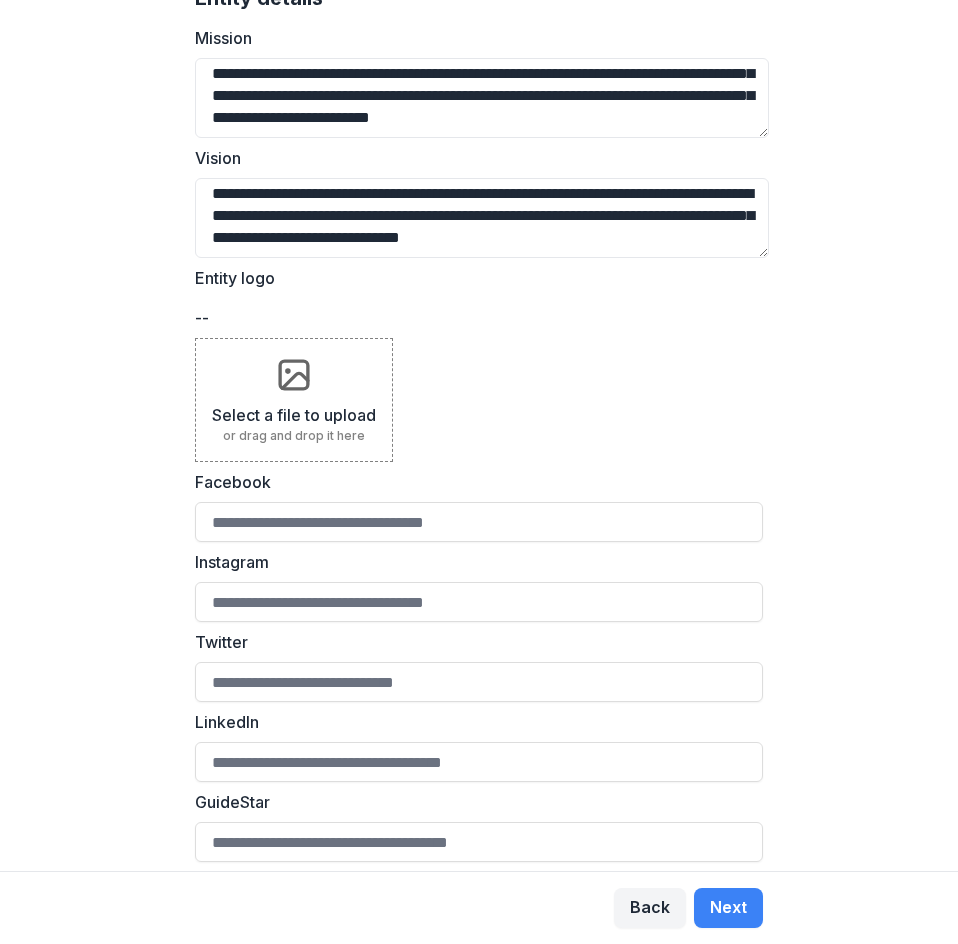 scroll, scrollTop: 333, scrollLeft: 0, axis: vertical 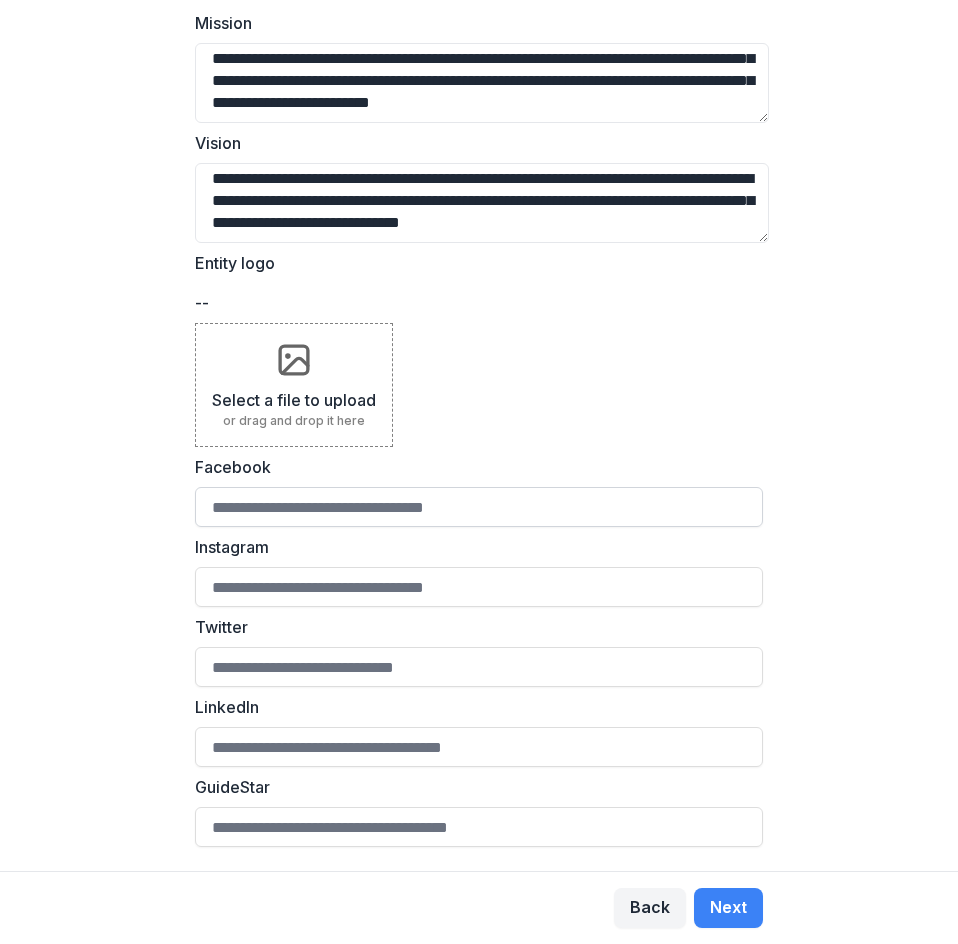 click on "Facebook" at bounding box center [479, 507] 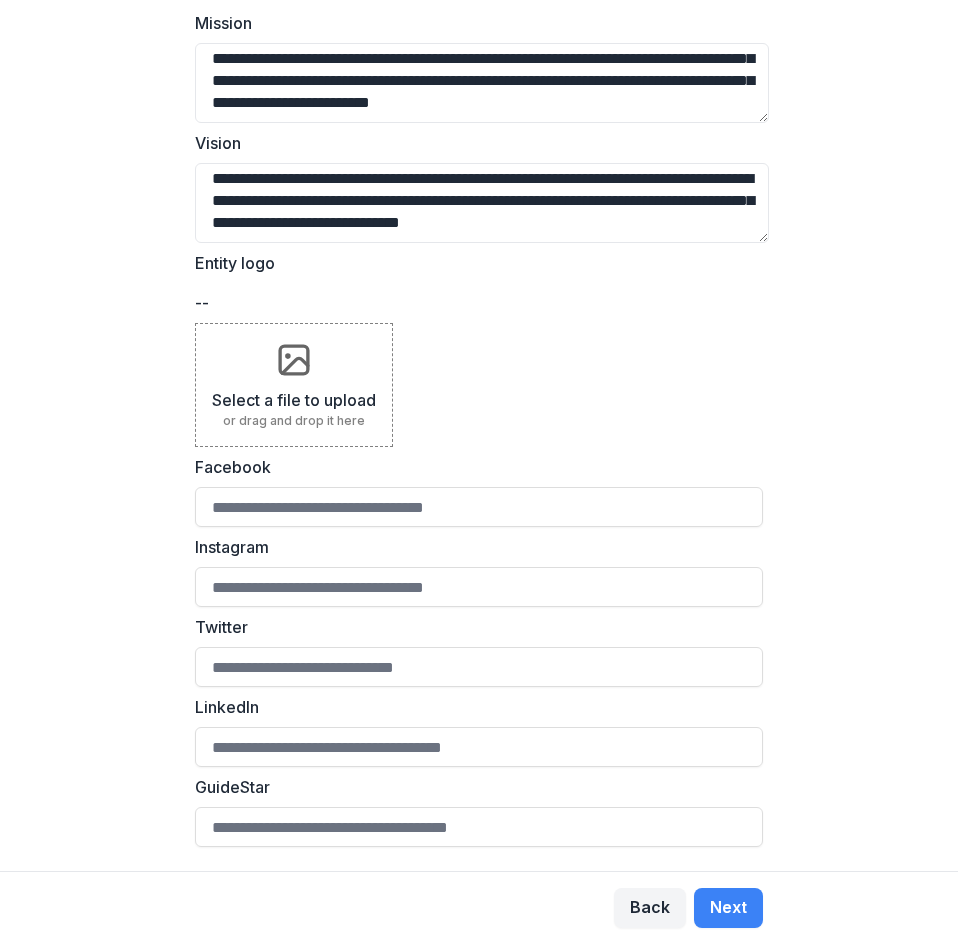 paste on "**********" 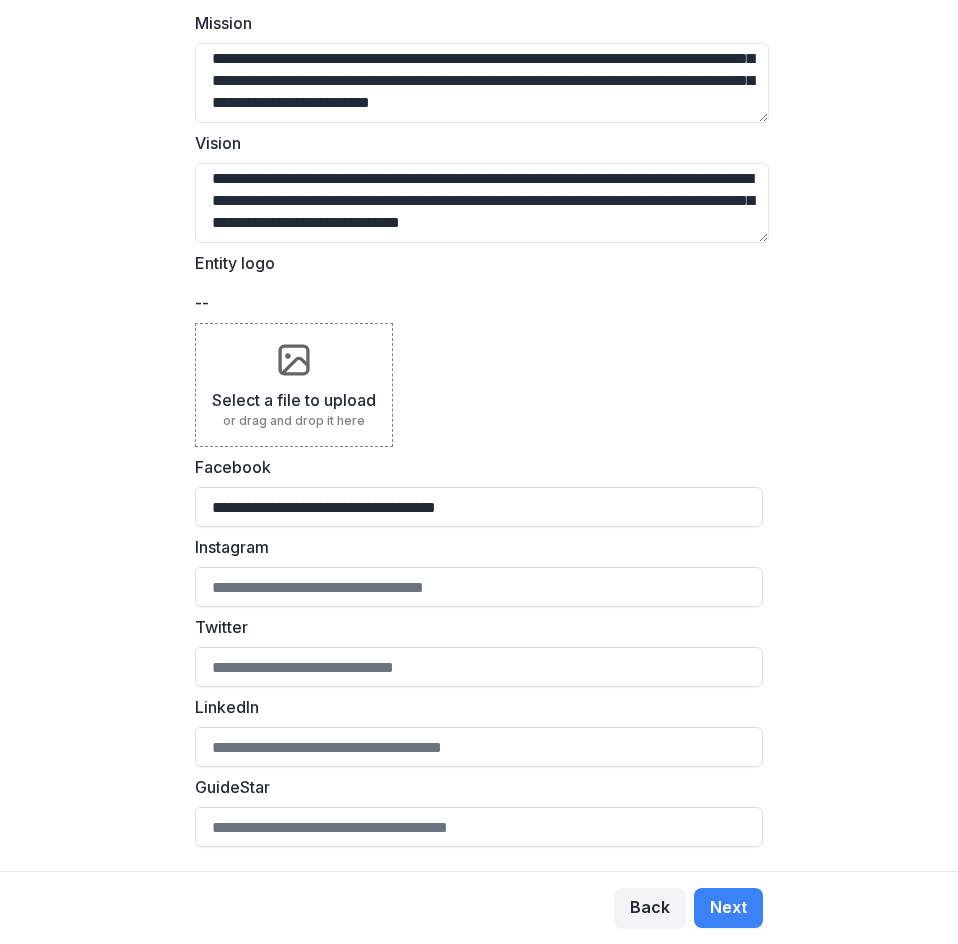 type on "**********" 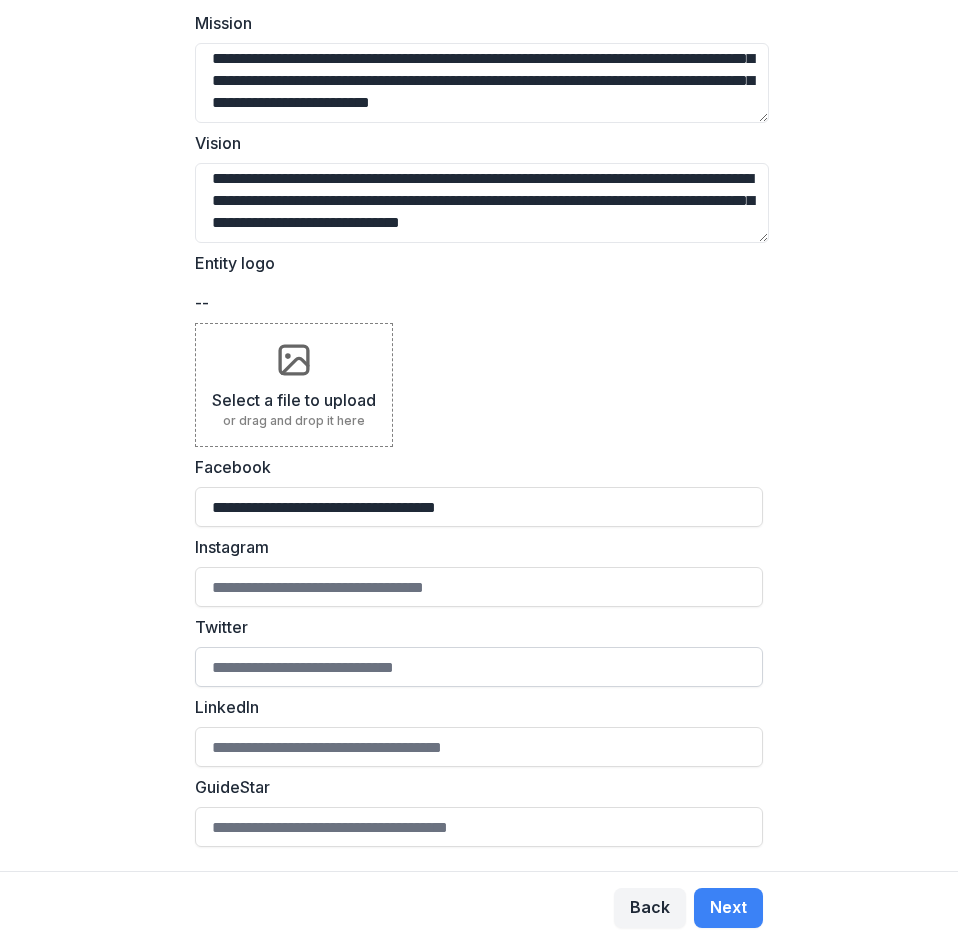 click on "Twitter" at bounding box center (479, 667) 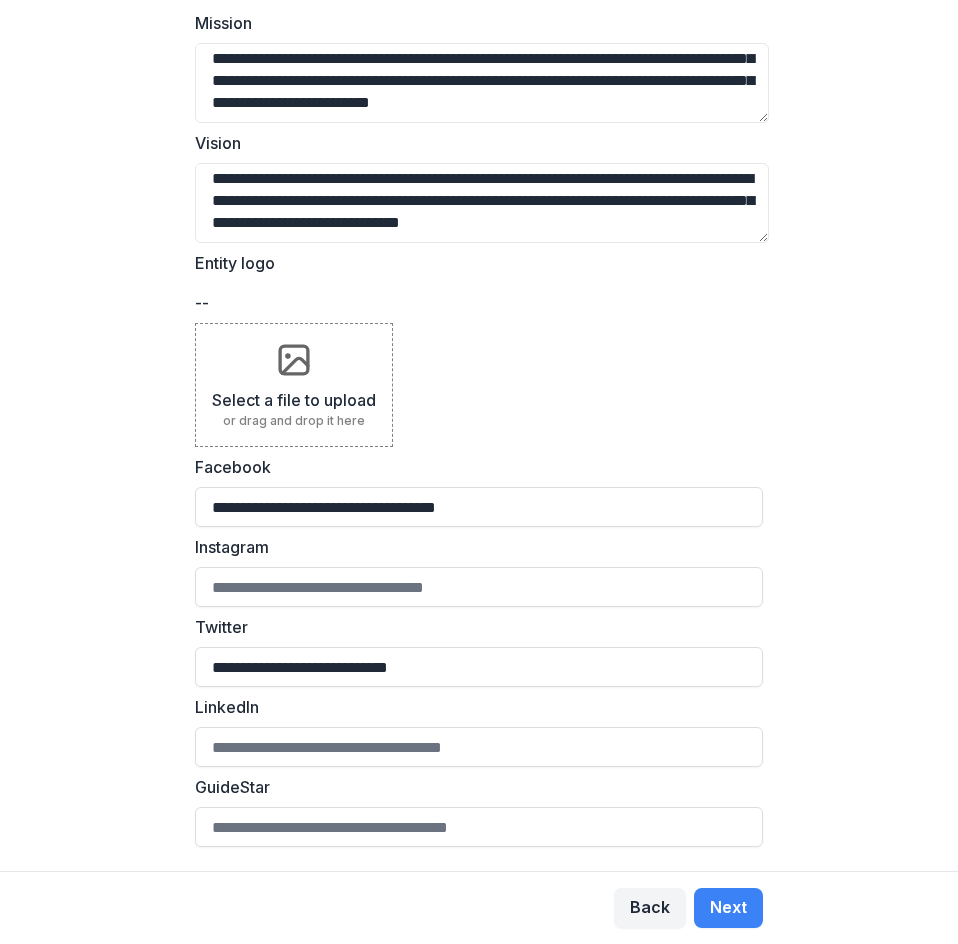 type on "**********" 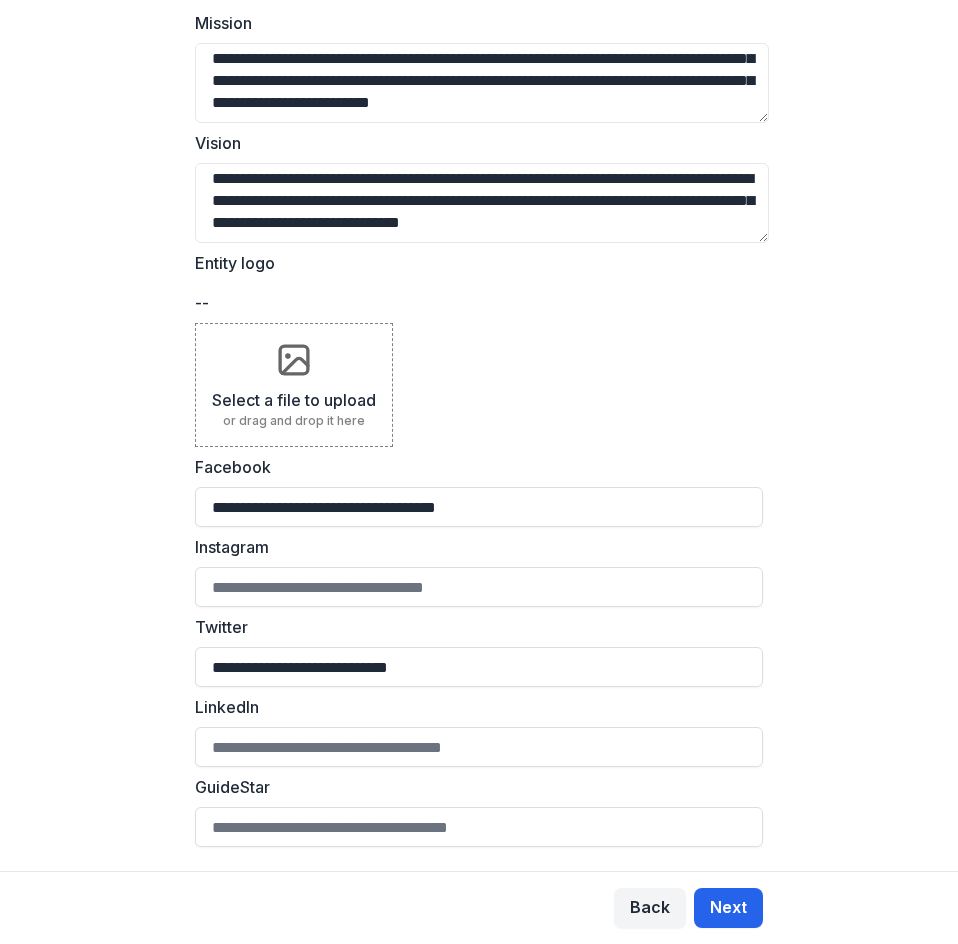 click on "Next" at bounding box center [728, 908] 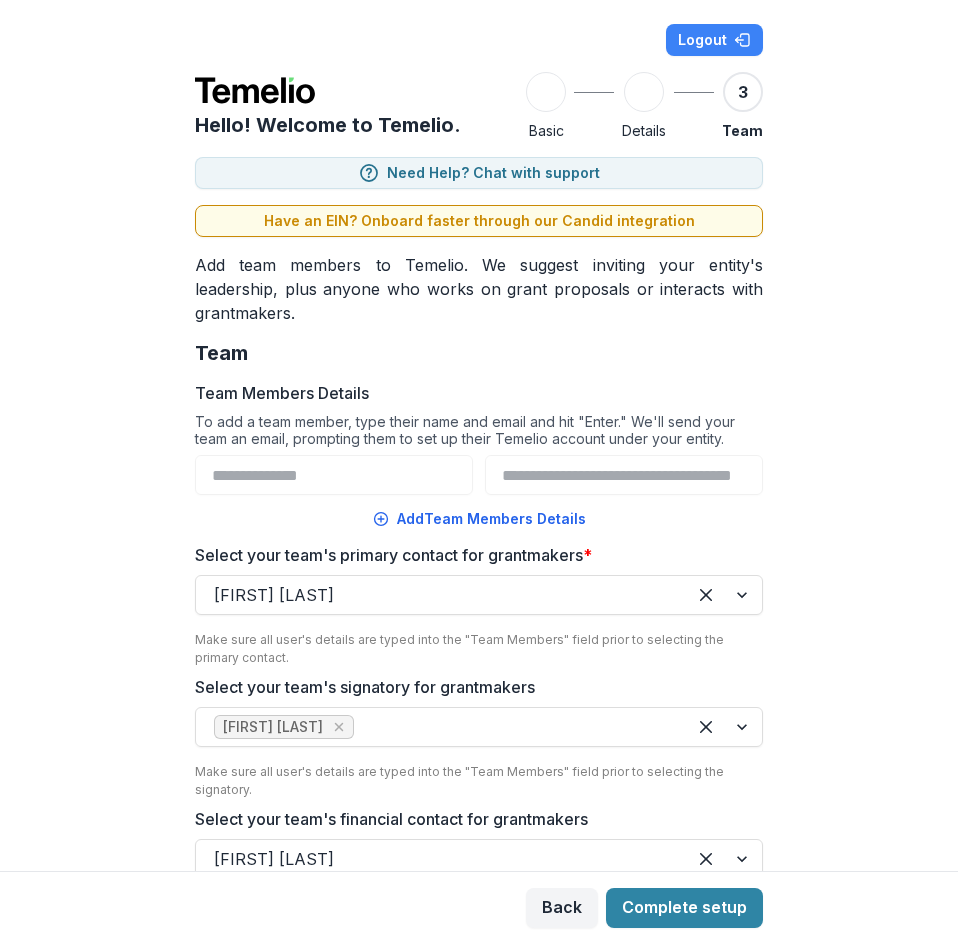 scroll, scrollTop: 14, scrollLeft: 0, axis: vertical 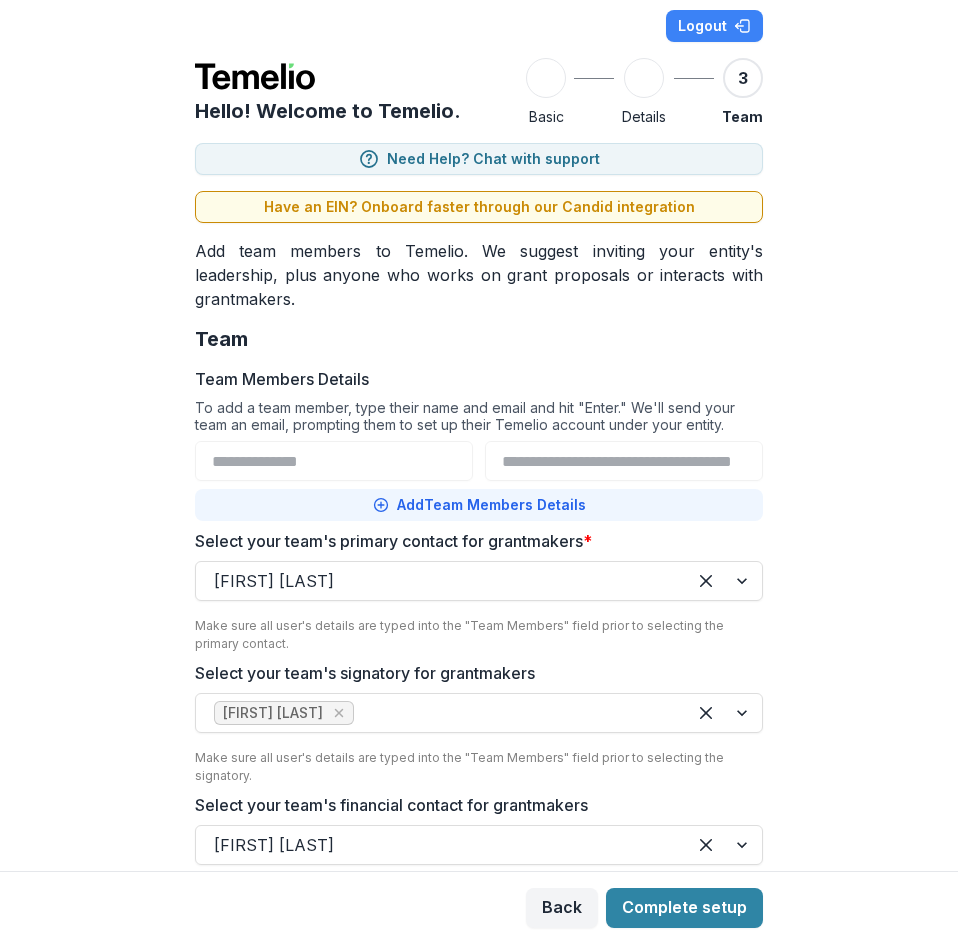 click on "Add  Team Members Details" at bounding box center [479, 505] 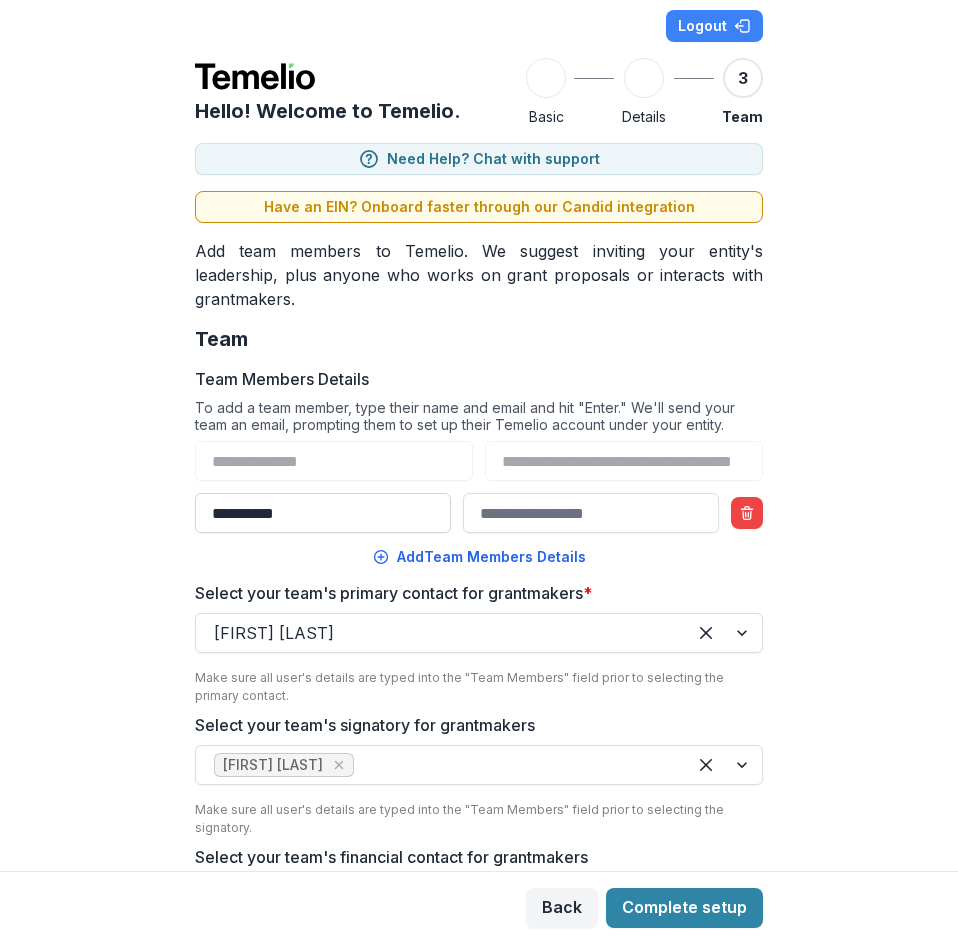 type on "**********" 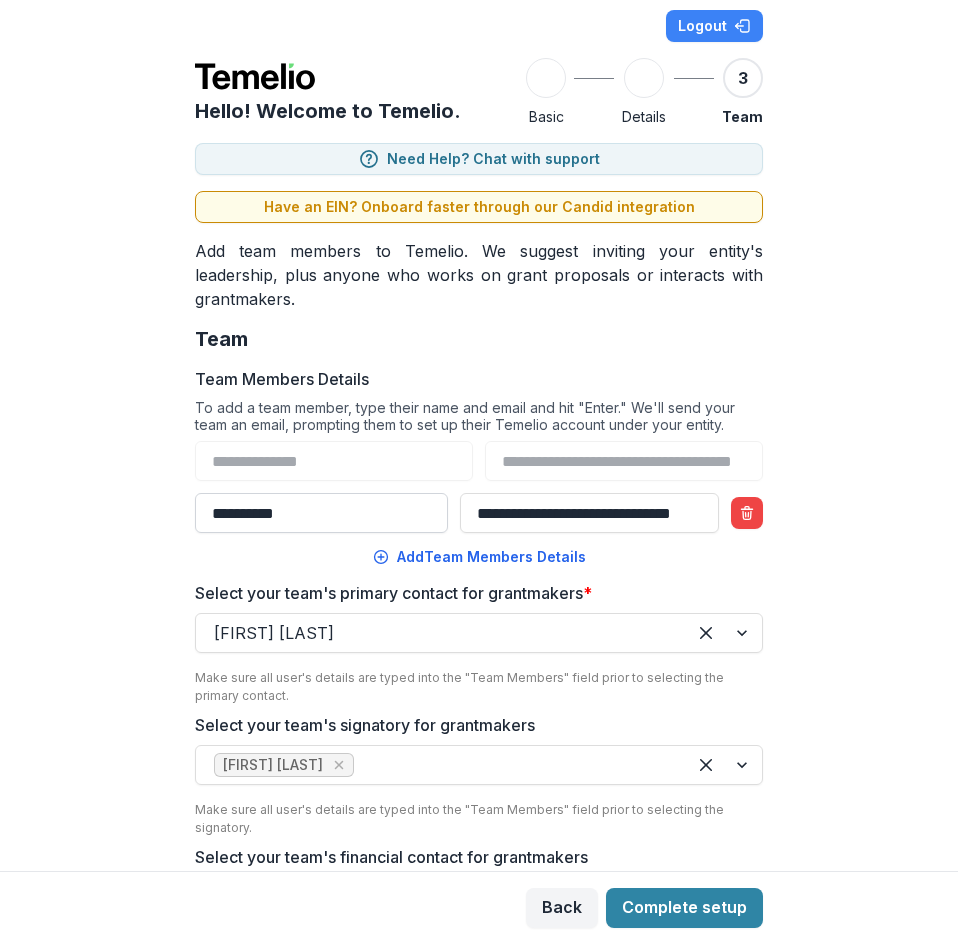 scroll, scrollTop: 0, scrollLeft: 40, axis: horizontal 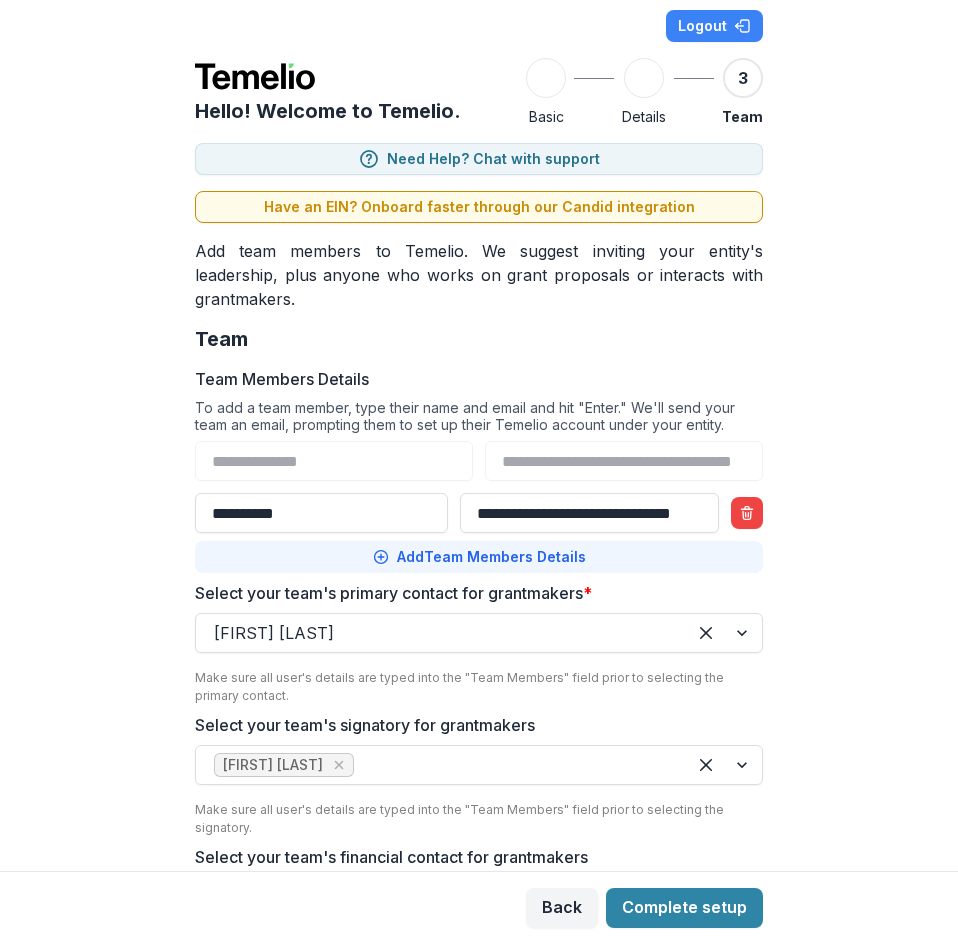 type on "**********" 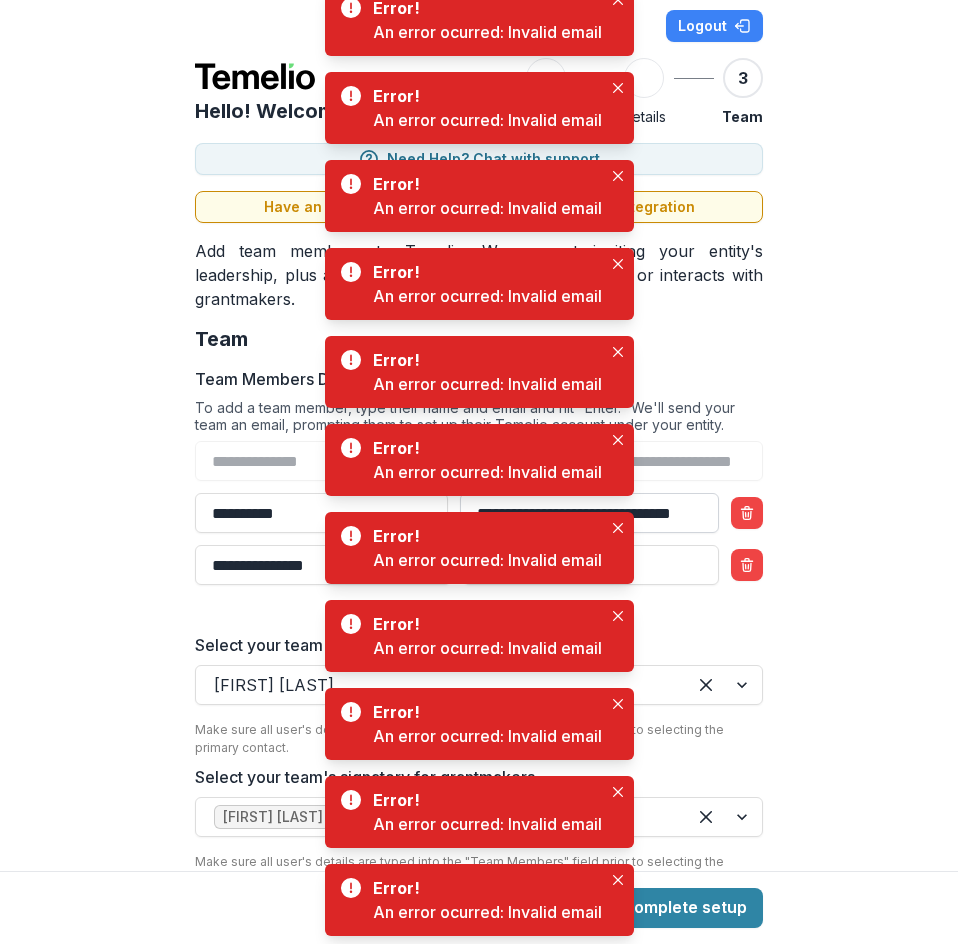 click on "**********" at bounding box center (589, 513) 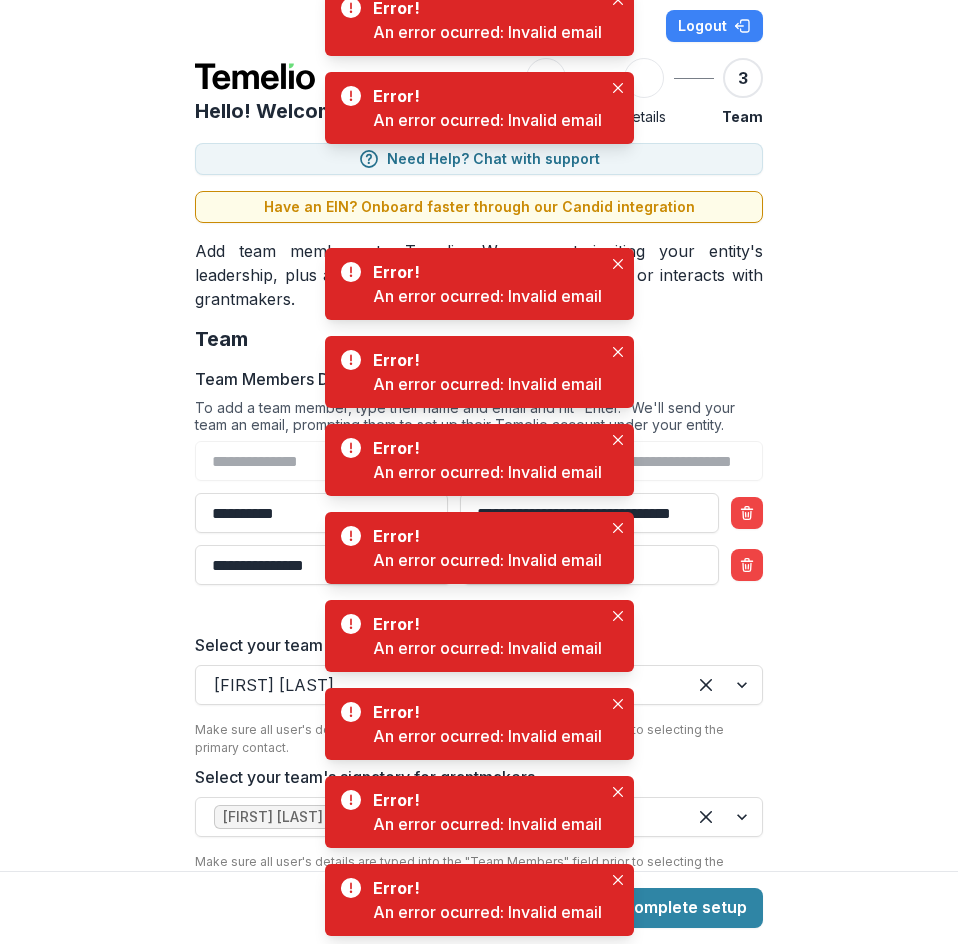 scroll, scrollTop: 0, scrollLeft: 41, axis: horizontal 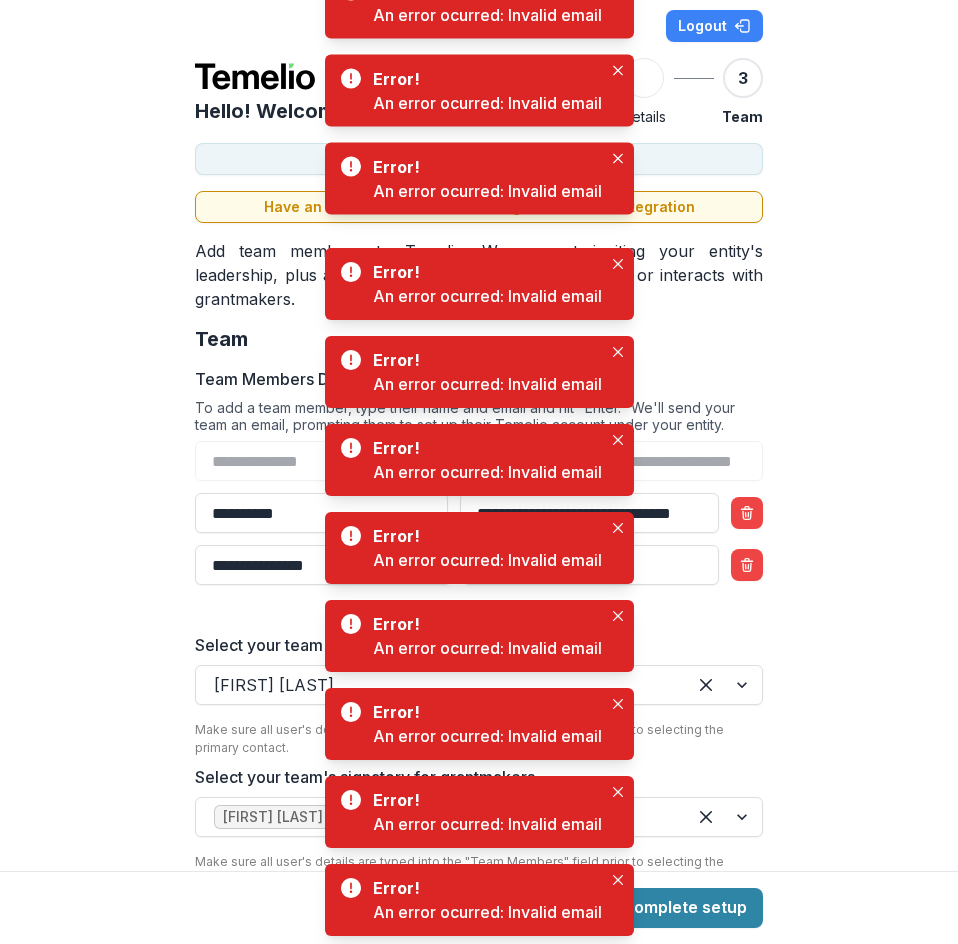 drag, startPoint x: 680, startPoint y: 510, endPoint x: 823, endPoint y: 533, distance: 144.83784 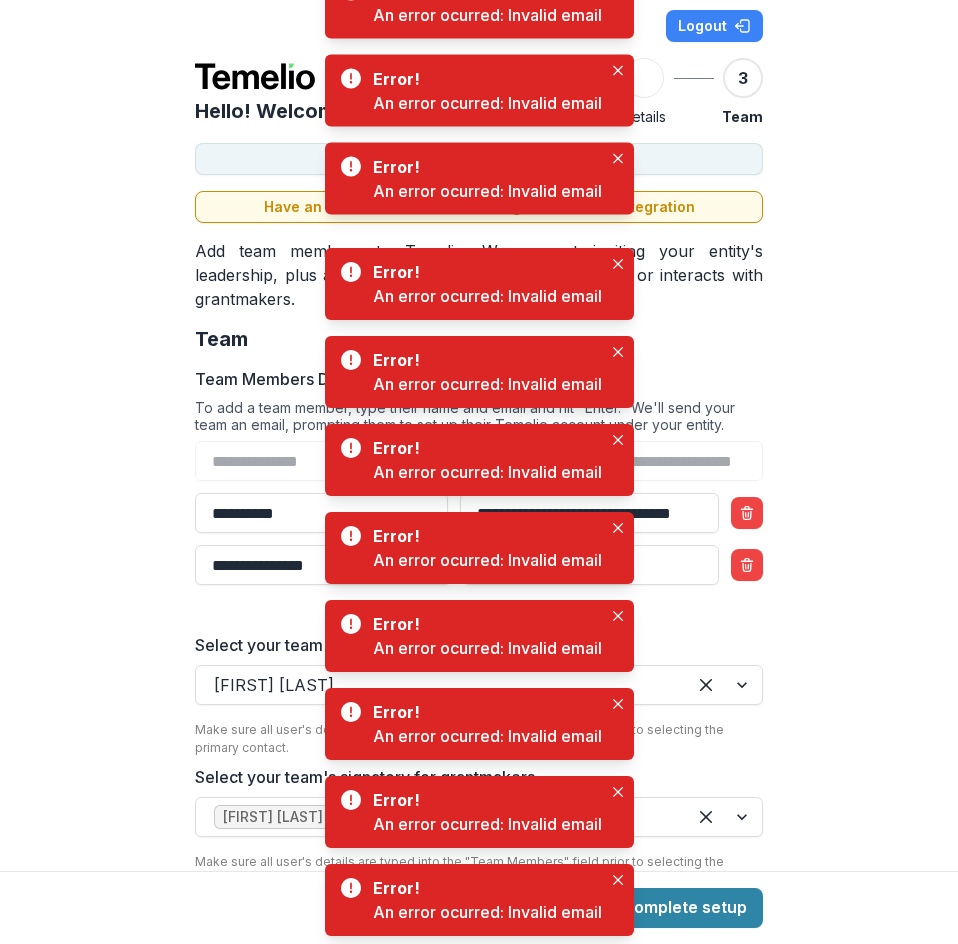click on "**********" at bounding box center [479, 435] 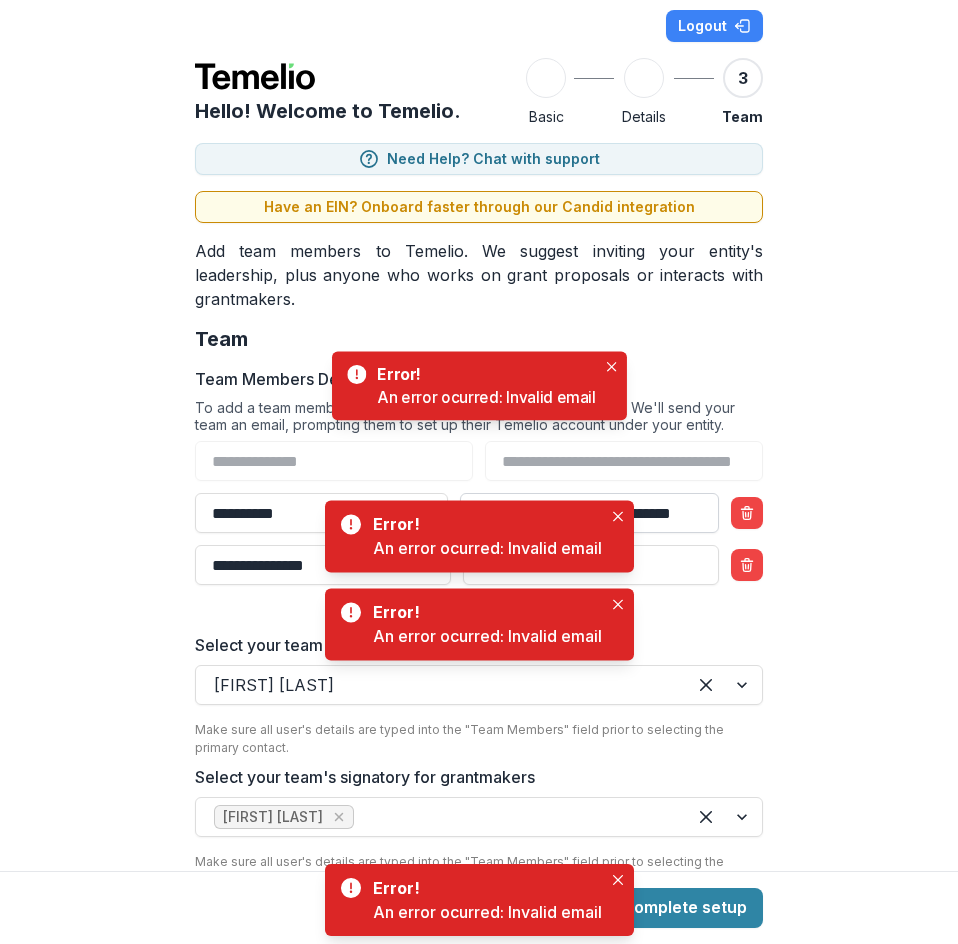 click on "**********" at bounding box center (589, 513) 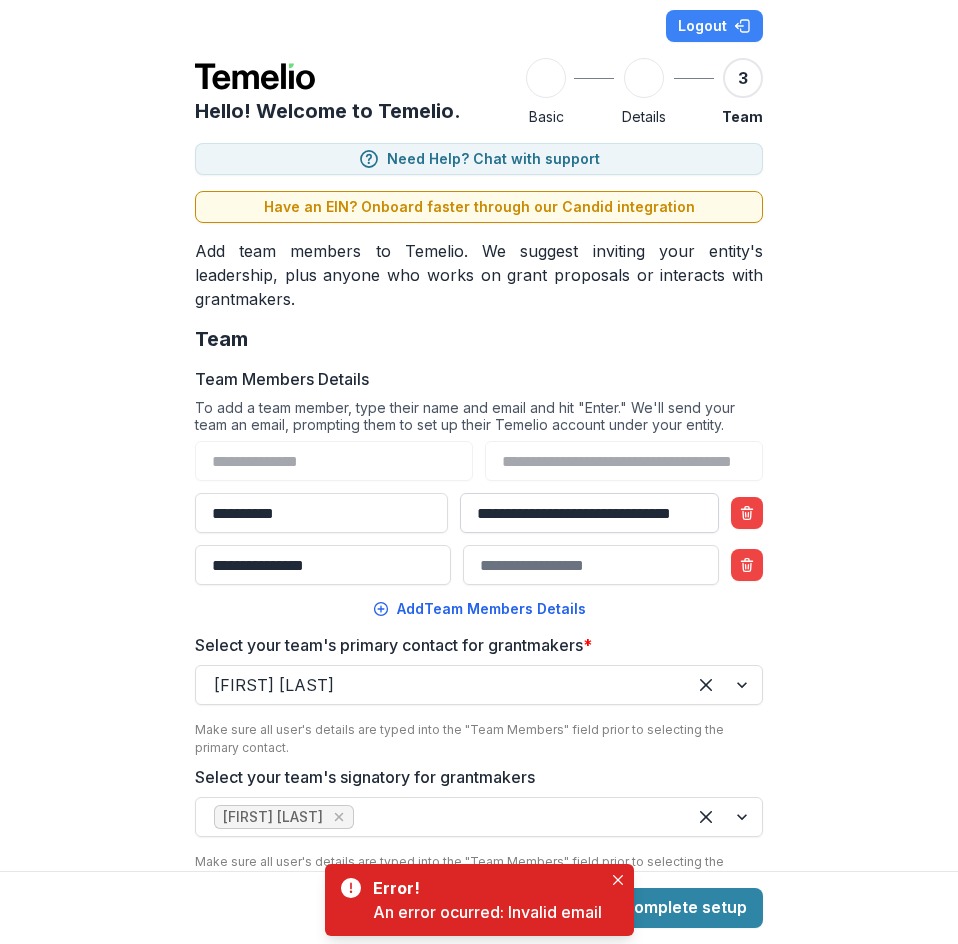 scroll, scrollTop: 0, scrollLeft: 0, axis: both 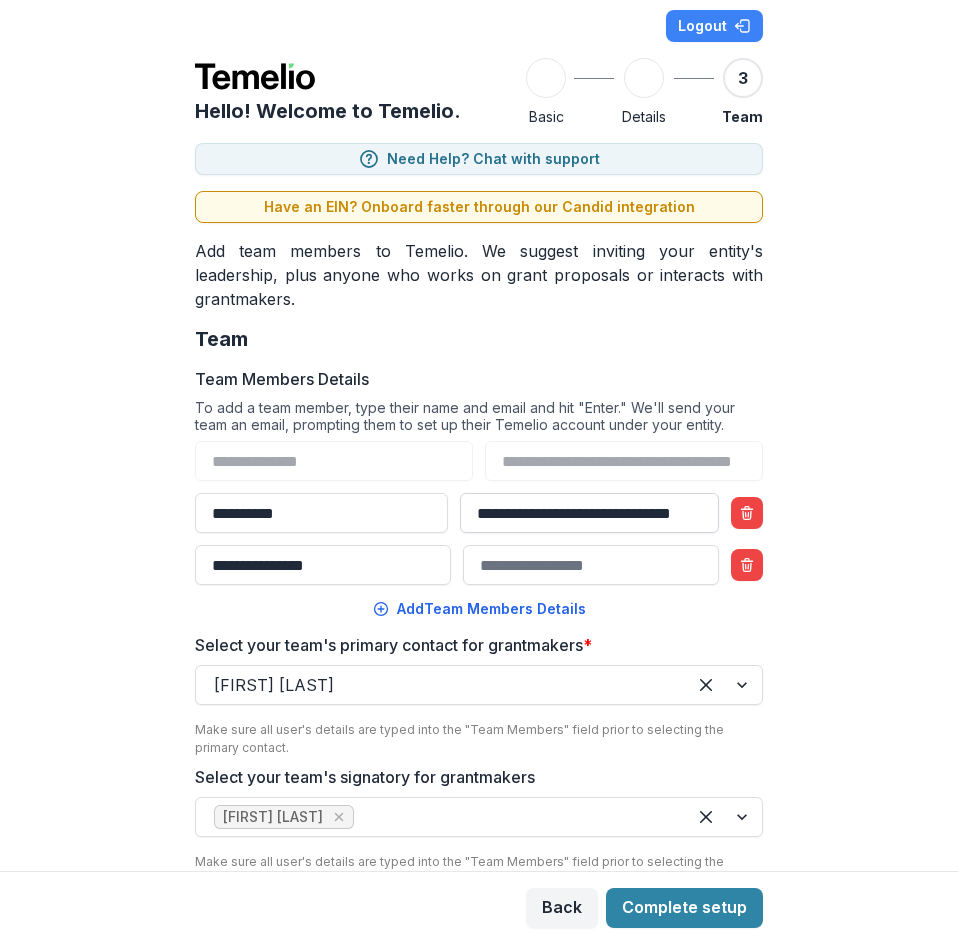drag, startPoint x: 674, startPoint y: 516, endPoint x: 465, endPoint y: 512, distance: 209.03827 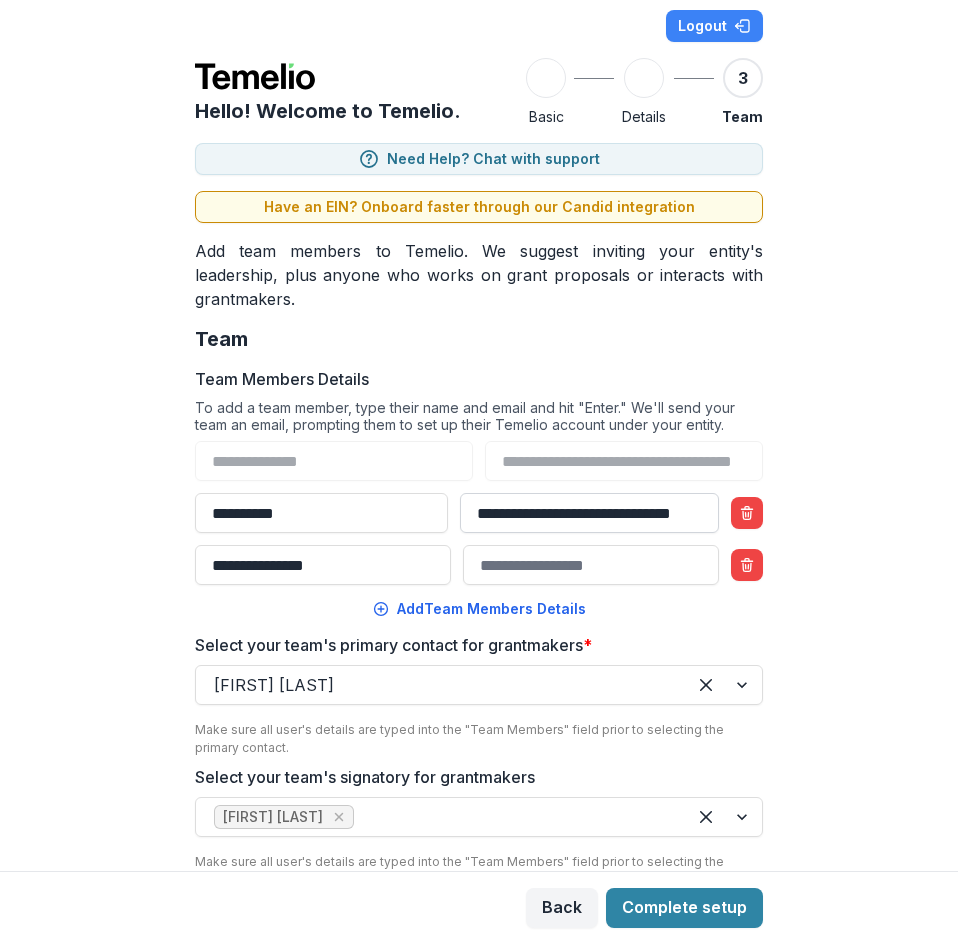 click on "**********" at bounding box center [589, 513] 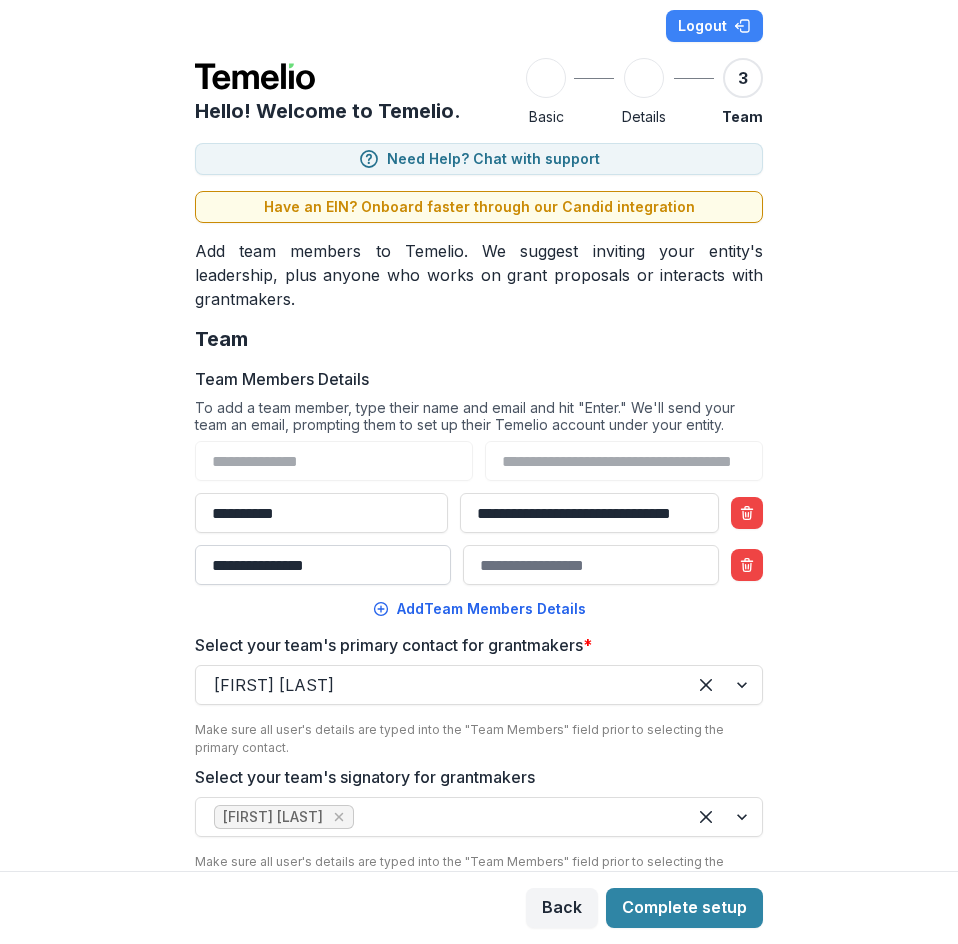click on "**********" at bounding box center [323, 565] 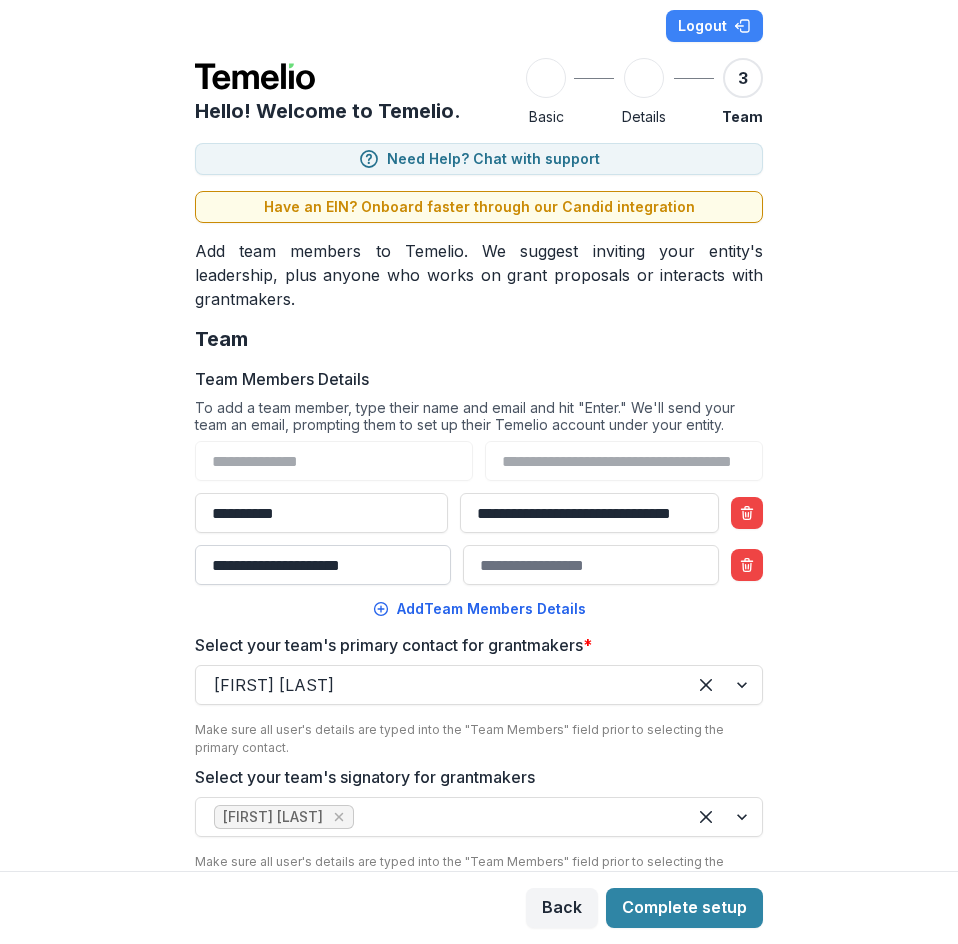 type on "**********" 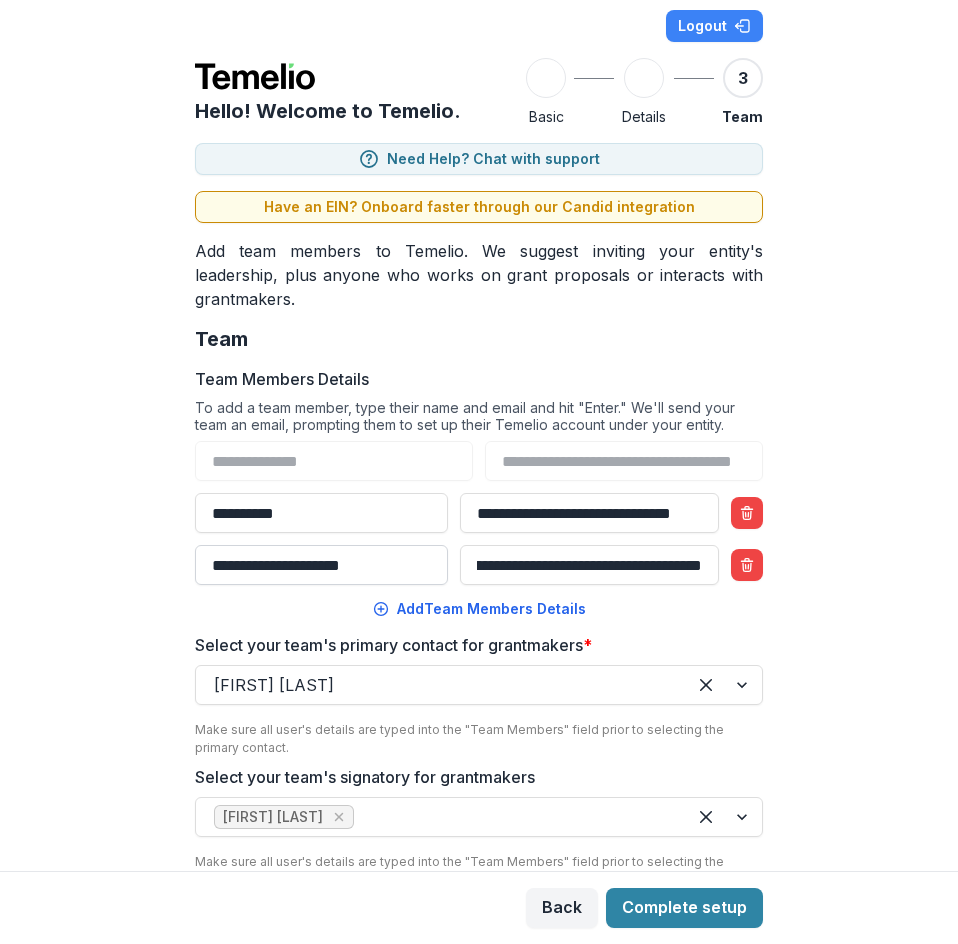 scroll, scrollTop: 0, scrollLeft: 103, axis: horizontal 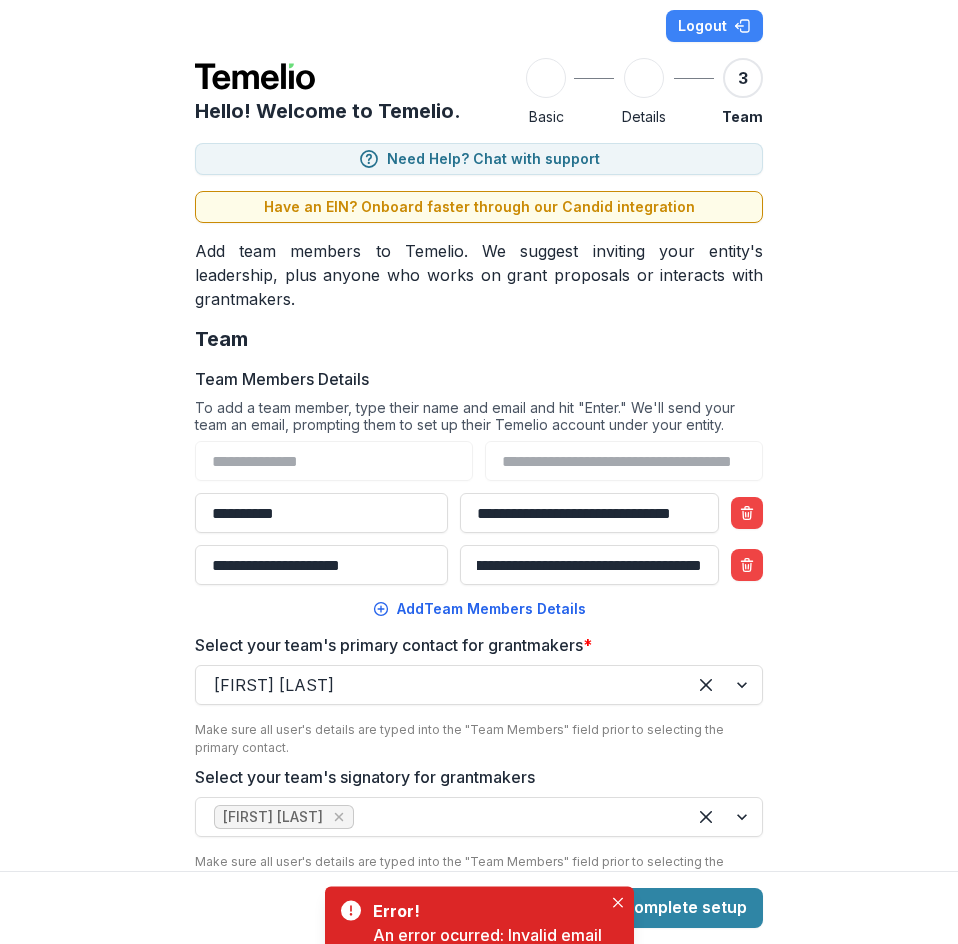 type on "**********" 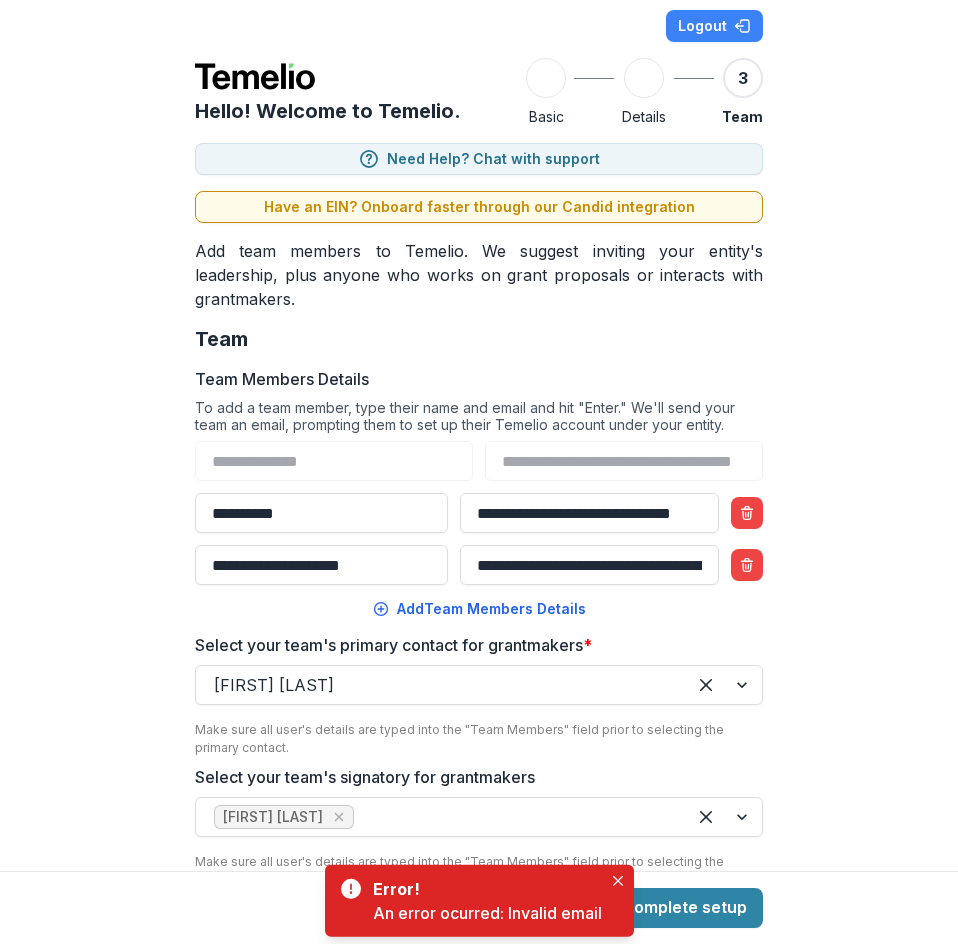 click on "**********" at bounding box center (479, 435) 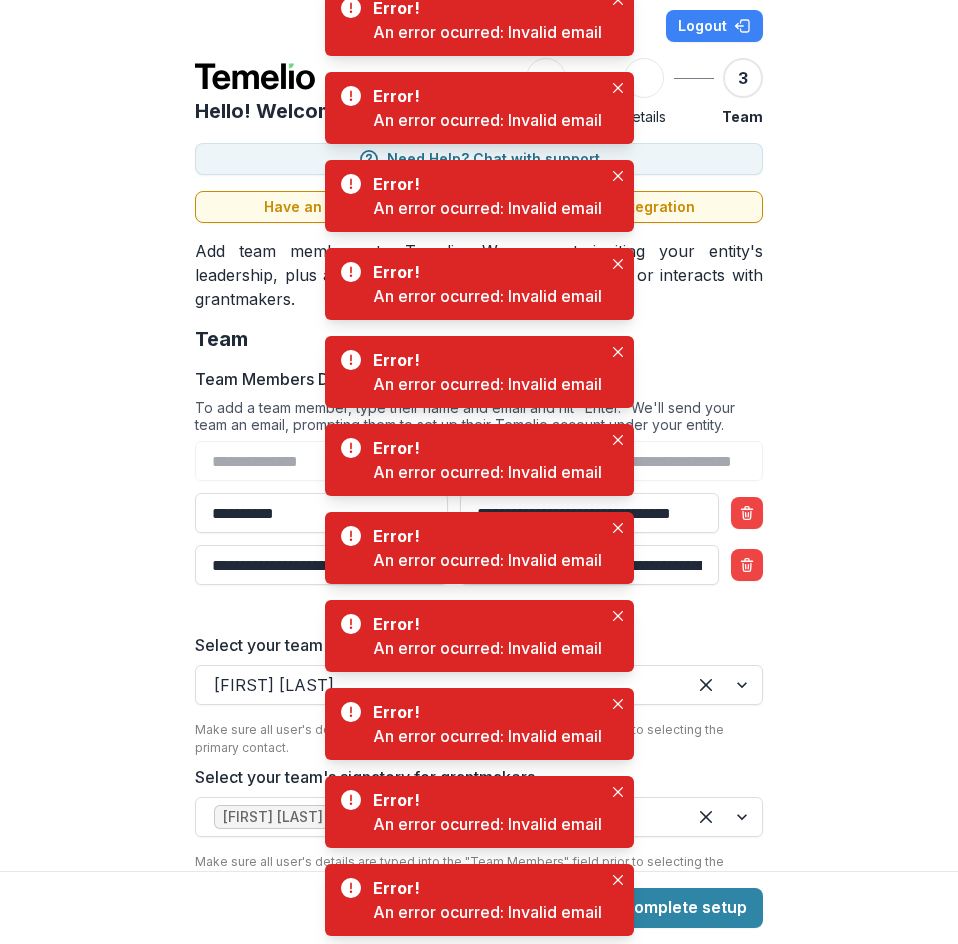 drag, startPoint x: 850, startPoint y: 590, endPoint x: 81, endPoint y: 582, distance: 769.0416 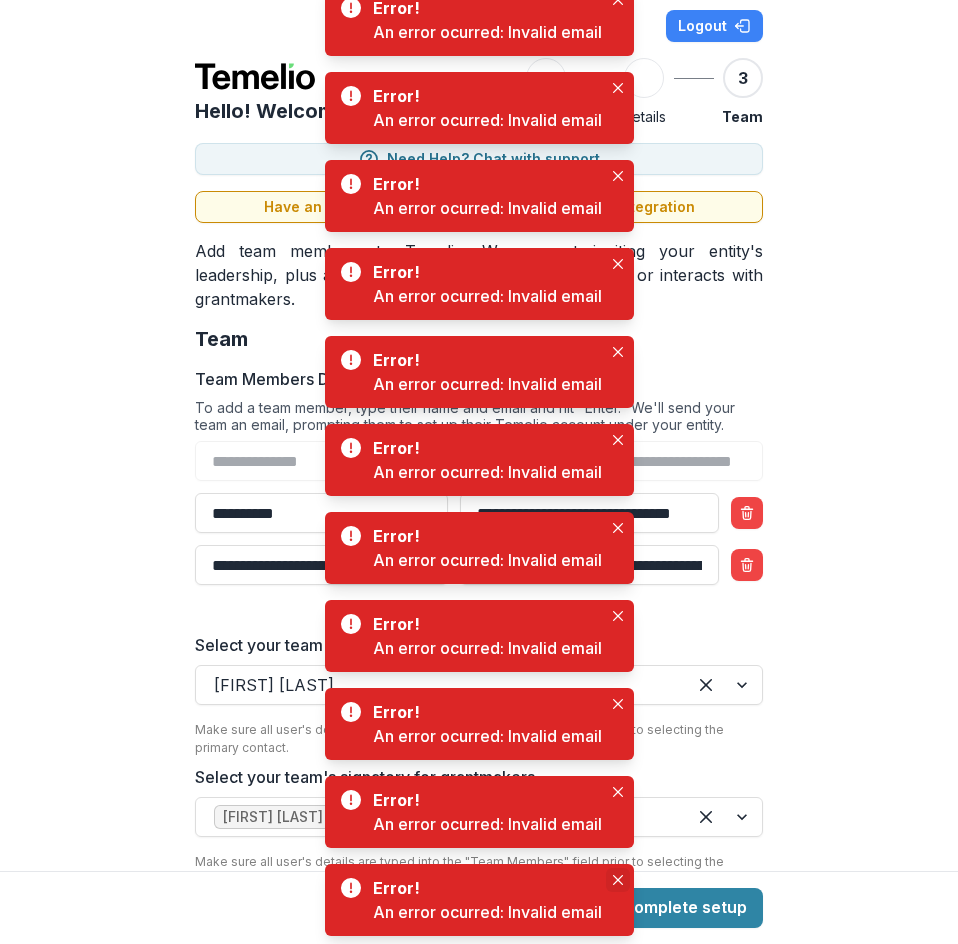 click 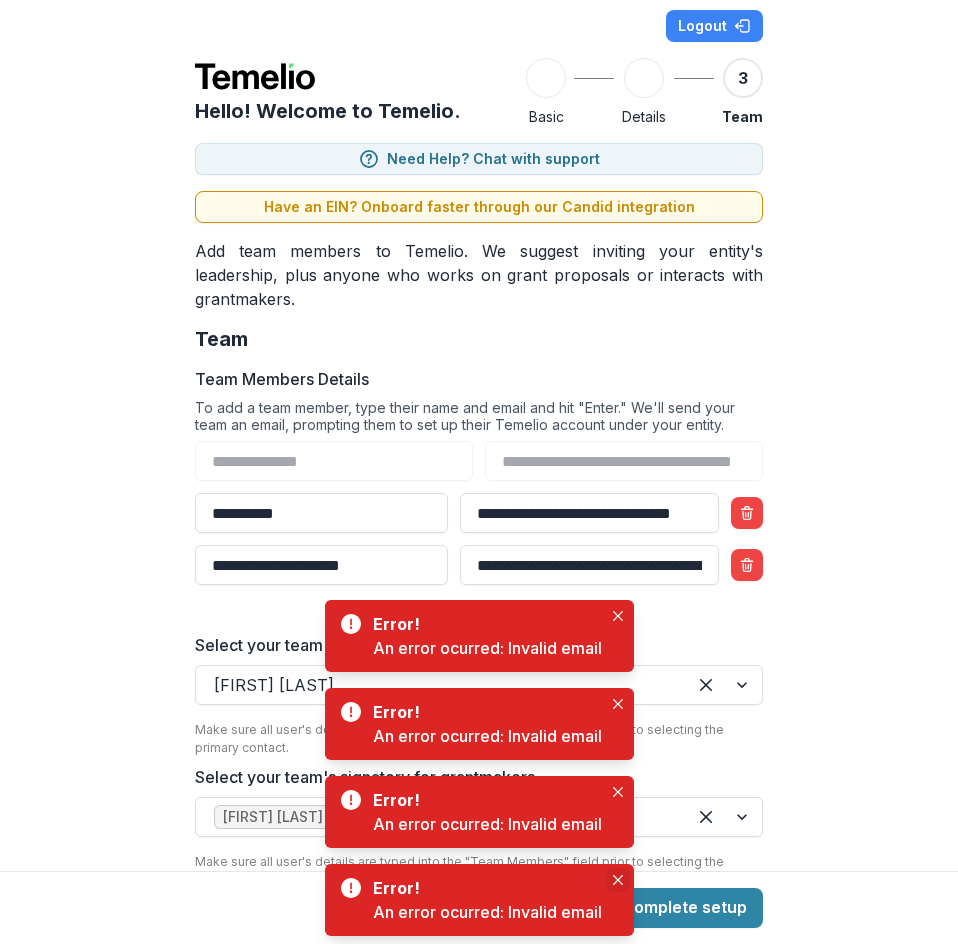 click 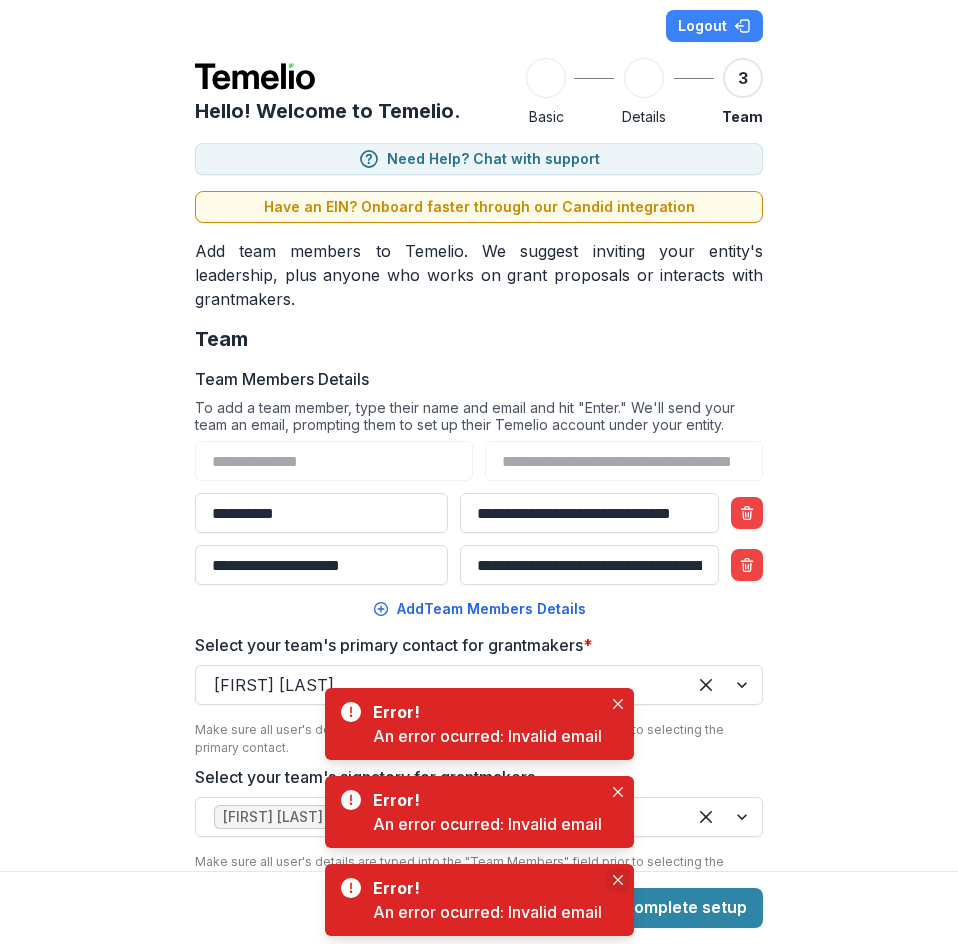 click at bounding box center [618, 880] 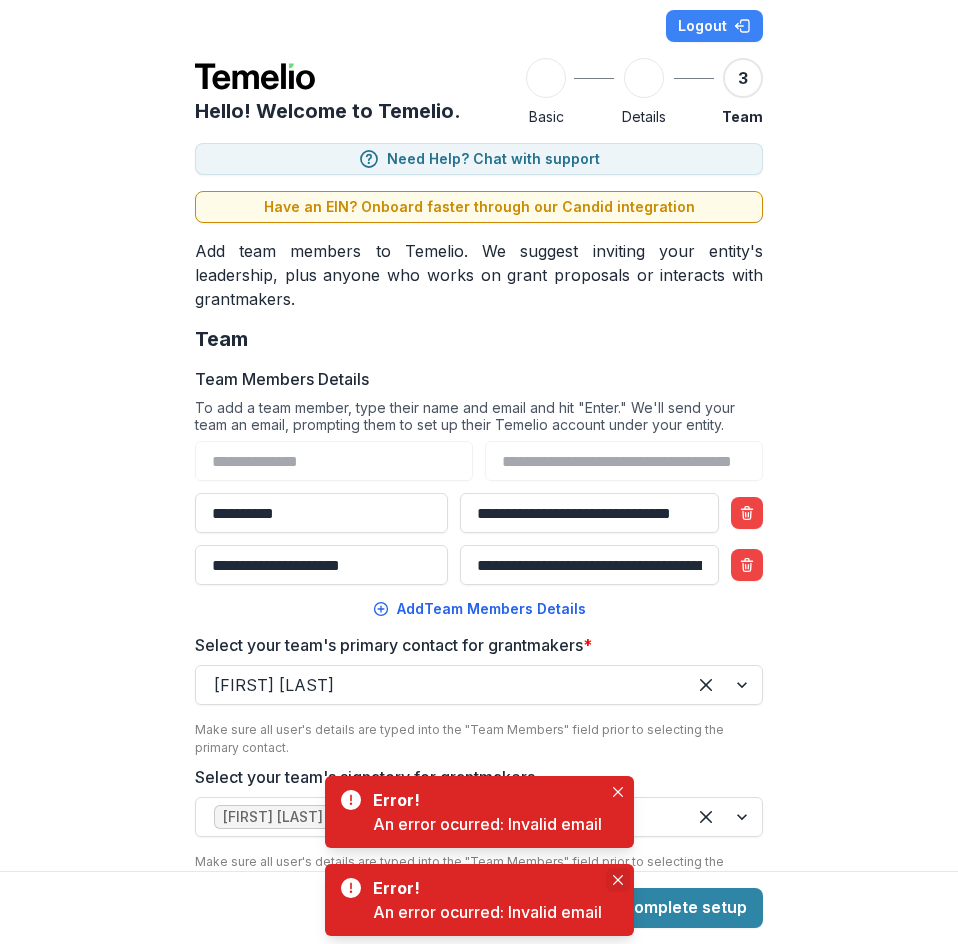 click 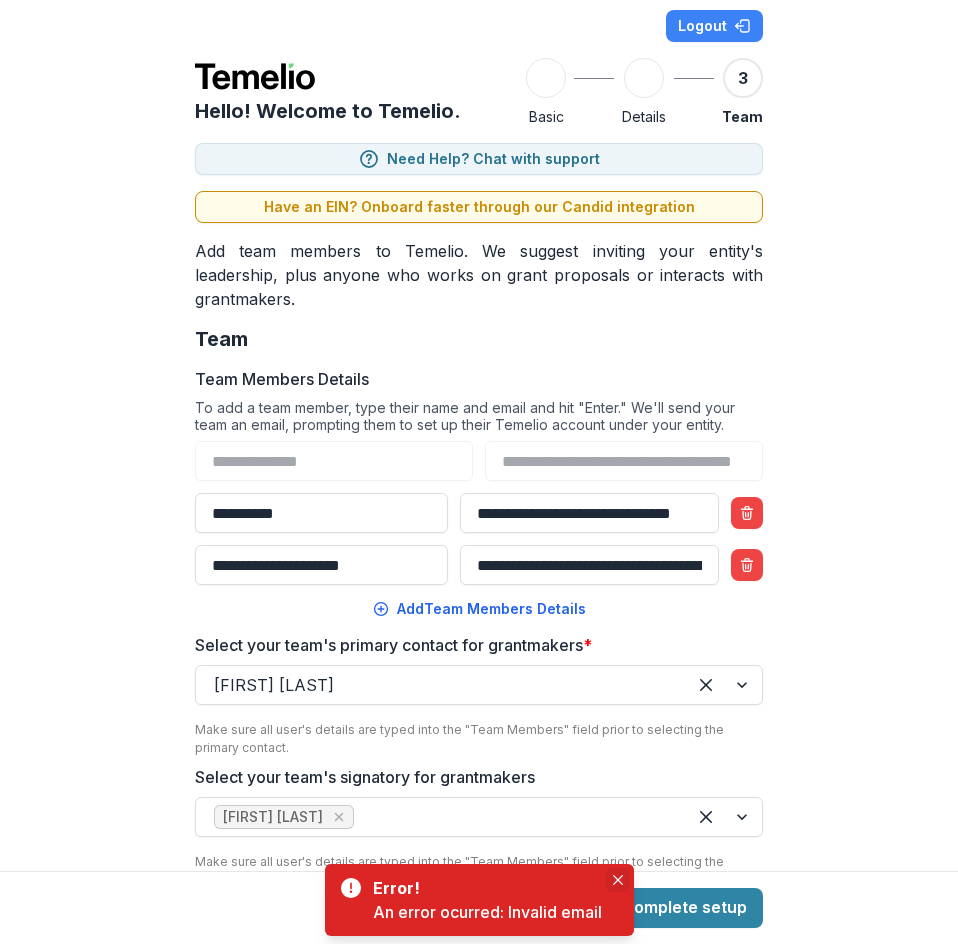 click 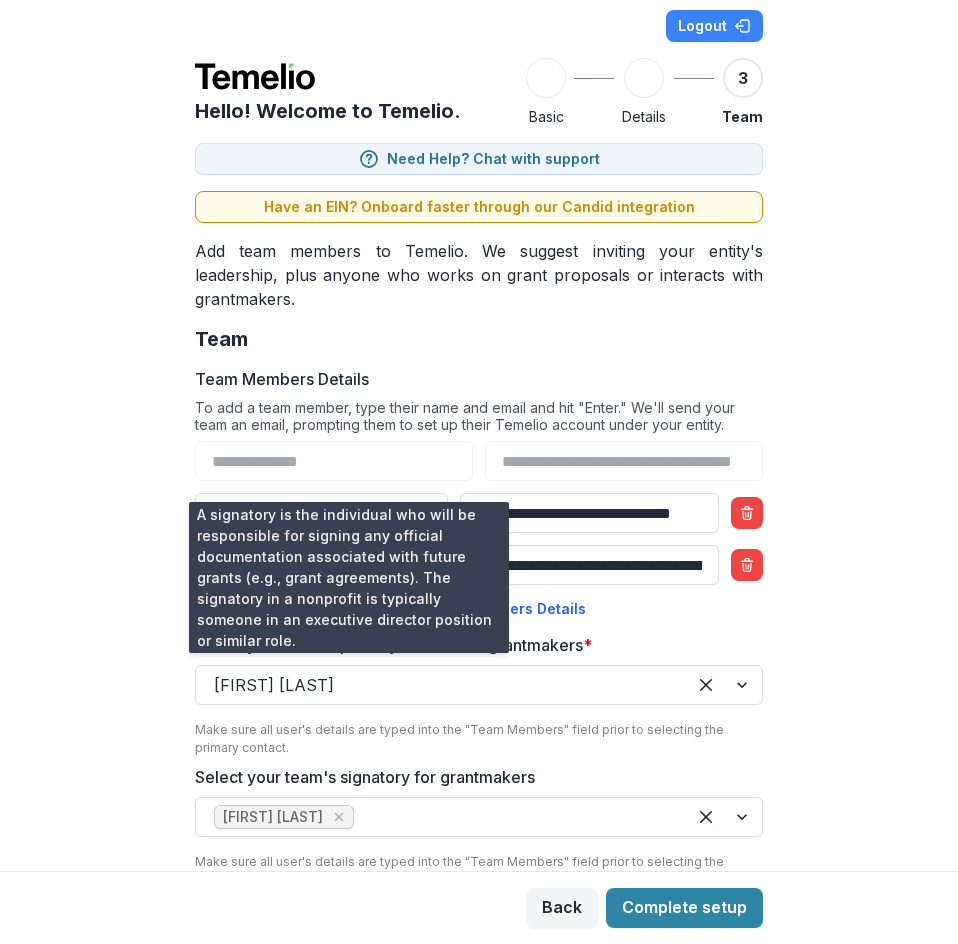 scroll, scrollTop: 118, scrollLeft: 0, axis: vertical 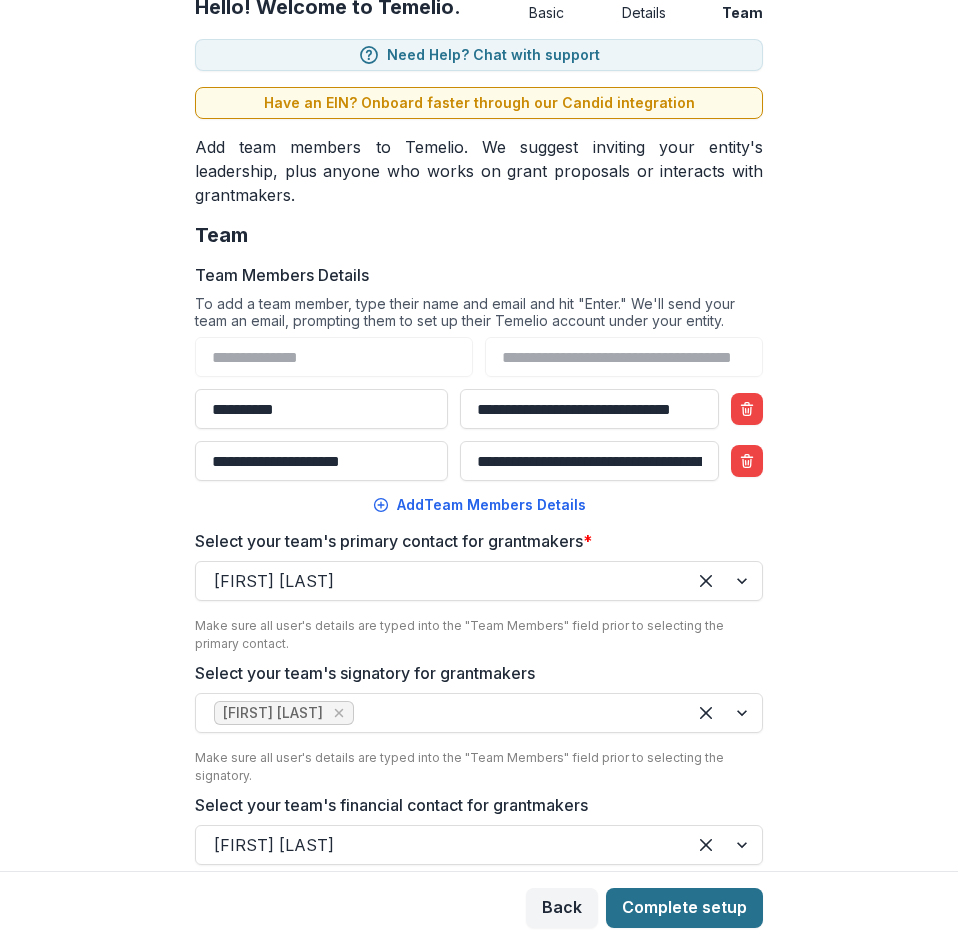click on "Complete setup" at bounding box center (684, 908) 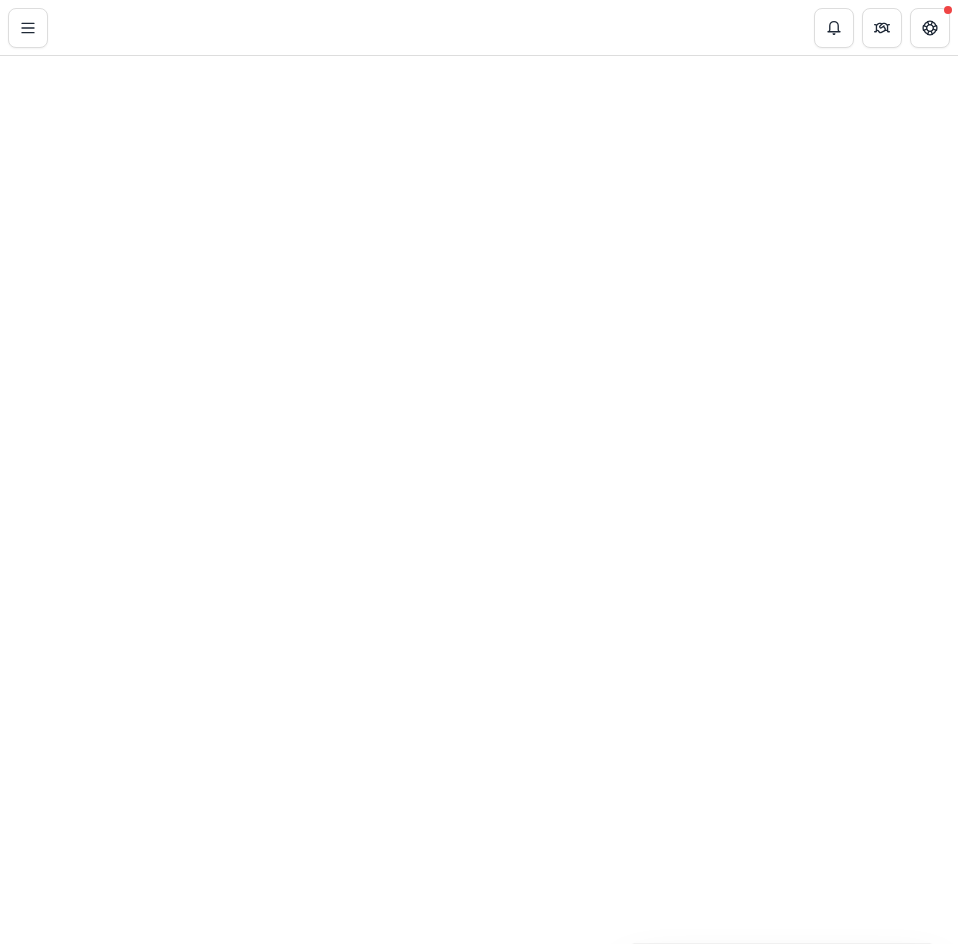 scroll, scrollTop: 0, scrollLeft: 0, axis: both 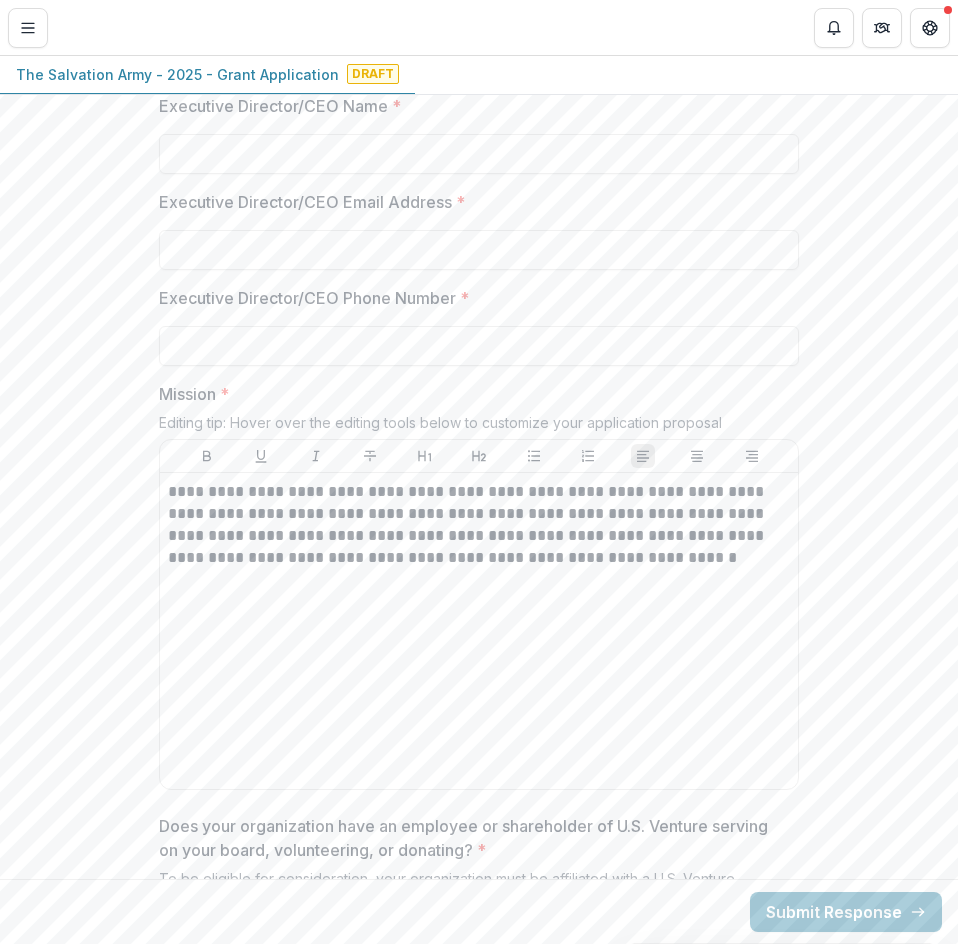 click on "**********" at bounding box center (479, 2508) 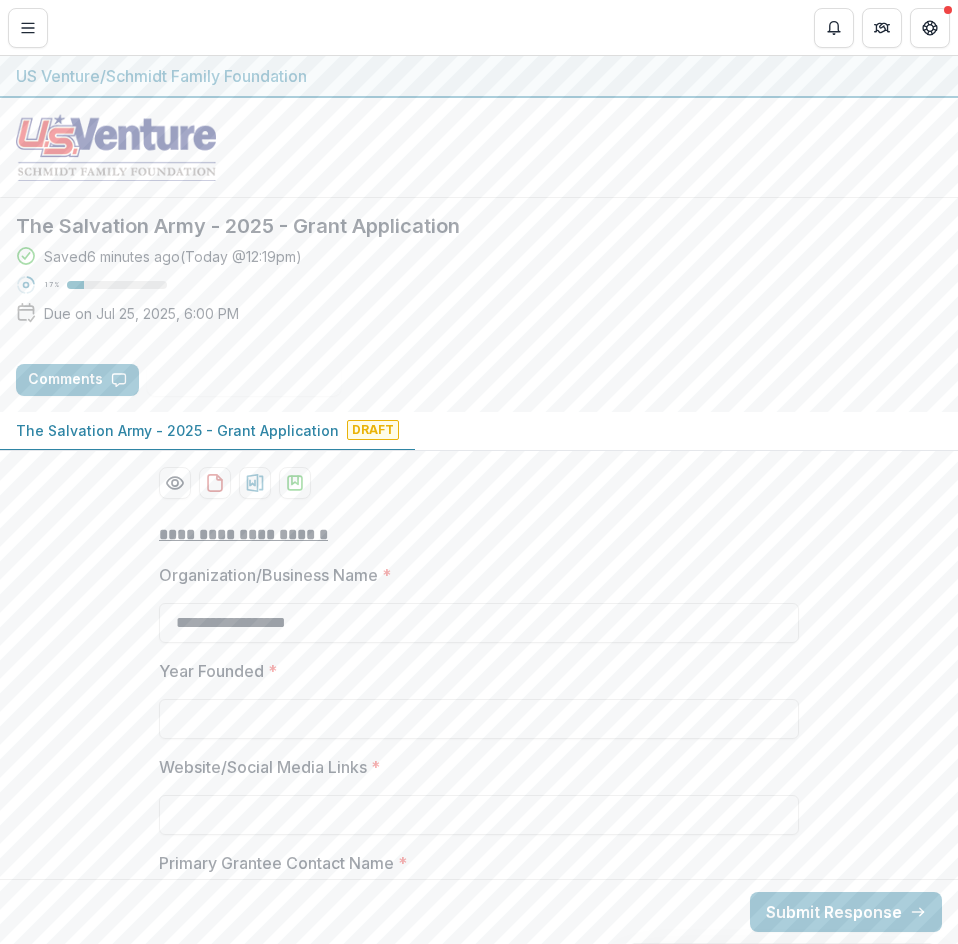 scroll, scrollTop: 0, scrollLeft: 0, axis: both 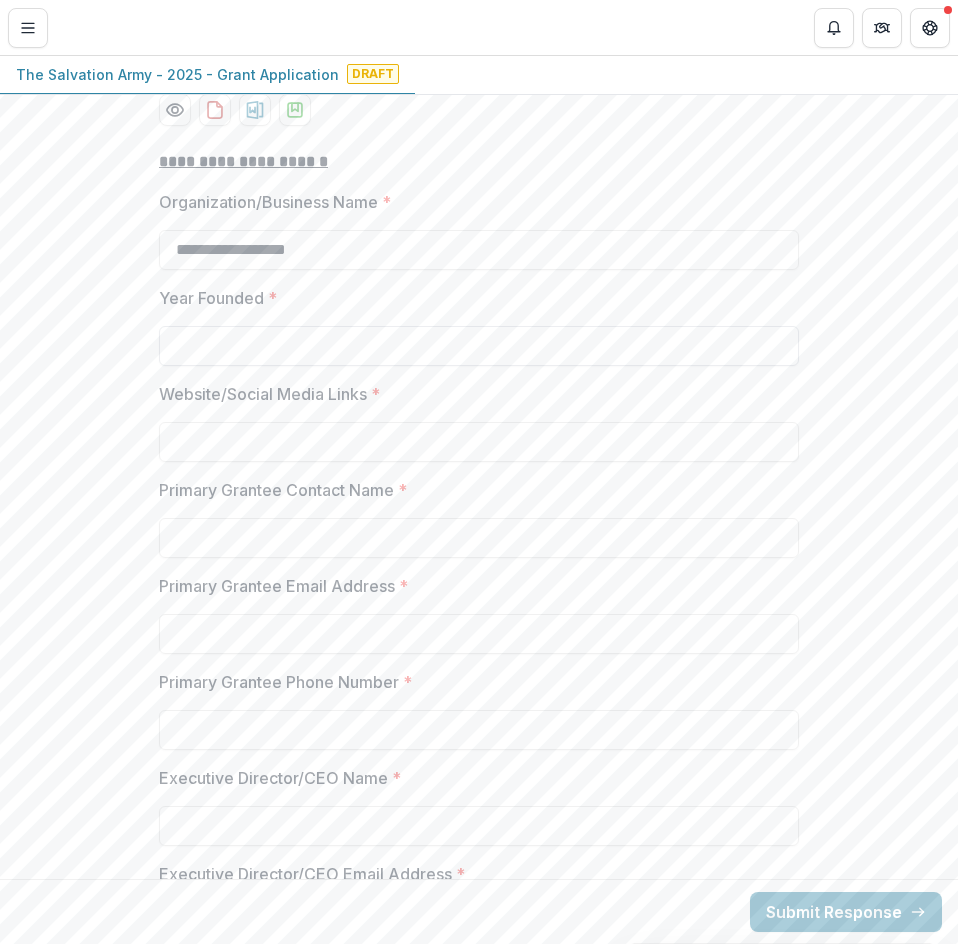 click on "Year Founded *" at bounding box center [479, 346] 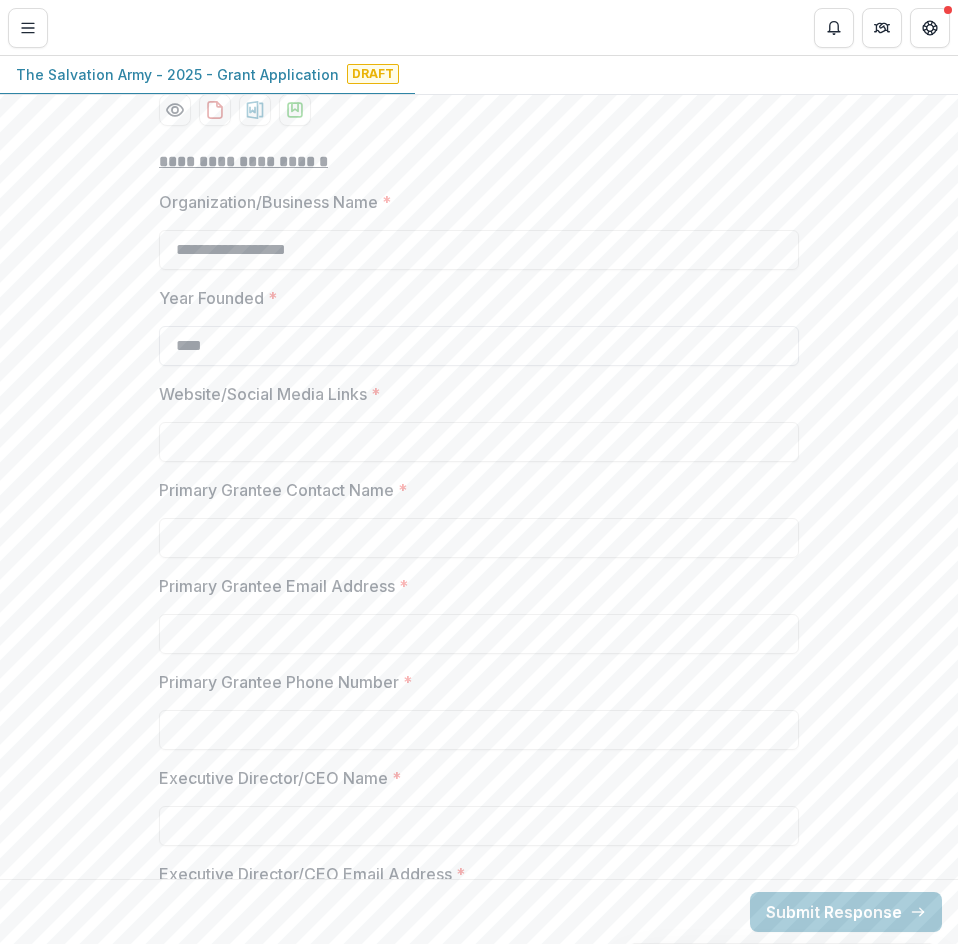 type on "****" 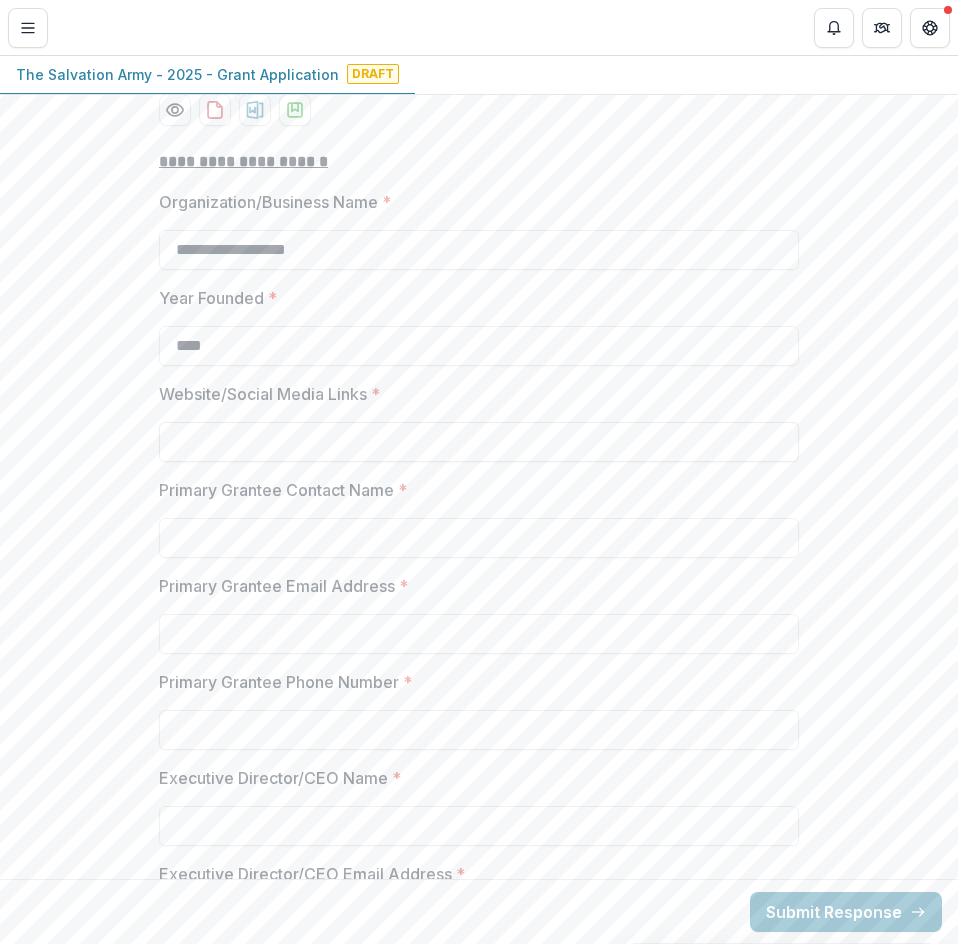 paste on "**********" 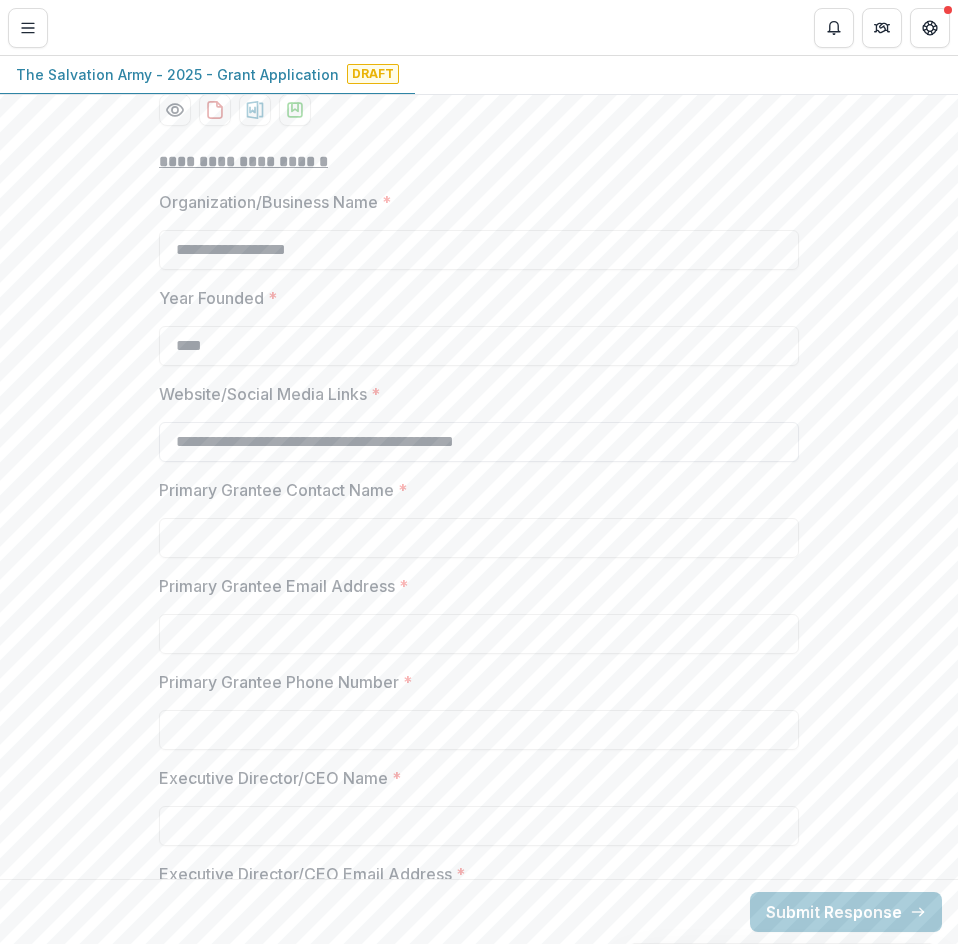 click on "**********" at bounding box center (479, 442) 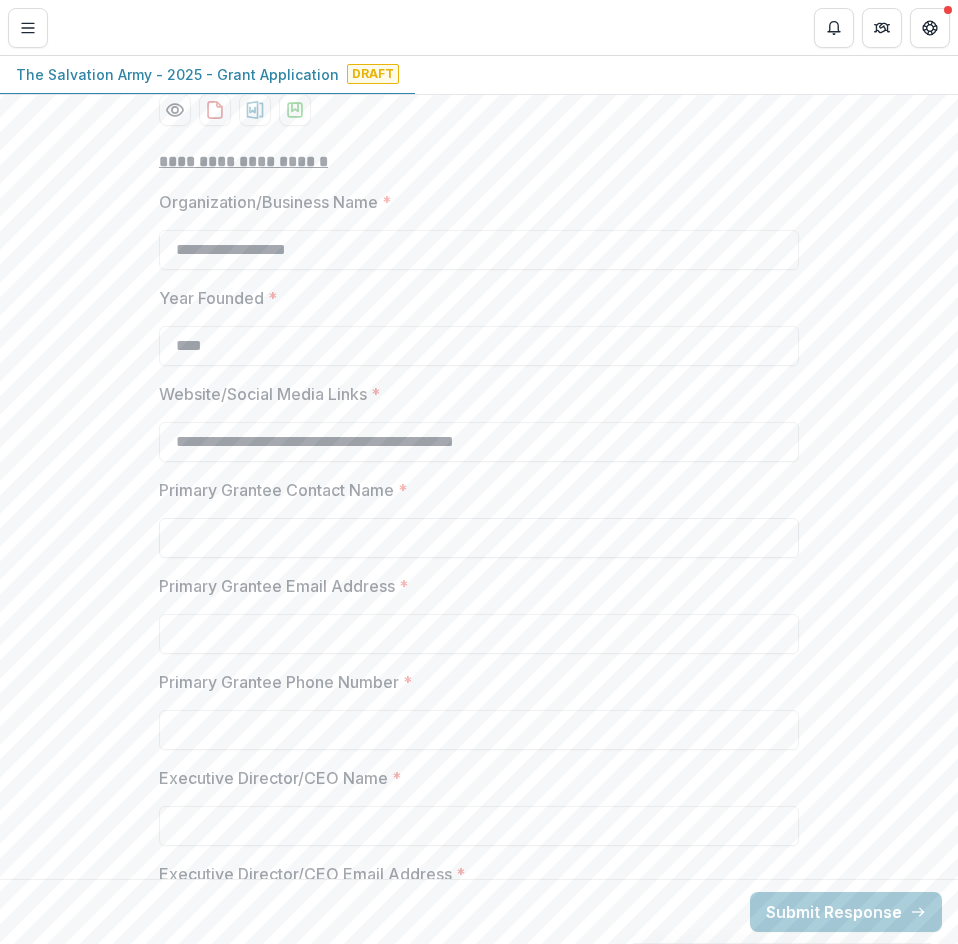 type on "**********" 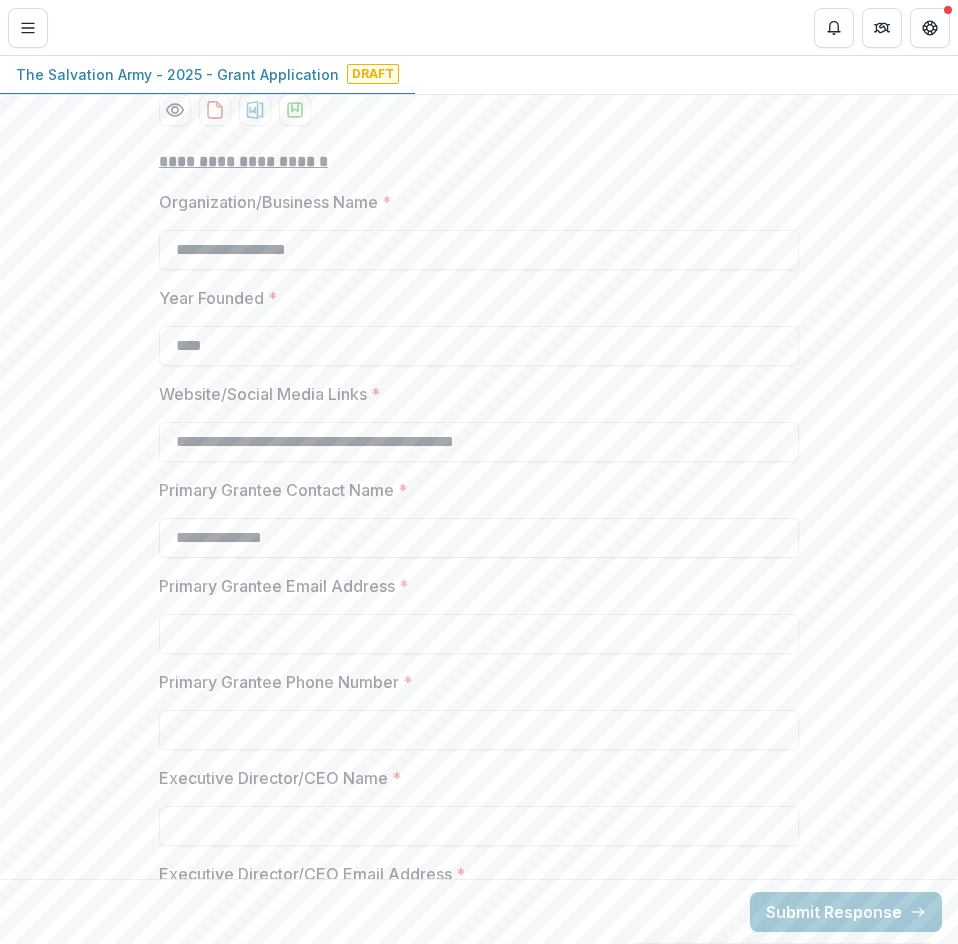 type on "**********" 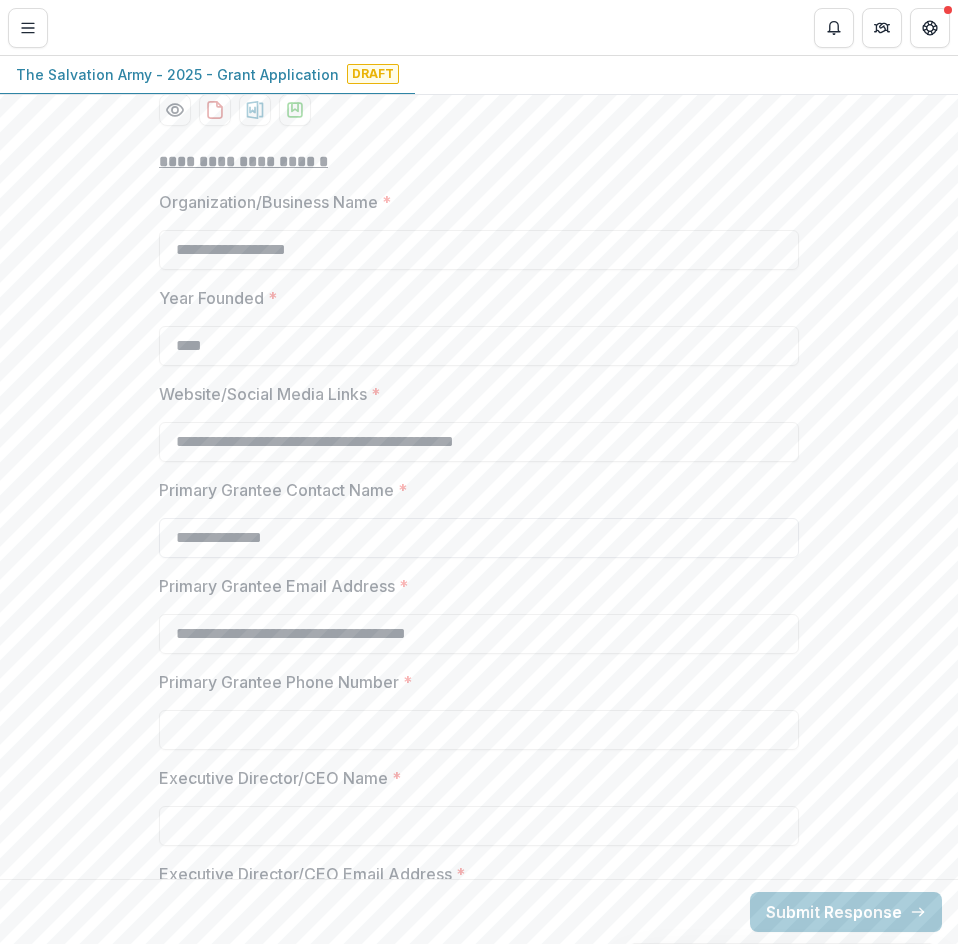 type on "**********" 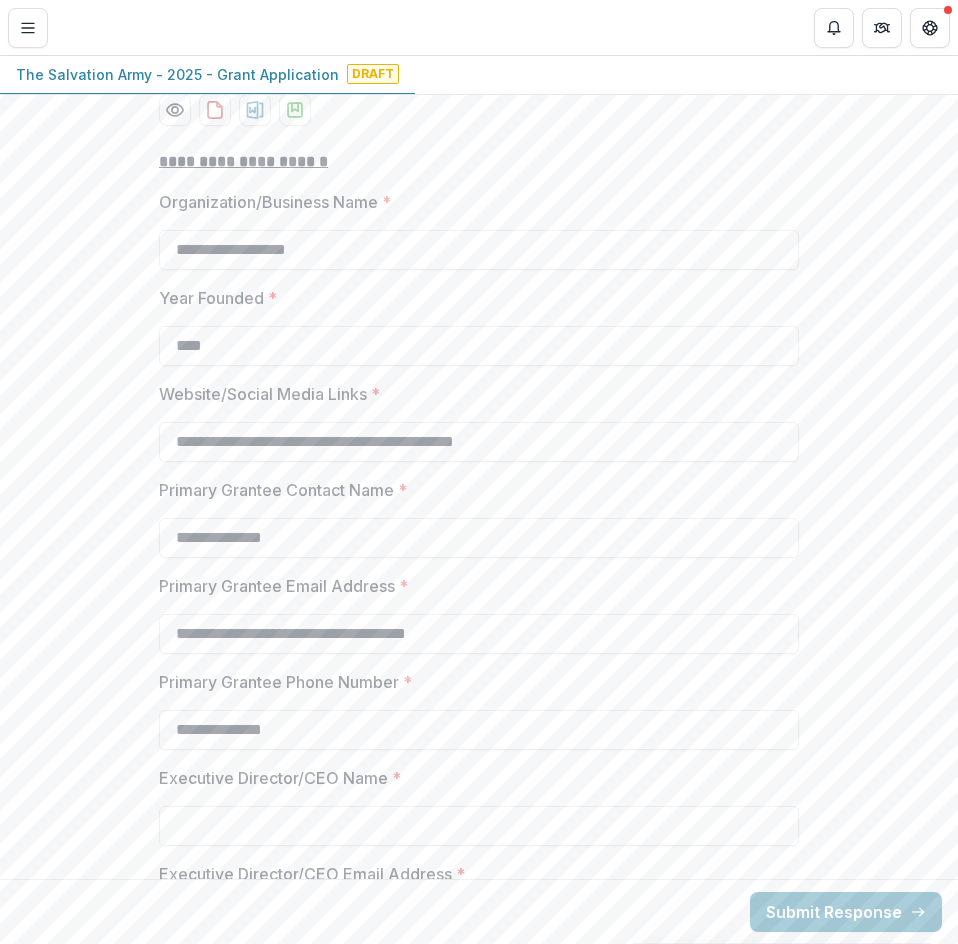 type on "**********" 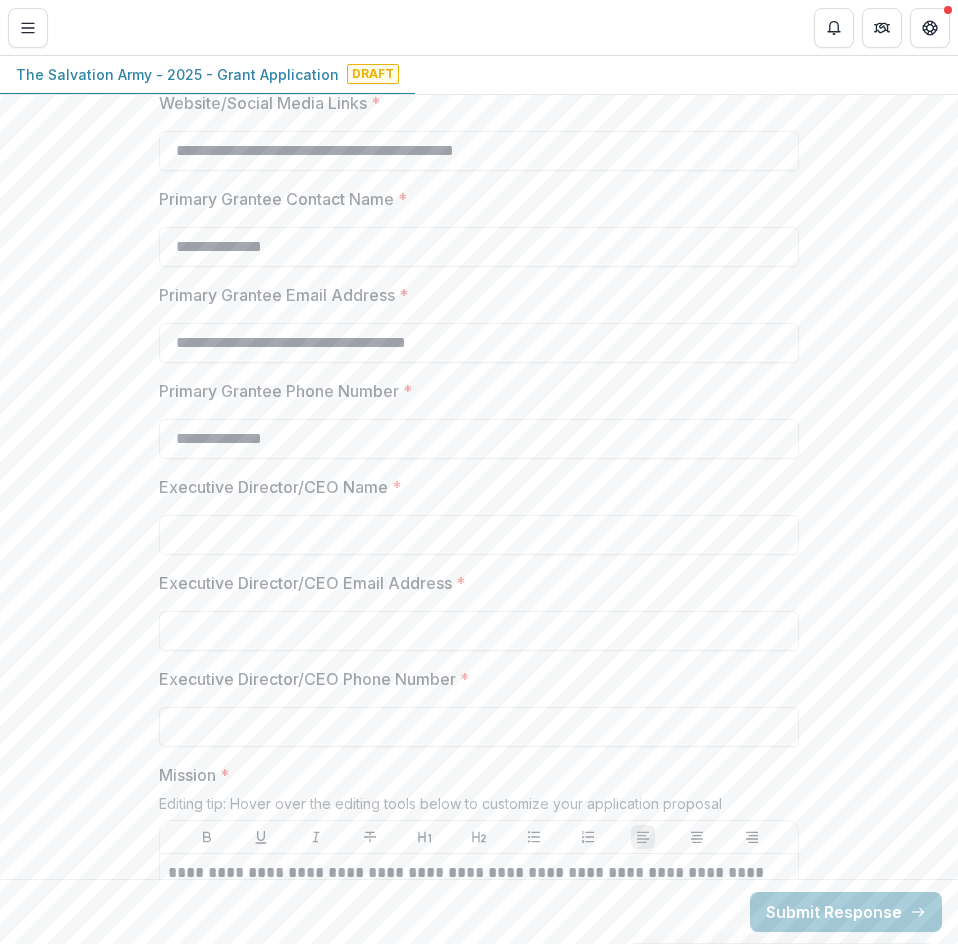 scroll, scrollTop: 673, scrollLeft: 0, axis: vertical 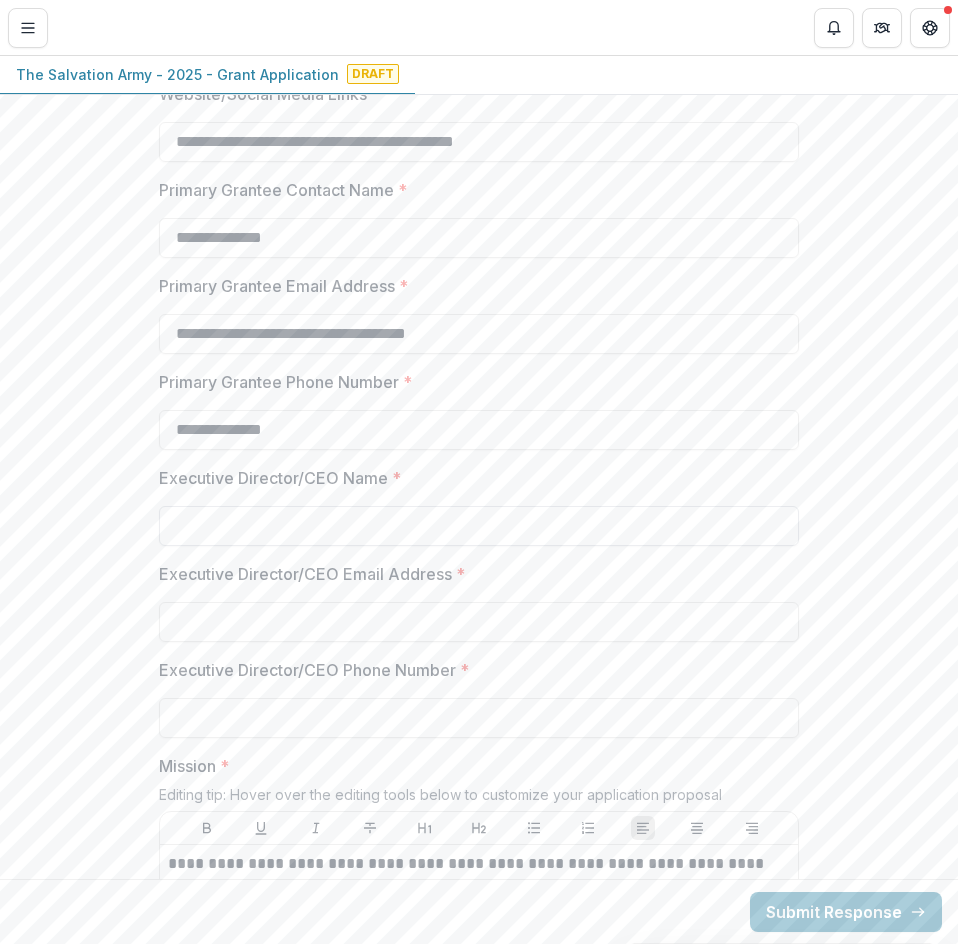 click on "Executive Director/CEO Name *" at bounding box center [479, 526] 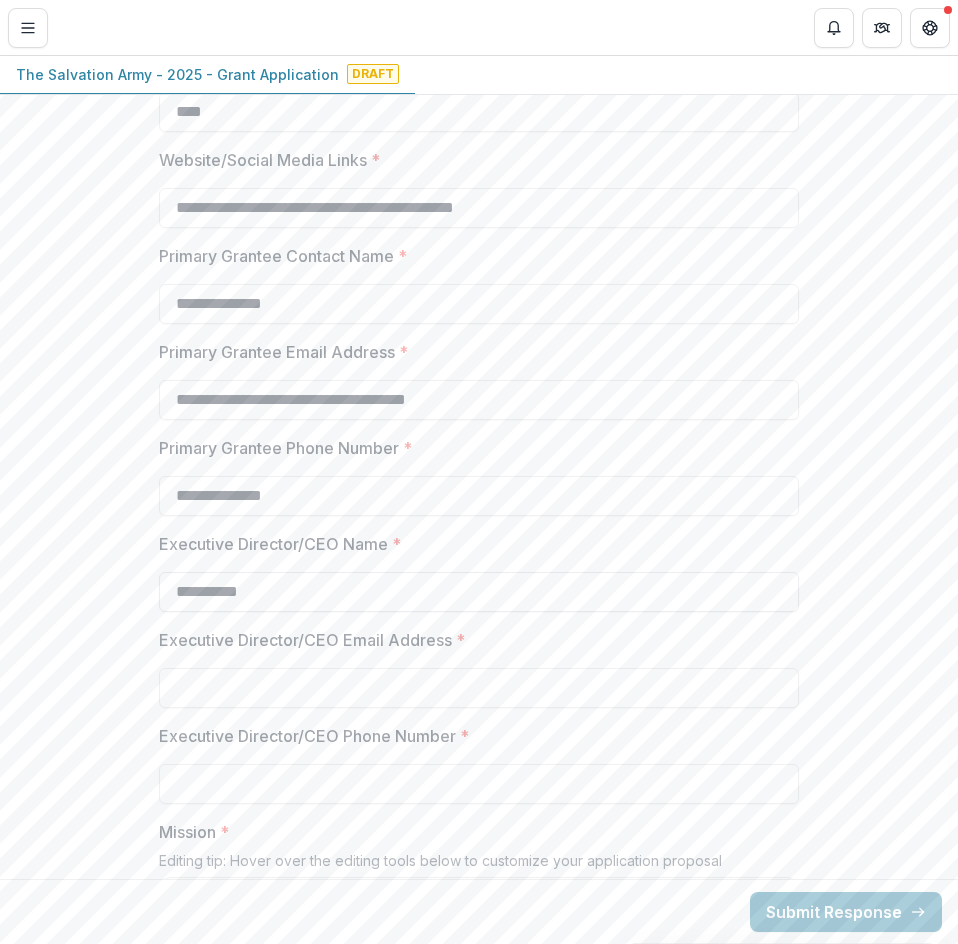 scroll, scrollTop: 606, scrollLeft: 0, axis: vertical 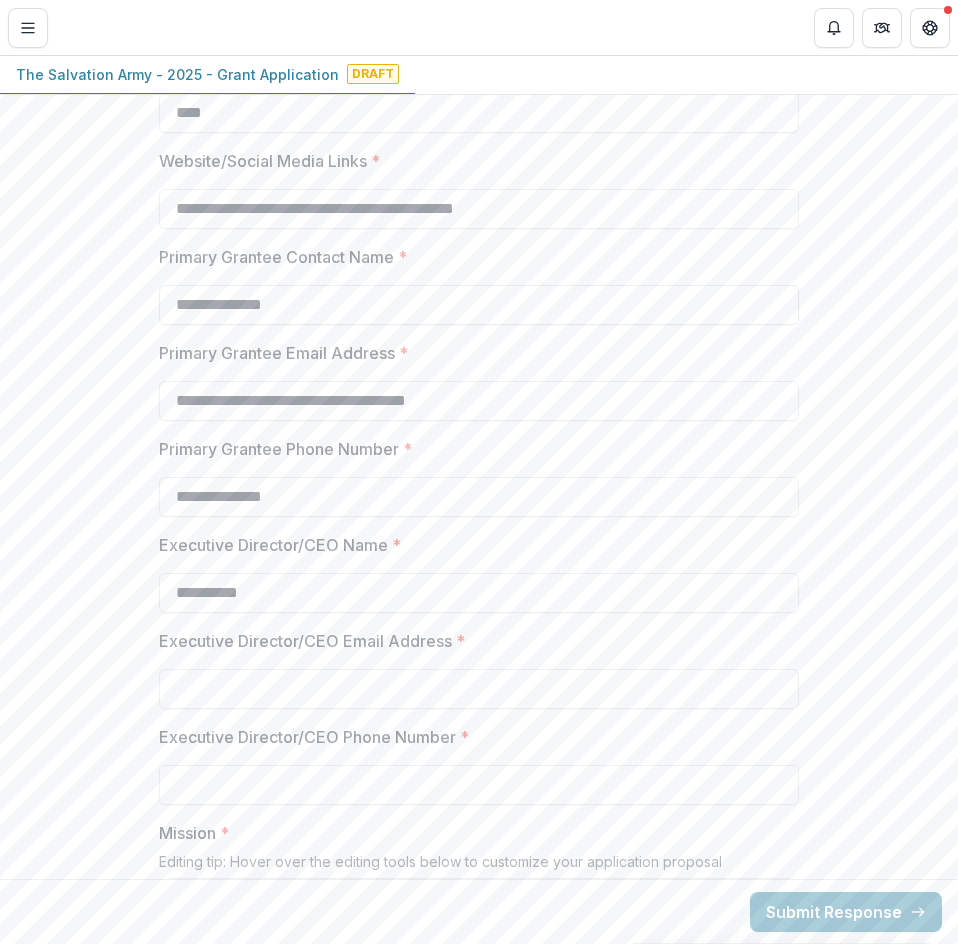 type on "**********" 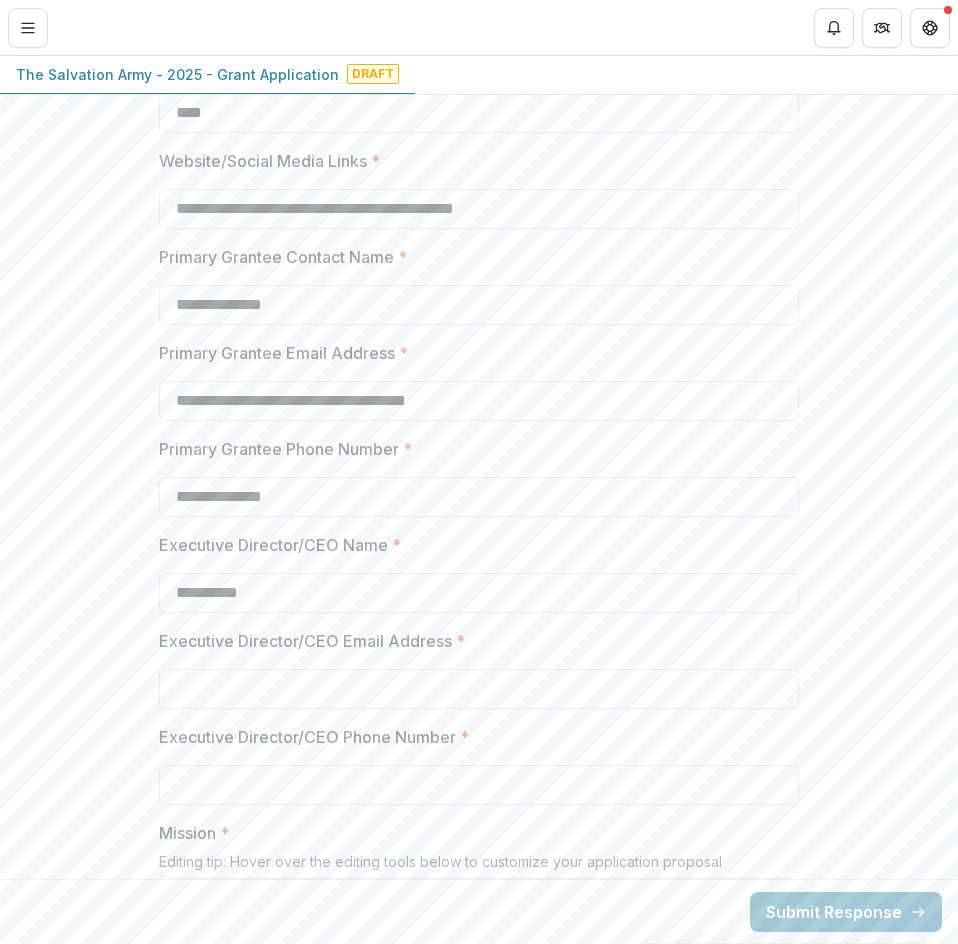 drag, startPoint x: 329, startPoint y: 308, endPoint x: 66, endPoint y: 306, distance: 263.0076 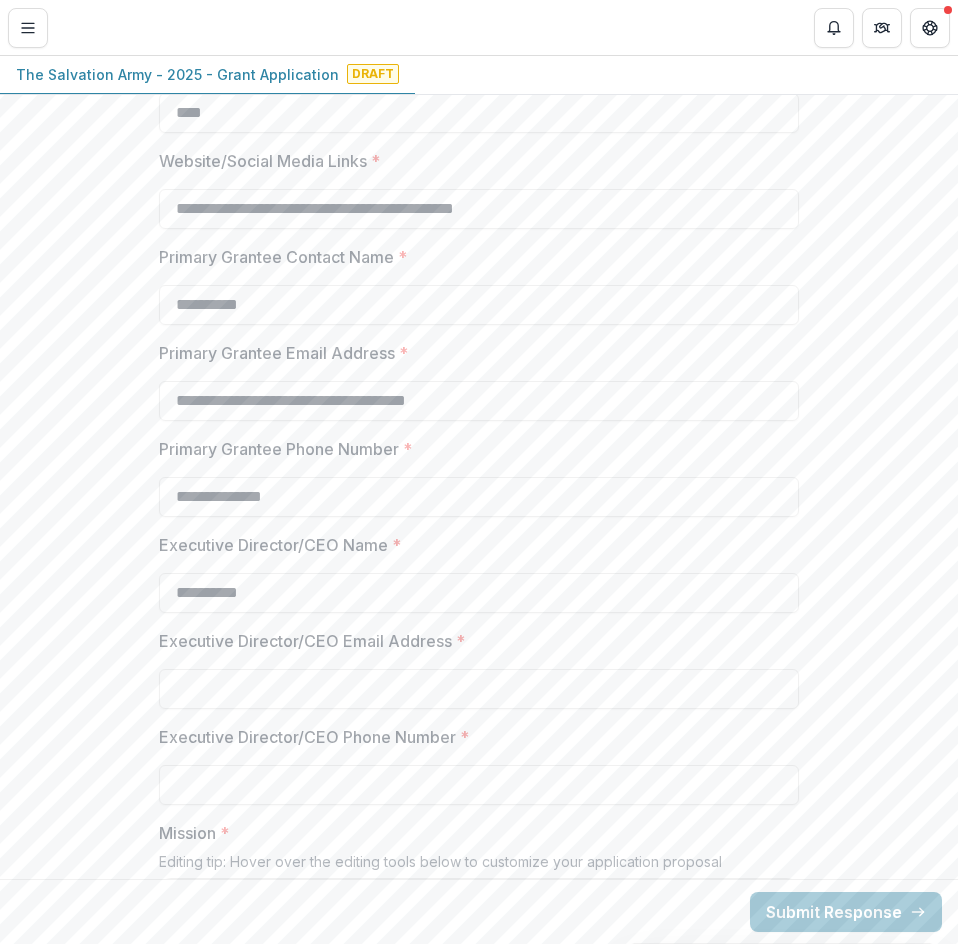 type on "**********" 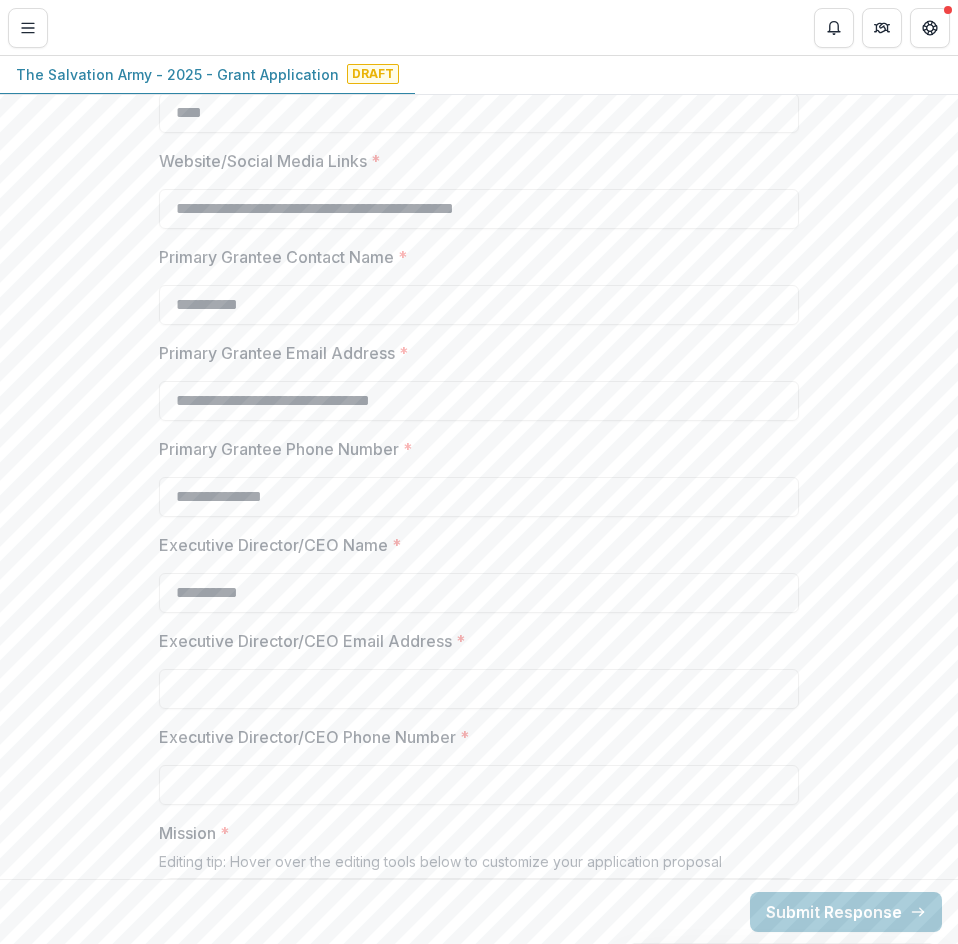 type on "**********" 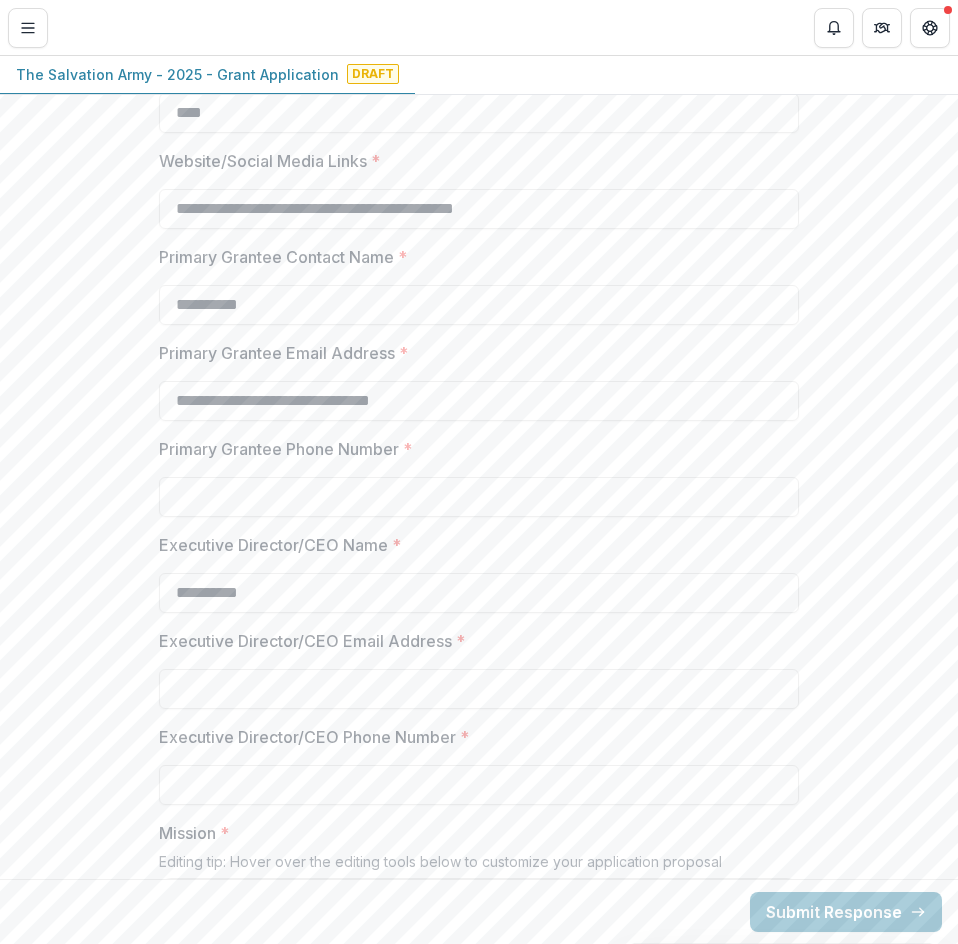 type on "*" 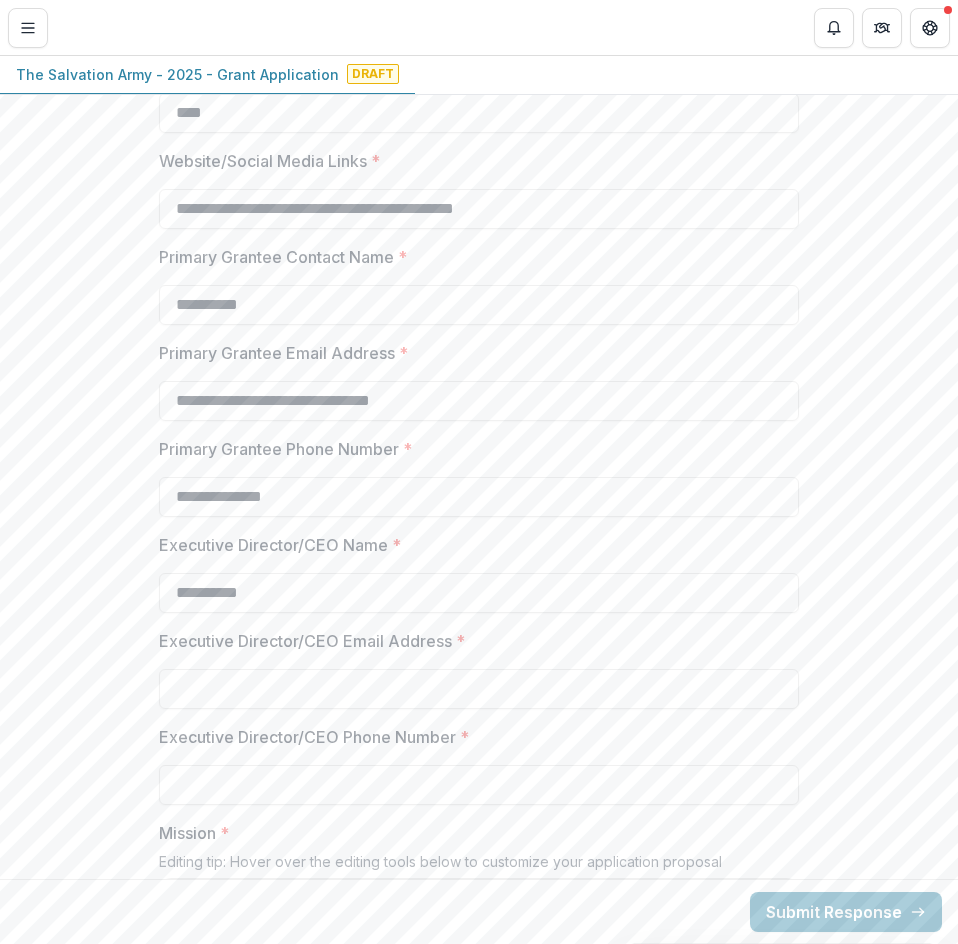 type on "**********" 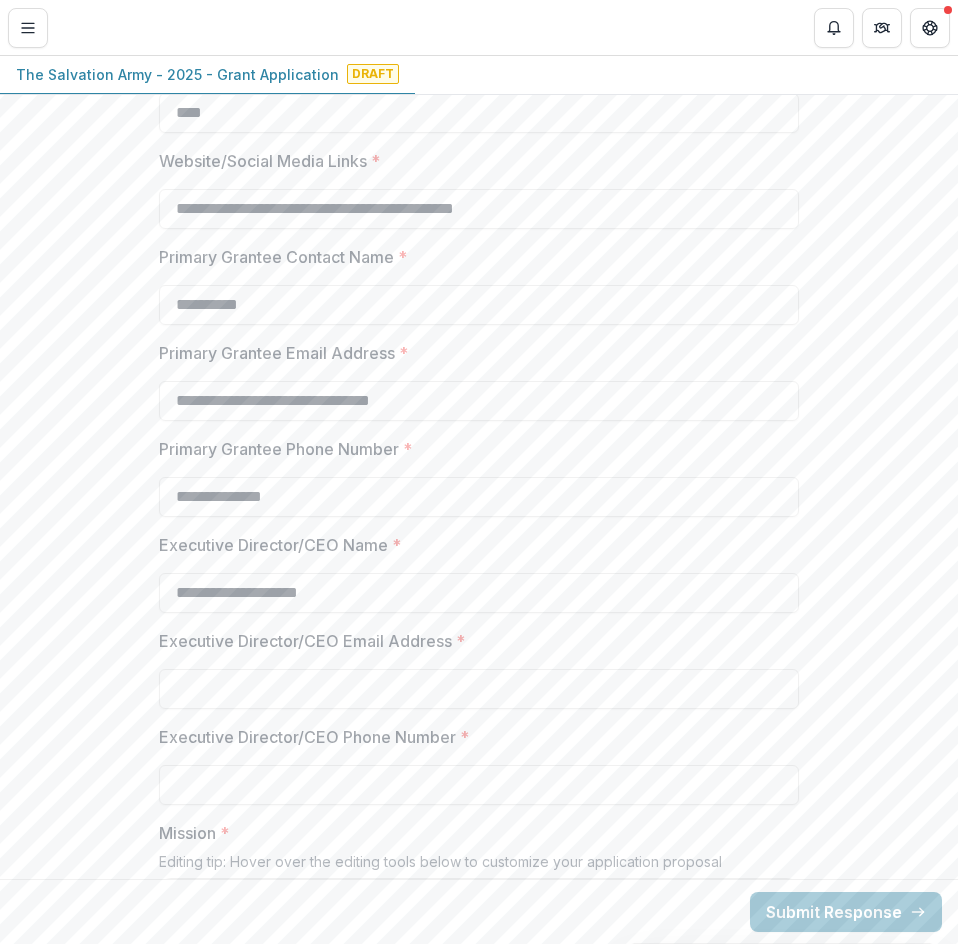 type on "**********" 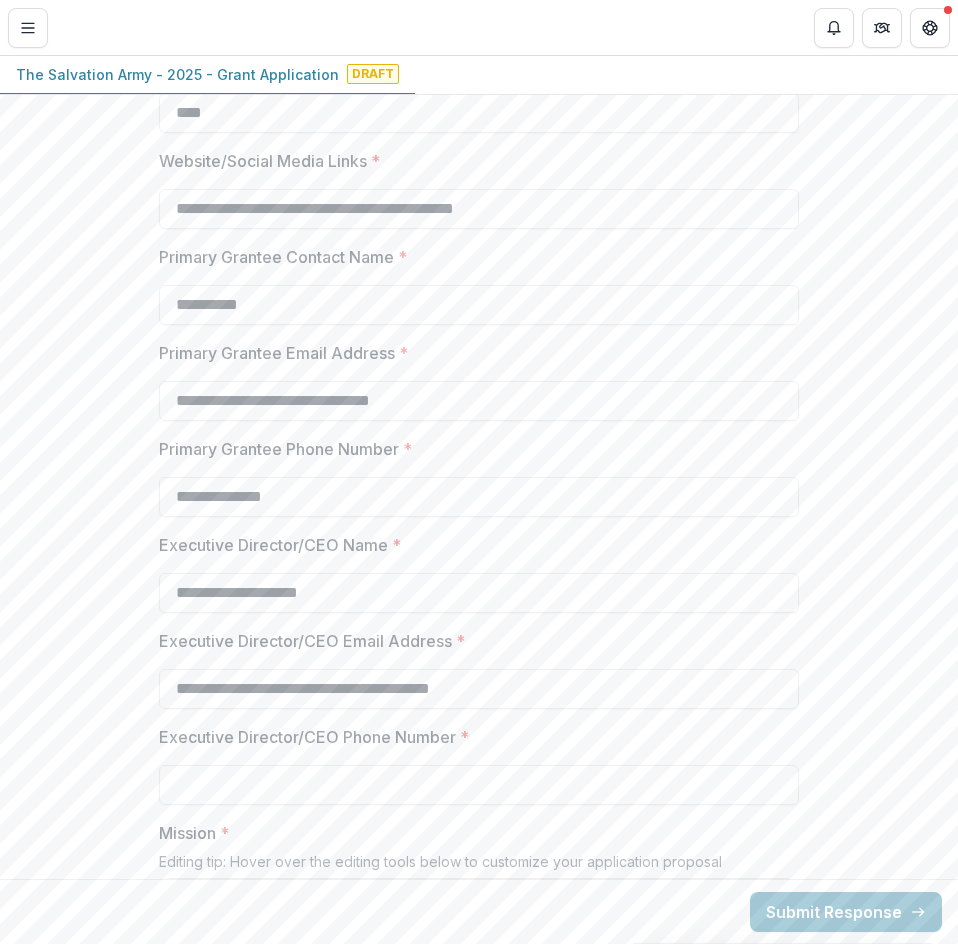 type on "**********" 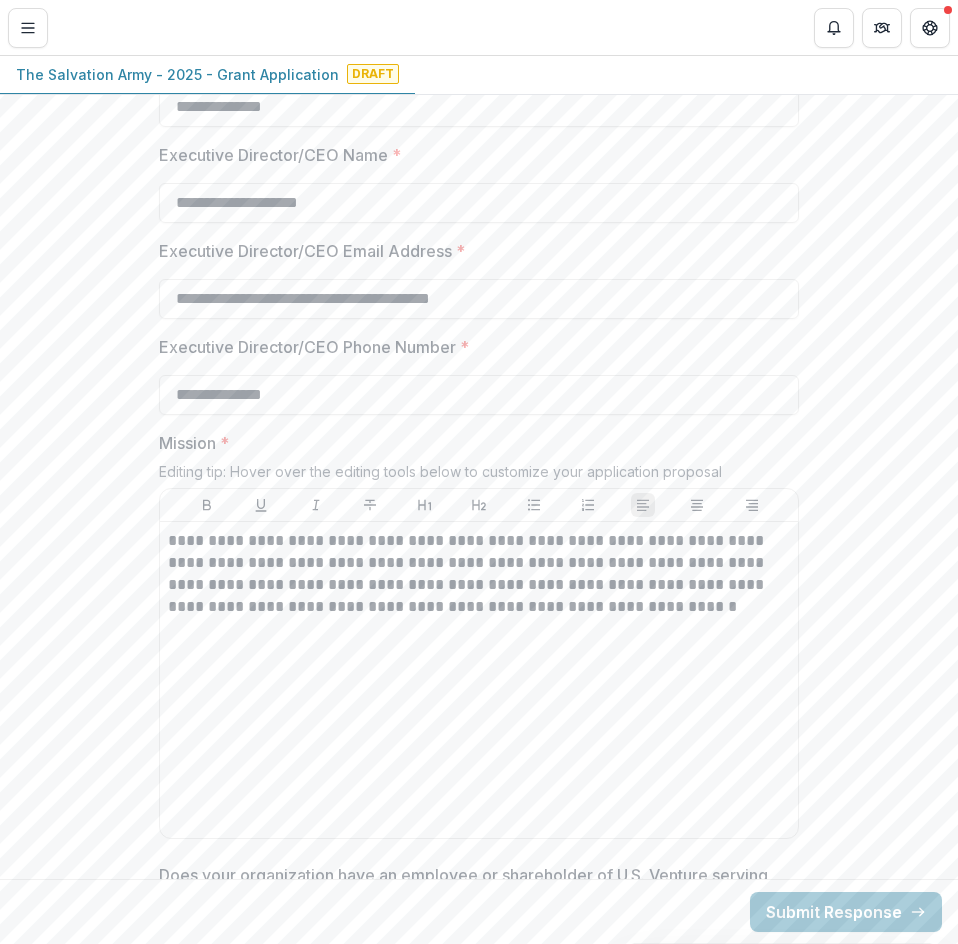 scroll, scrollTop: 1016, scrollLeft: 0, axis: vertical 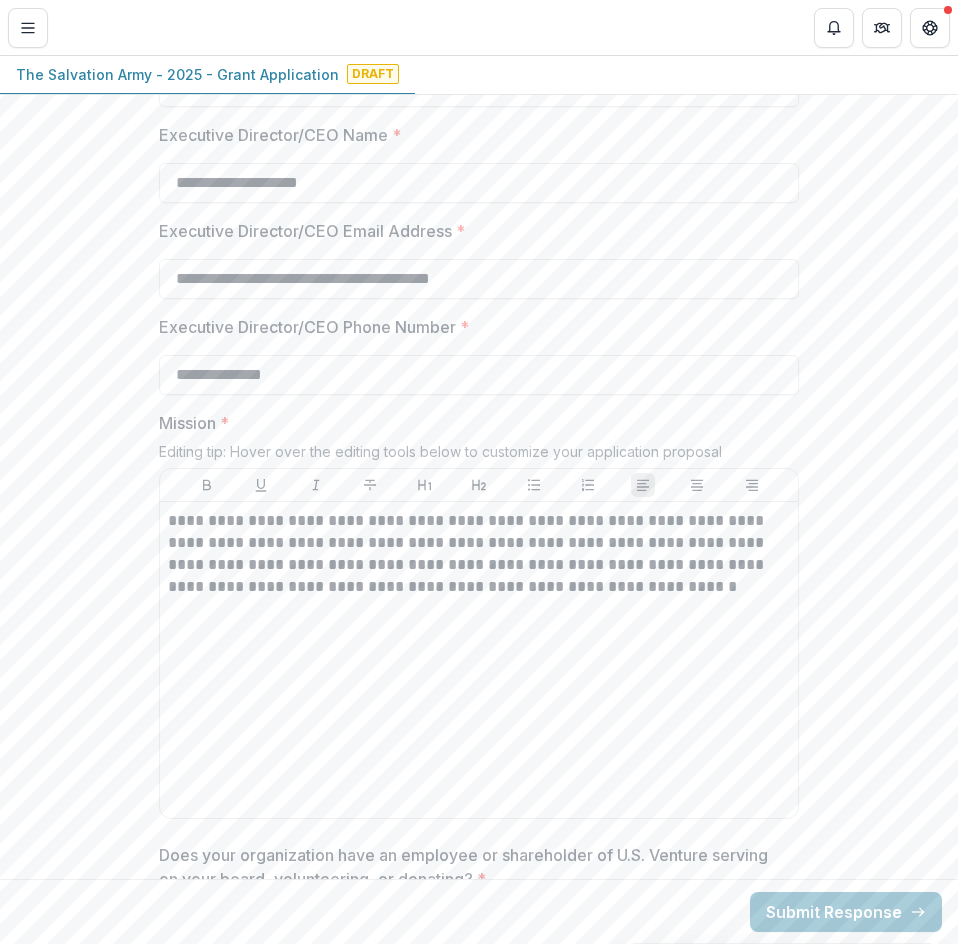 type on "**********" 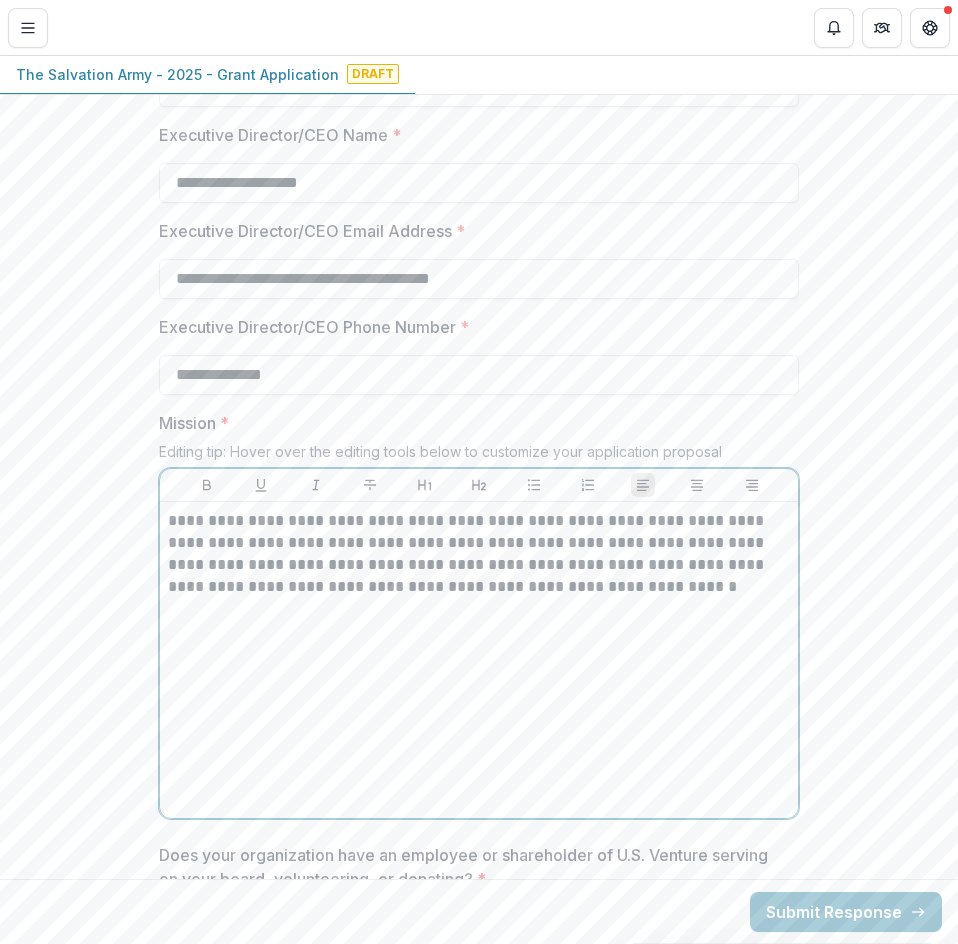 drag, startPoint x: 425, startPoint y: 576, endPoint x: 421, endPoint y: 519, distance: 57.14018 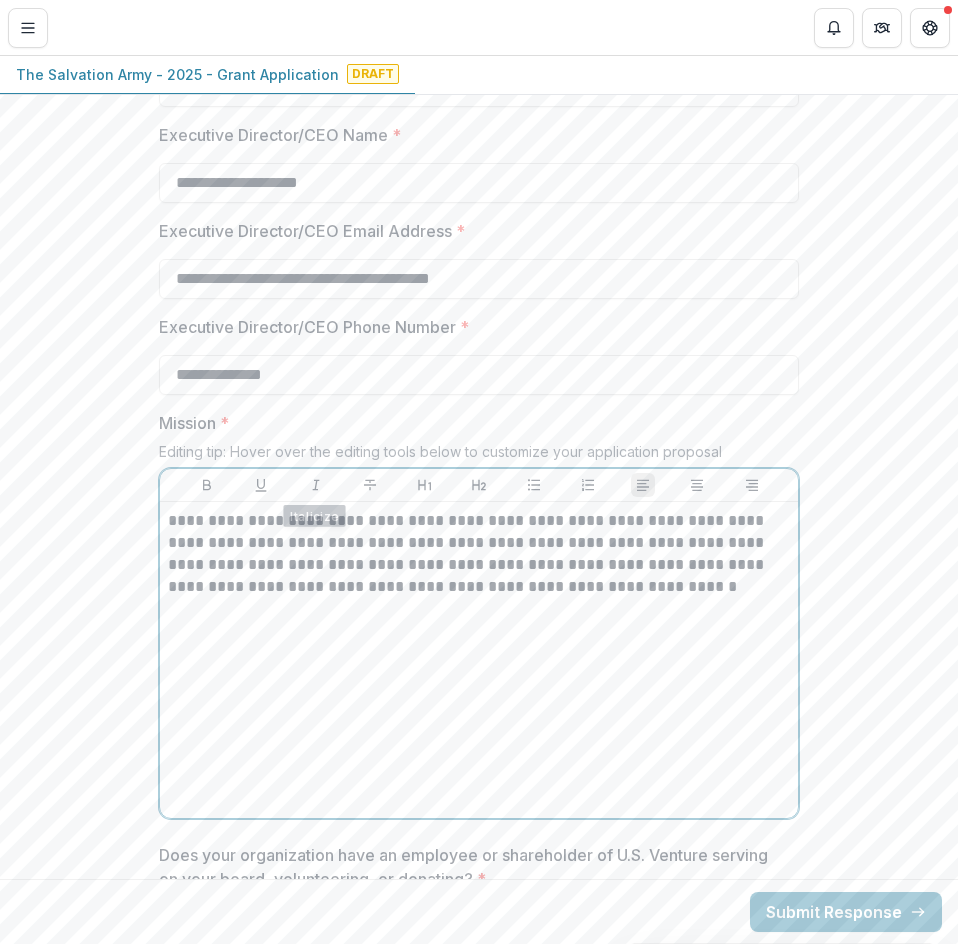 click on "**********" at bounding box center [479, 554] 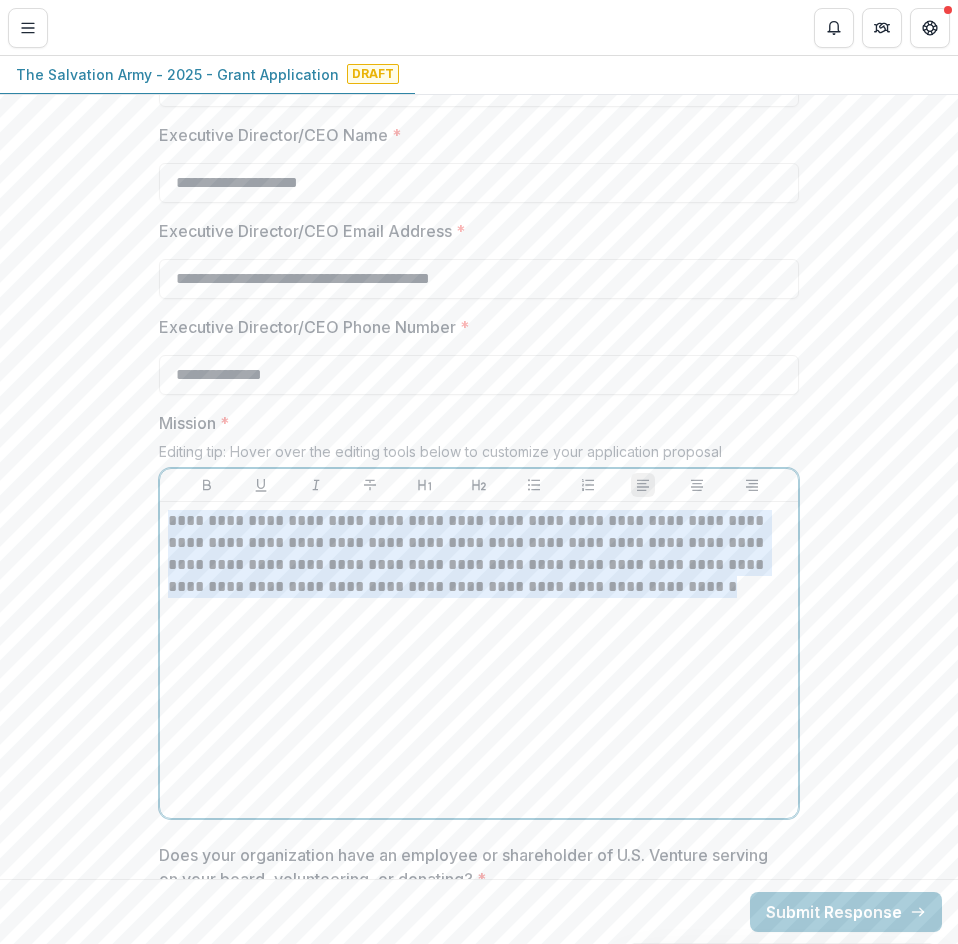 drag, startPoint x: 649, startPoint y: 609, endPoint x: 42, endPoint y: 467, distance: 623.3883 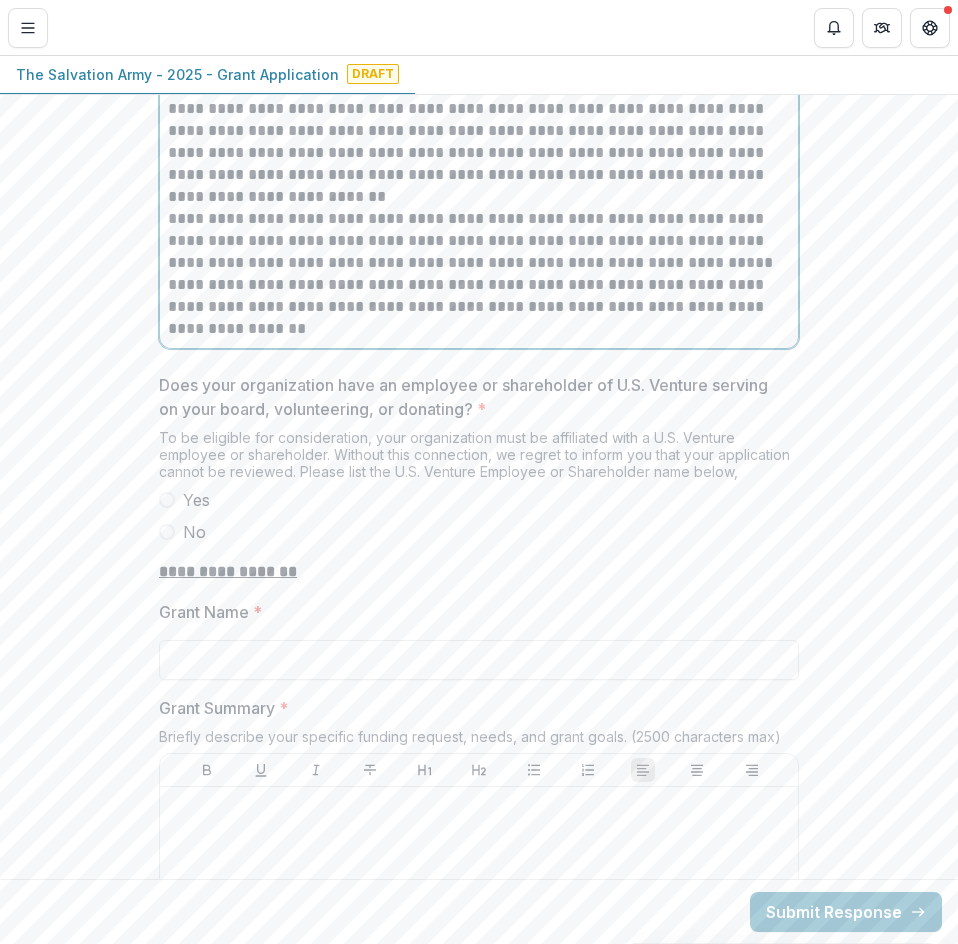 scroll, scrollTop: 1694, scrollLeft: 0, axis: vertical 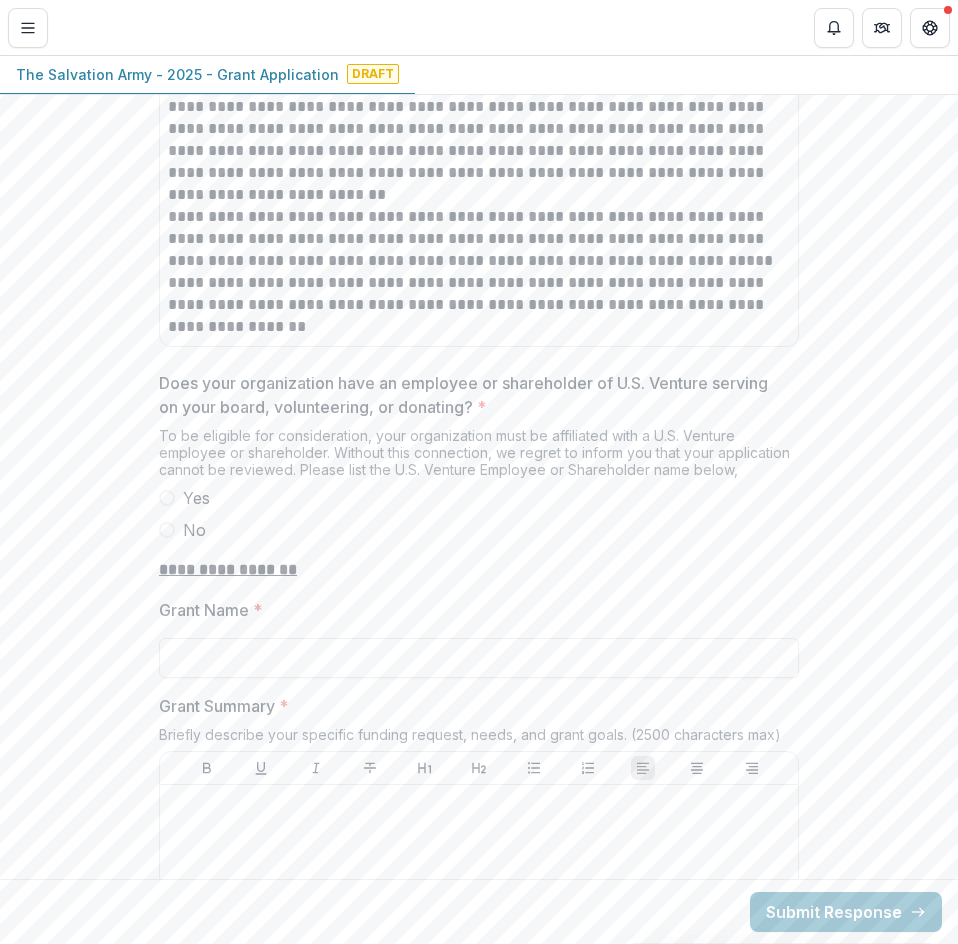 click at bounding box center [167, 498] 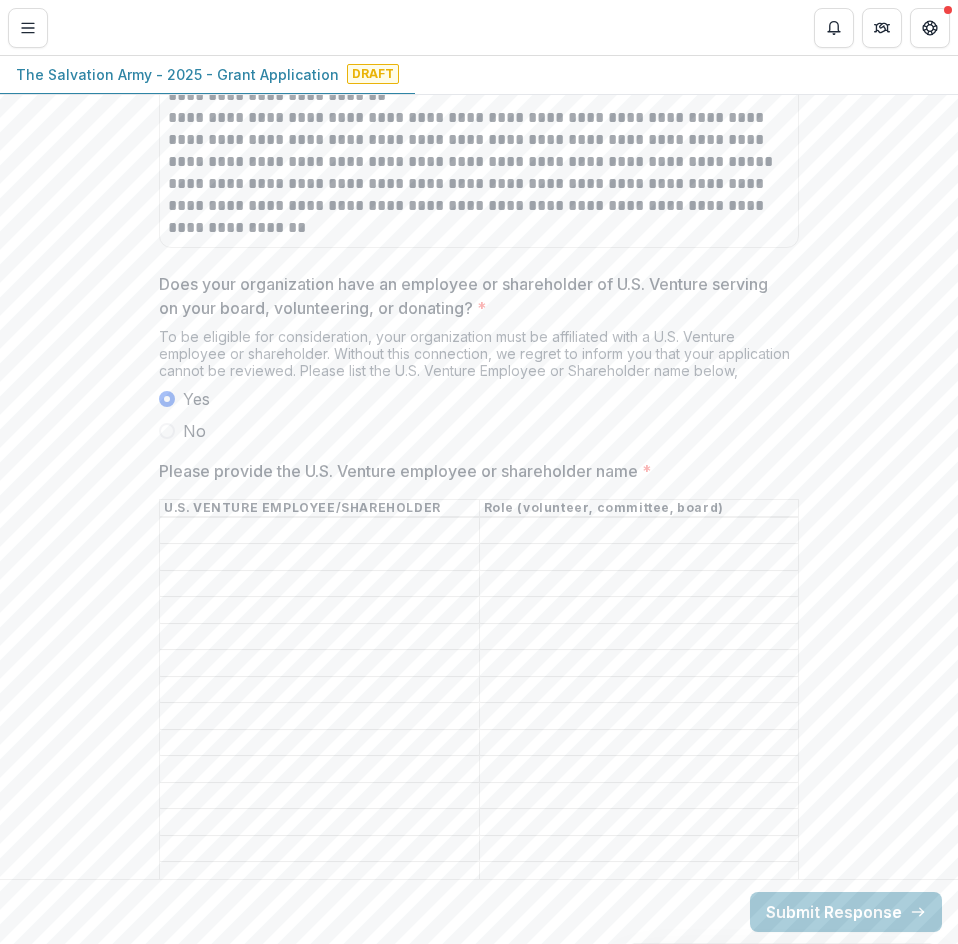 scroll, scrollTop: 1796, scrollLeft: 0, axis: vertical 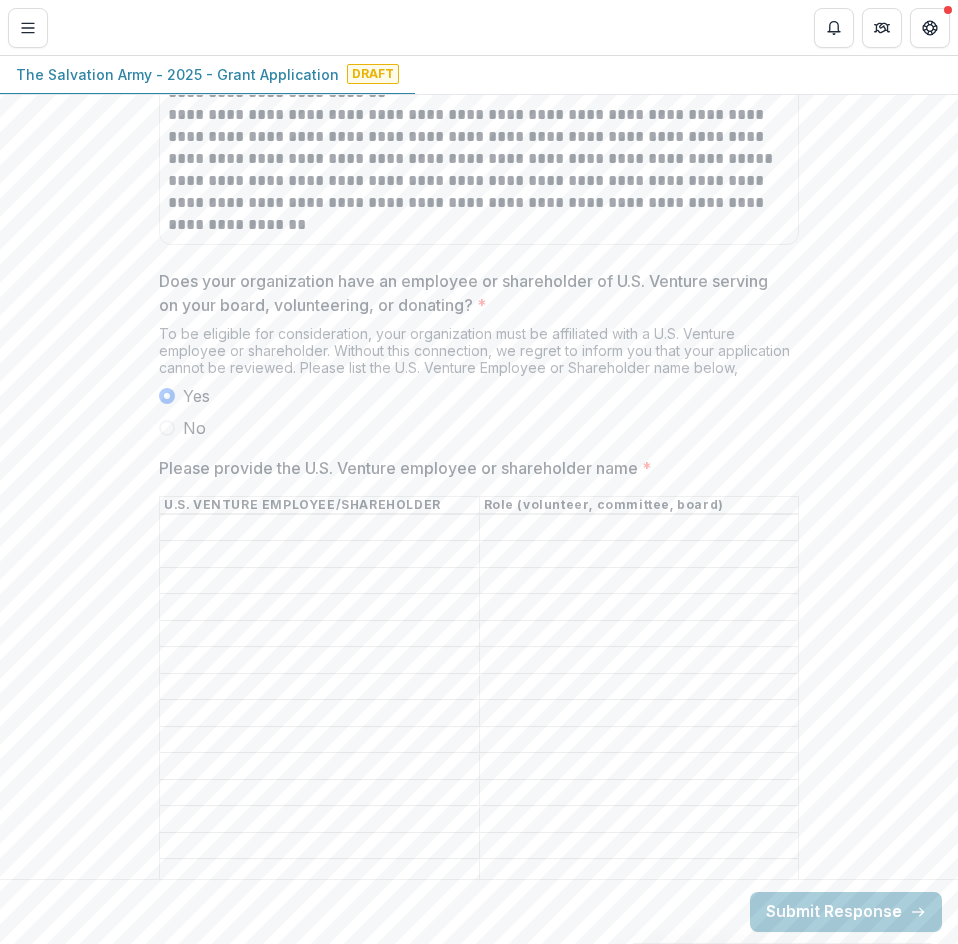 click on "Please provide the U.S. Venture employee or shareholder name *" at bounding box center [319, 528] 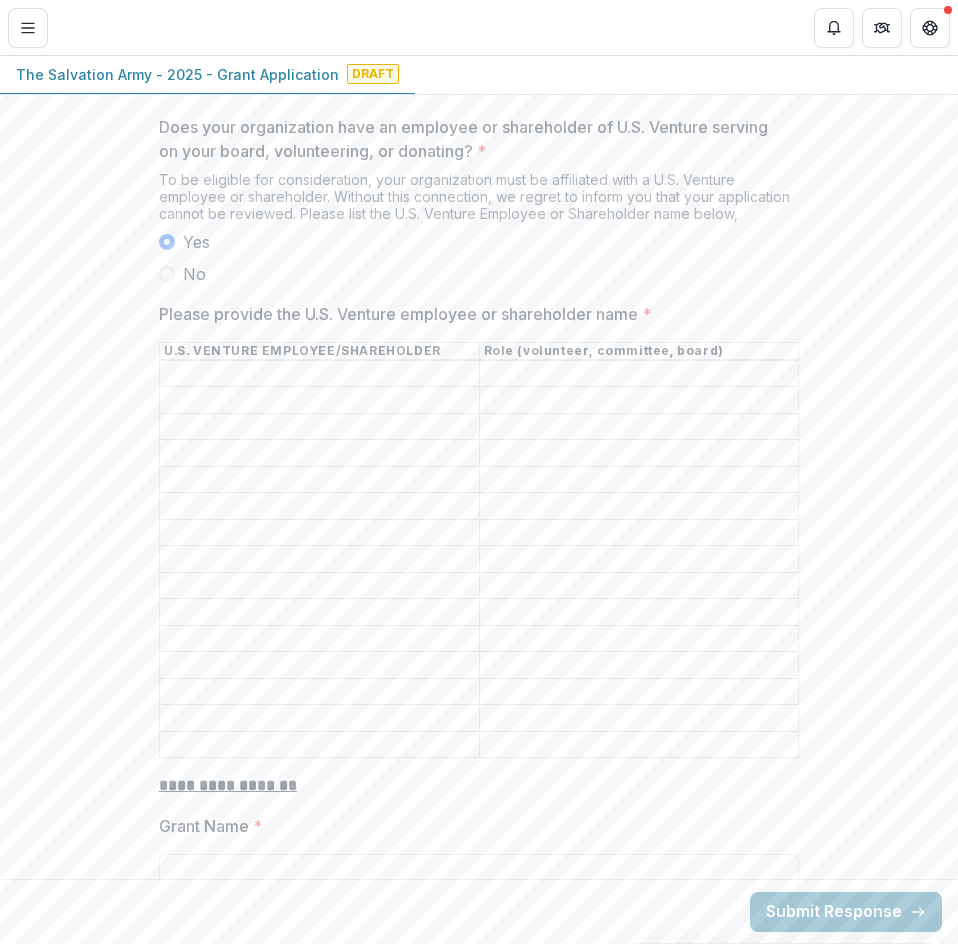 scroll, scrollTop: 1951, scrollLeft: 0, axis: vertical 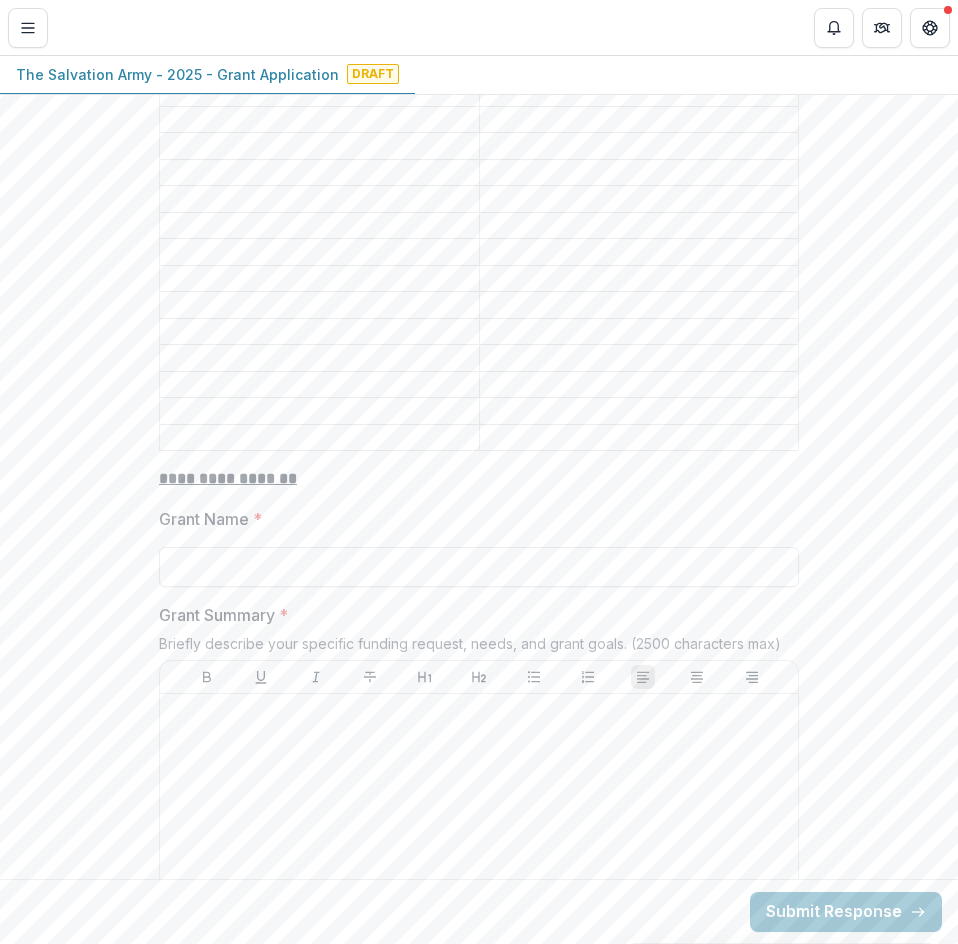 click on "Grant Name *" at bounding box center [479, 567] 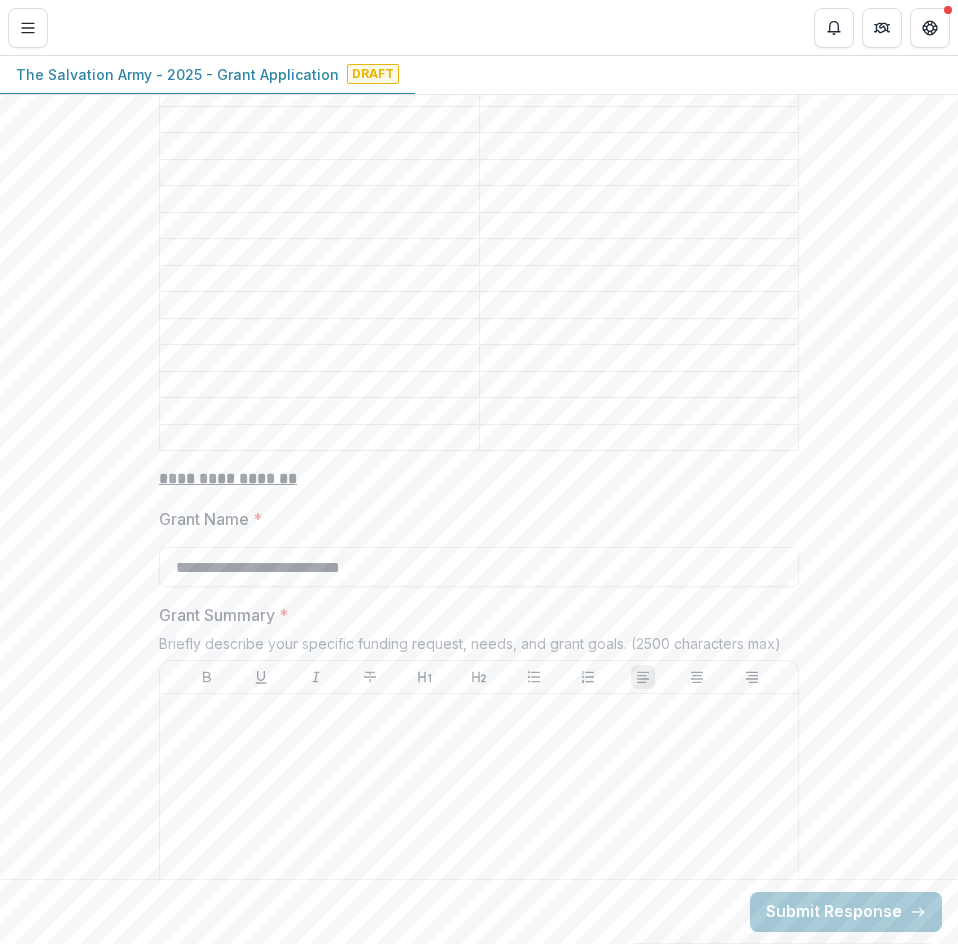 type on "**********" 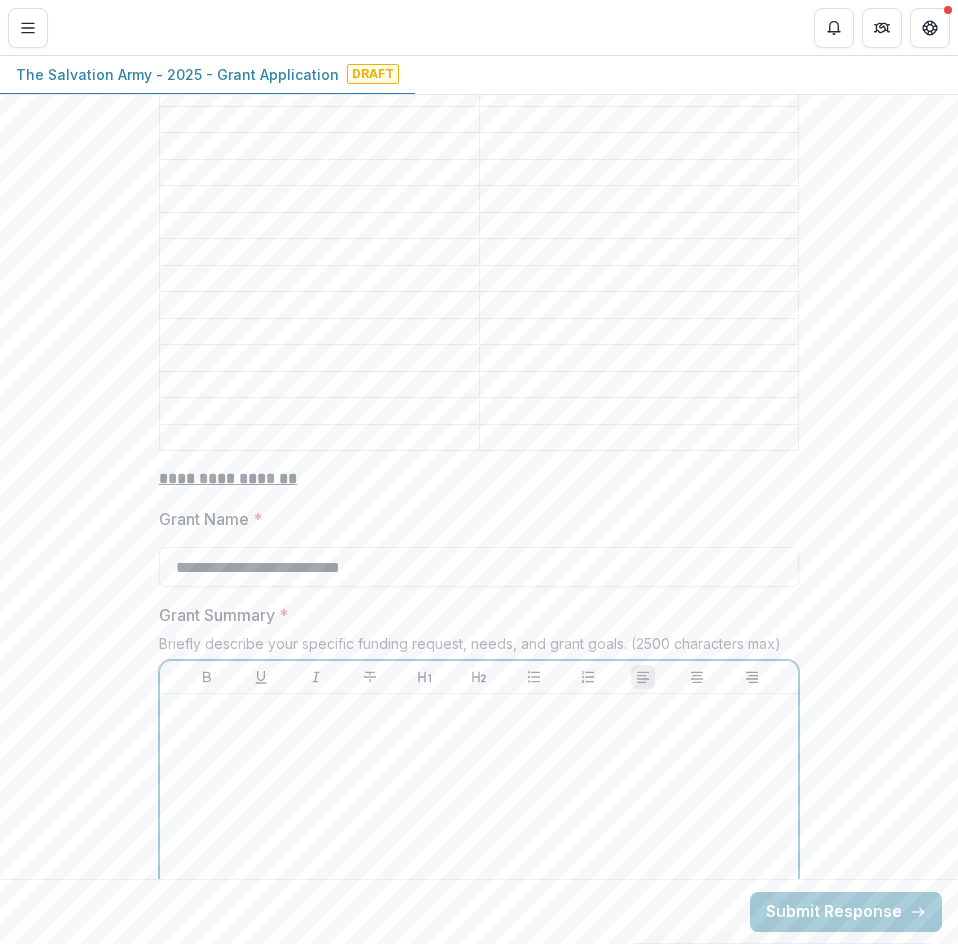 click at bounding box center [479, 852] 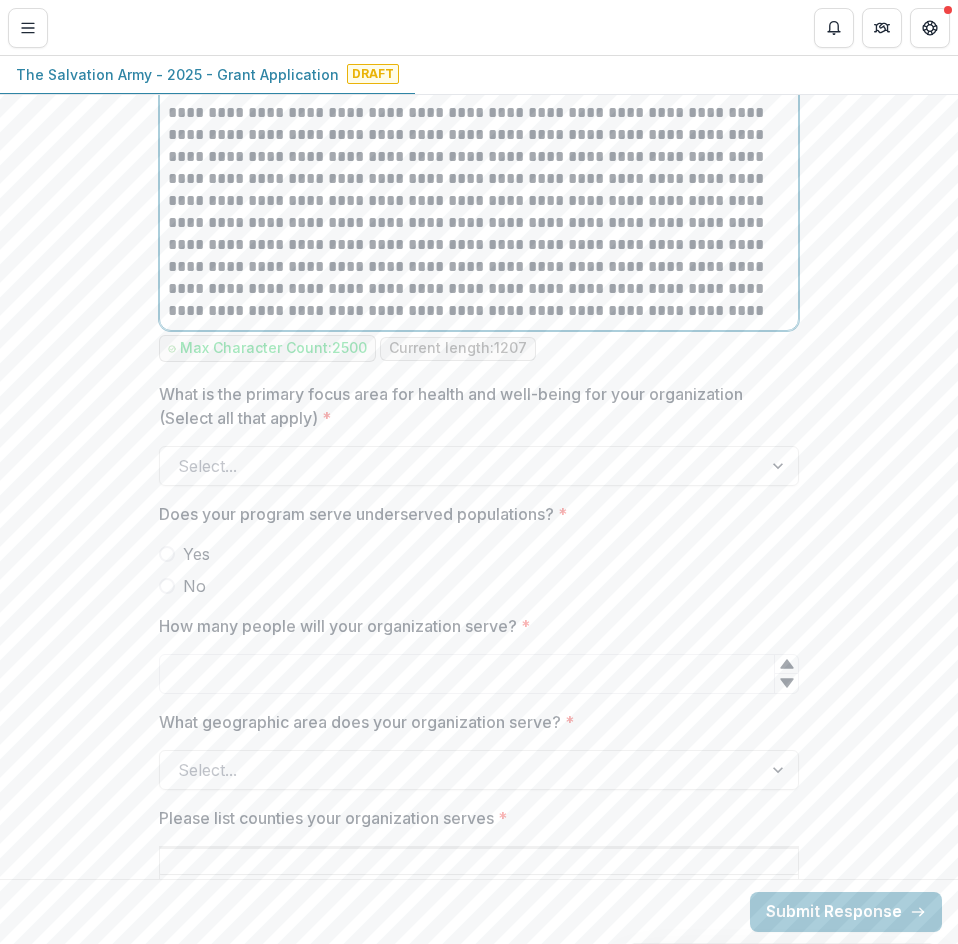 scroll, scrollTop: 2990, scrollLeft: 0, axis: vertical 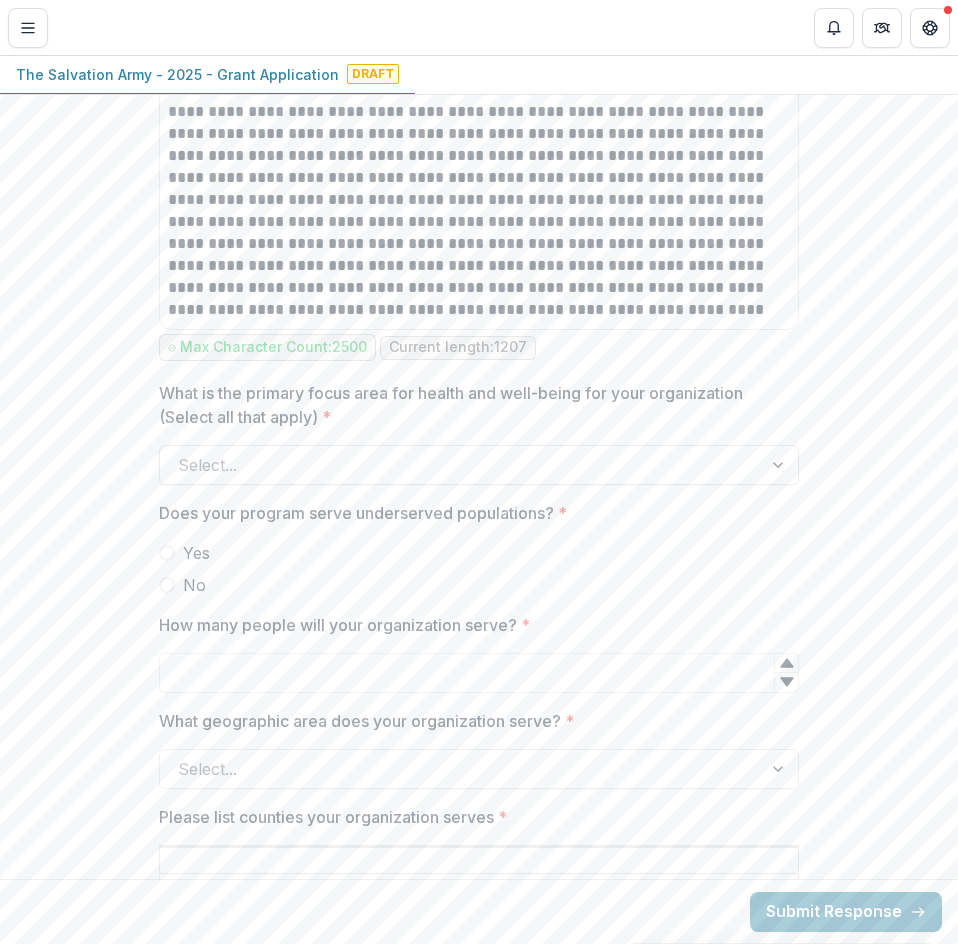 click at bounding box center (461, 465) 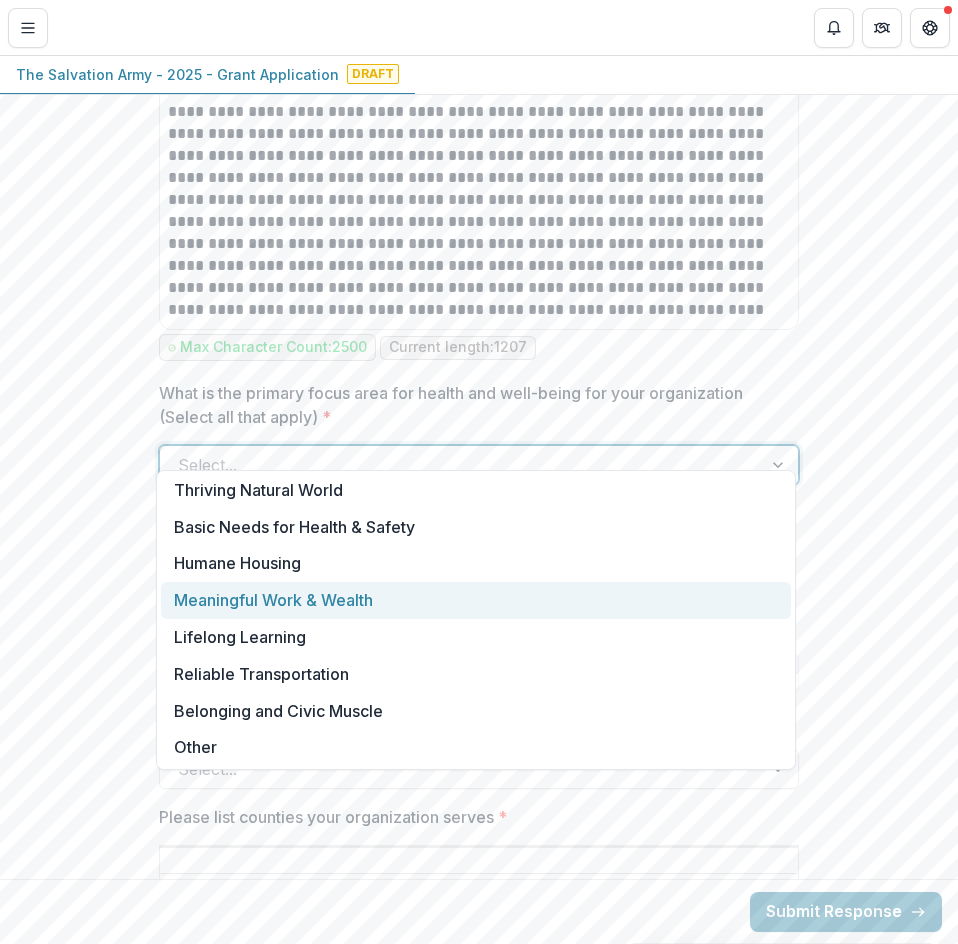 scroll, scrollTop: 0, scrollLeft: 0, axis: both 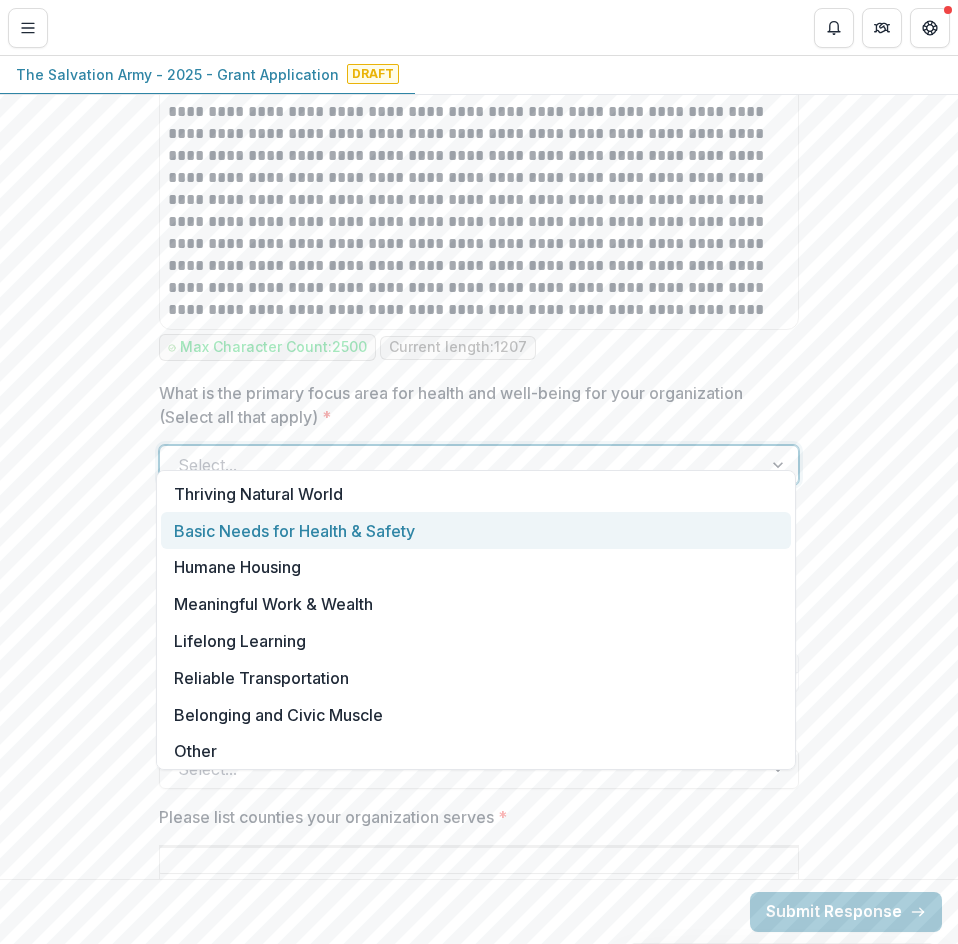 click on "Basic Needs for Health & Safety" at bounding box center [476, 530] 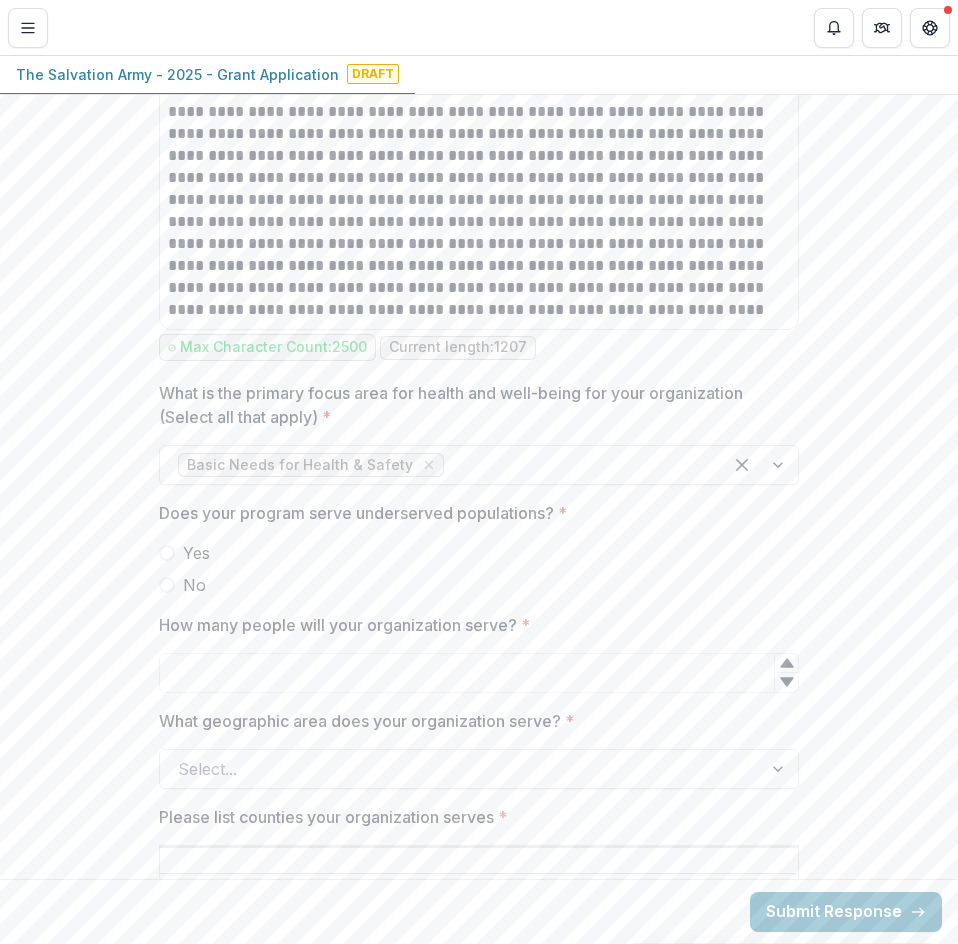 click at bounding box center (479, 537) 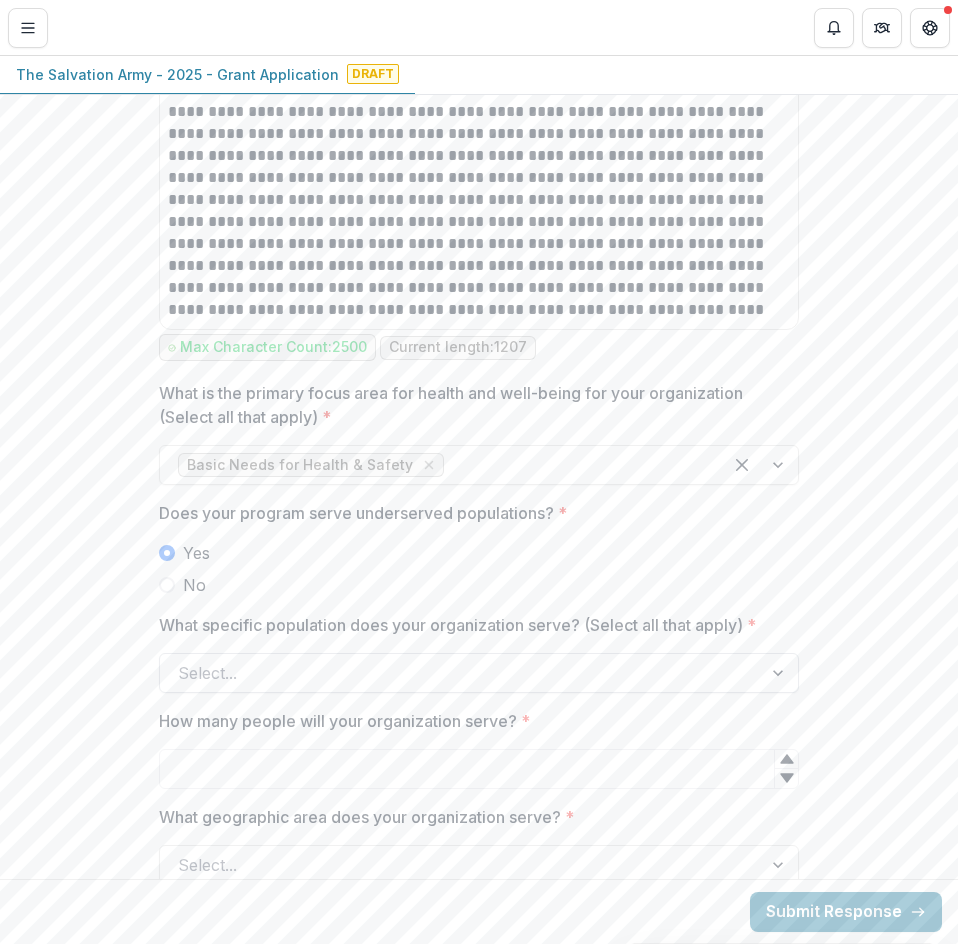 click at bounding box center [461, 673] 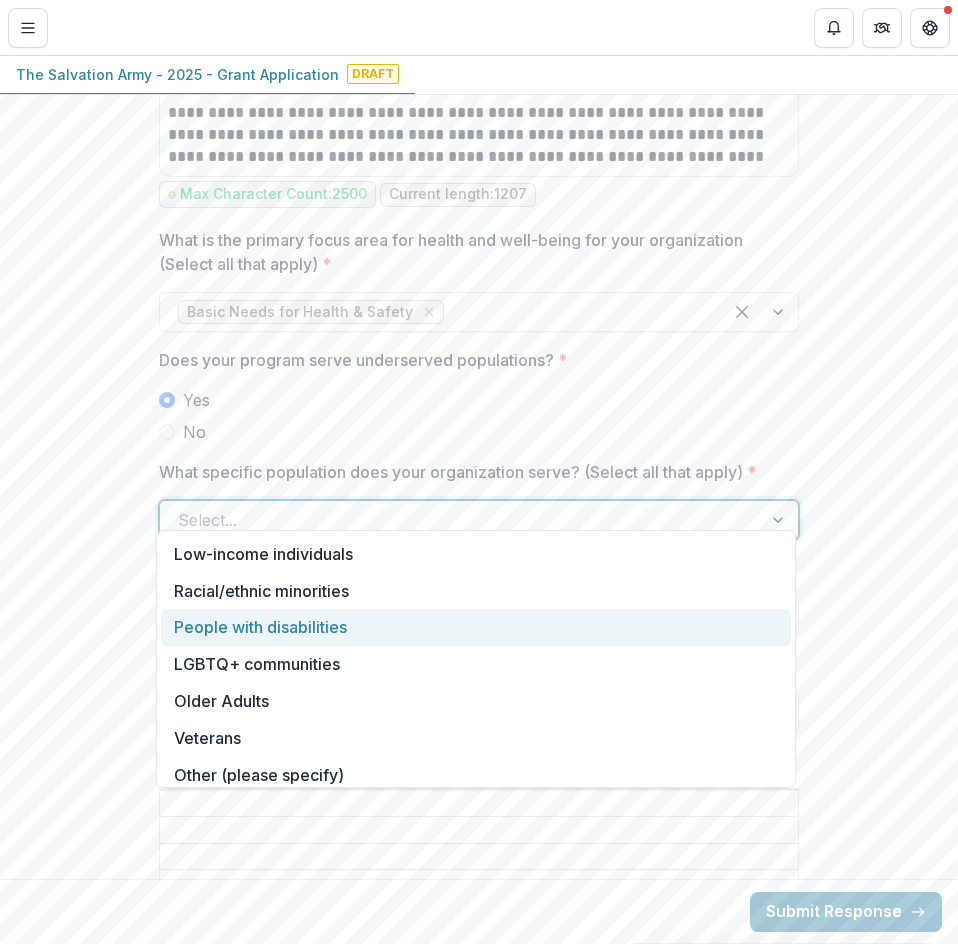 scroll, scrollTop: 3145, scrollLeft: 0, axis: vertical 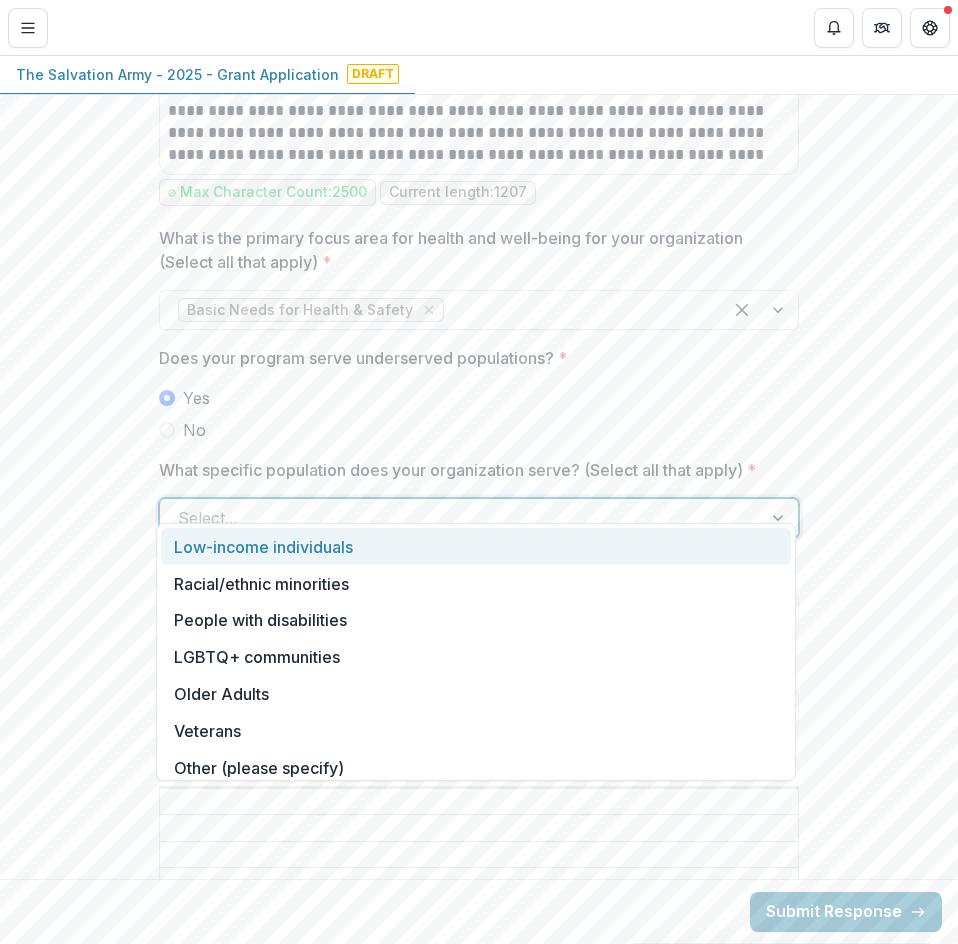 click on "Low-income individuals" at bounding box center [476, 546] 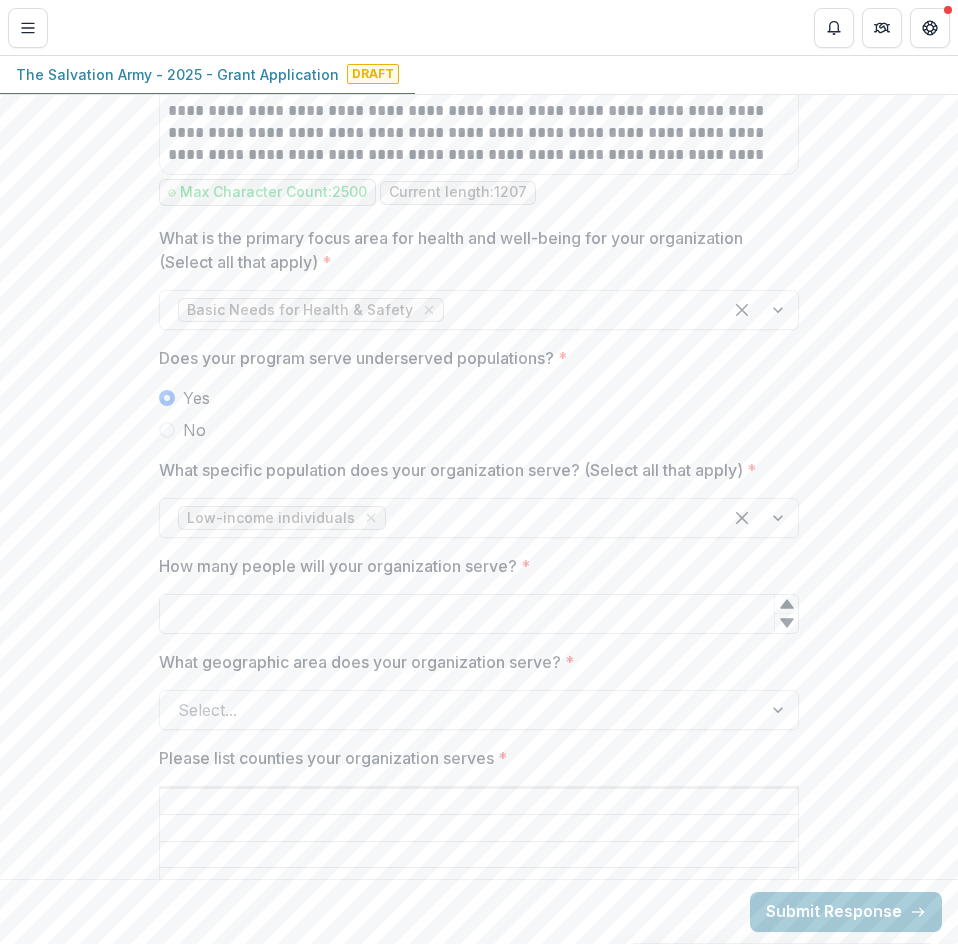 click on "How many people will your organization serve? *" at bounding box center (479, 614) 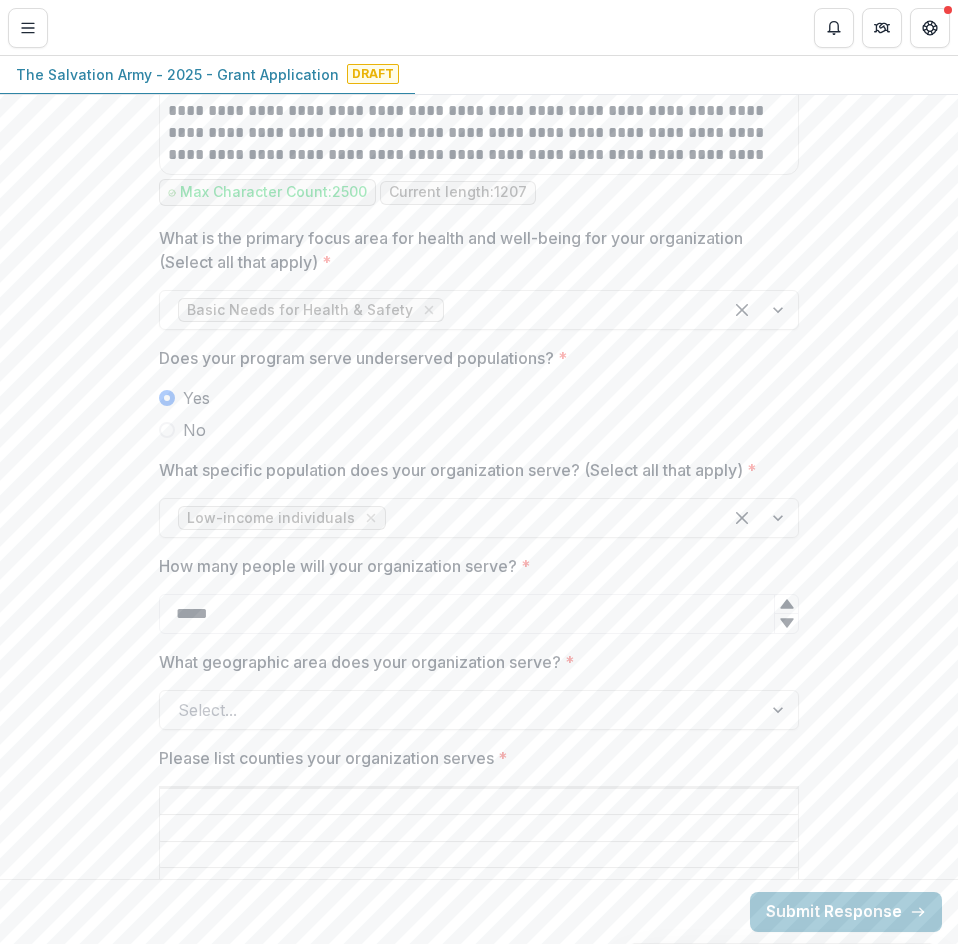 type on "*****" 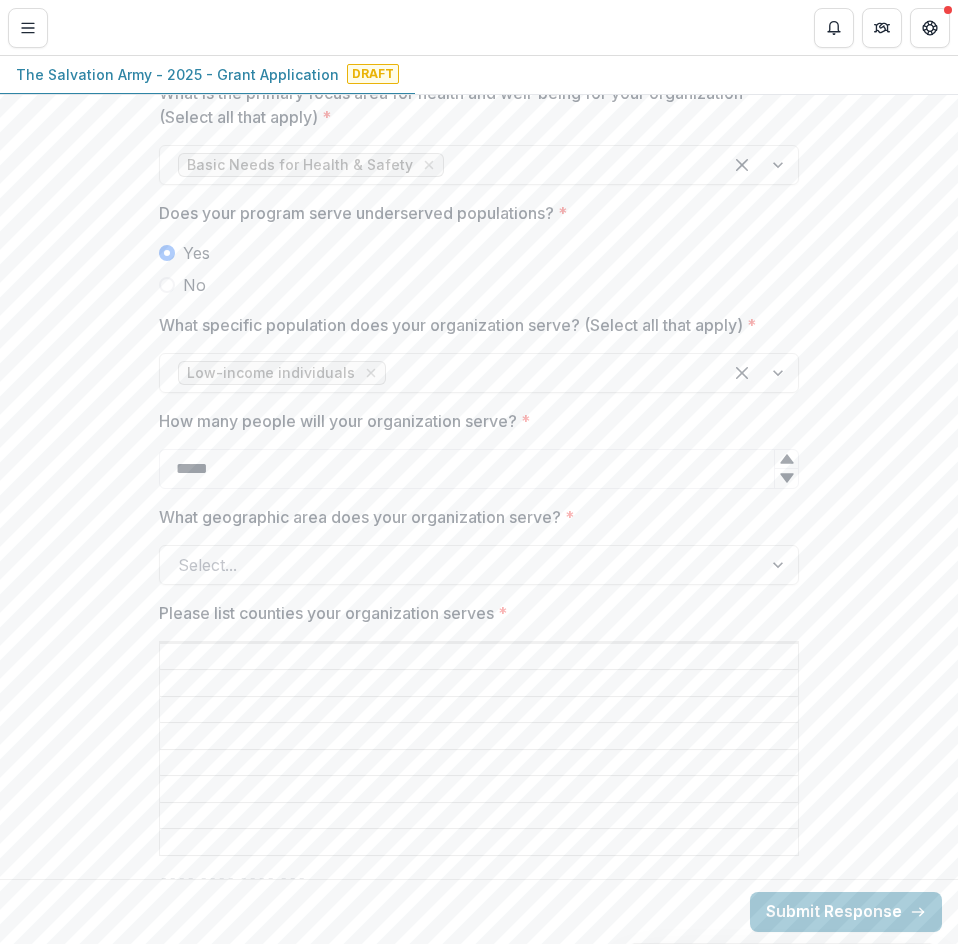 scroll, scrollTop: 3291, scrollLeft: 0, axis: vertical 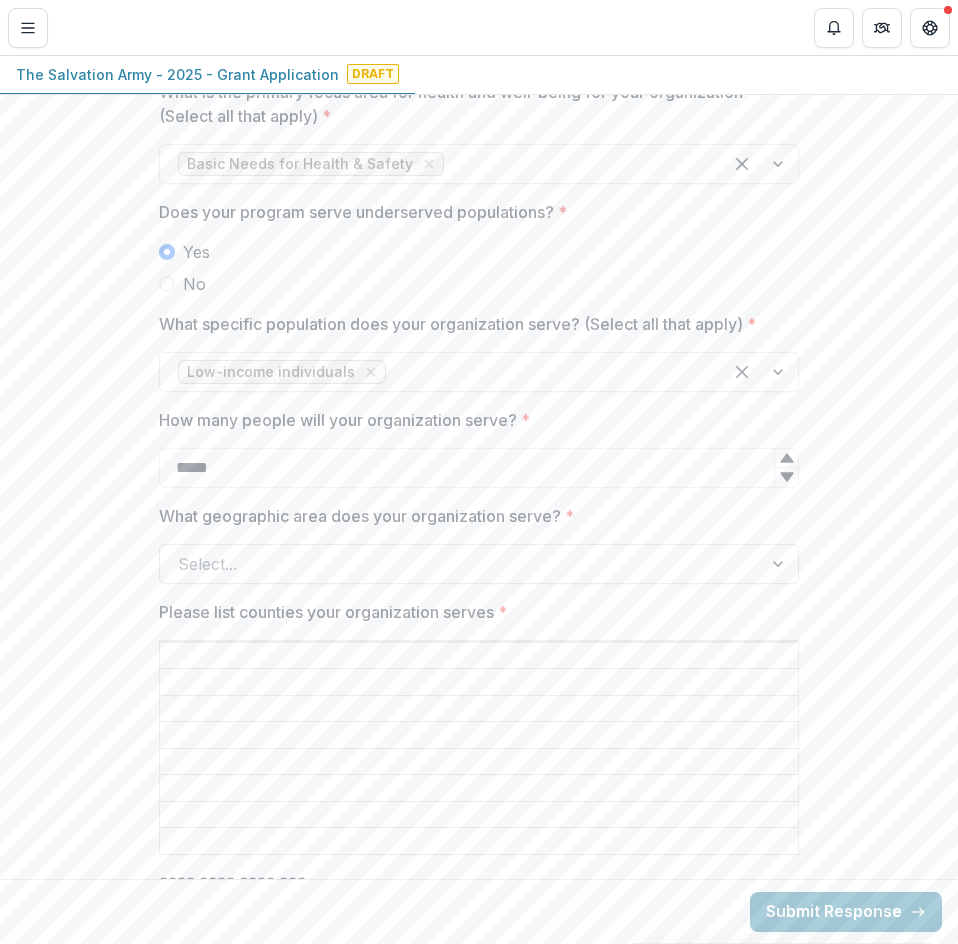 click at bounding box center (461, 564) 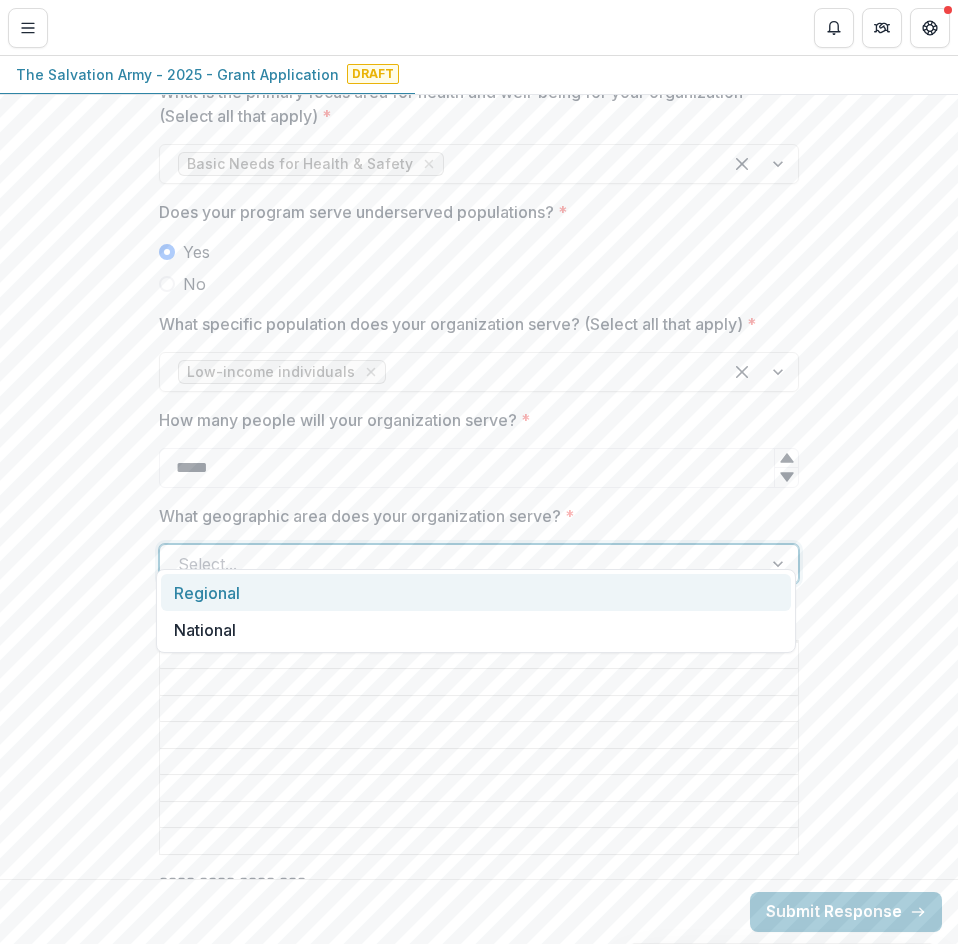 click on "Regional" at bounding box center [476, 592] 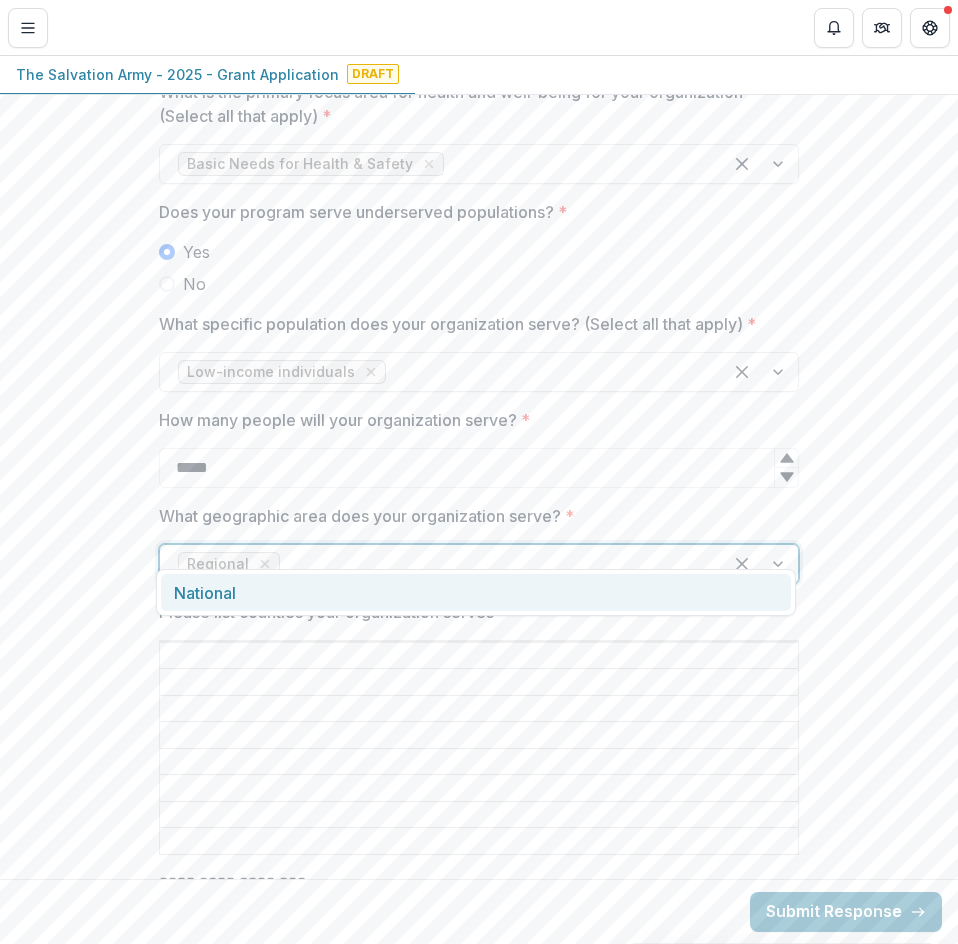 click at bounding box center [494, 564] 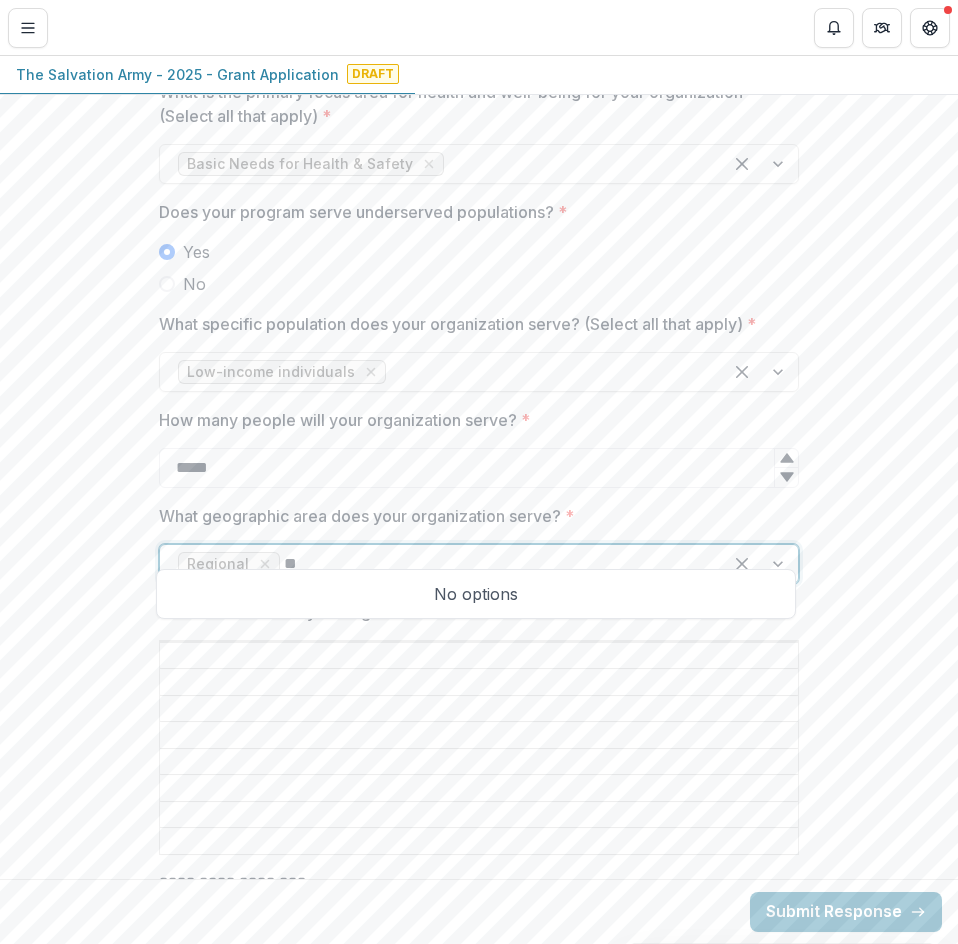 type on "*" 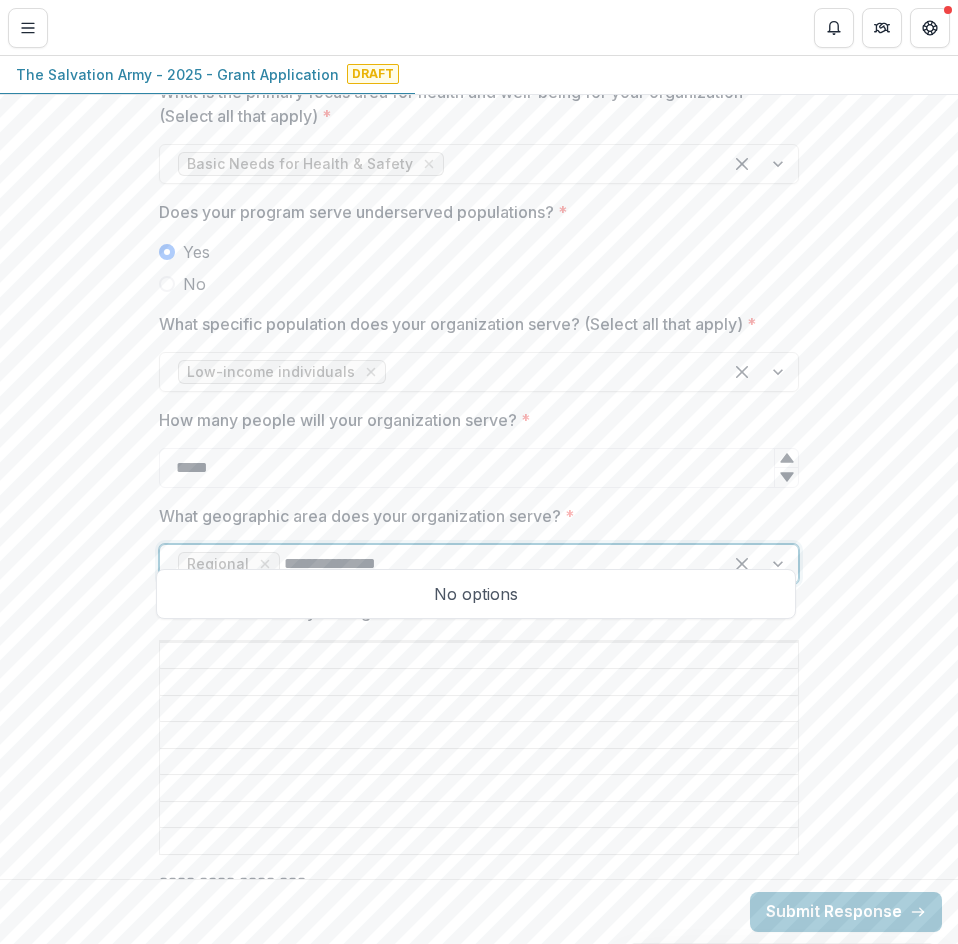 type on "**********" 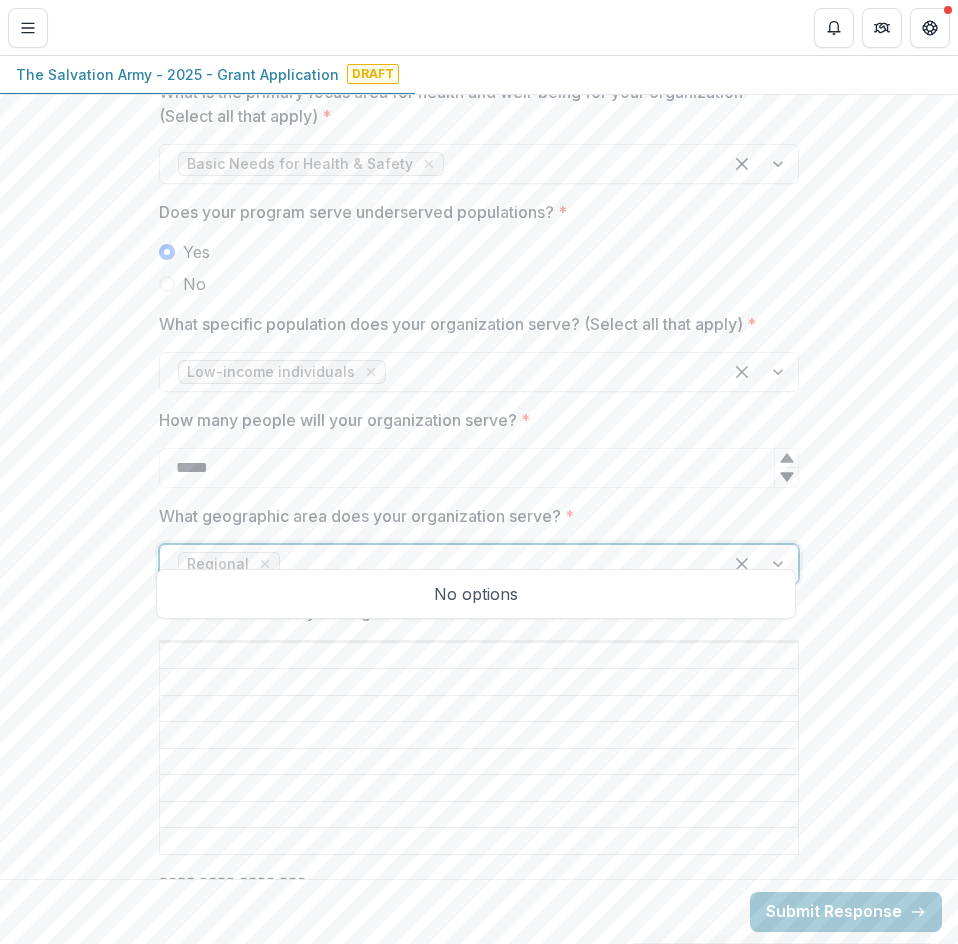 click on "**********" at bounding box center [479, 675] 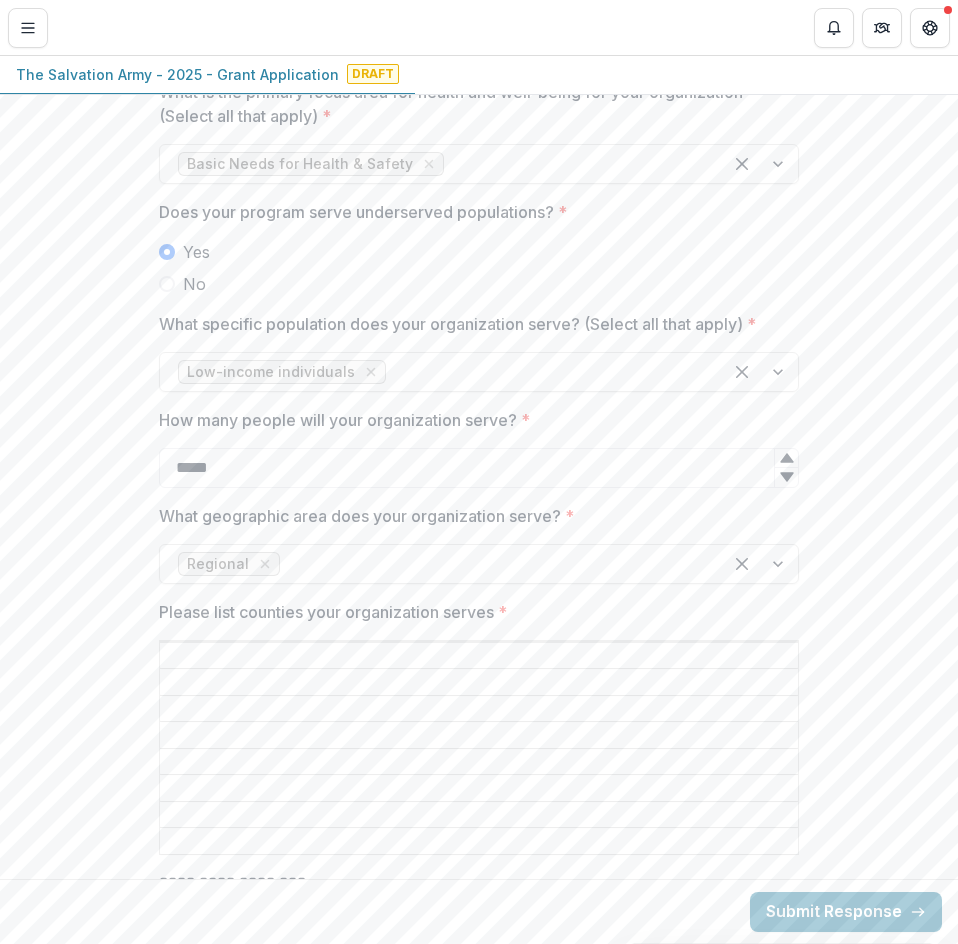 click on "Please list counties your organization serves *" at bounding box center (479, 656) 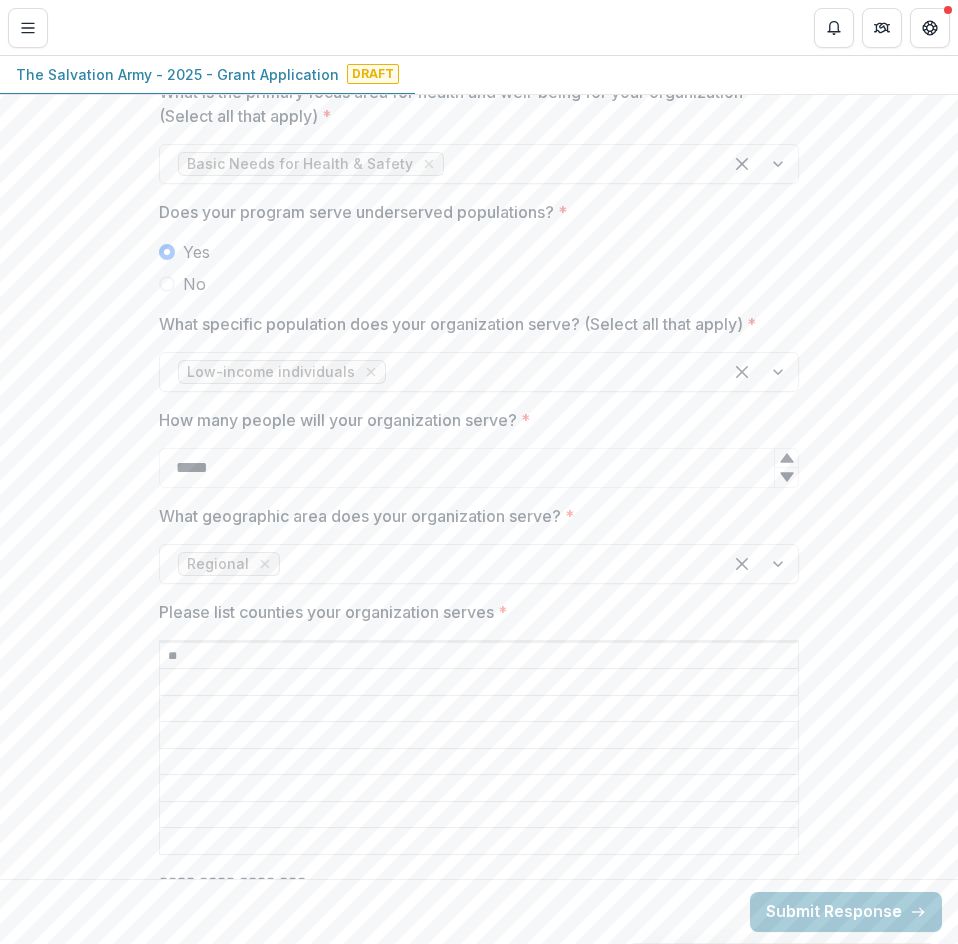 type on "*" 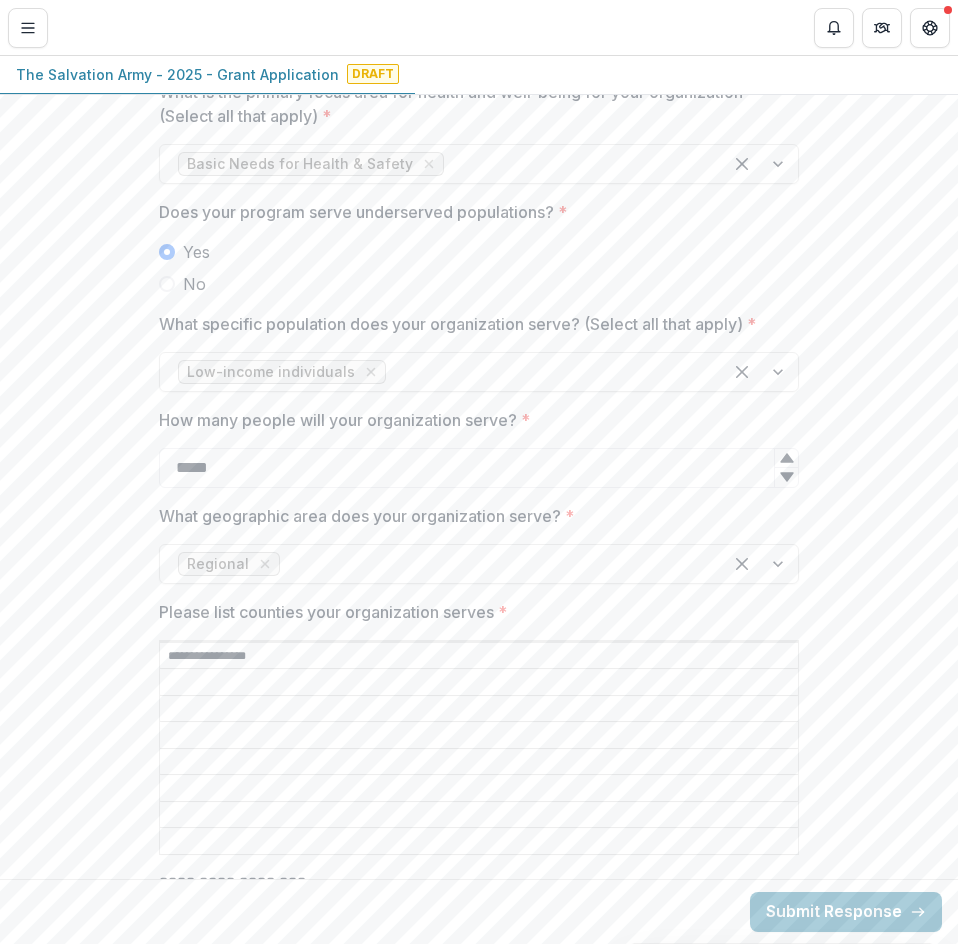 type on "**********" 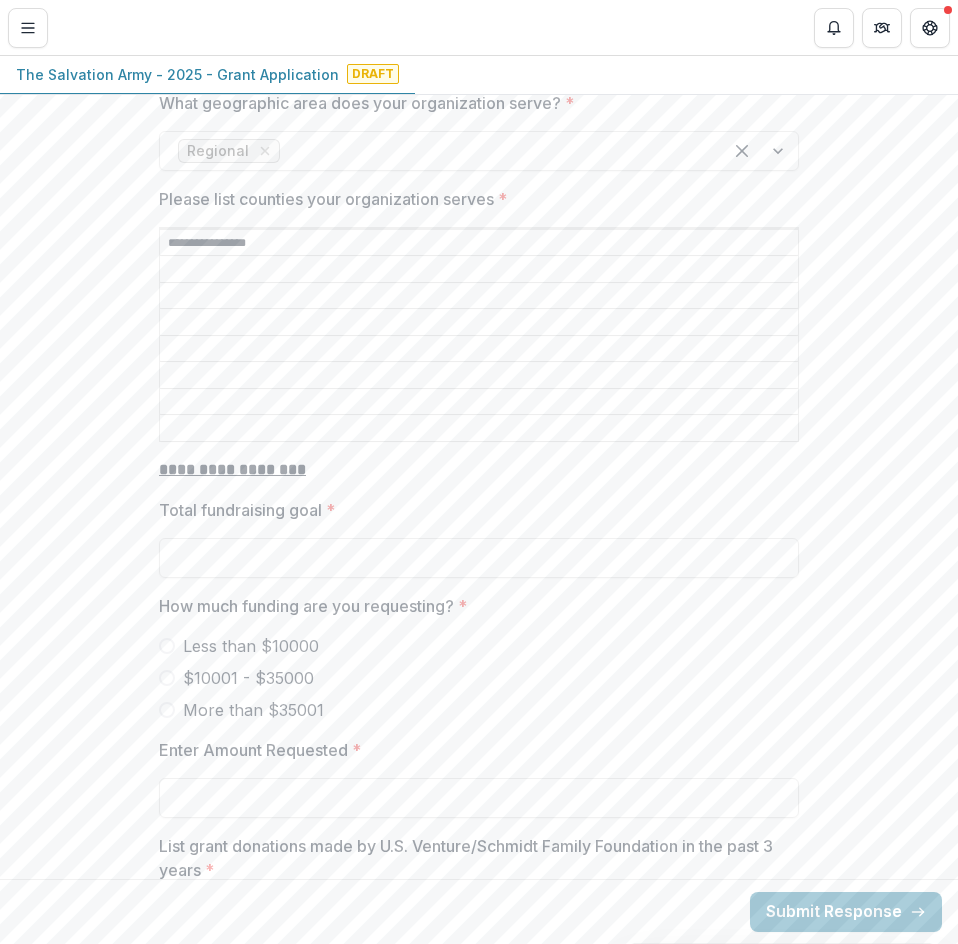 scroll, scrollTop: 3705, scrollLeft: 0, axis: vertical 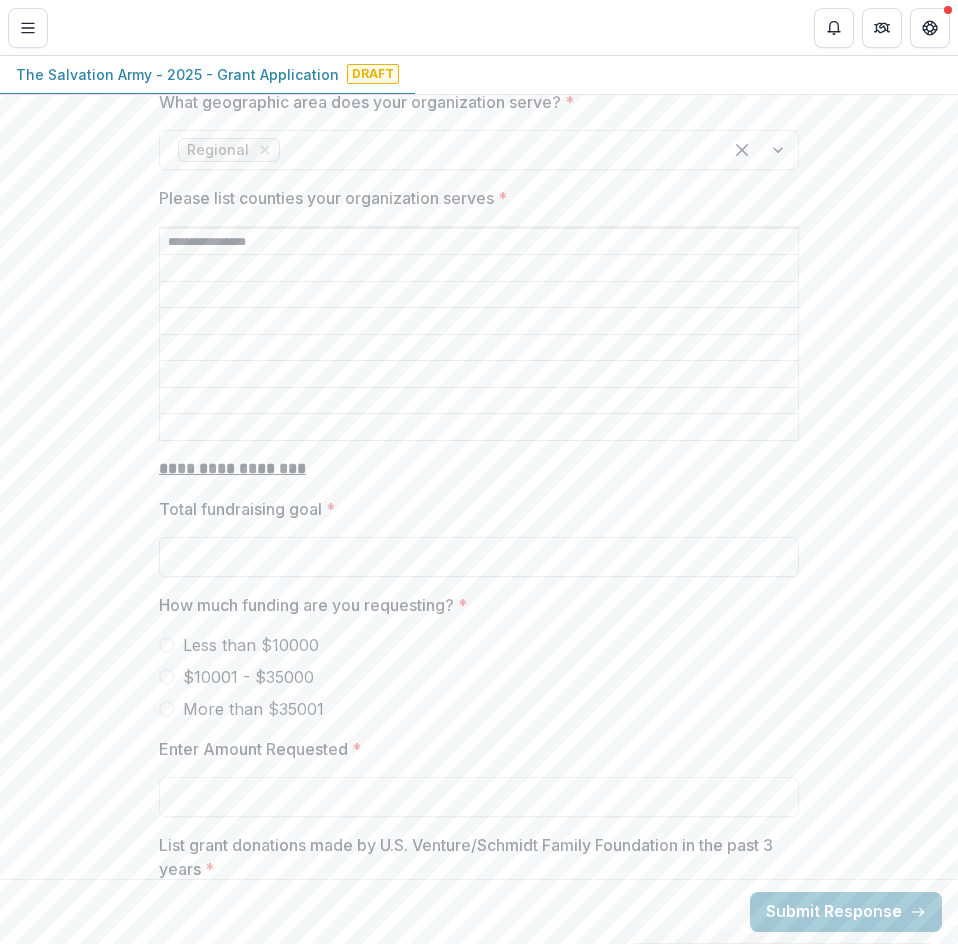 click on "Total fundraising goal *" at bounding box center (479, 557) 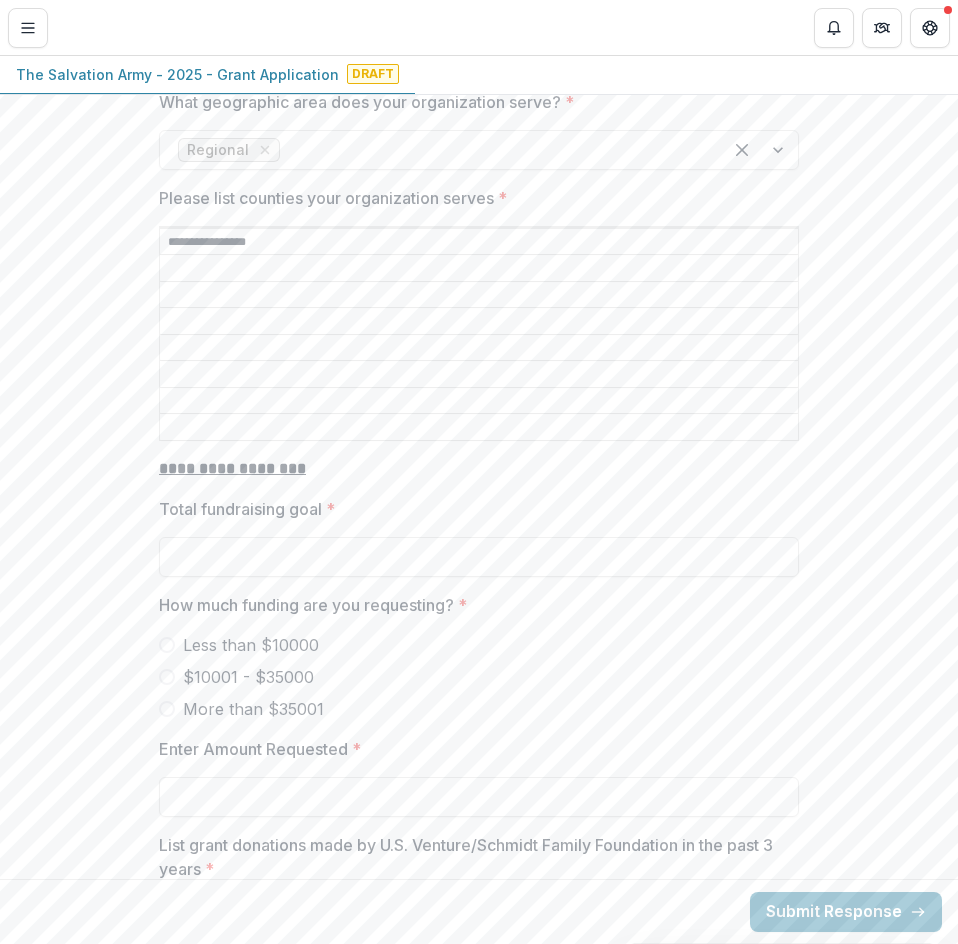 click on "$10001 - $35000" at bounding box center [248, 677] 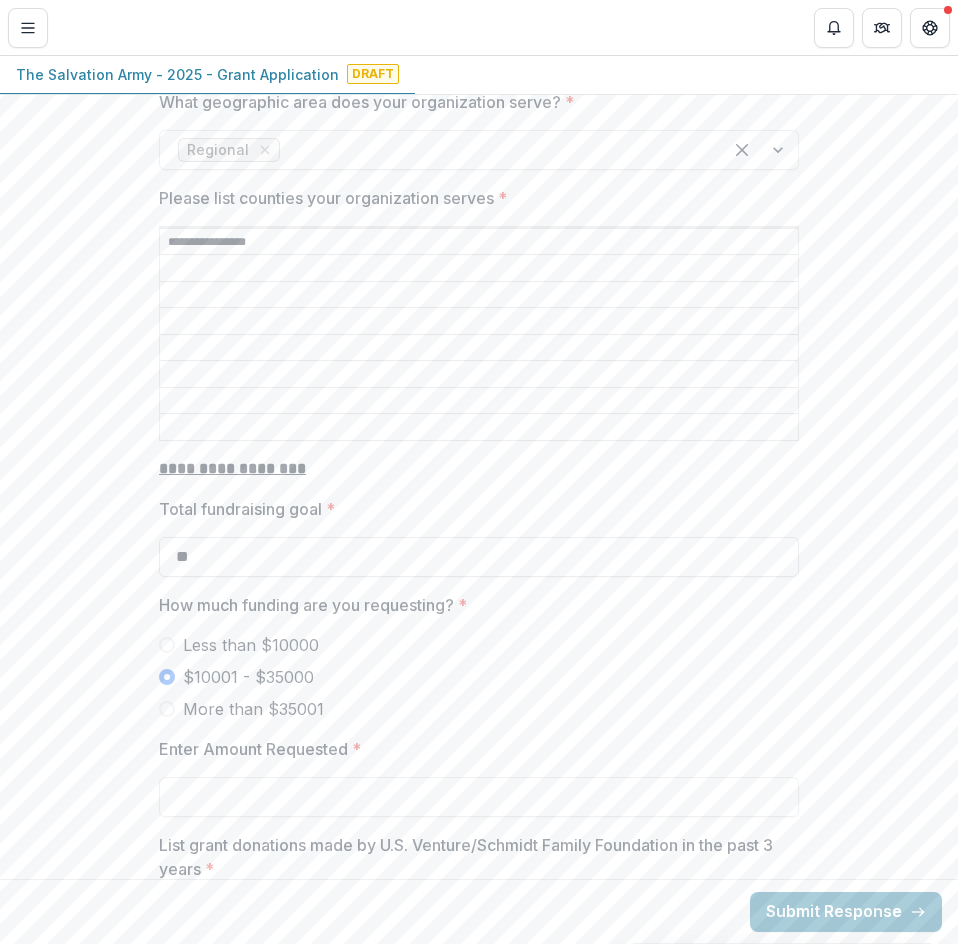 click on "**" at bounding box center (479, 557) 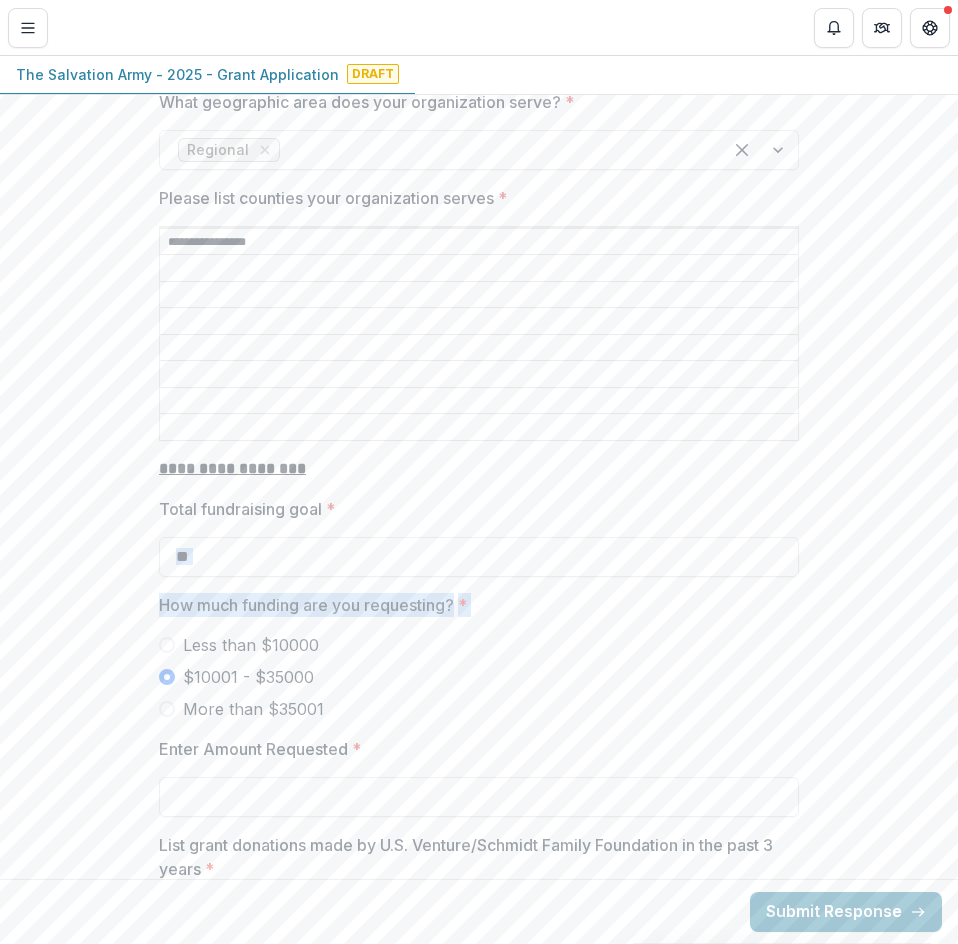 drag, startPoint x: 17, startPoint y: 526, endPoint x: -237, endPoint y: 689, distance: 301.80292 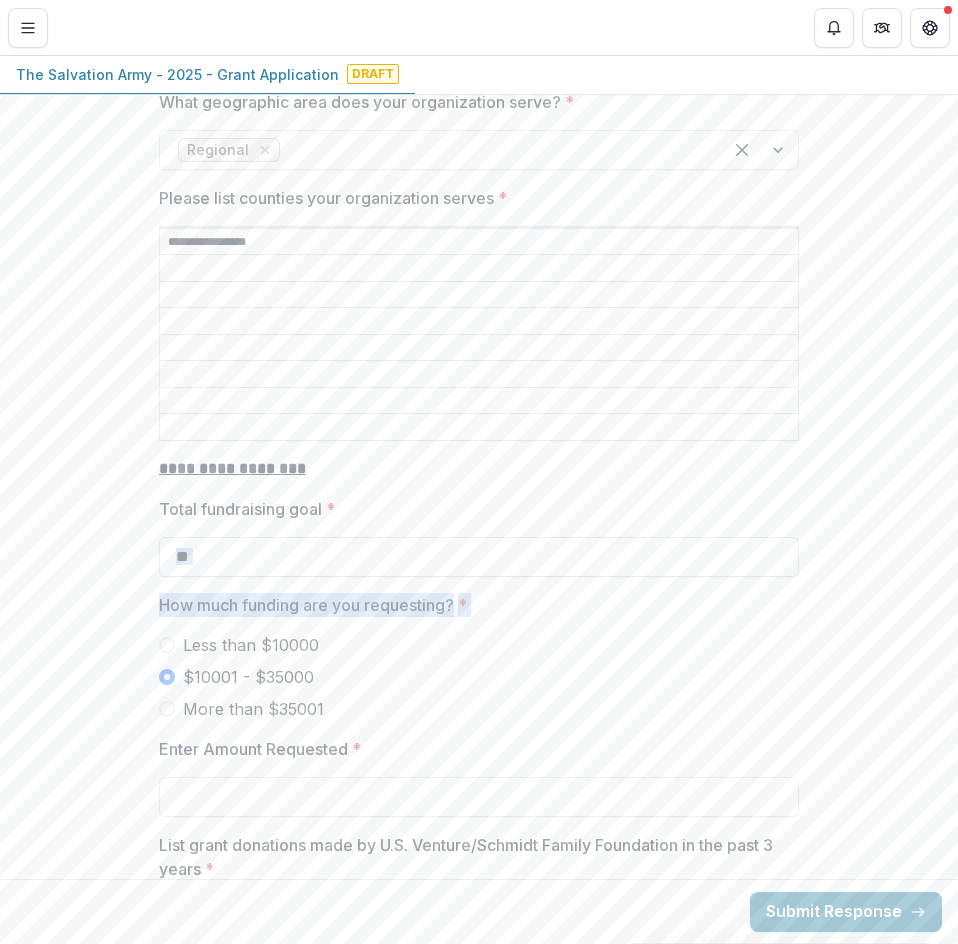 click on "**" at bounding box center (479, 557) 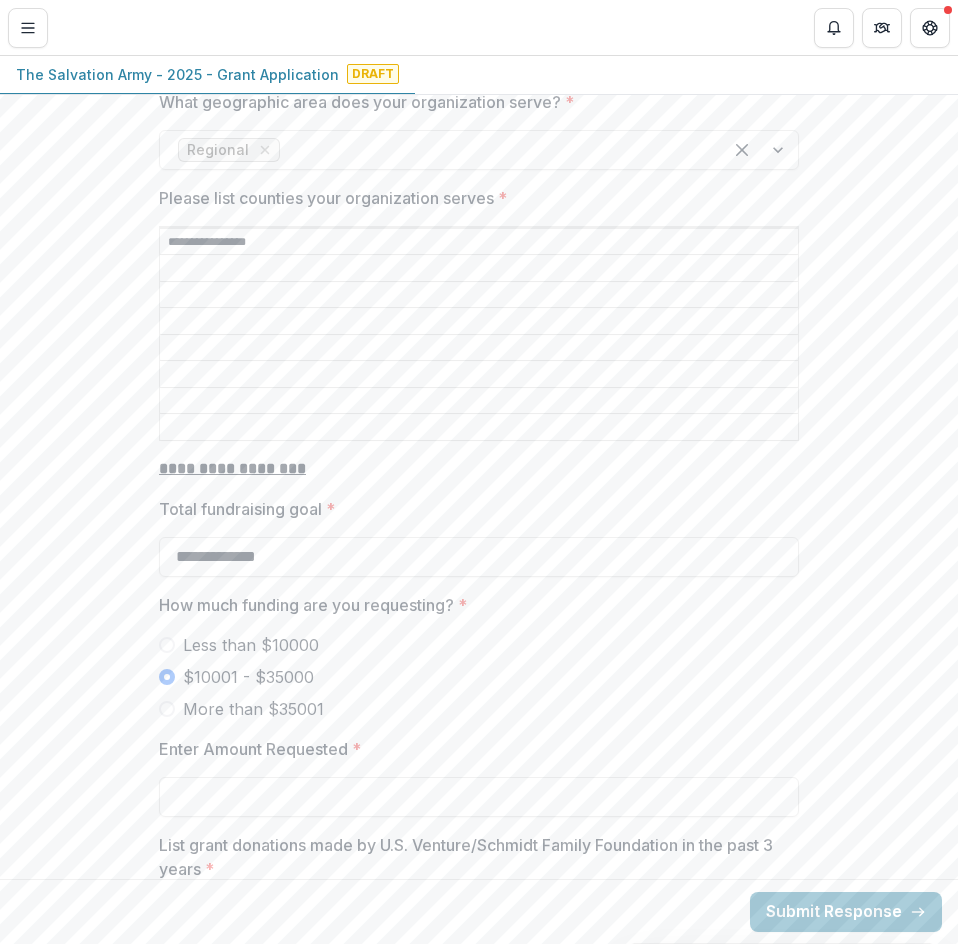 type on "**********" 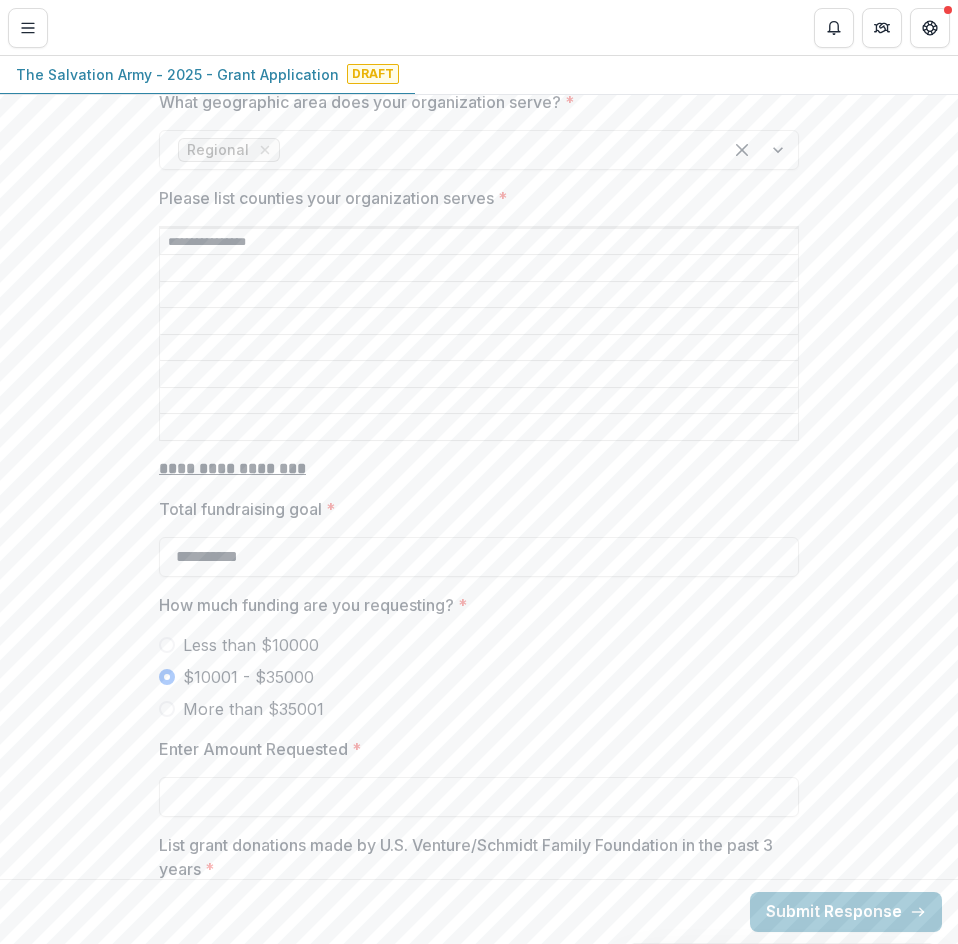 click on "**********" at bounding box center (479, 261) 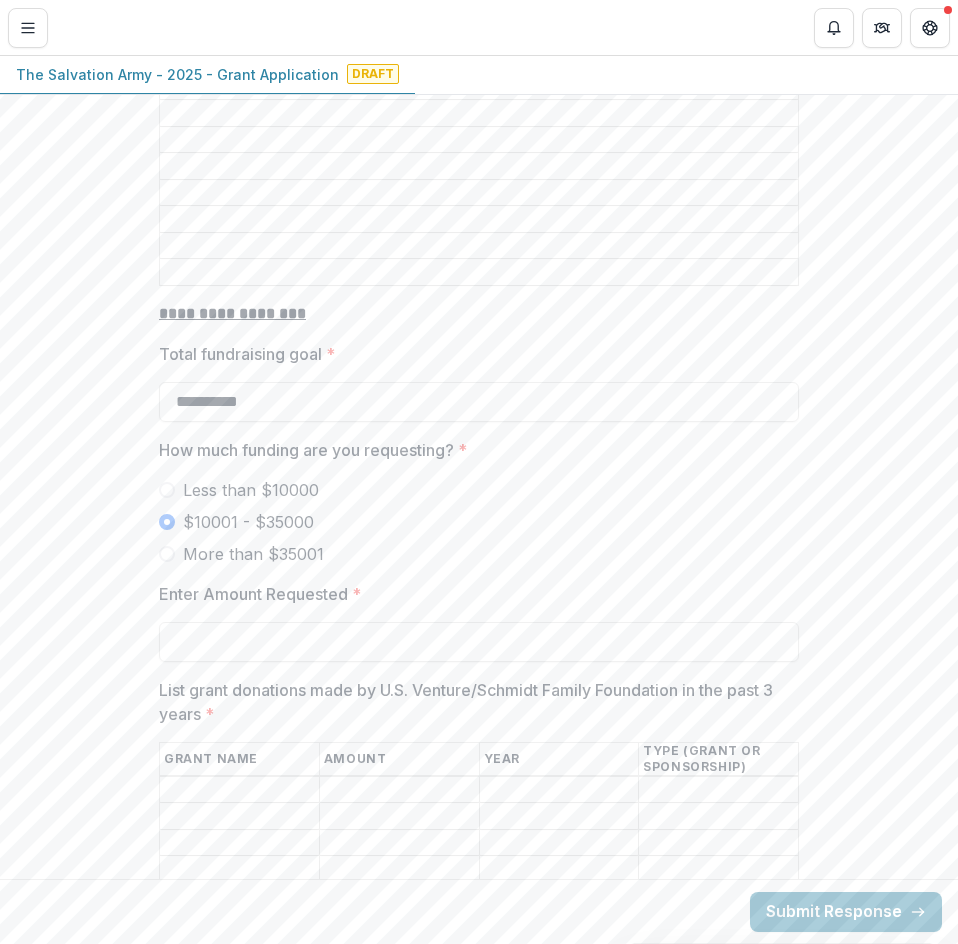 scroll, scrollTop: 3861, scrollLeft: 0, axis: vertical 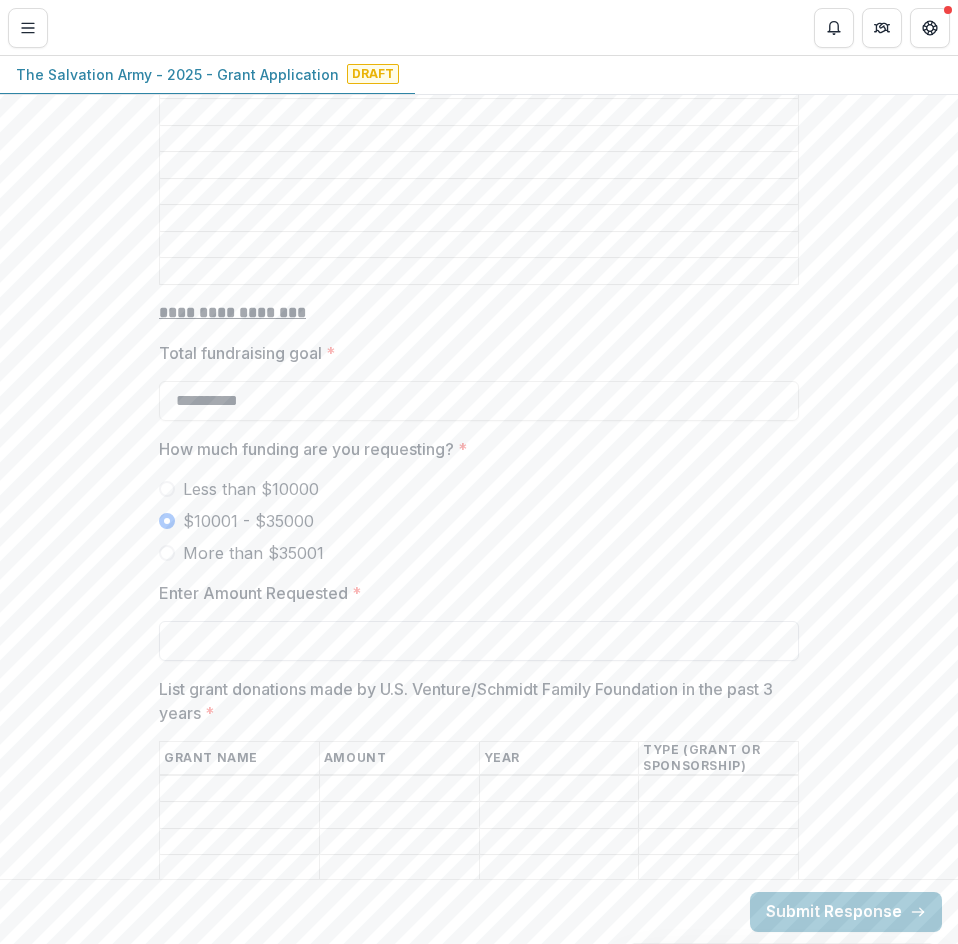 click on "Enter Amount Requested *" at bounding box center (479, 641) 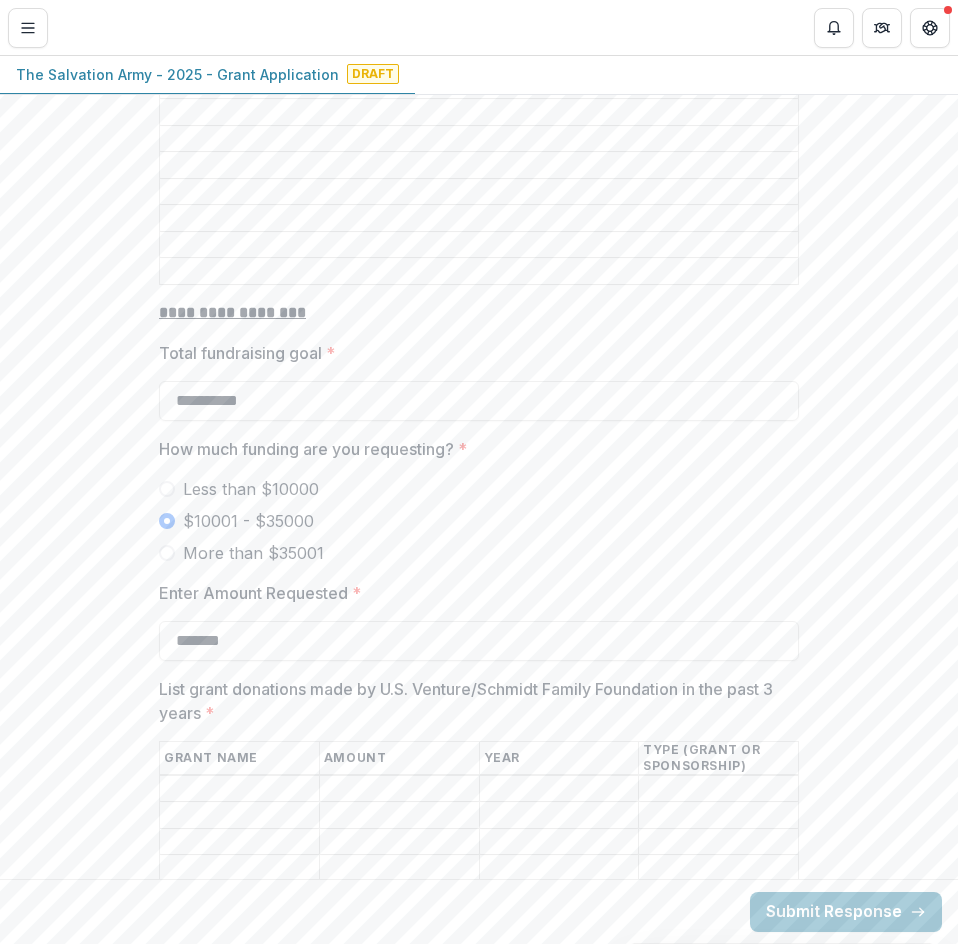 type on "*******" 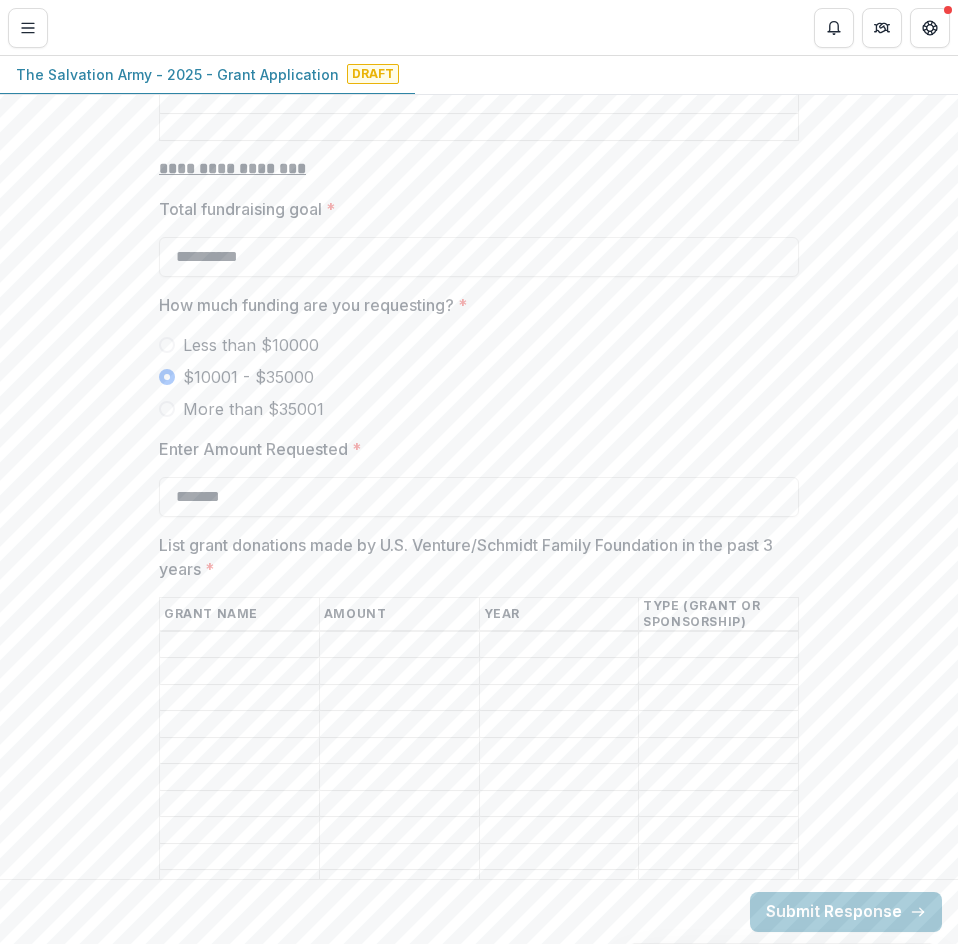 scroll, scrollTop: 4006, scrollLeft: 0, axis: vertical 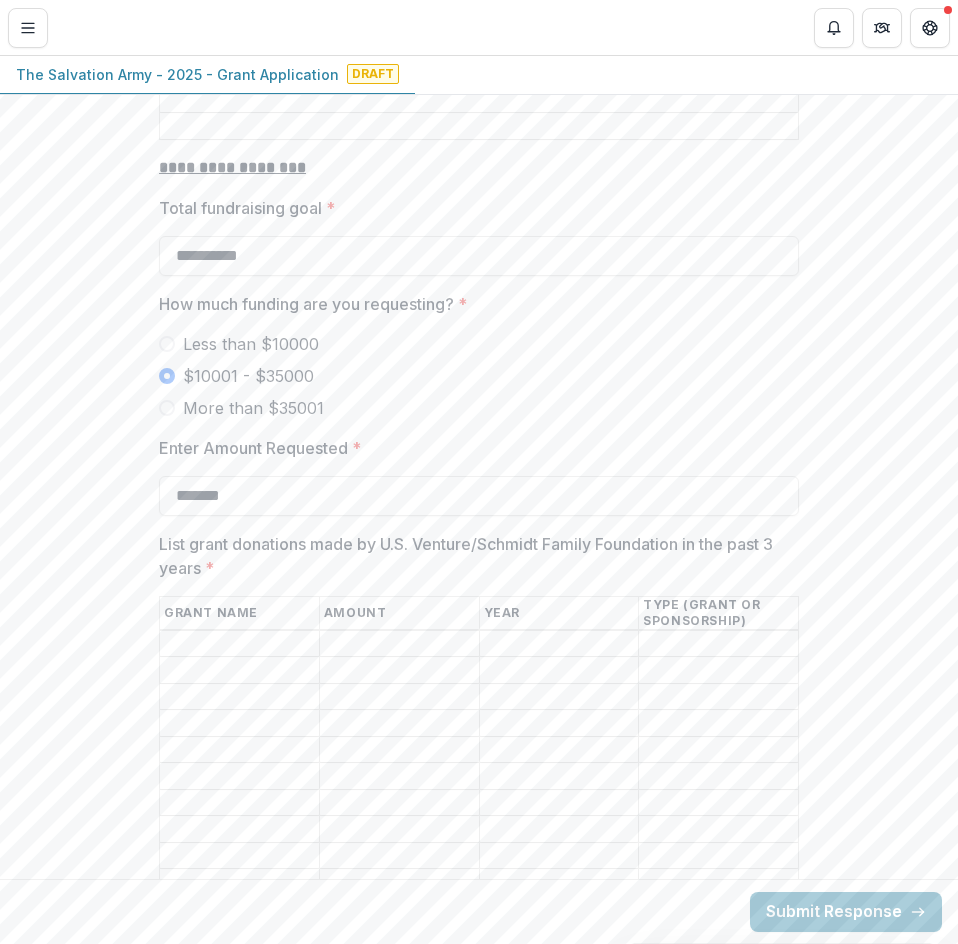 click on "List grant donations made by U.S. Venture/Schmidt Family Foundation in the past 3 years  *" at bounding box center [239, 644] 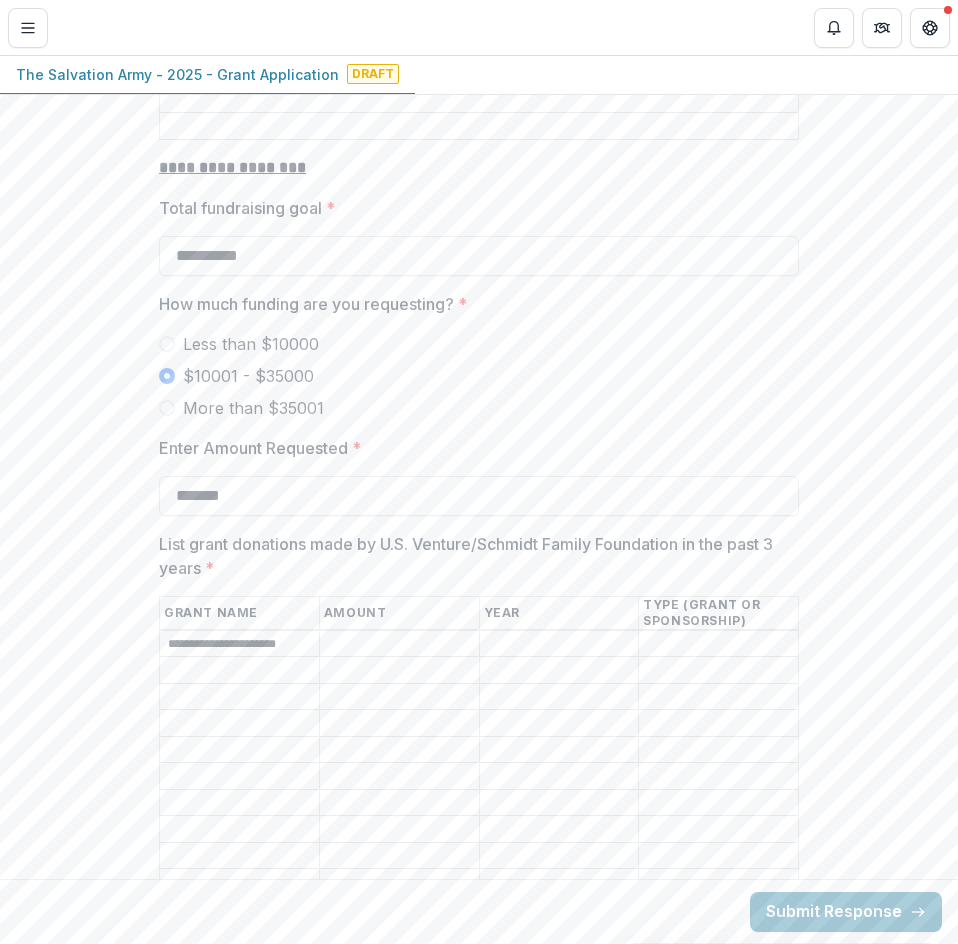 type on "**********" 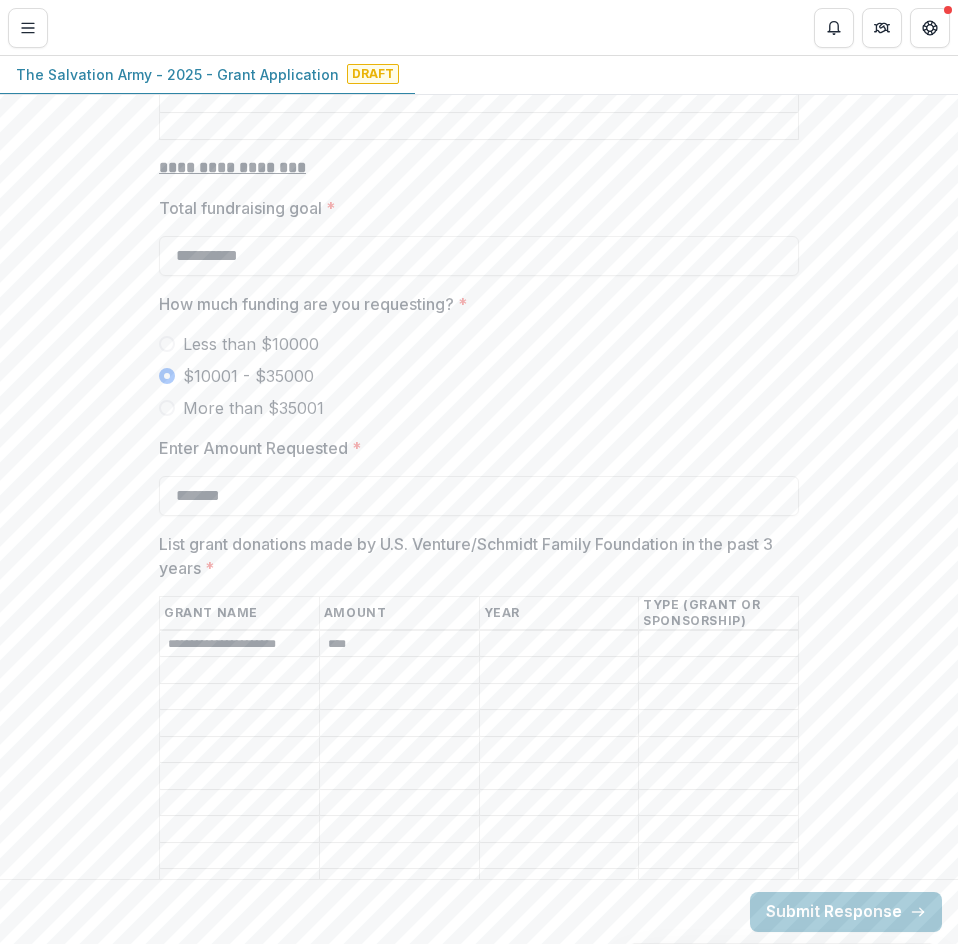 type on "****" 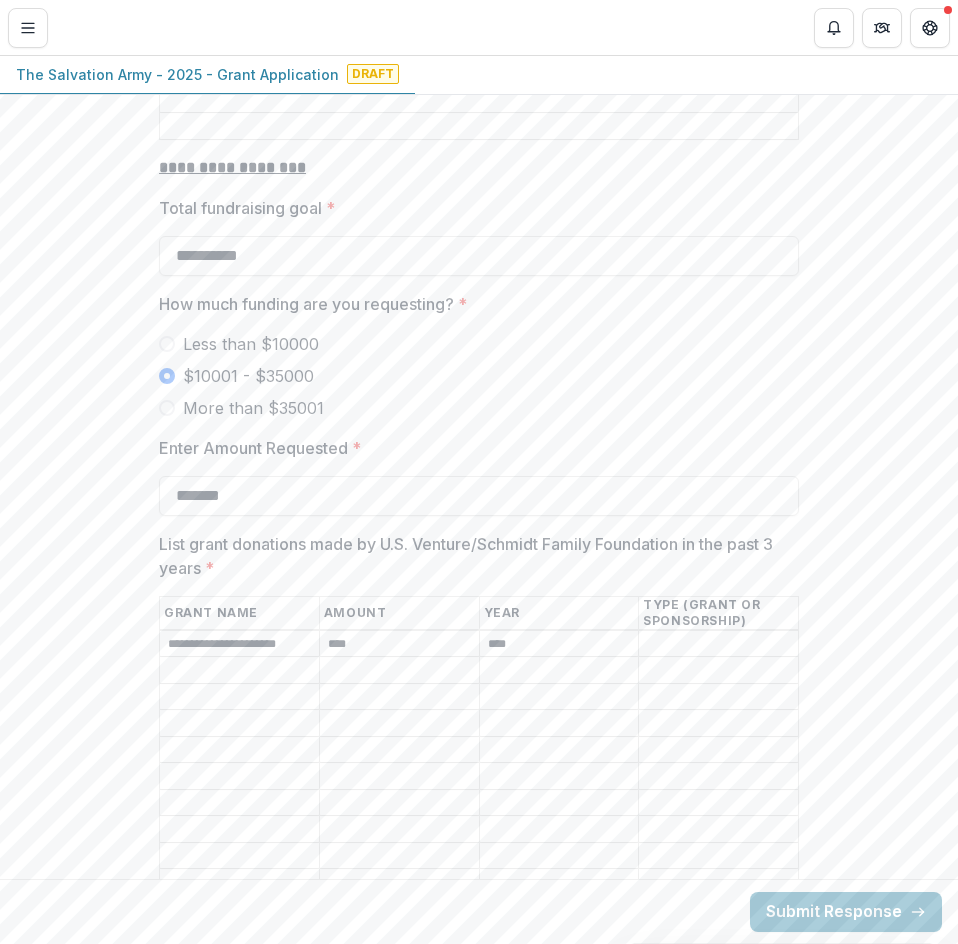 type on "****" 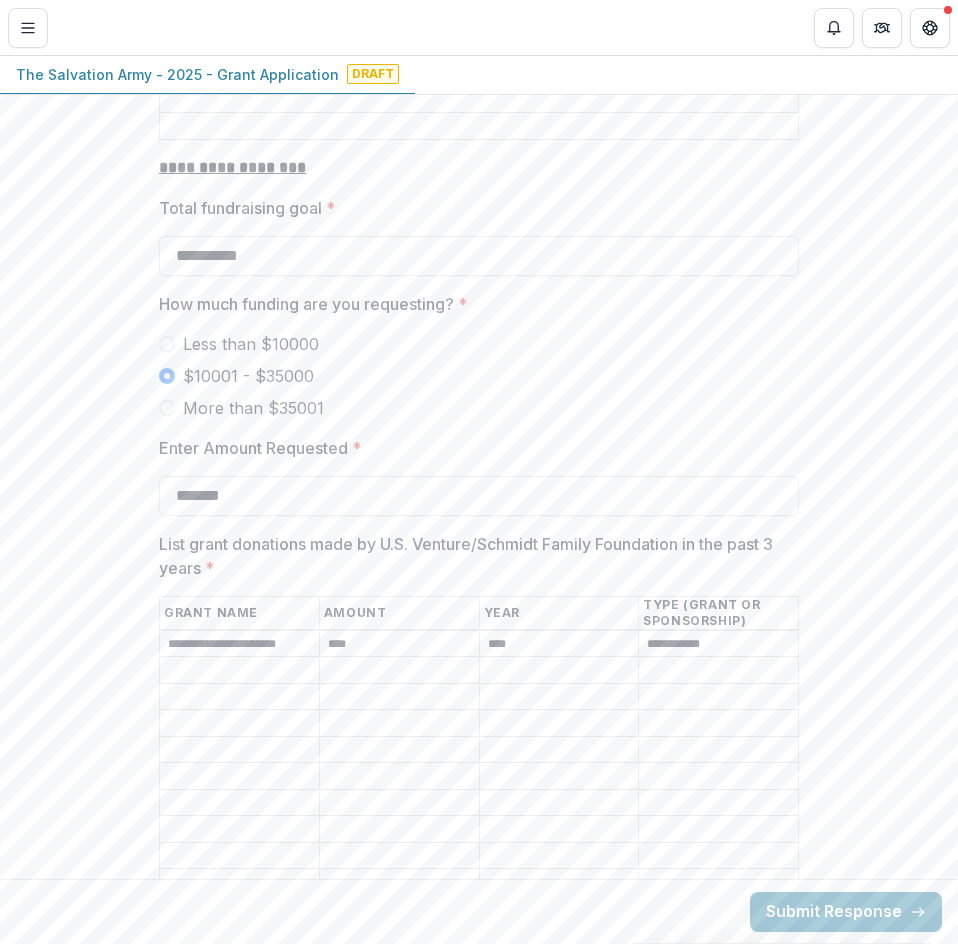 type on "**********" 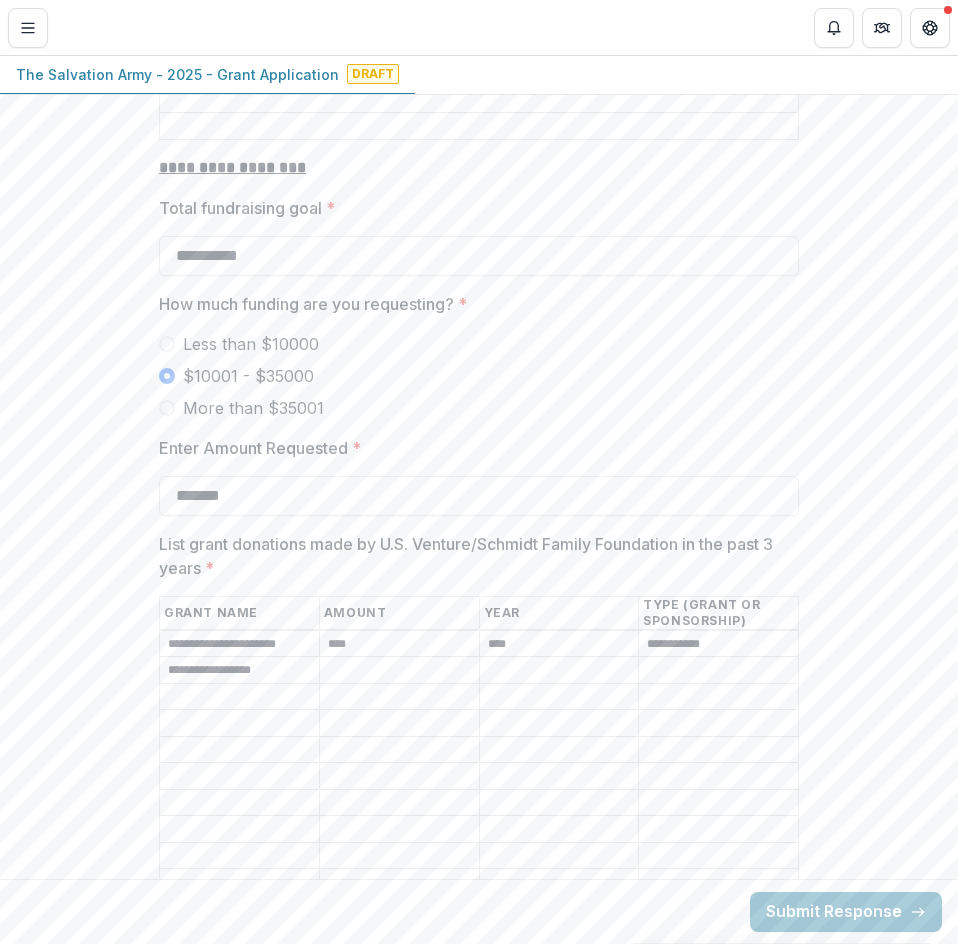type on "**********" 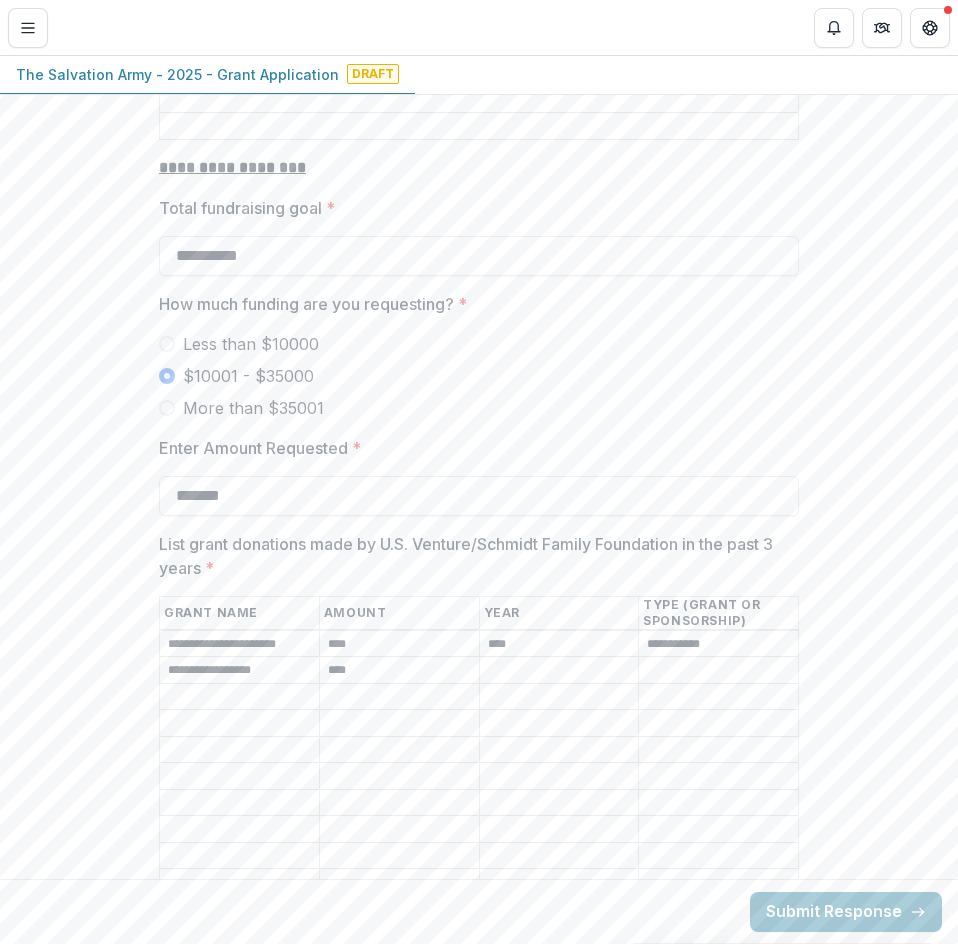 type on "****" 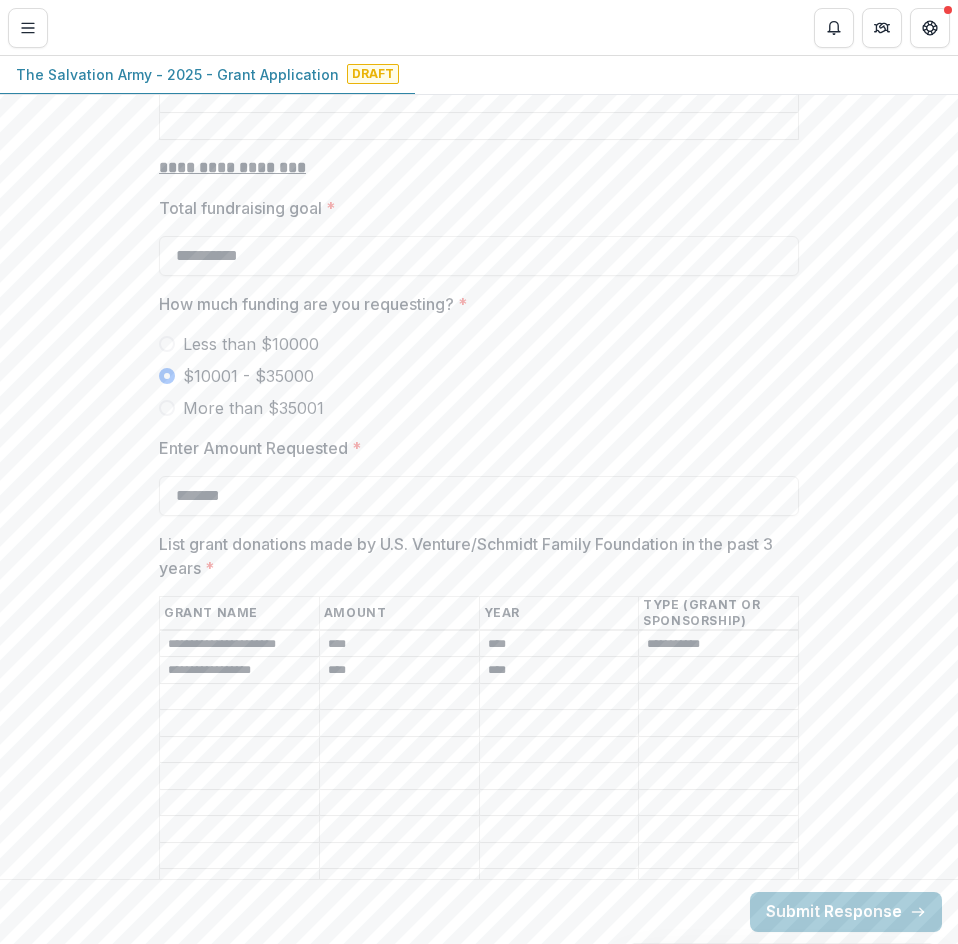 type on "****" 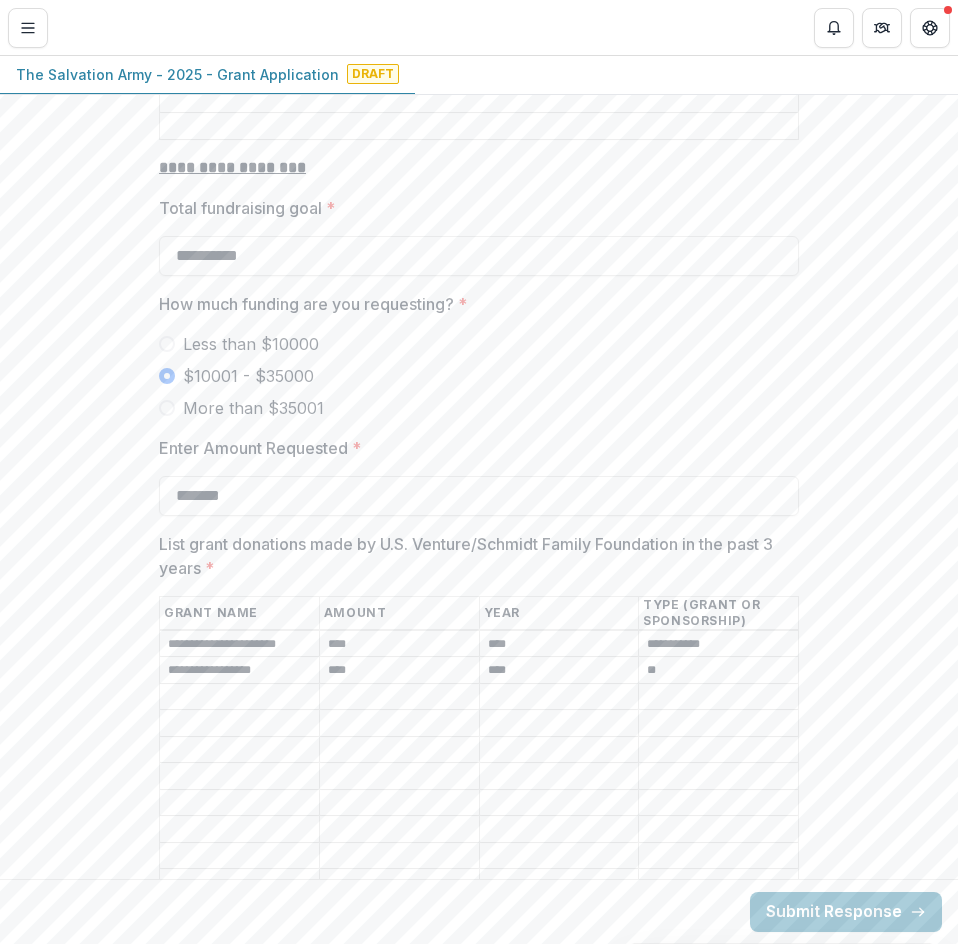 click on "**********" at bounding box center (718, 644) 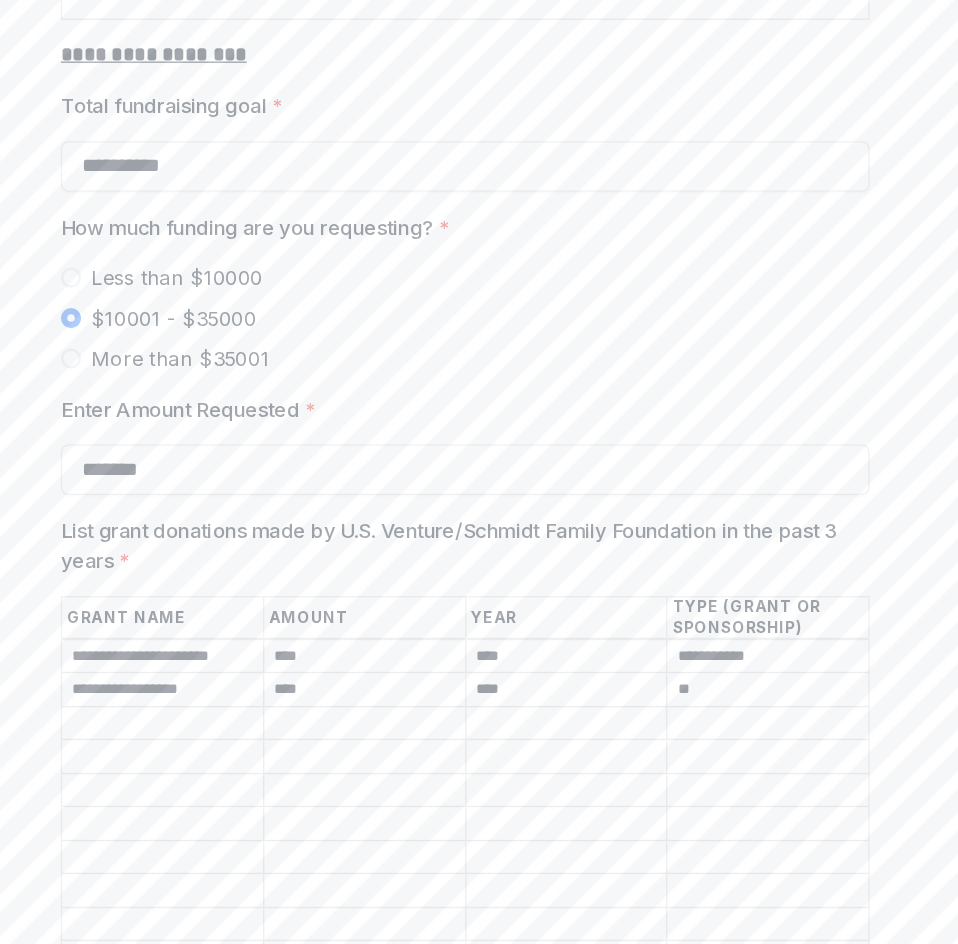 drag, startPoint x: 723, startPoint y: 613, endPoint x: 580, endPoint y: 611, distance: 143.01399 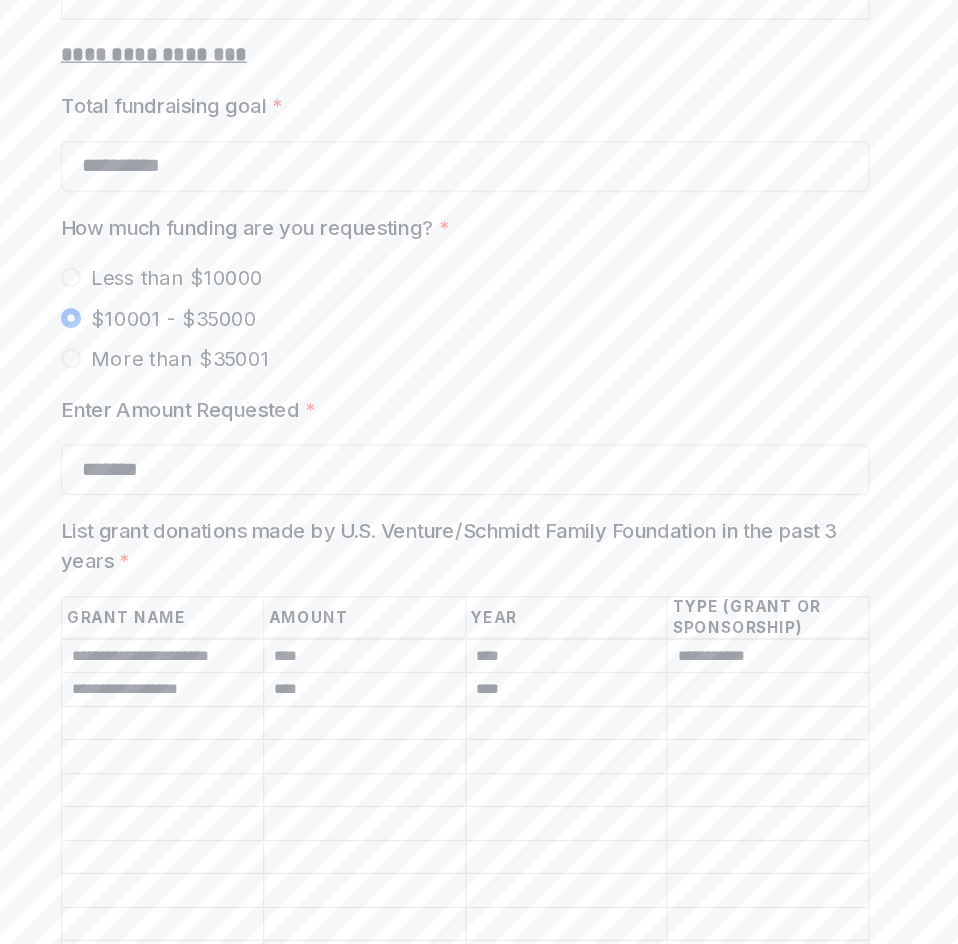 paste on "**********" 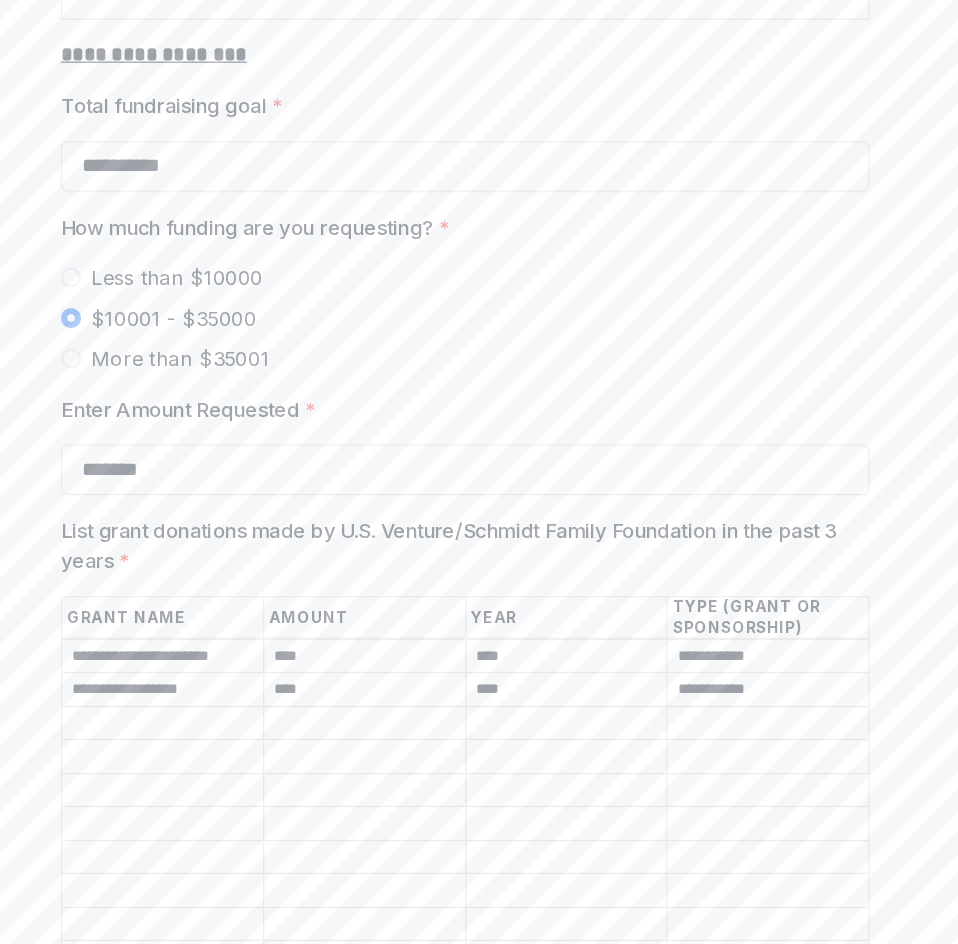 type on "**********" 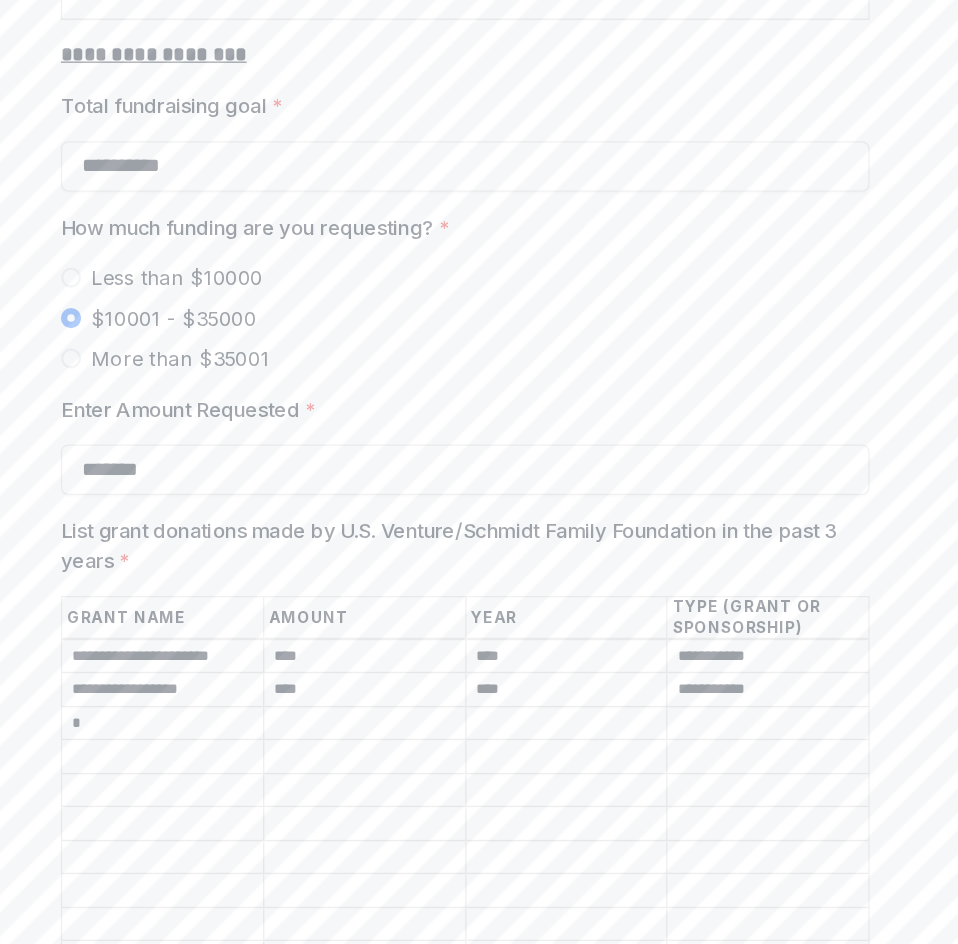 click on "*" at bounding box center [239, 697] 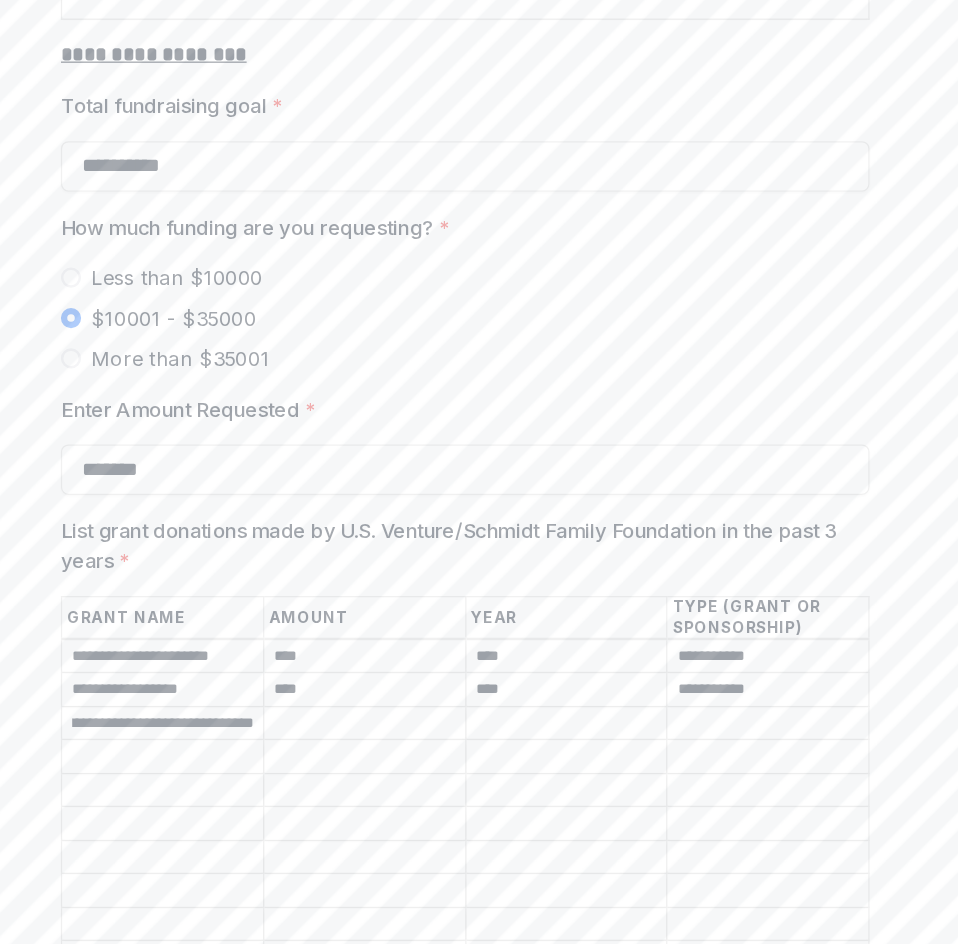 scroll, scrollTop: 0, scrollLeft: 93, axis: horizontal 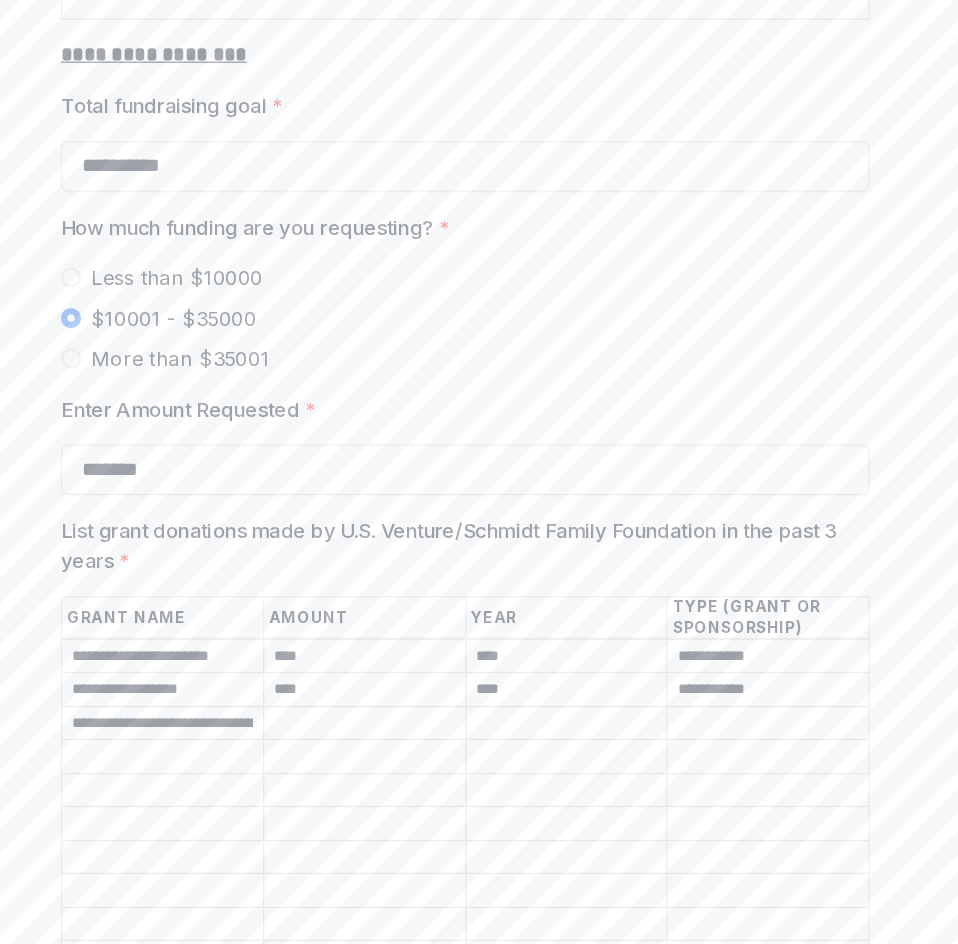drag, startPoint x: 251, startPoint y: 658, endPoint x: 387, endPoint y: 667, distance: 136.29747 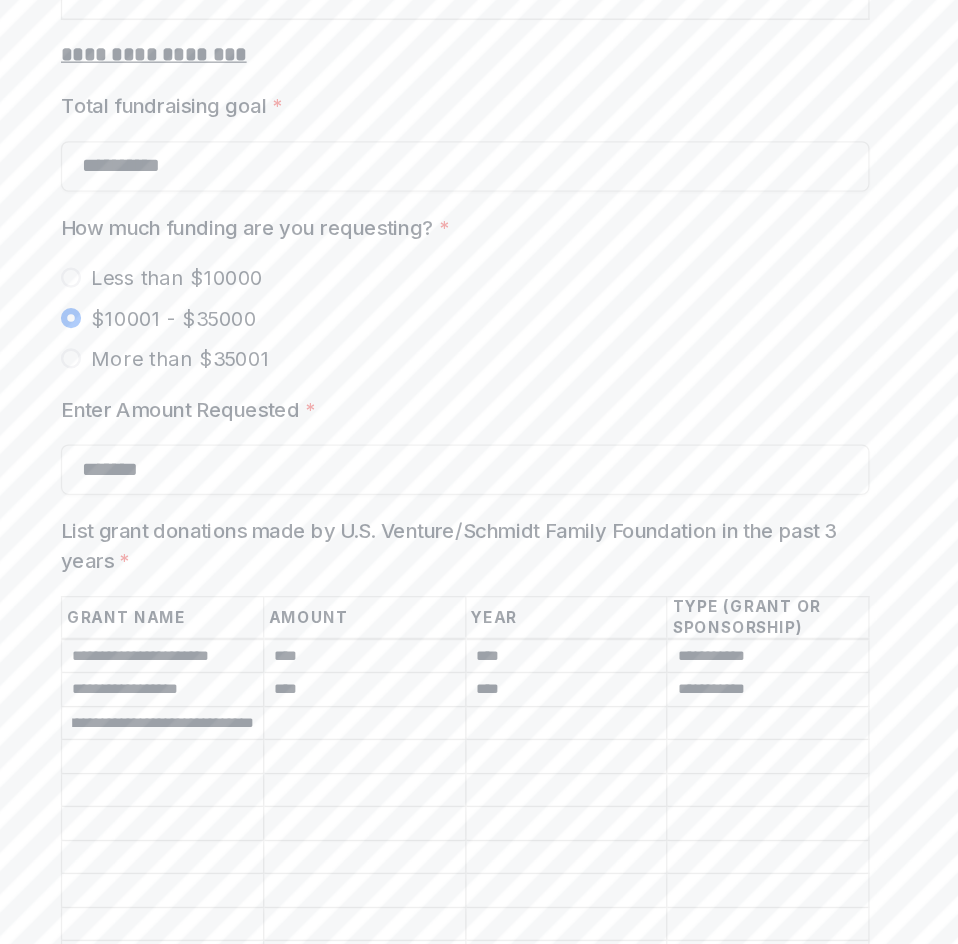 drag, startPoint x: 274, startPoint y: 657, endPoint x: 369, endPoint y: 655, distance: 95.02105 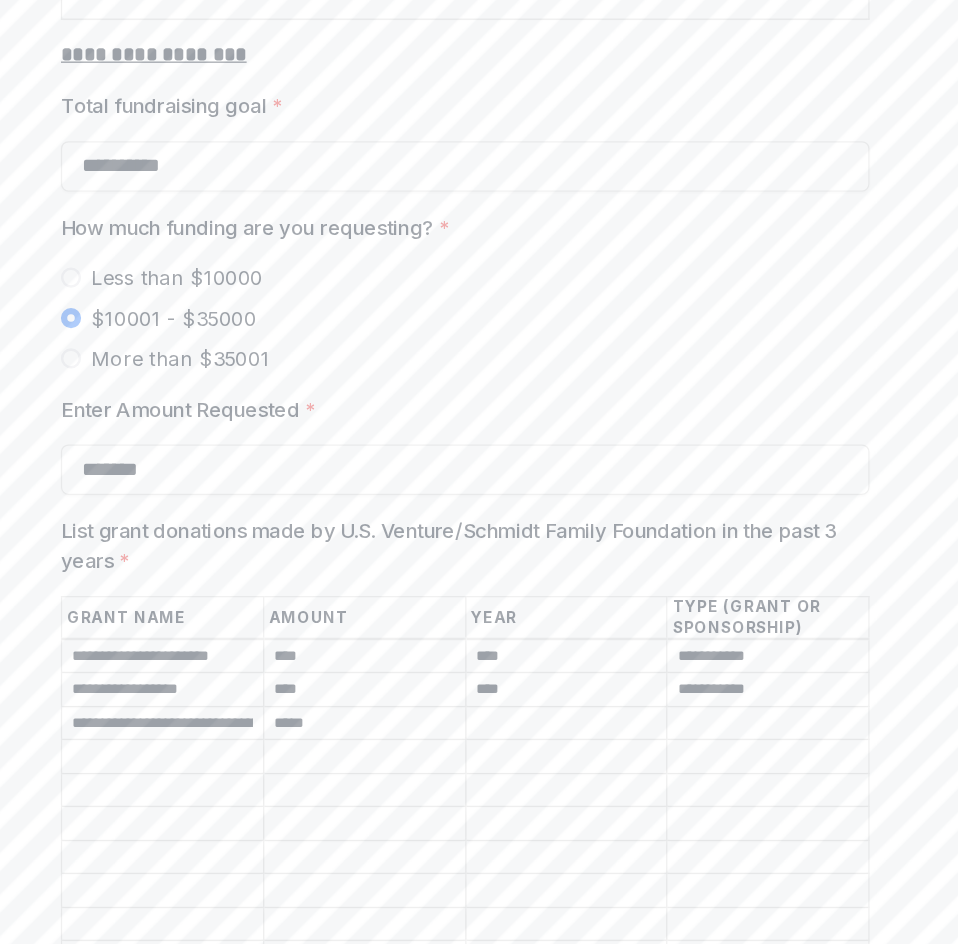 type on "*****" 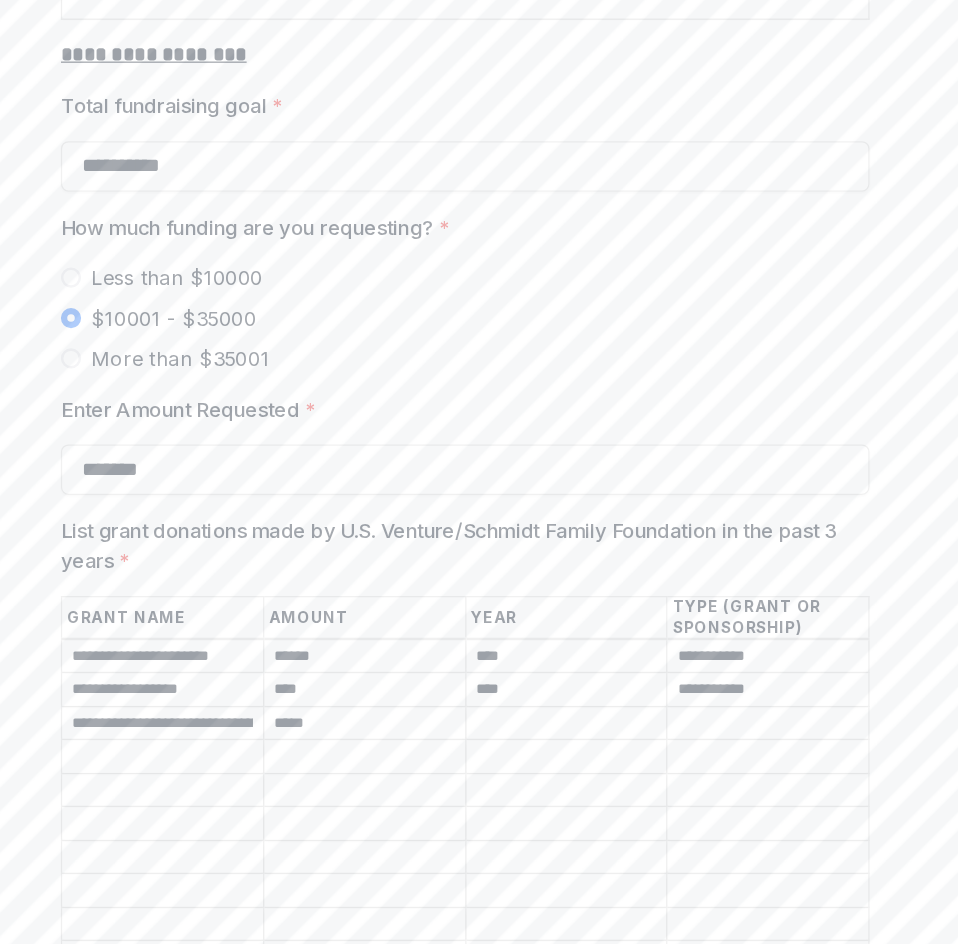 type on "******" 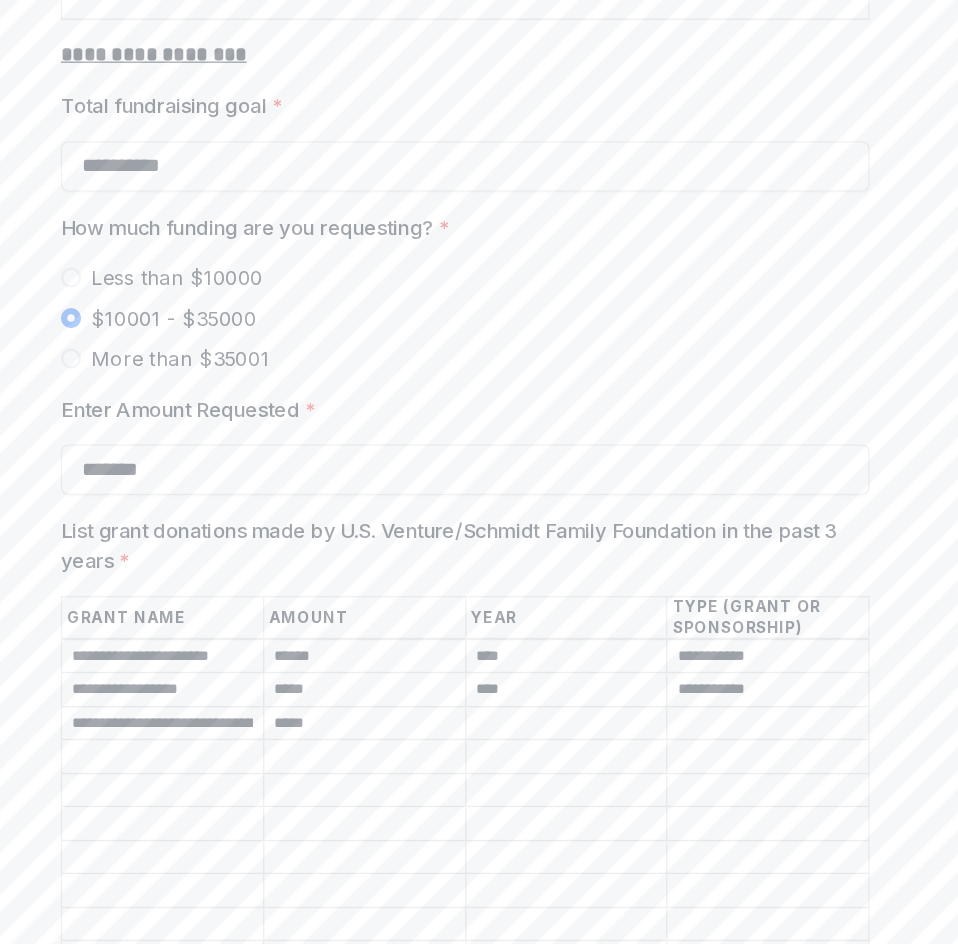 click on "*****" at bounding box center [399, 671] 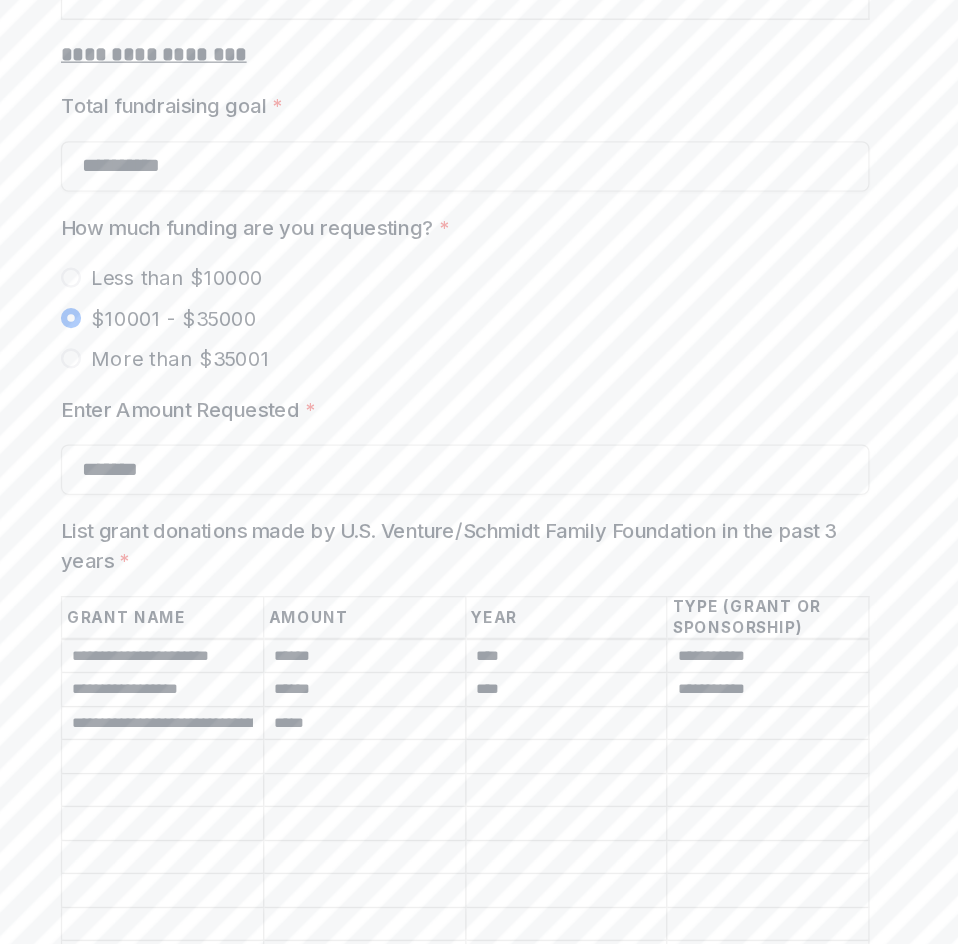 type on "******" 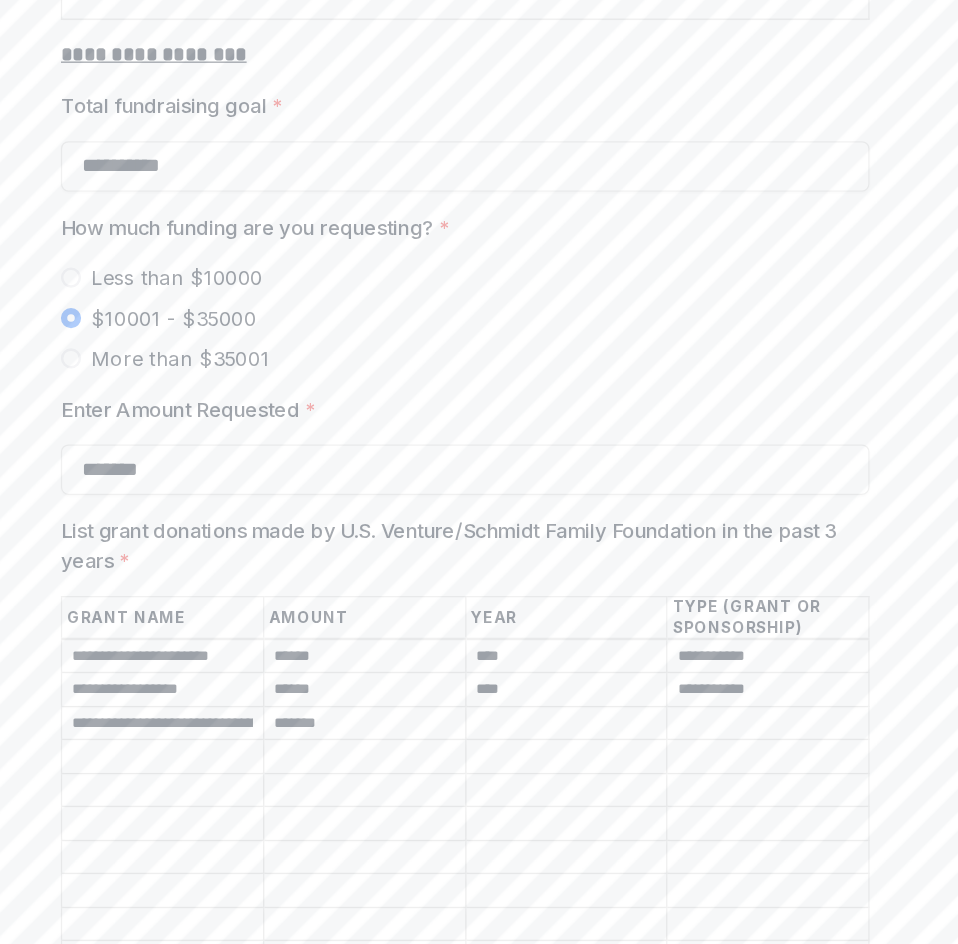 type on "*******" 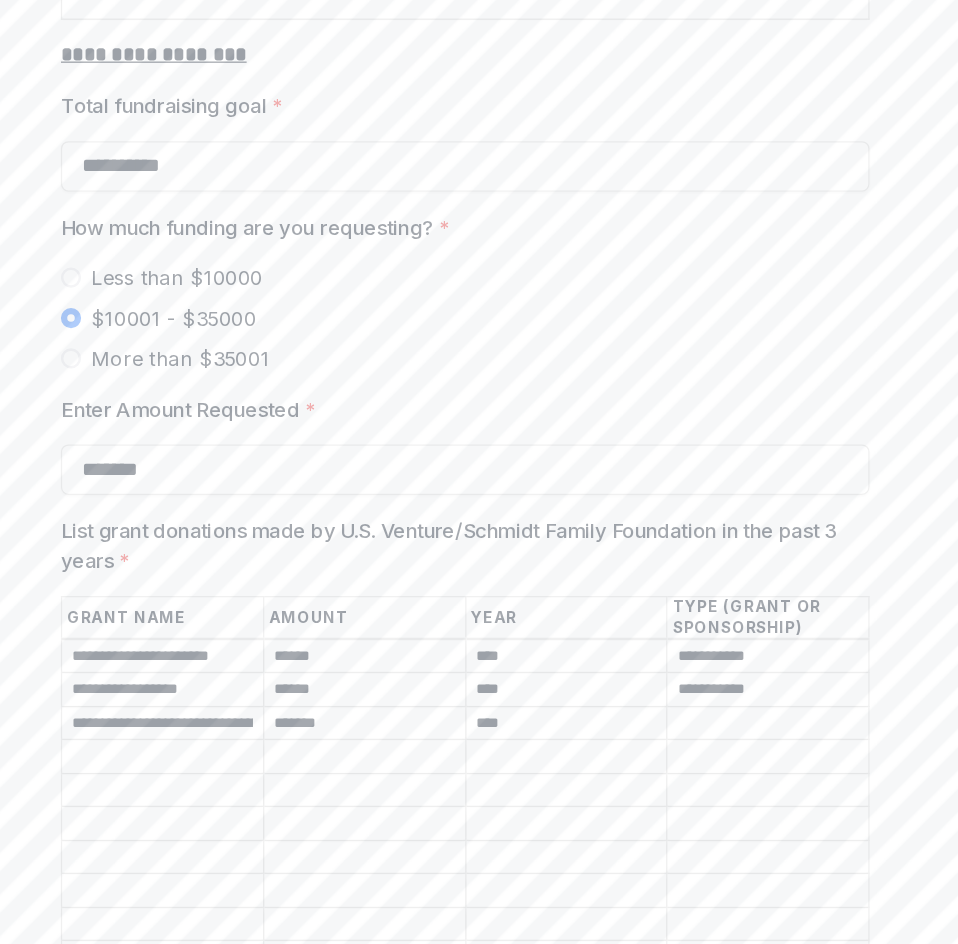 type on "****" 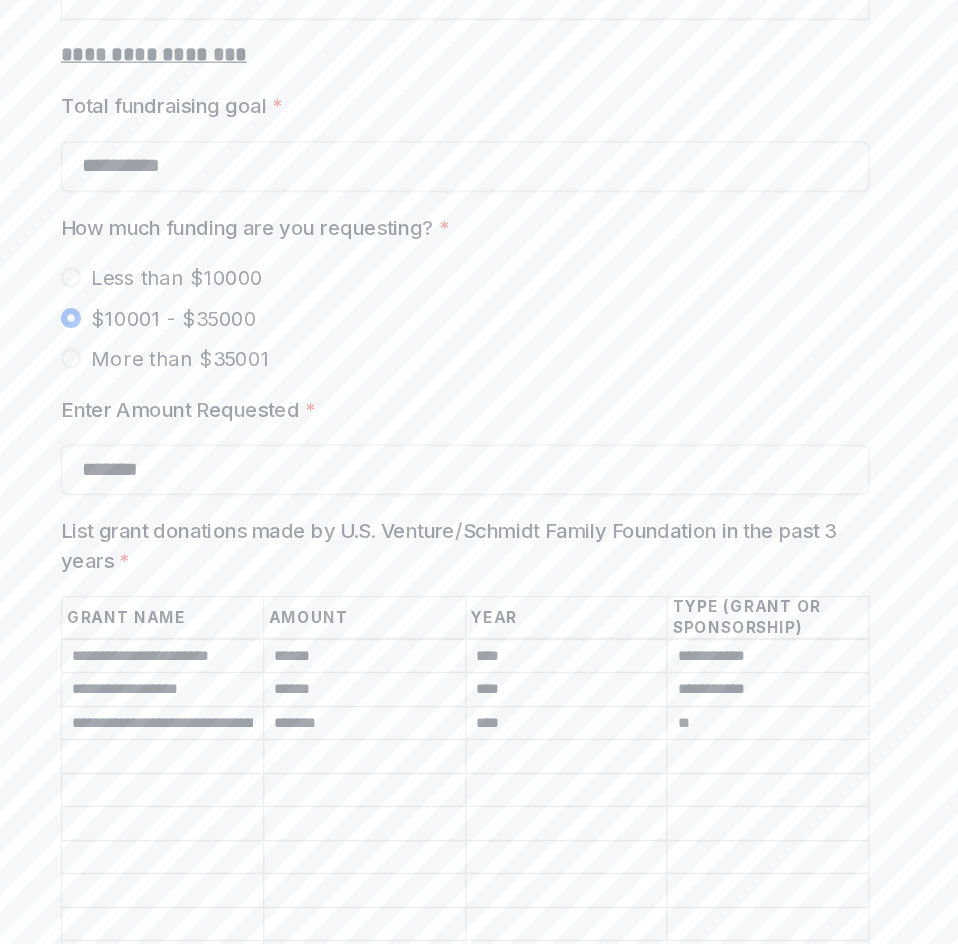 type on "*" 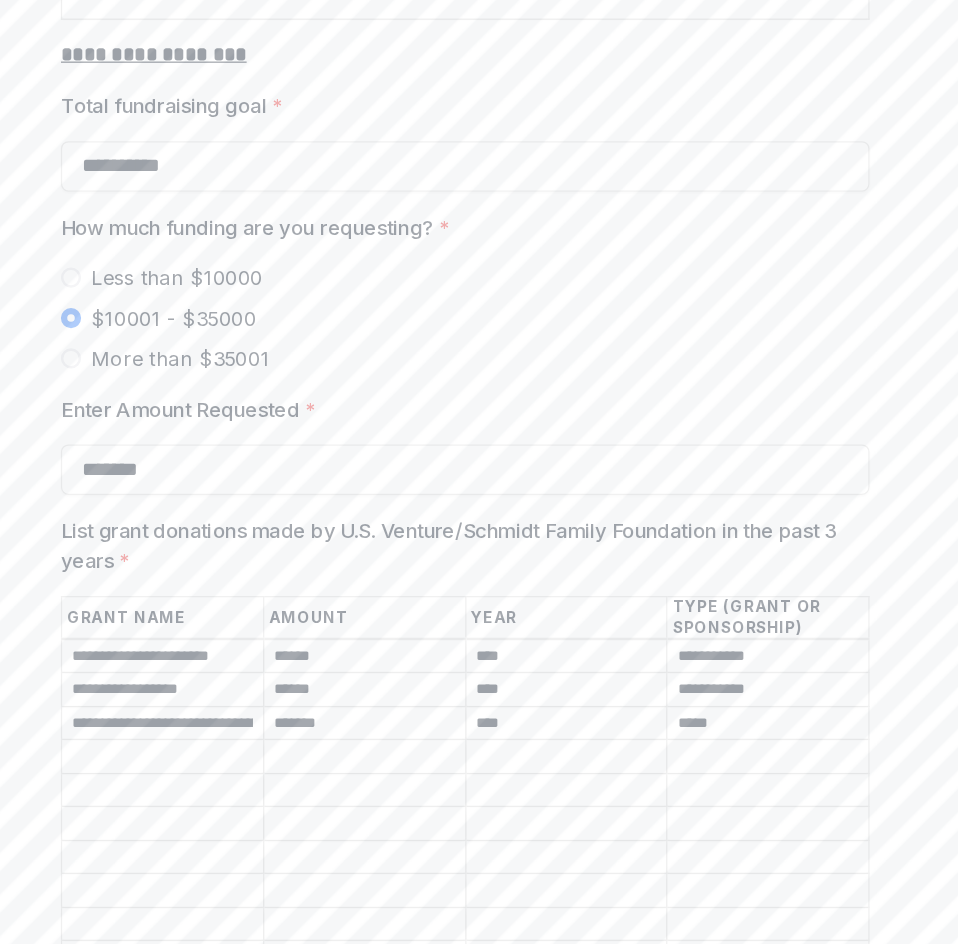 type on "*****" 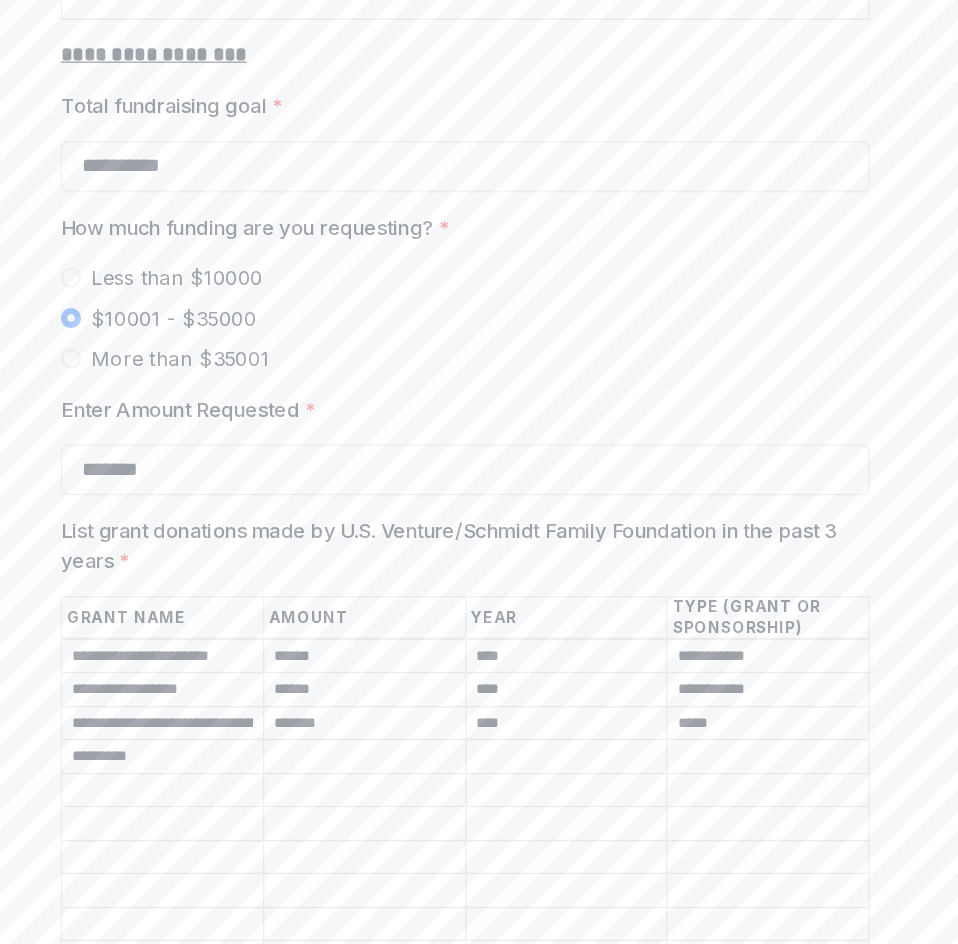 type on "*********" 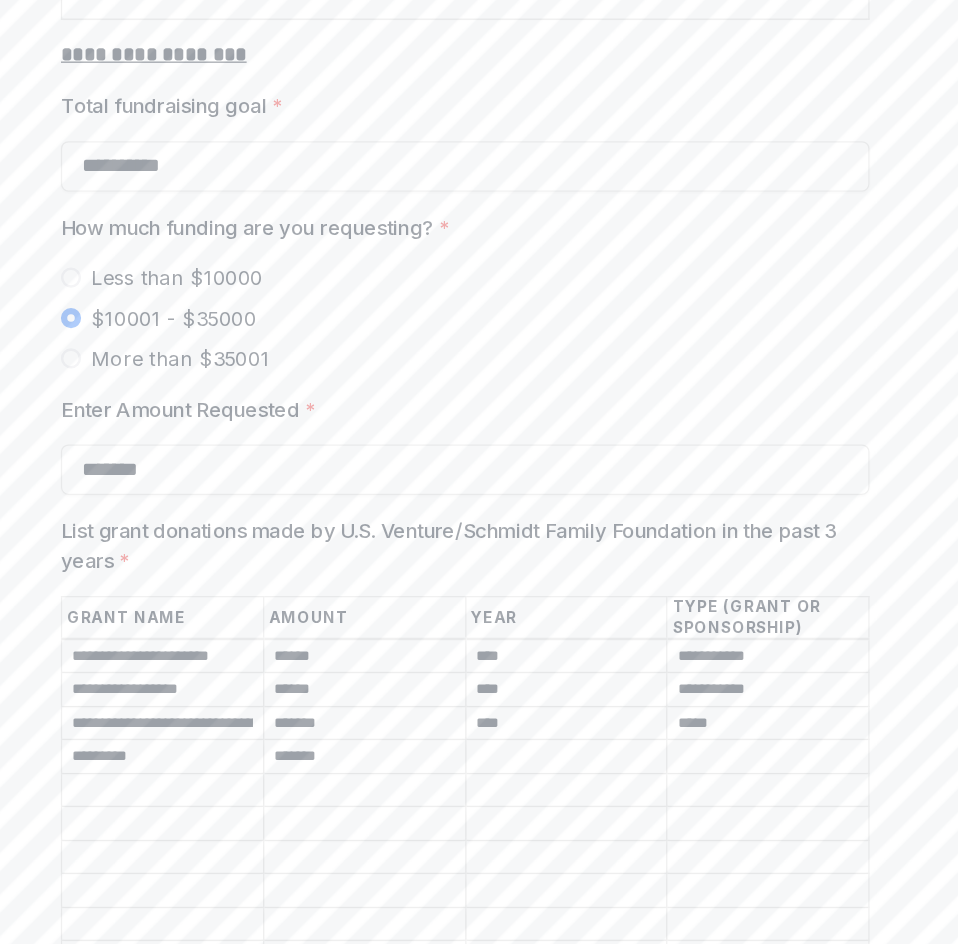 type on "*******" 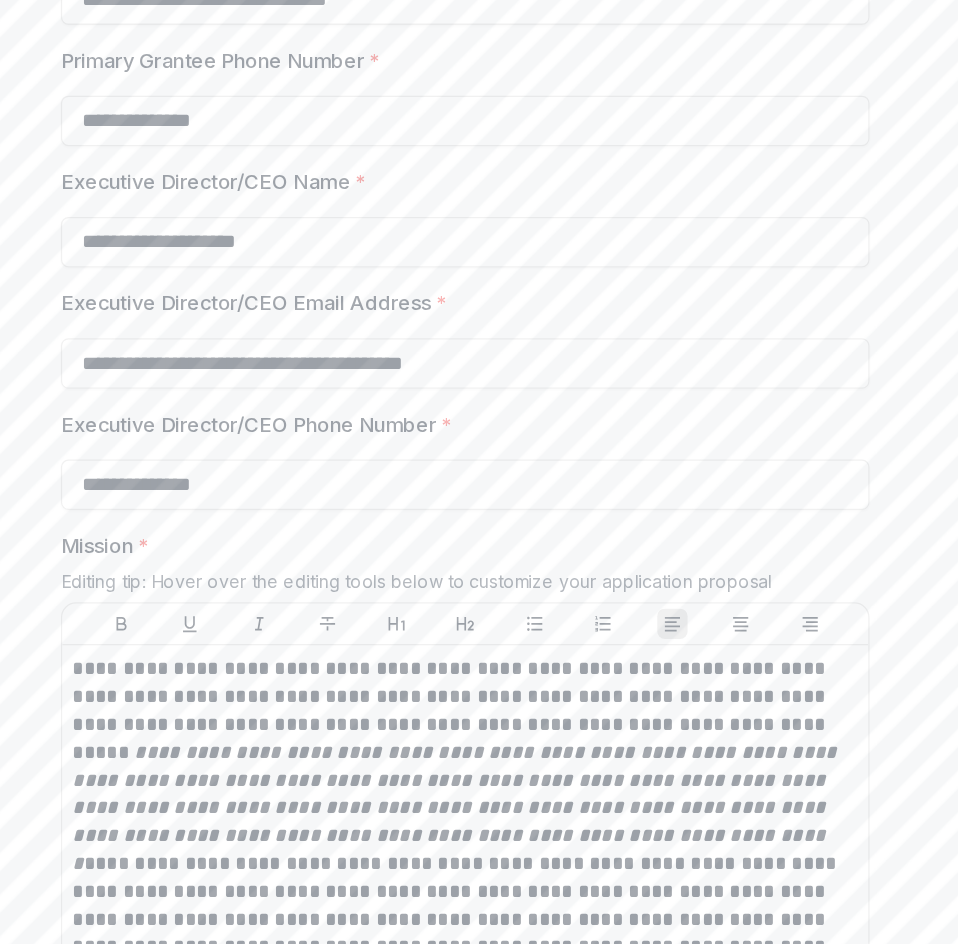 scroll, scrollTop: 897, scrollLeft: 0, axis: vertical 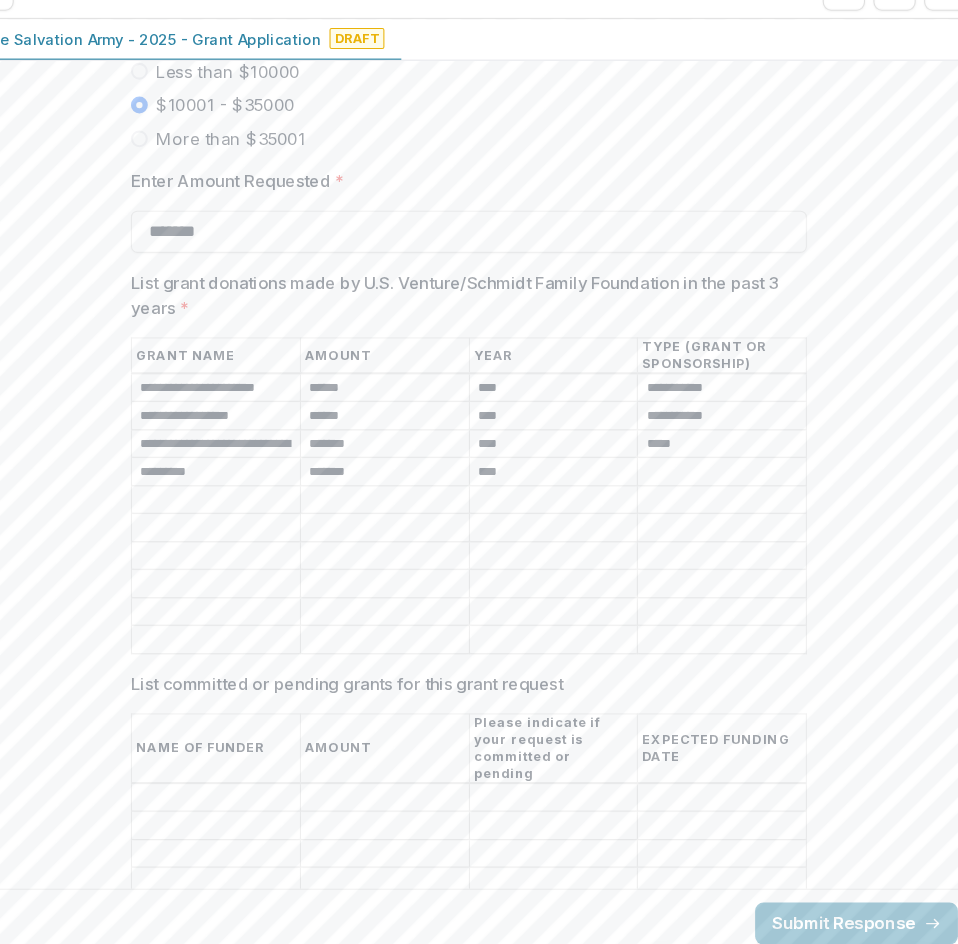 type on "****" 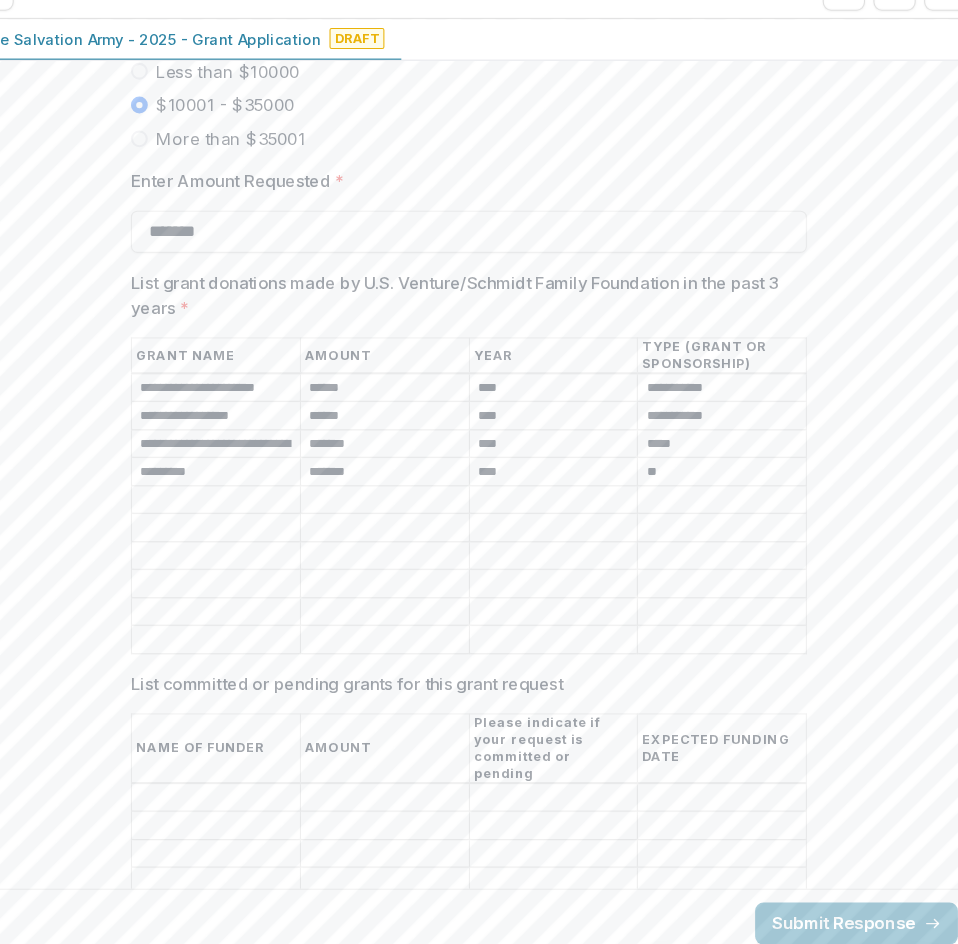 type on "*" 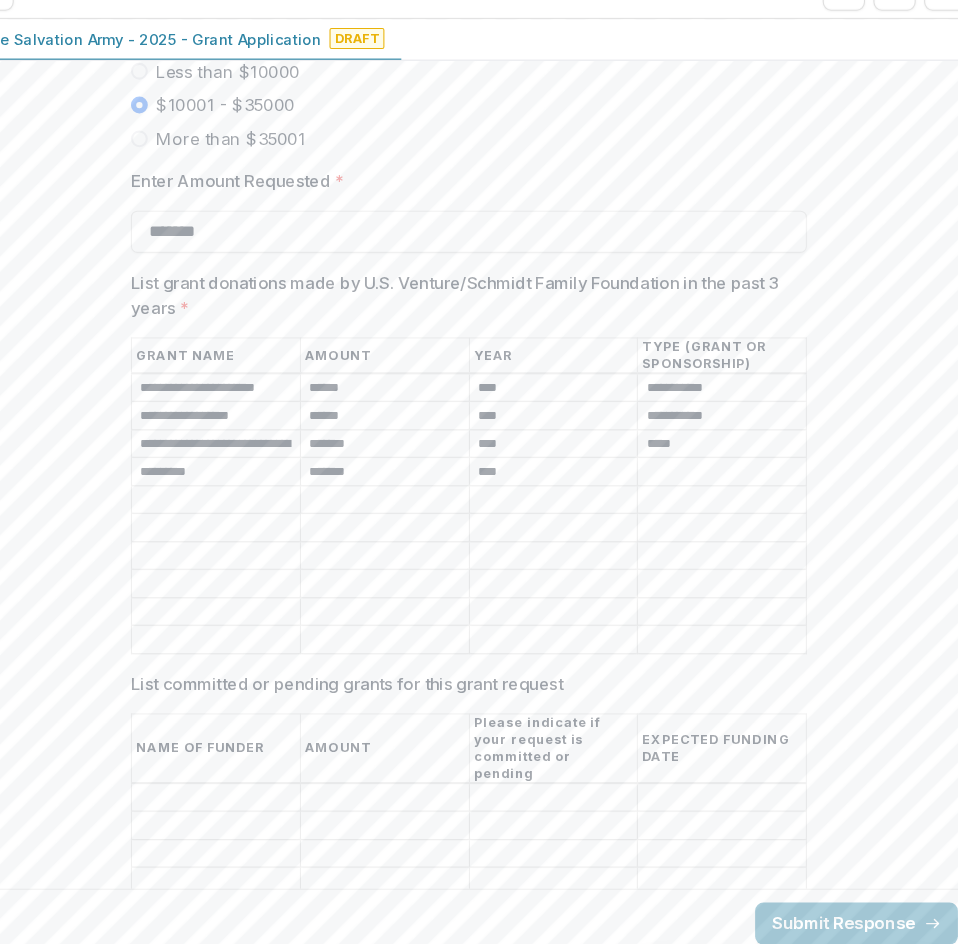 paste on "**********" 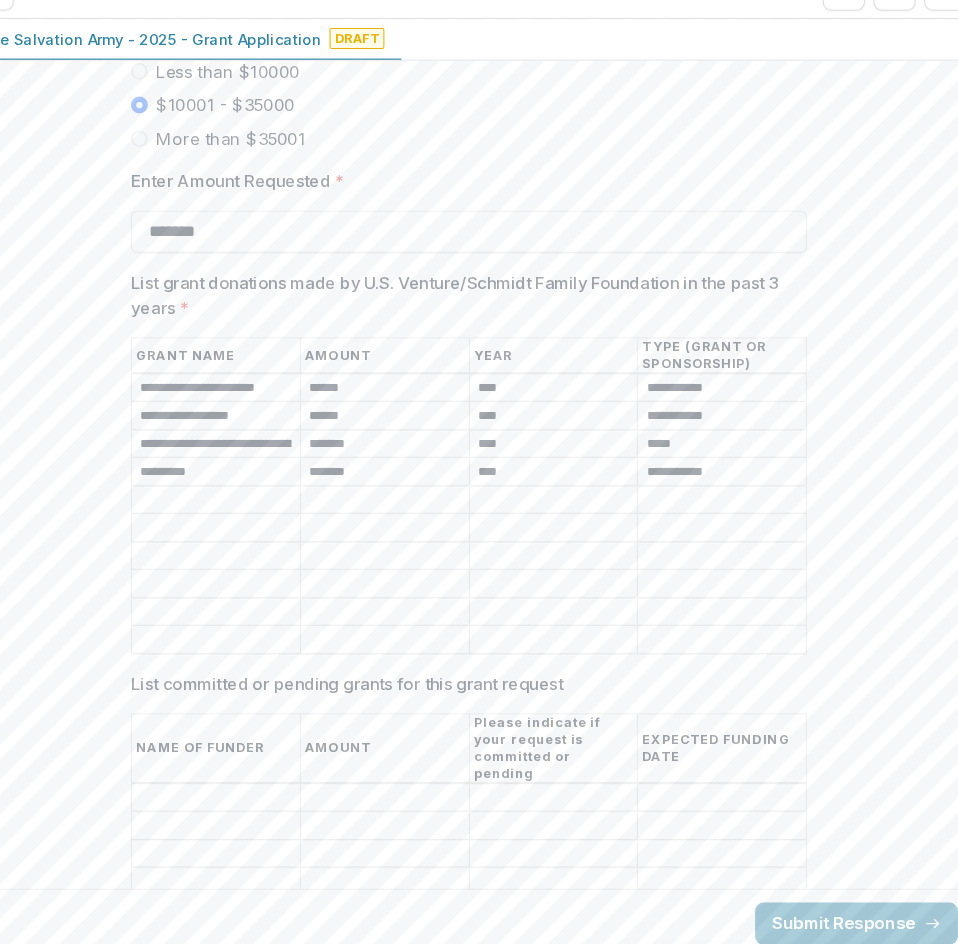 type on "**********" 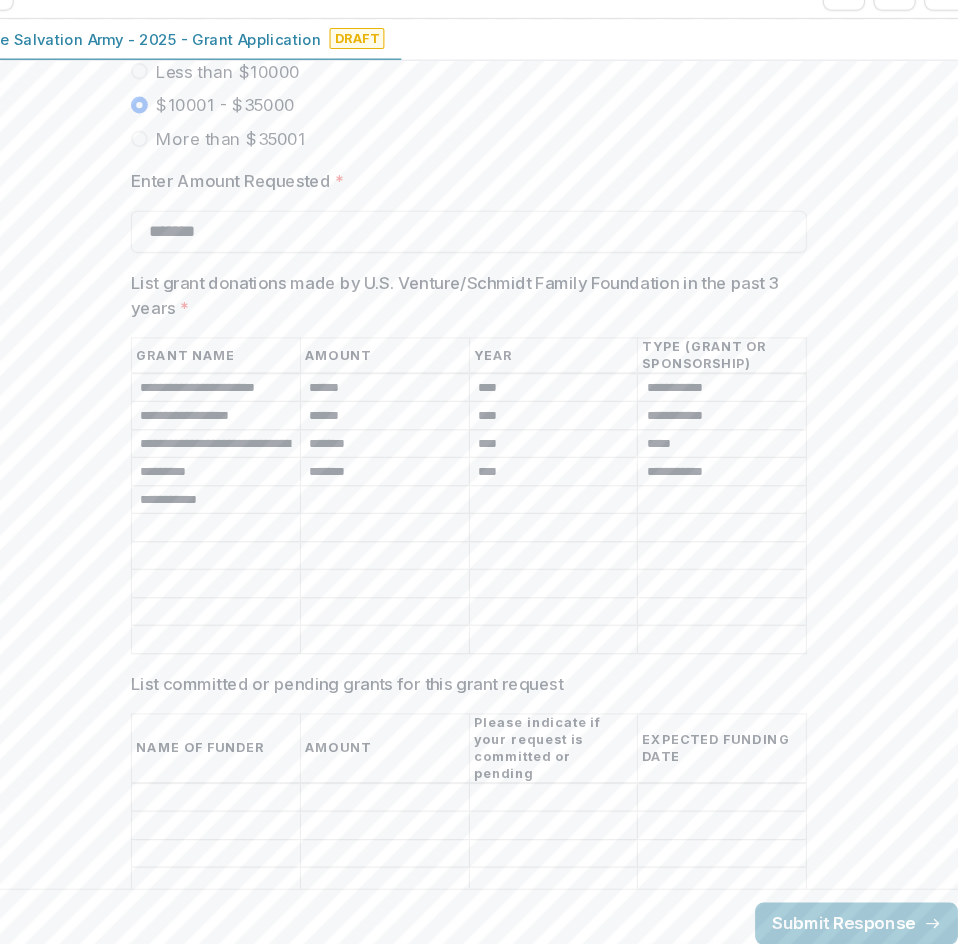 type on "**********" 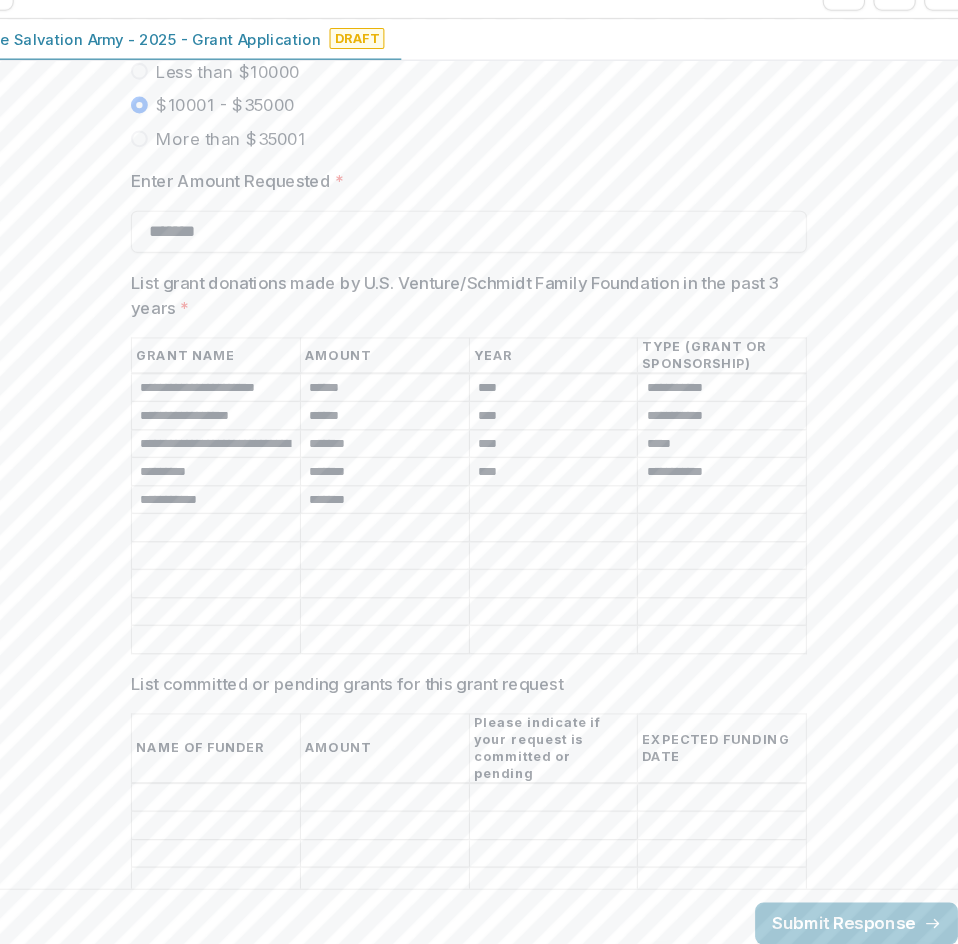 type on "*******" 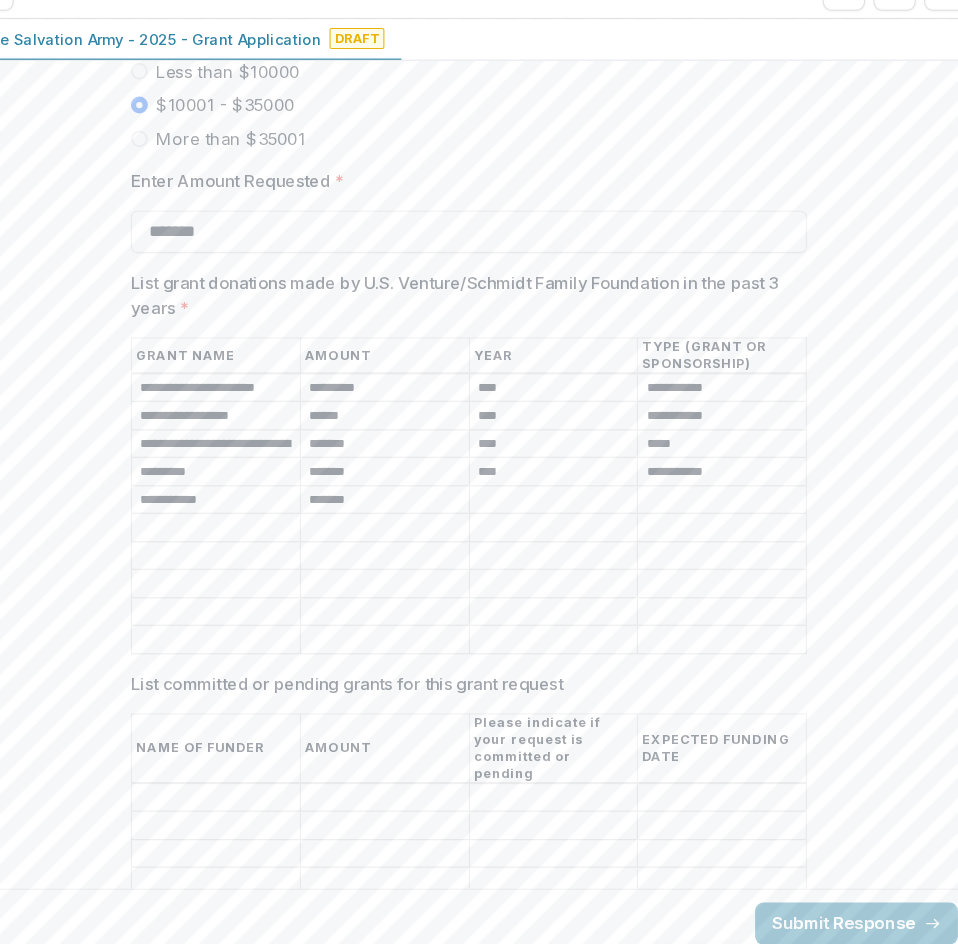 type on "*********" 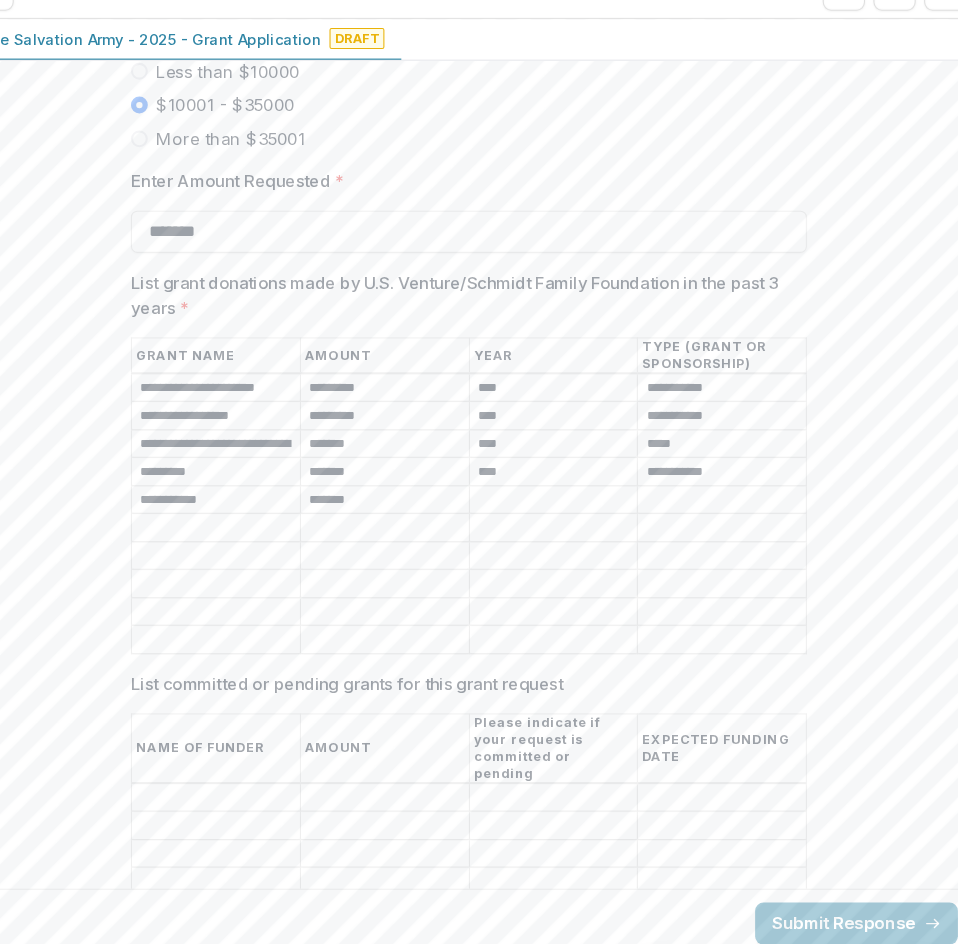 click on "*********" at bounding box center (399, 432) 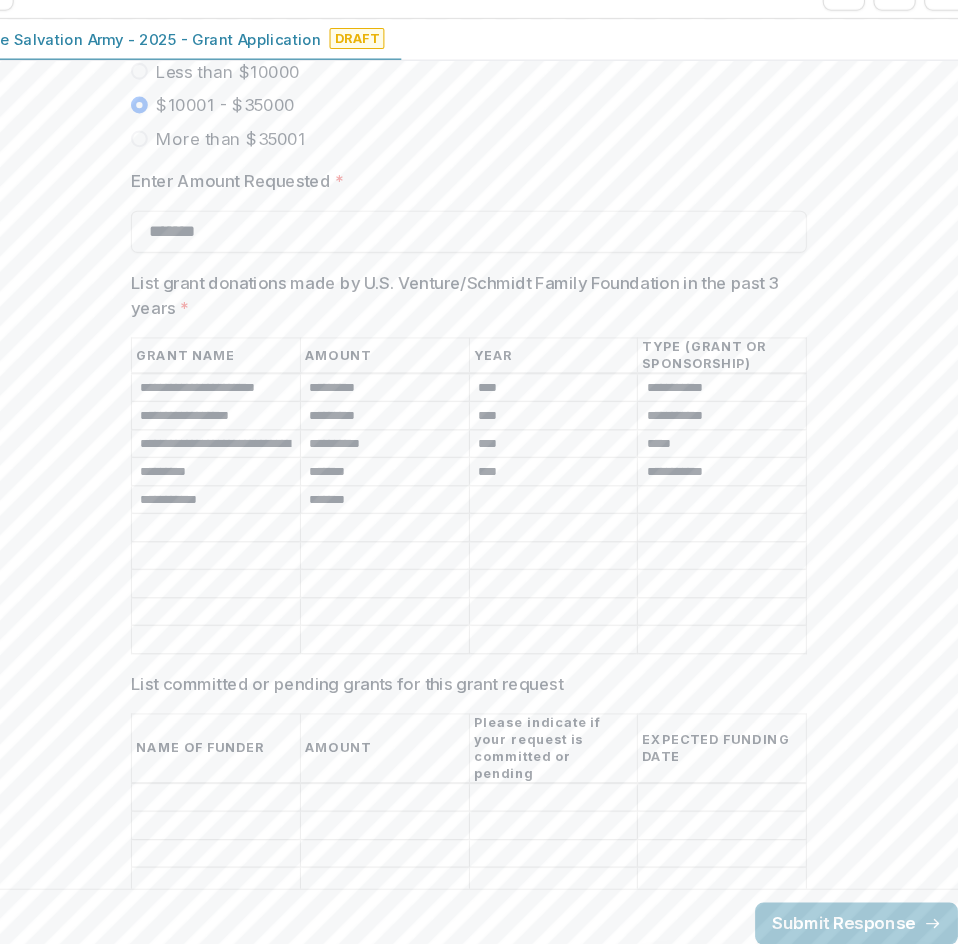 type on "**********" 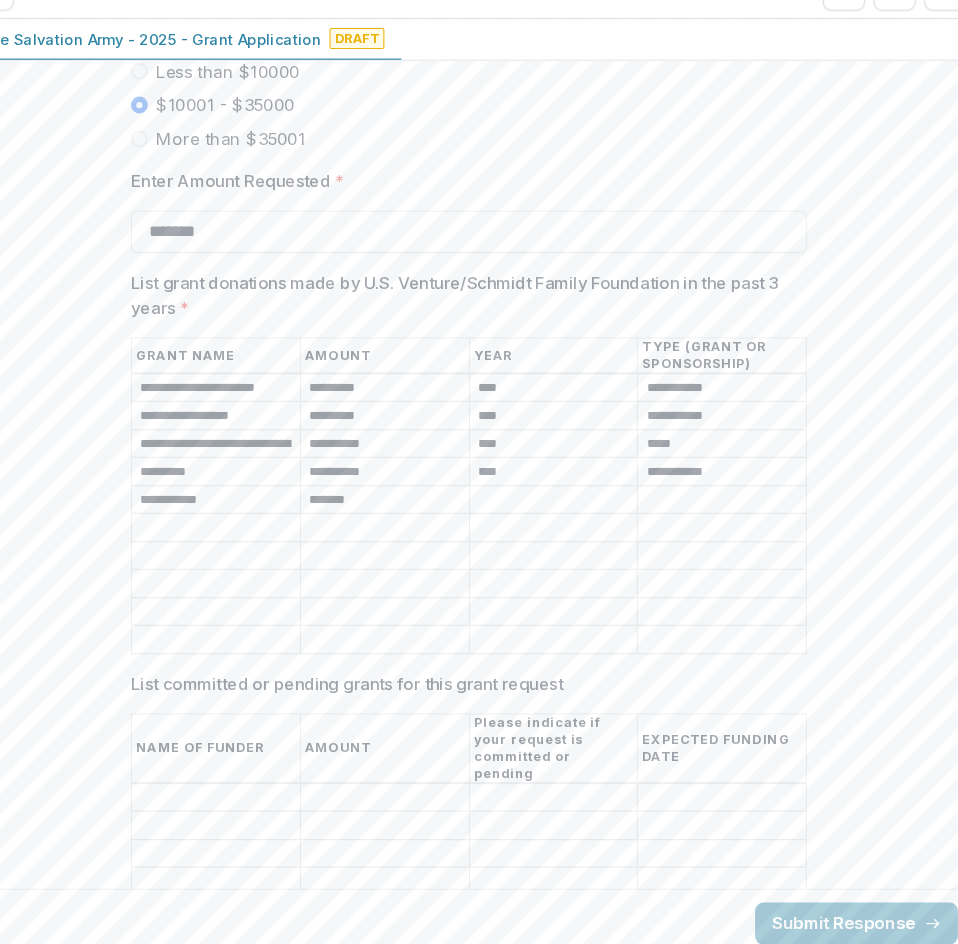 type on "**********" 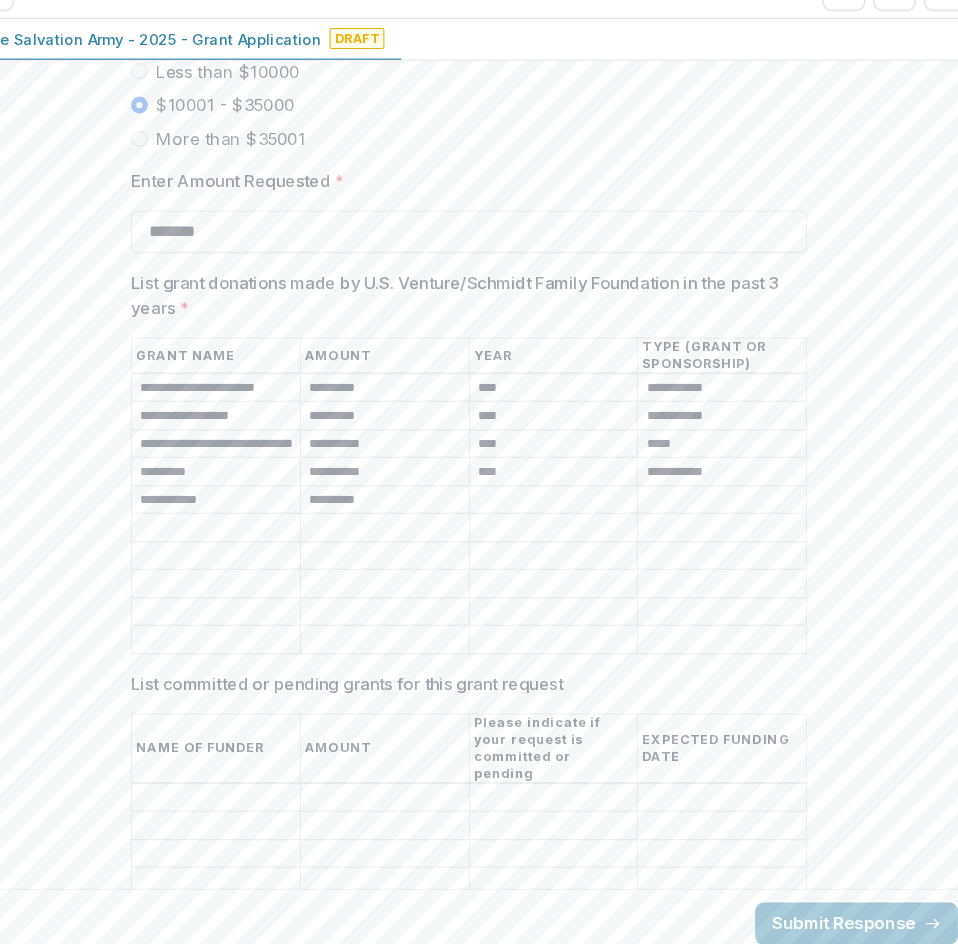 type on "*********" 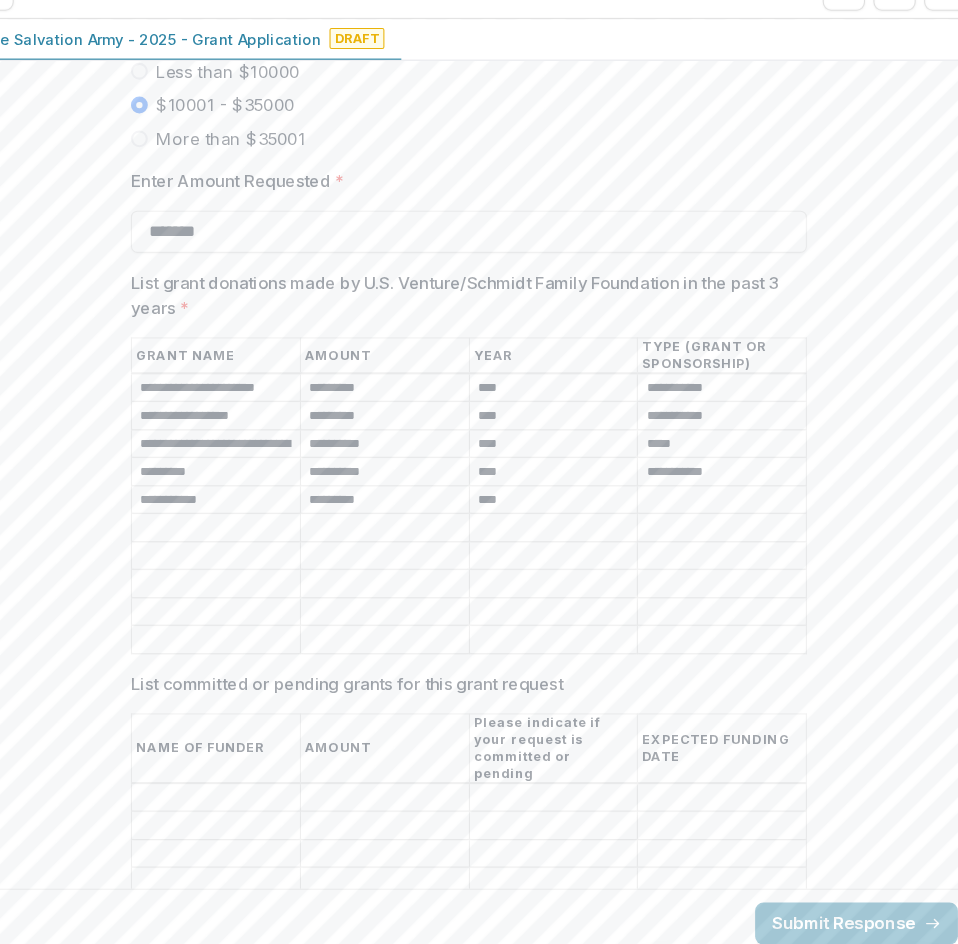 type on "****" 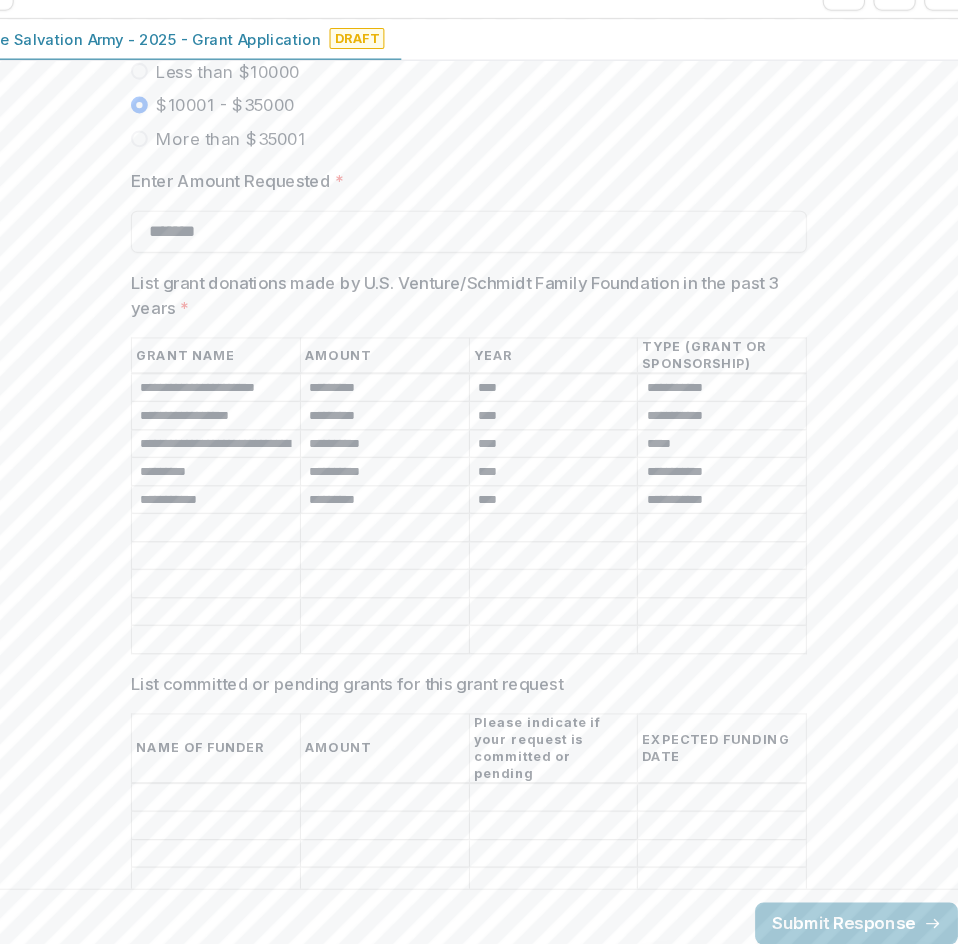 type on "**********" 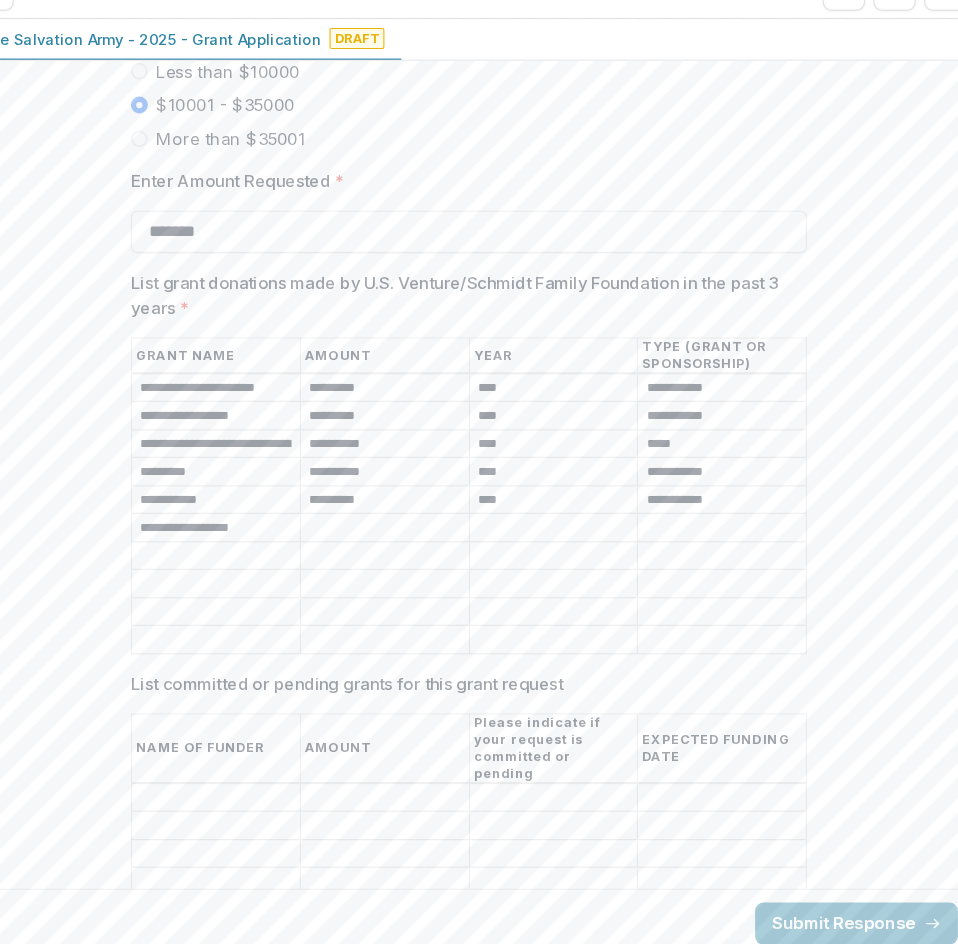 type on "**********" 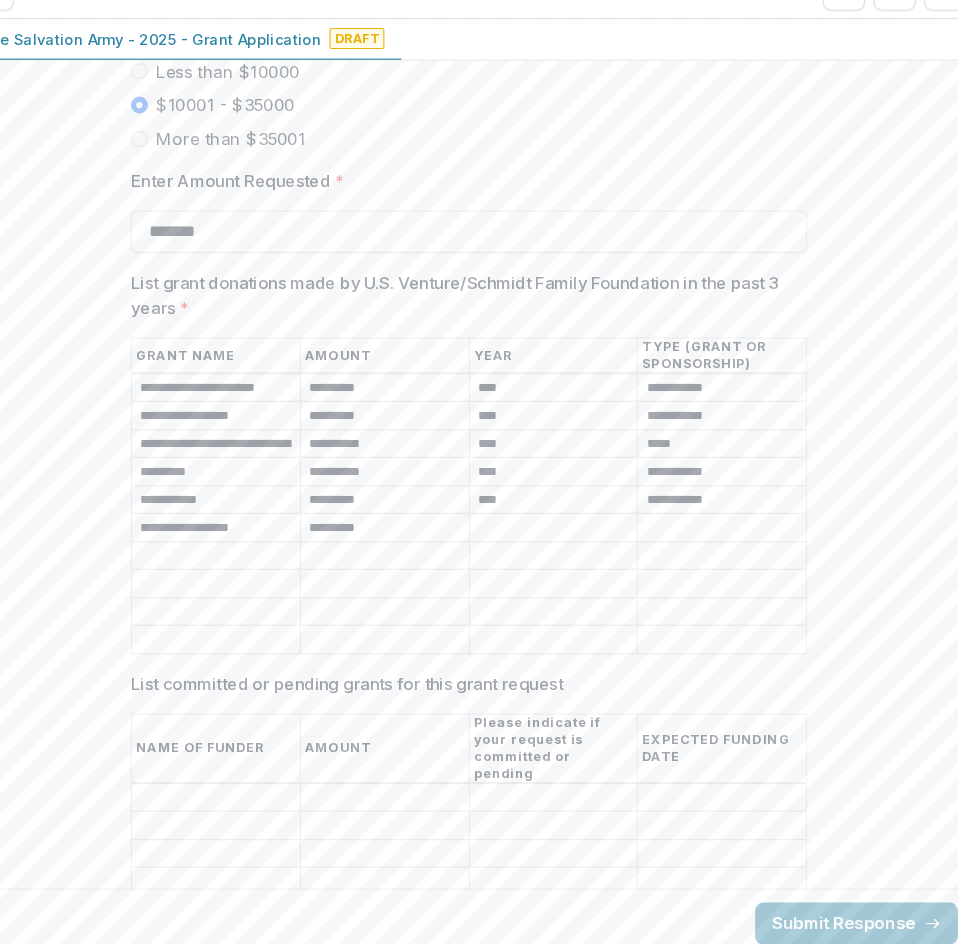 type on "*********" 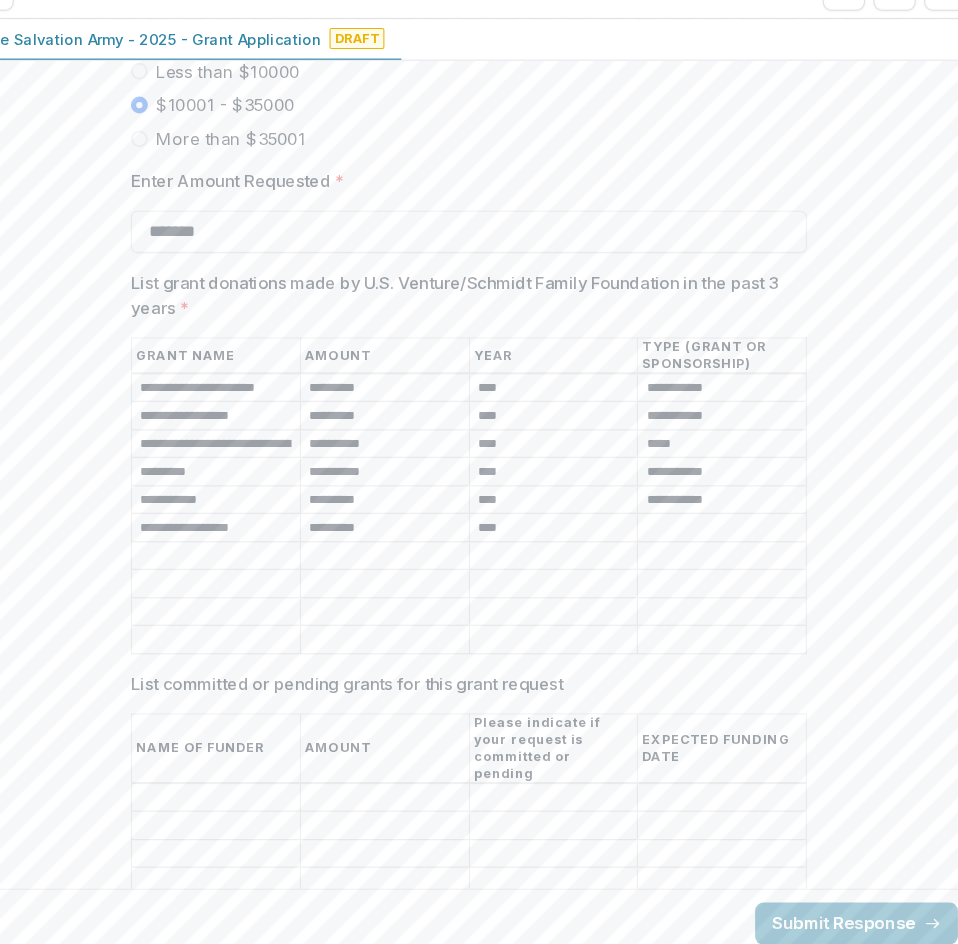 type on "****" 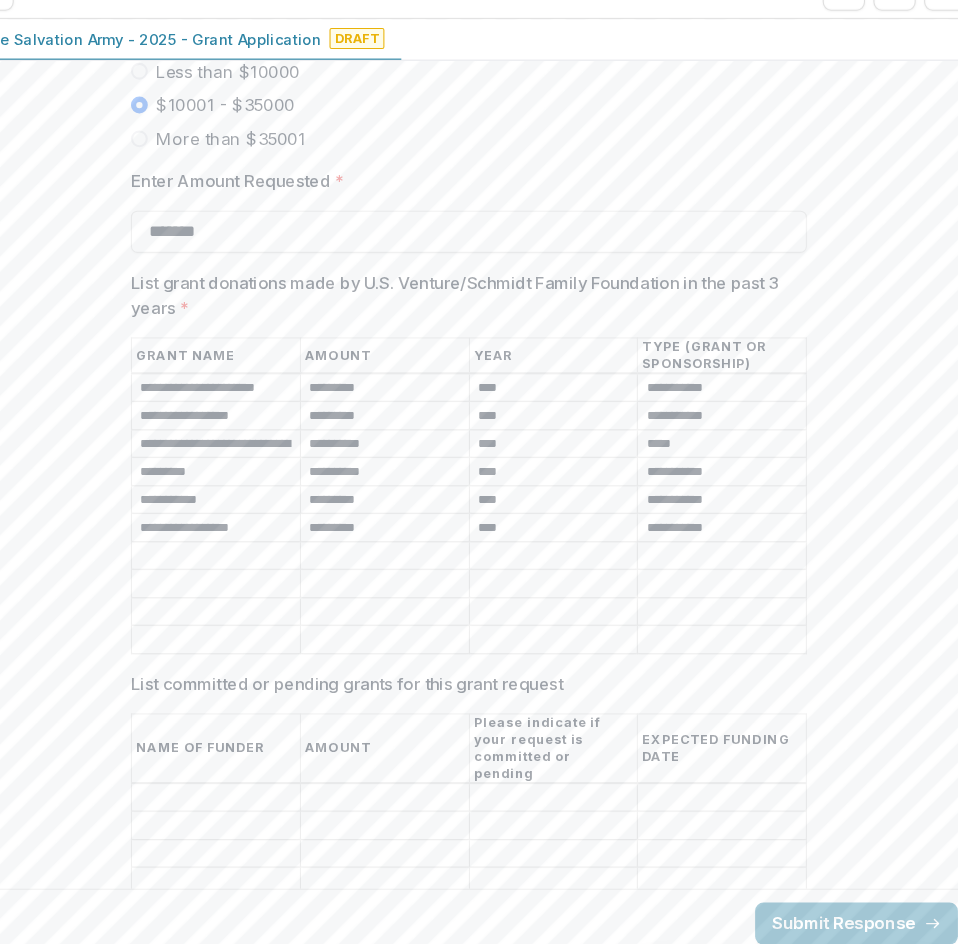 type on "**********" 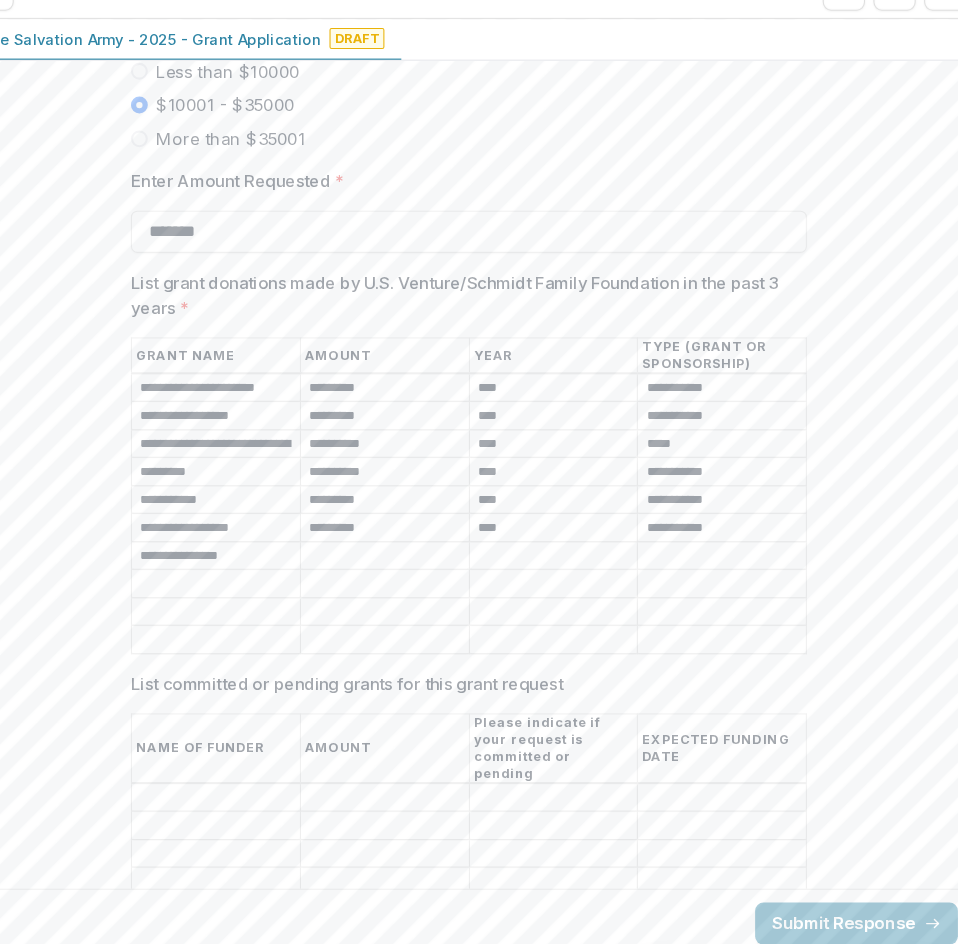 type on "**********" 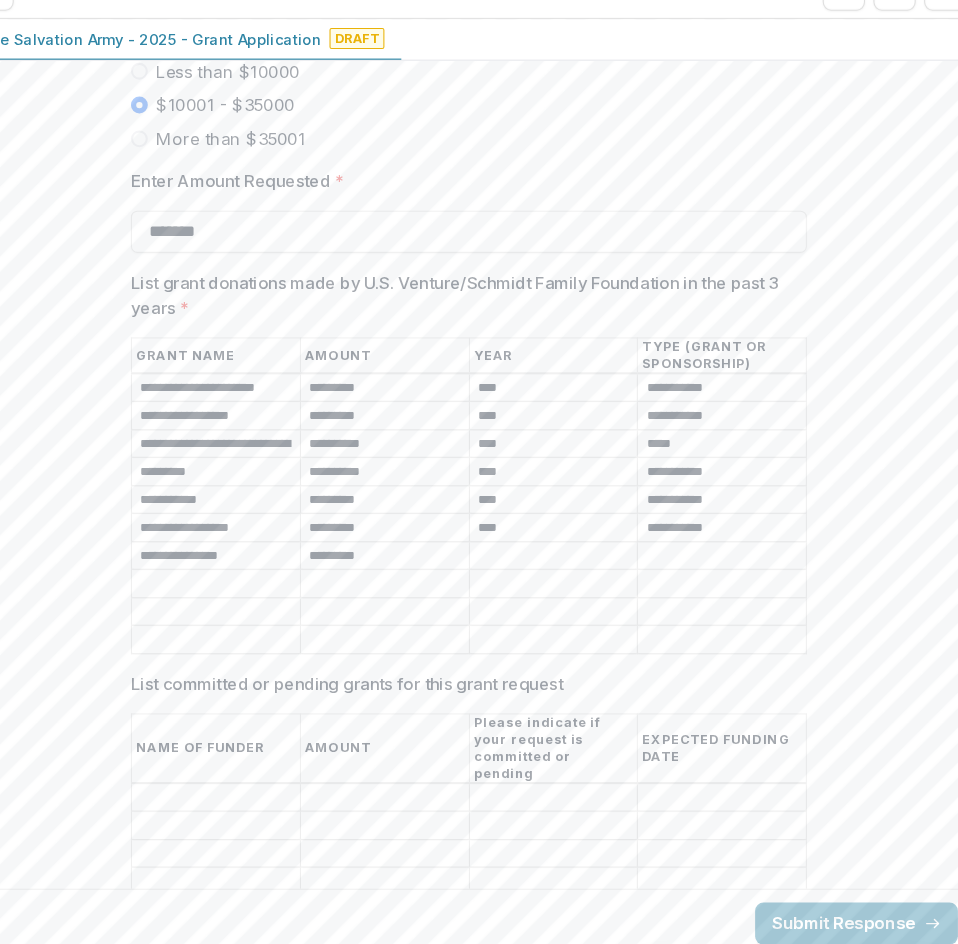 type on "*********" 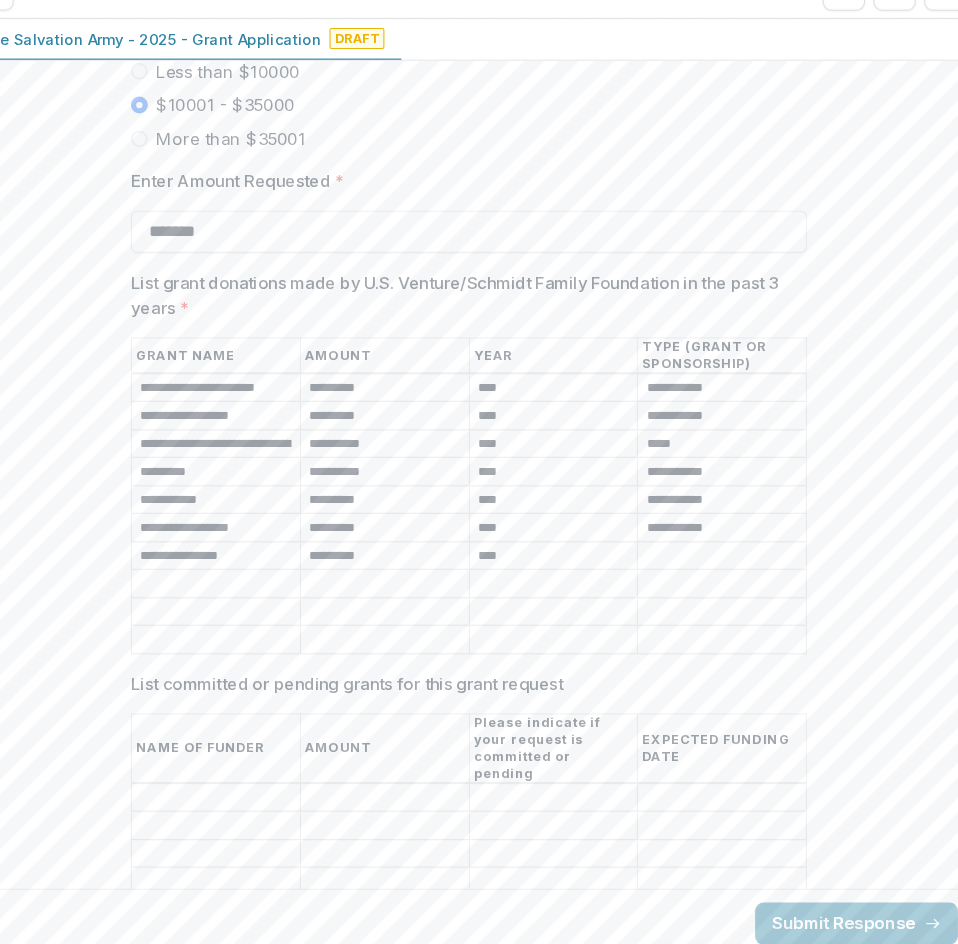type on "****" 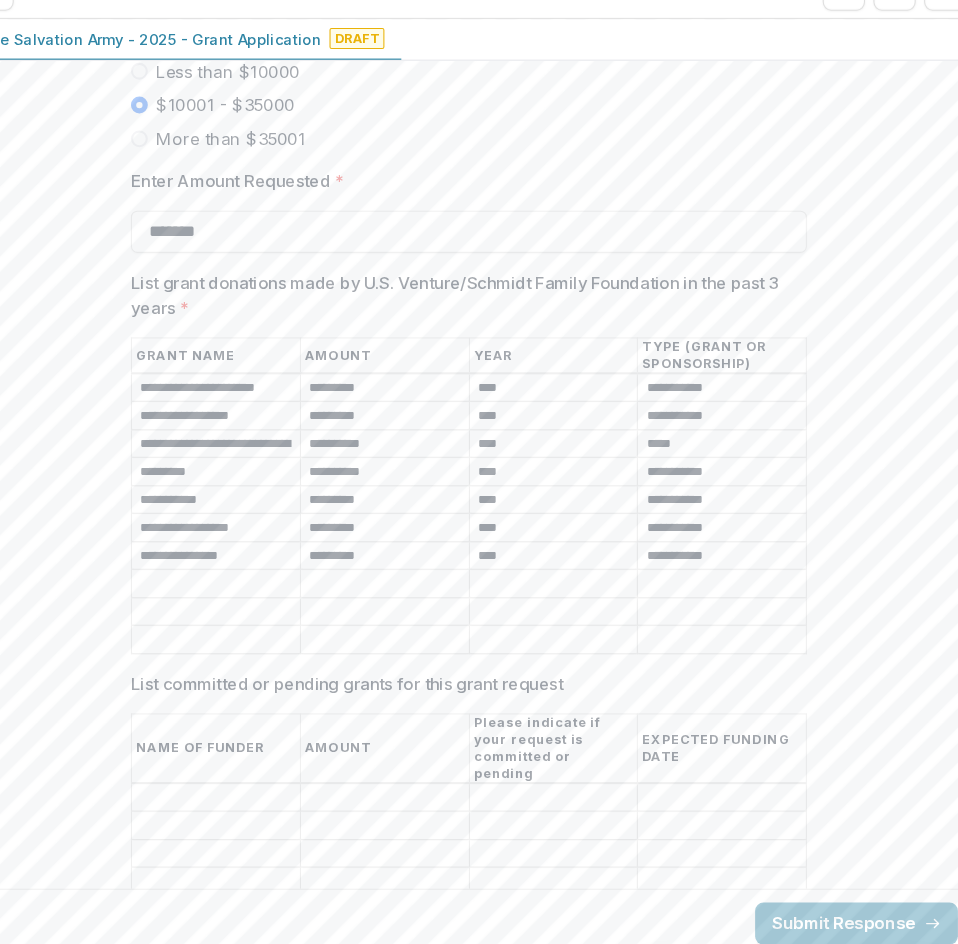 type on "**********" 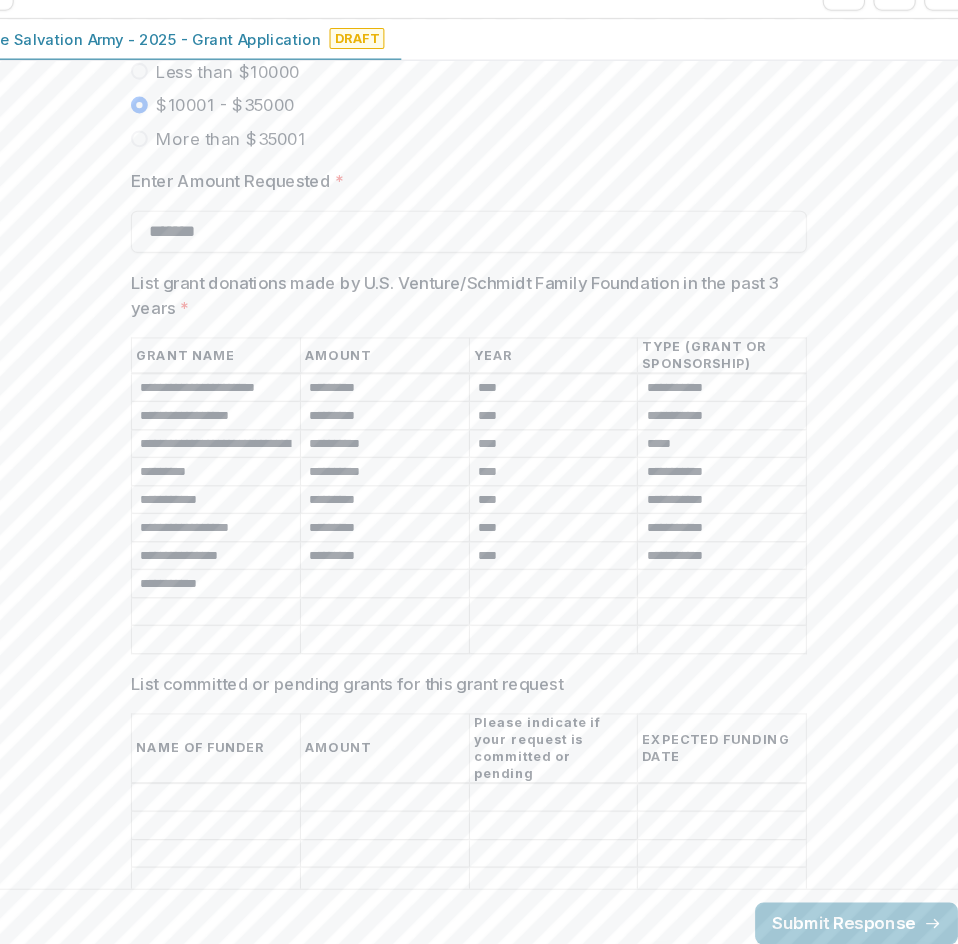 type on "**********" 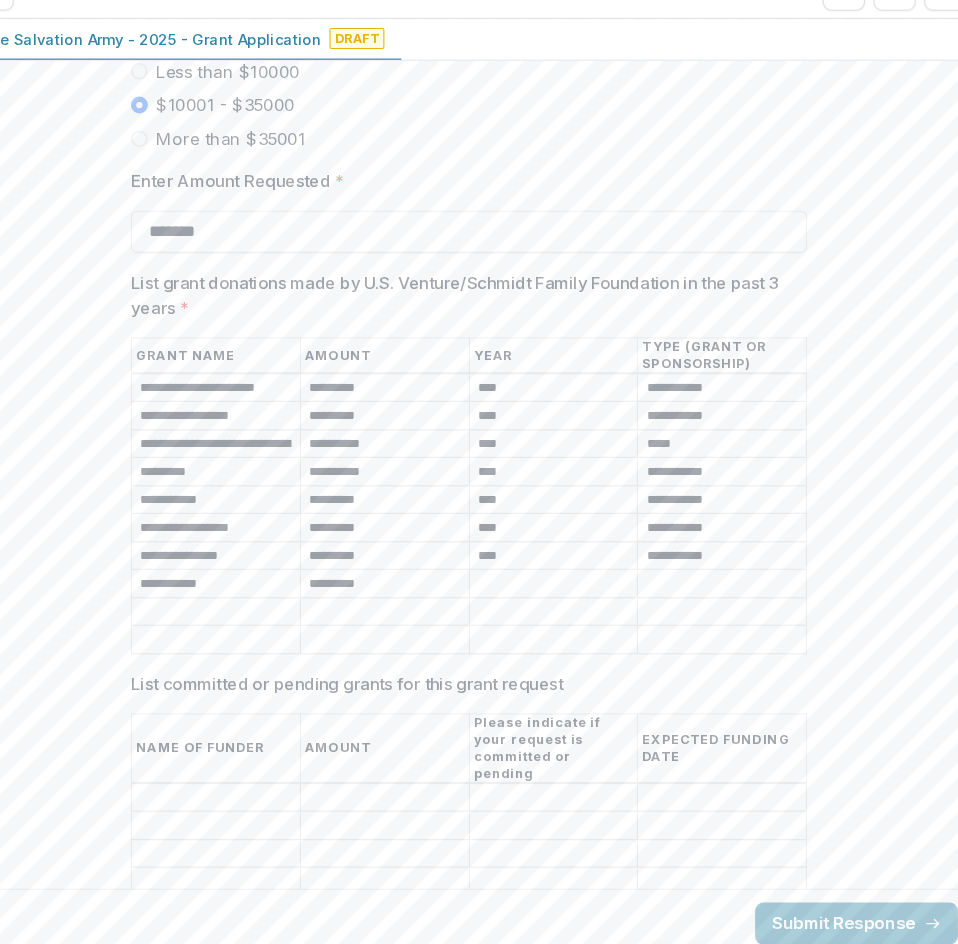 type on "*********" 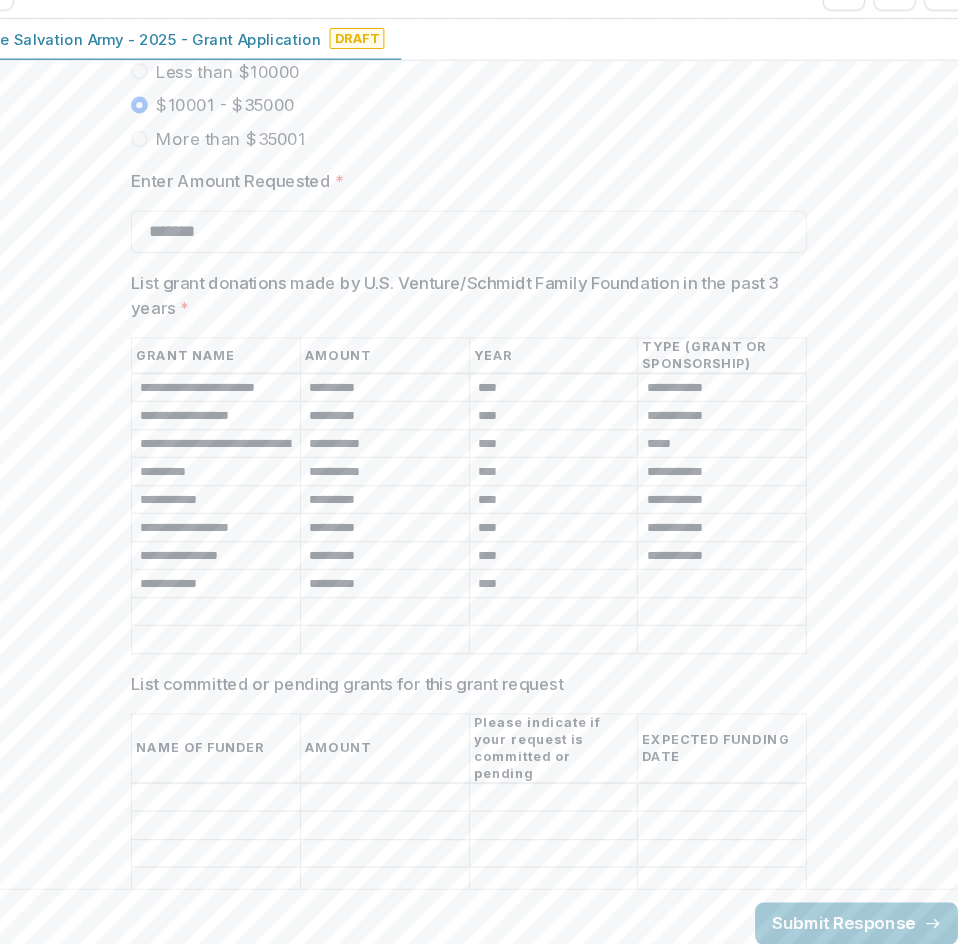 type on "****" 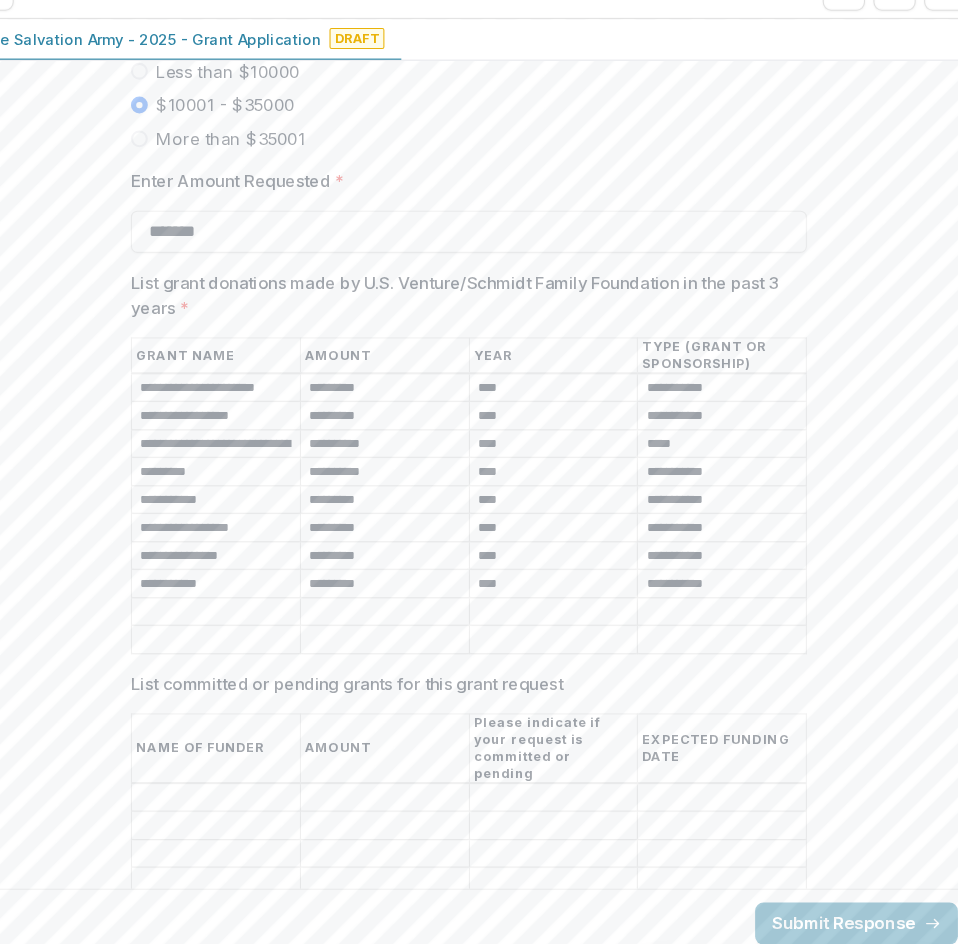 type on "**********" 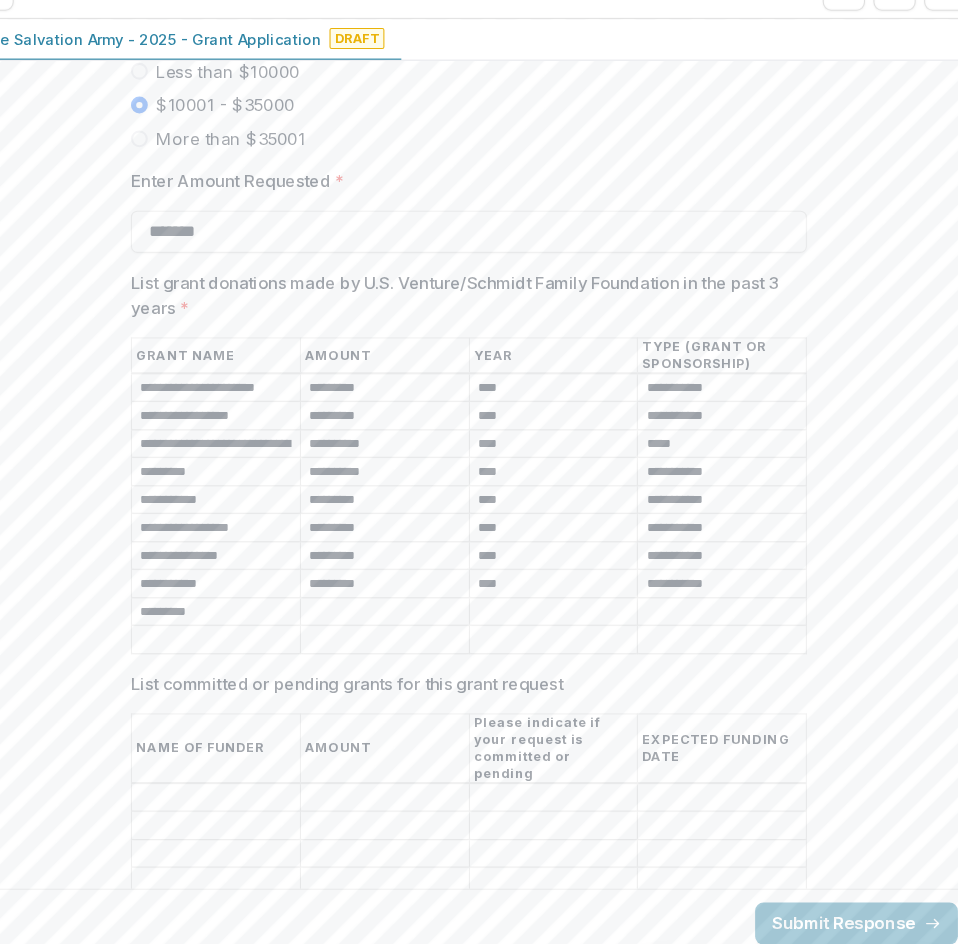 type on "*********" 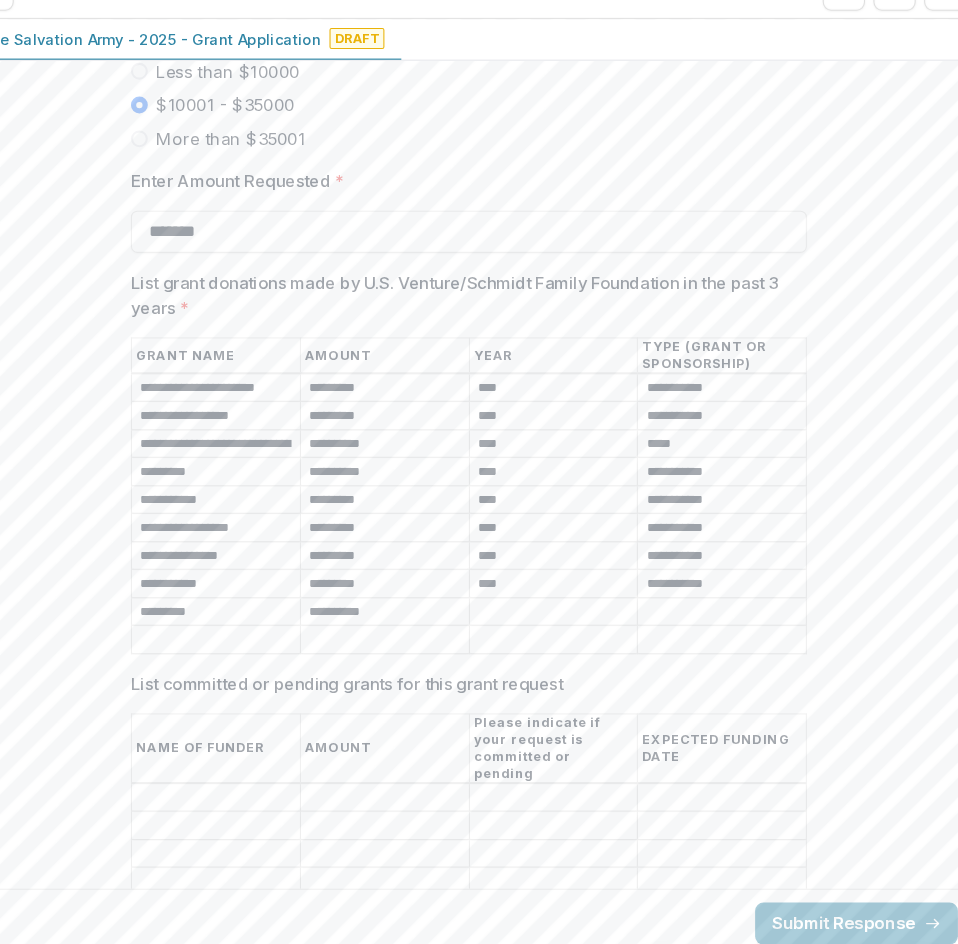 type on "**********" 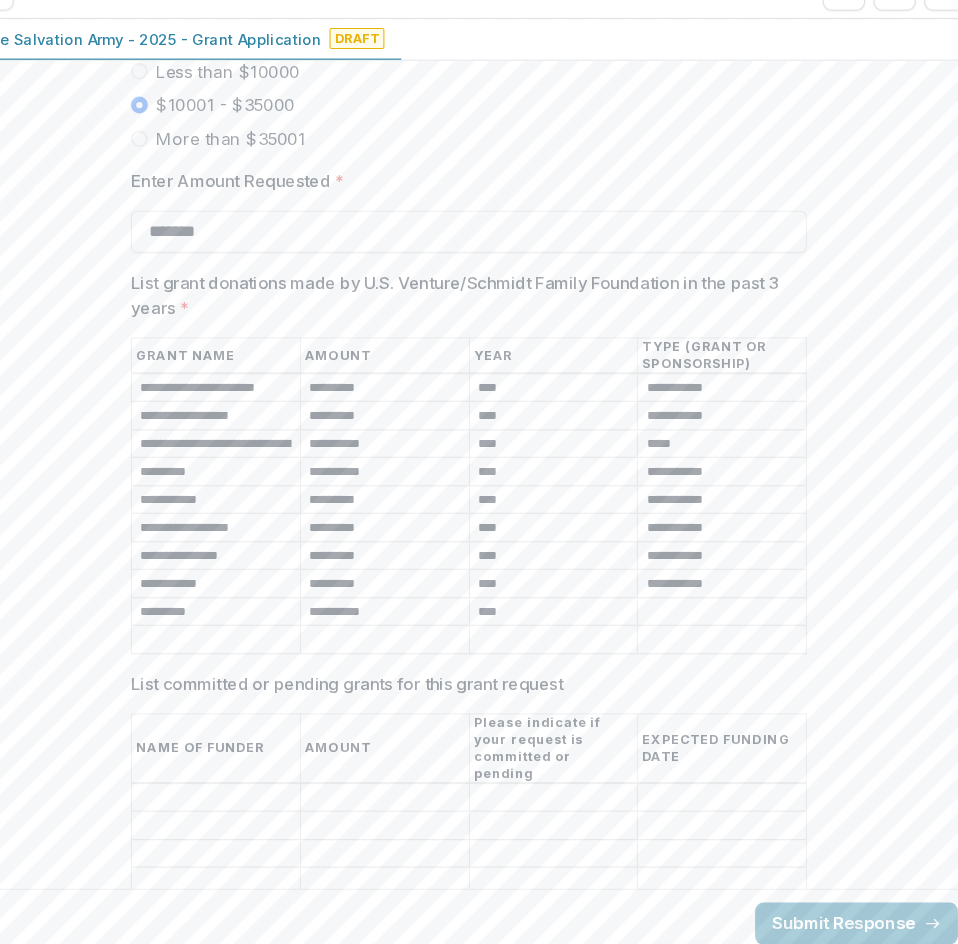 type on "****" 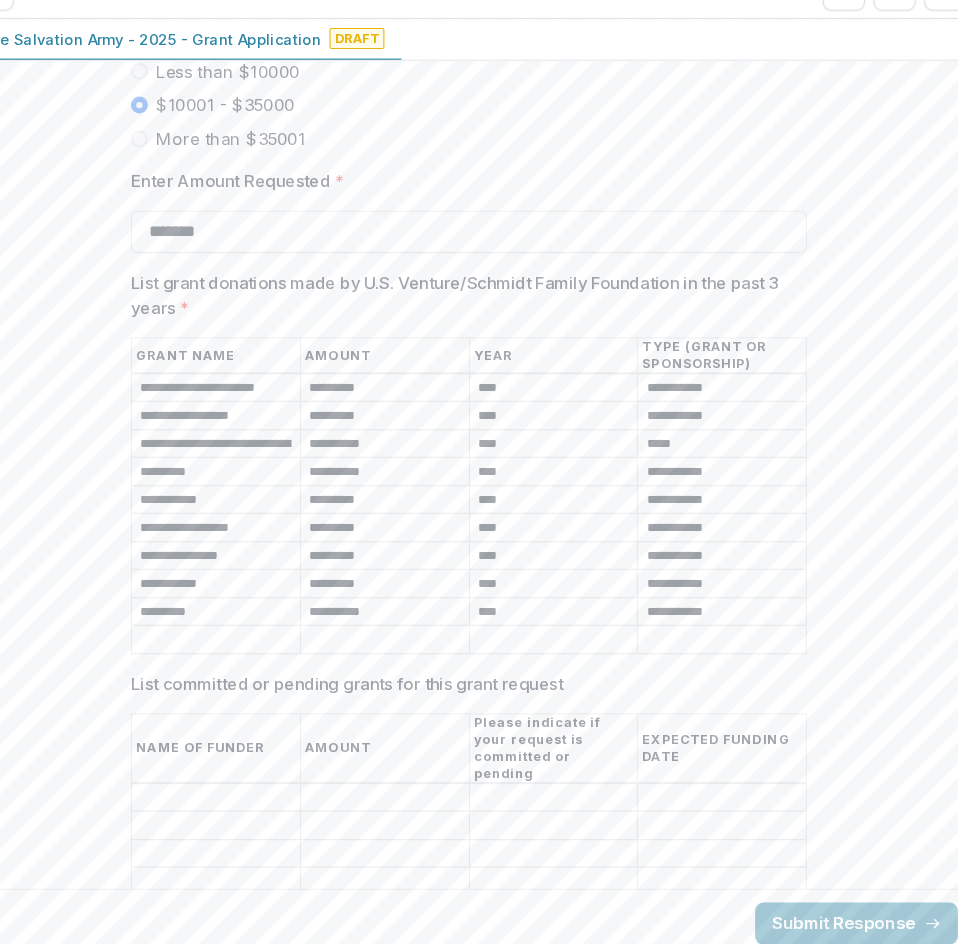 type on "**********" 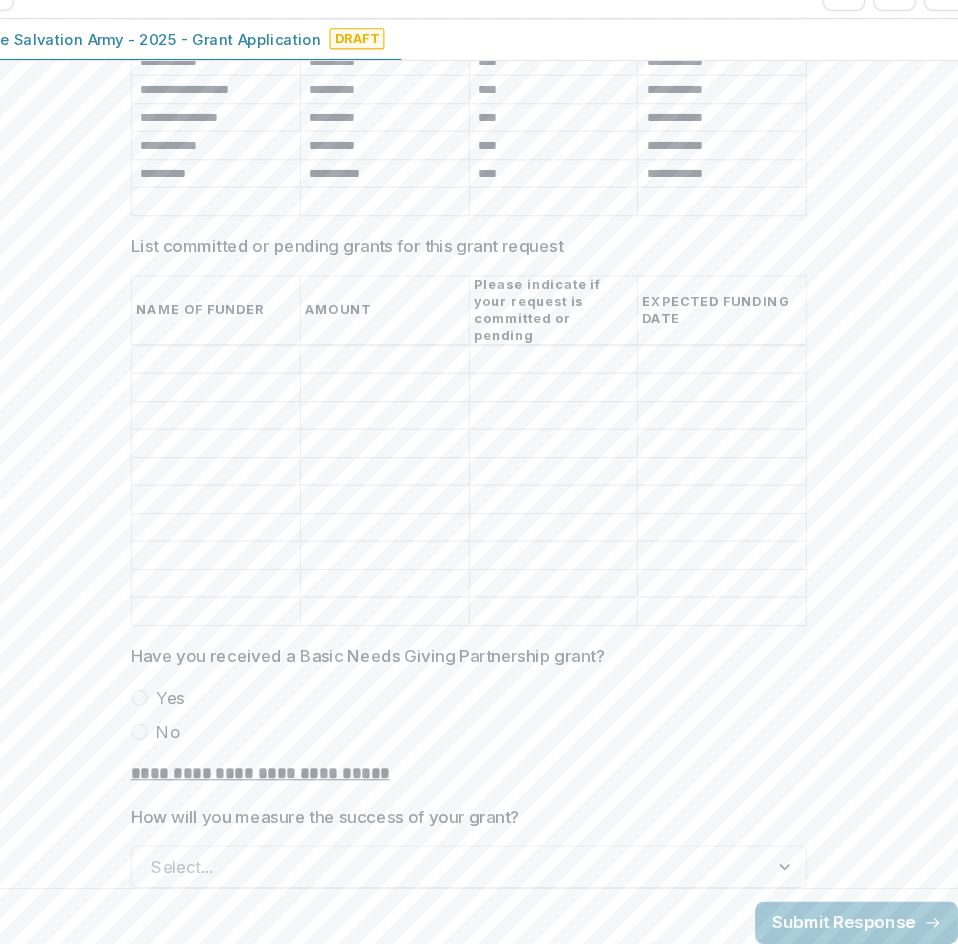 scroll, scrollTop: 4748, scrollLeft: 0, axis: vertical 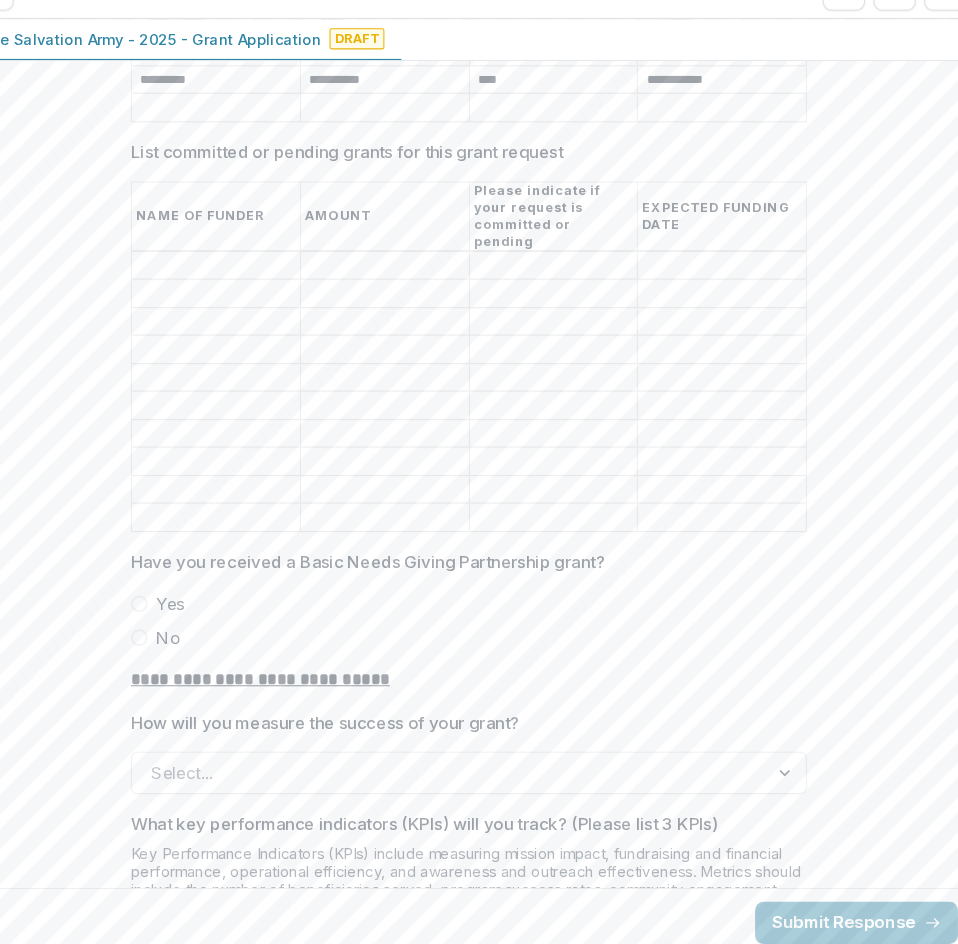 click on "List committed or pending grants for this grant request" at bounding box center (239, 290) 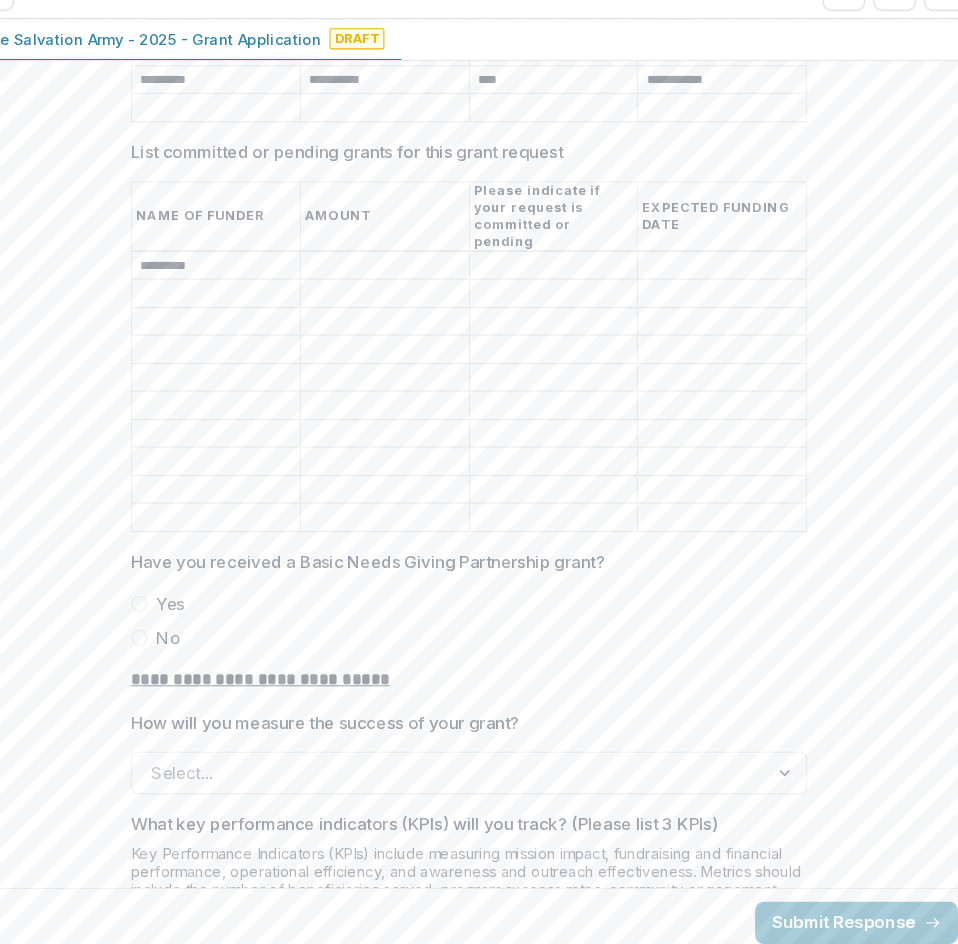 type on "*********" 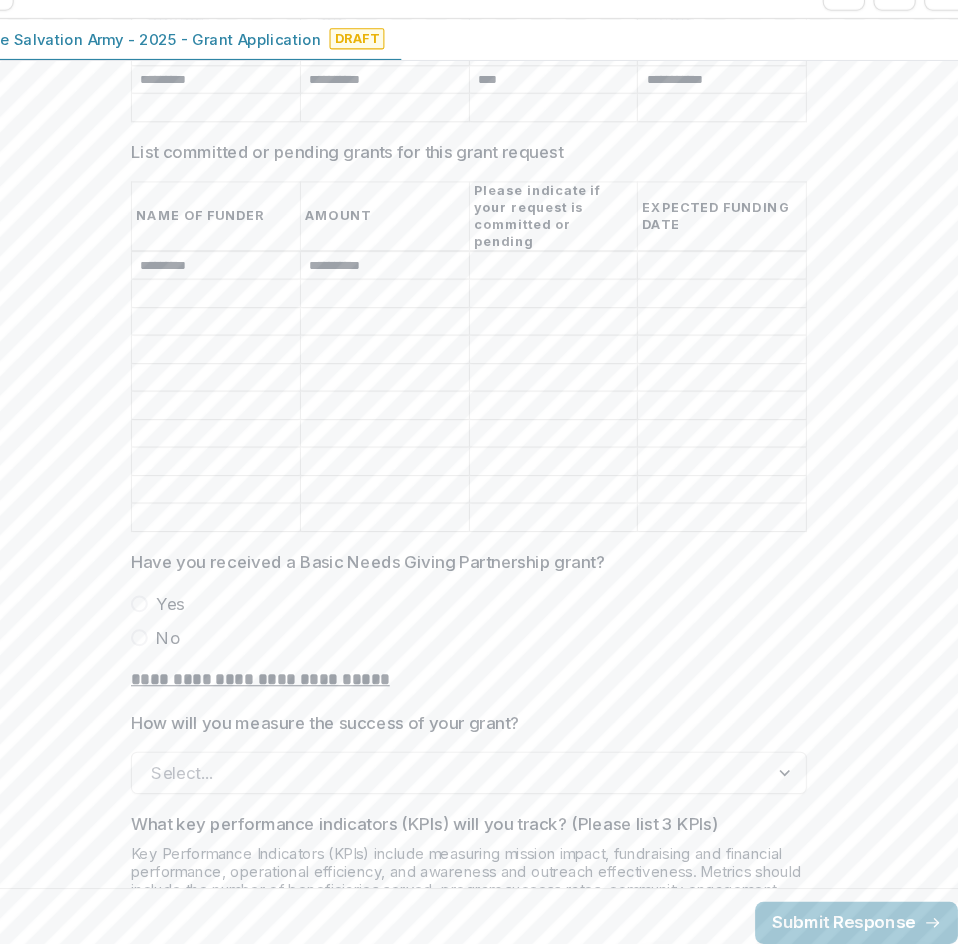 type on "**********" 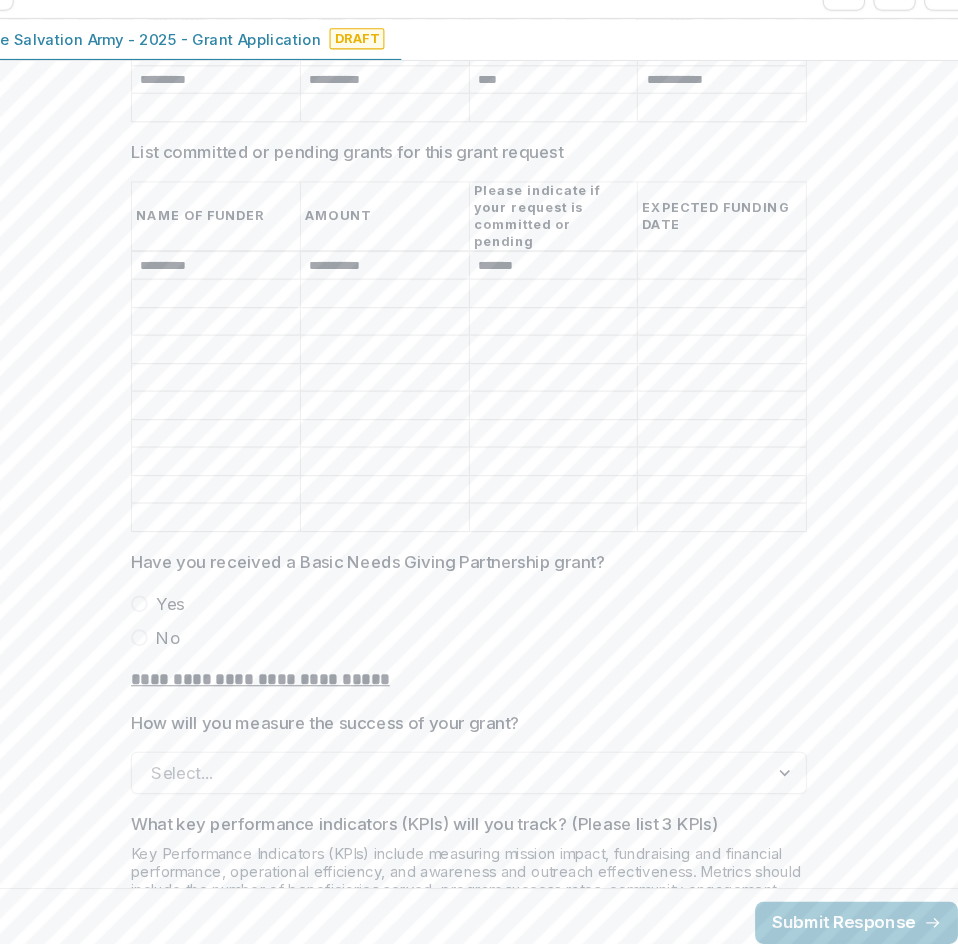 type on "*******" 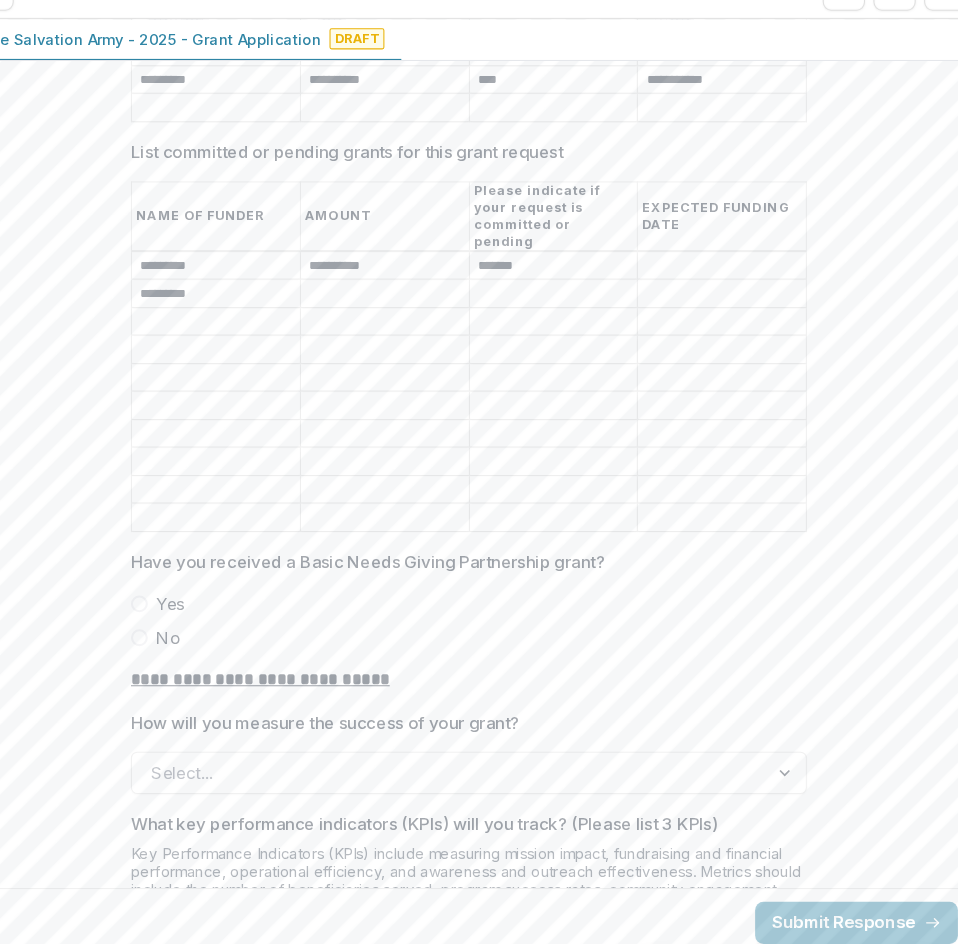 type on "*********" 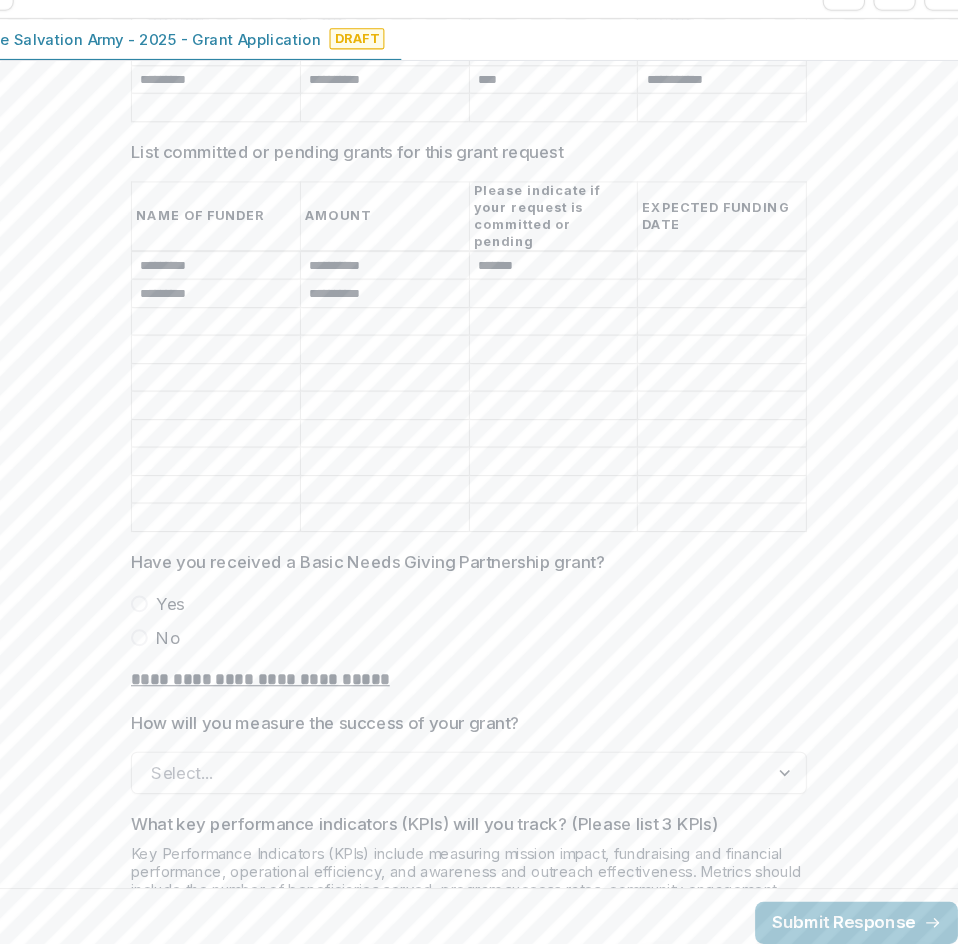 type on "**********" 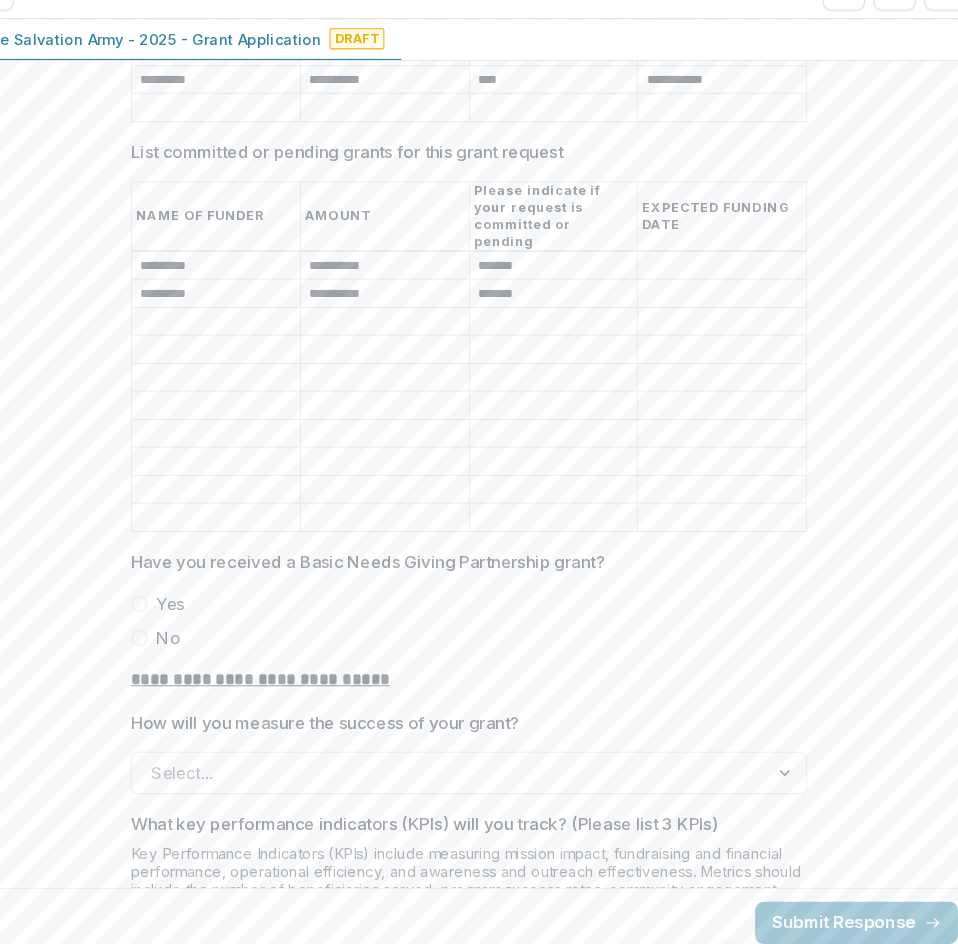 type on "*******" 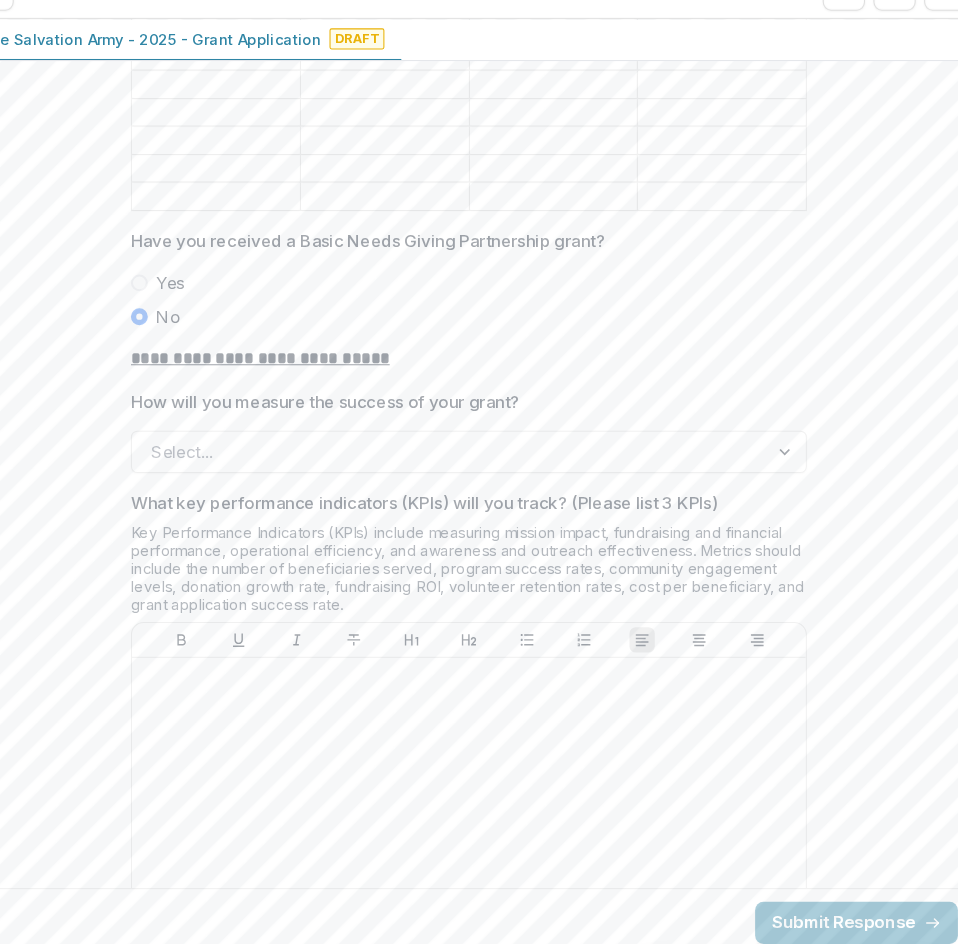 scroll, scrollTop: 5058, scrollLeft: 0, axis: vertical 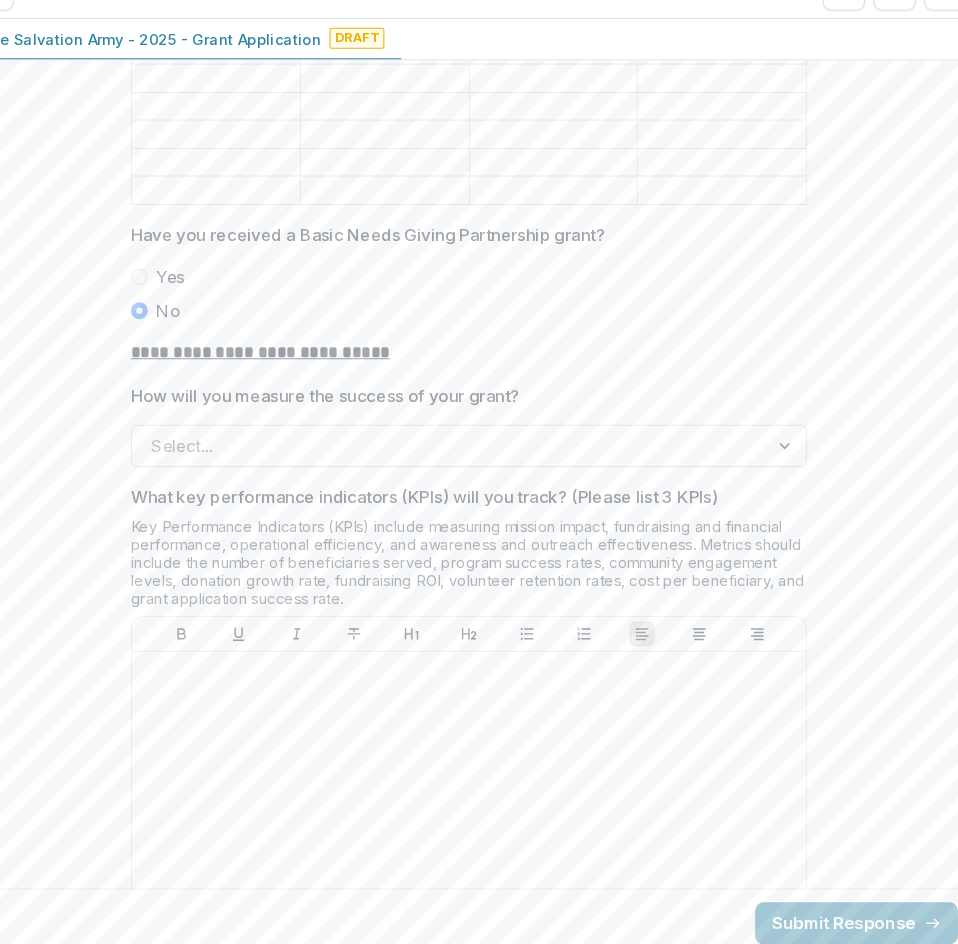 click at bounding box center (461, 460) 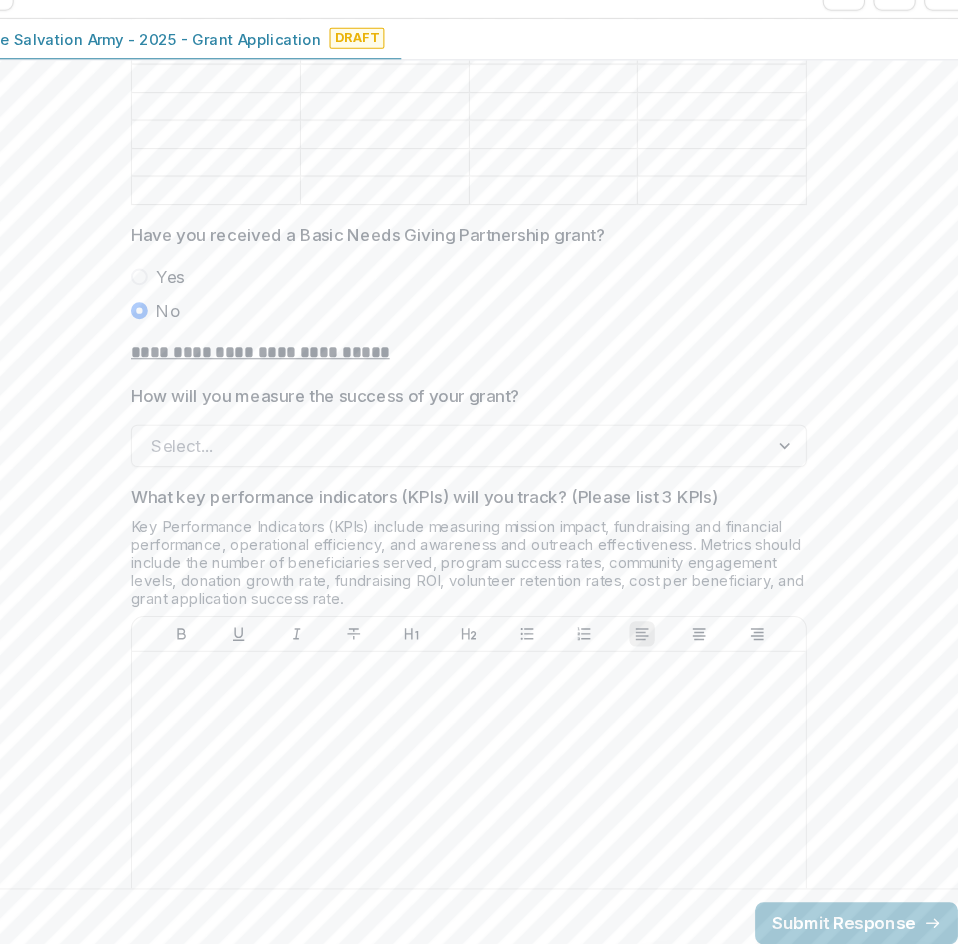 click on "**********" at bounding box center (479, -1092) 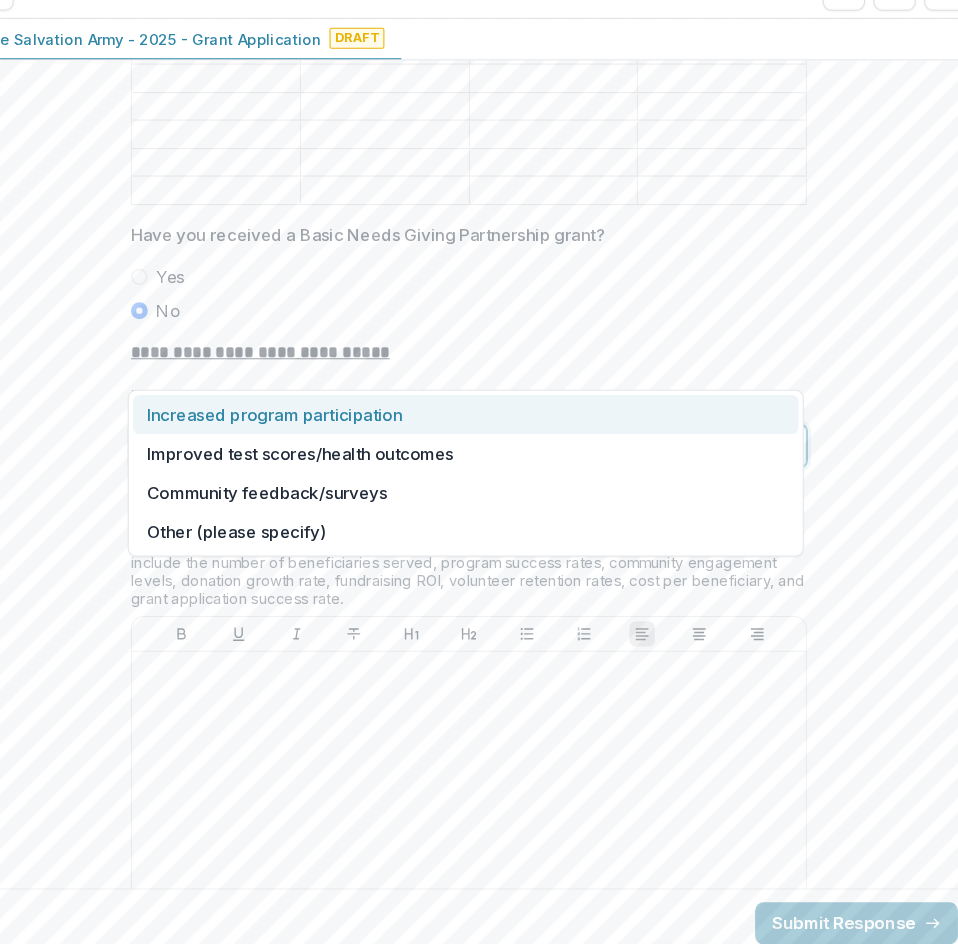 click at bounding box center (461, 460) 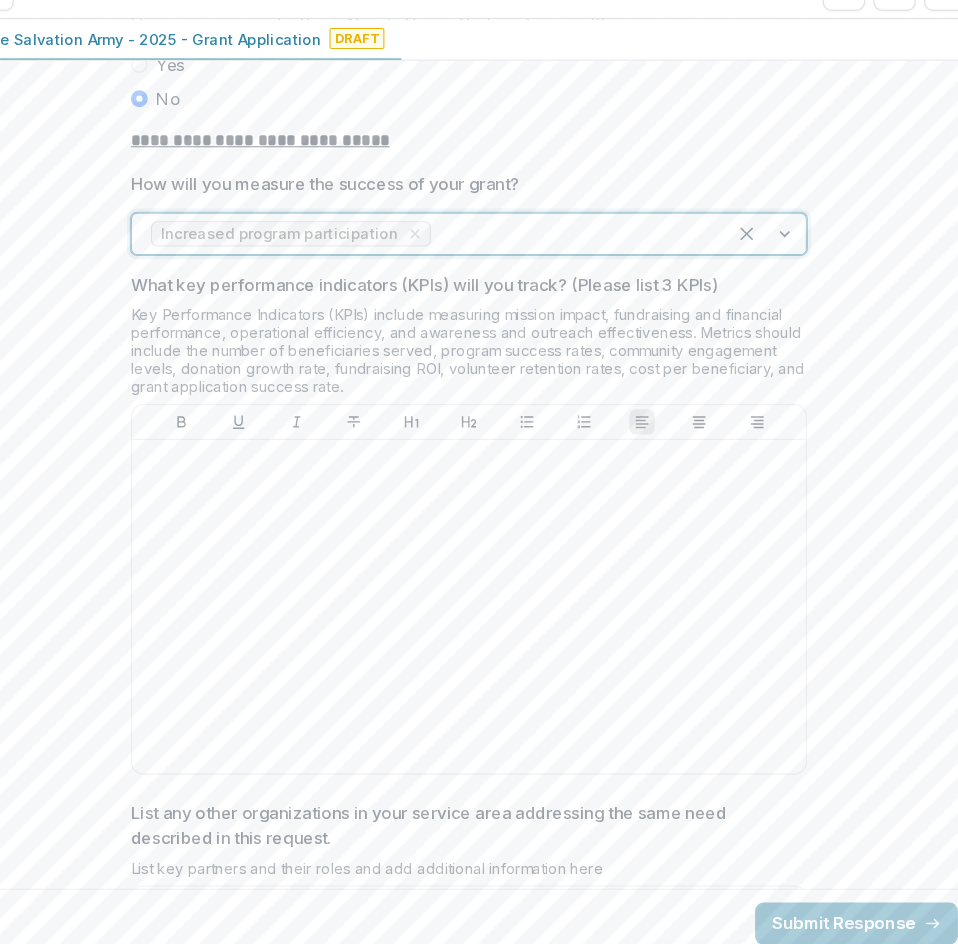scroll, scrollTop: 5258, scrollLeft: 0, axis: vertical 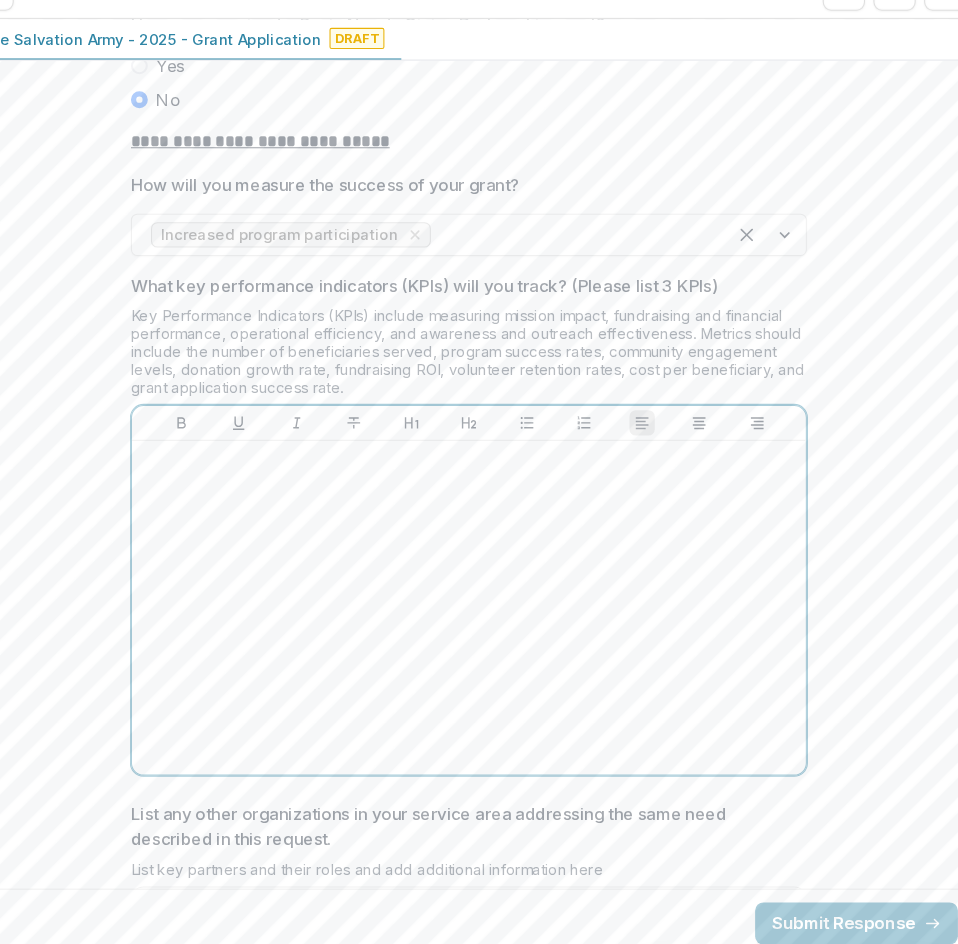 click at bounding box center (479, 613) 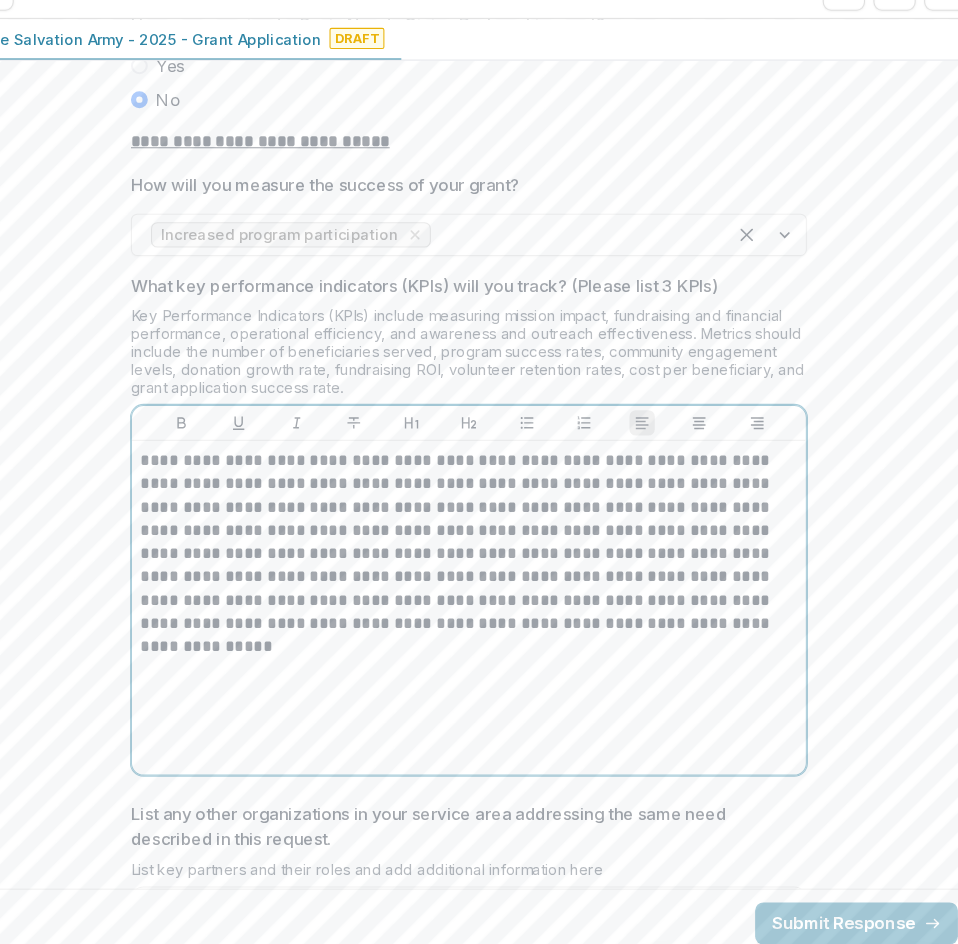 click on "**********" at bounding box center [479, 551] 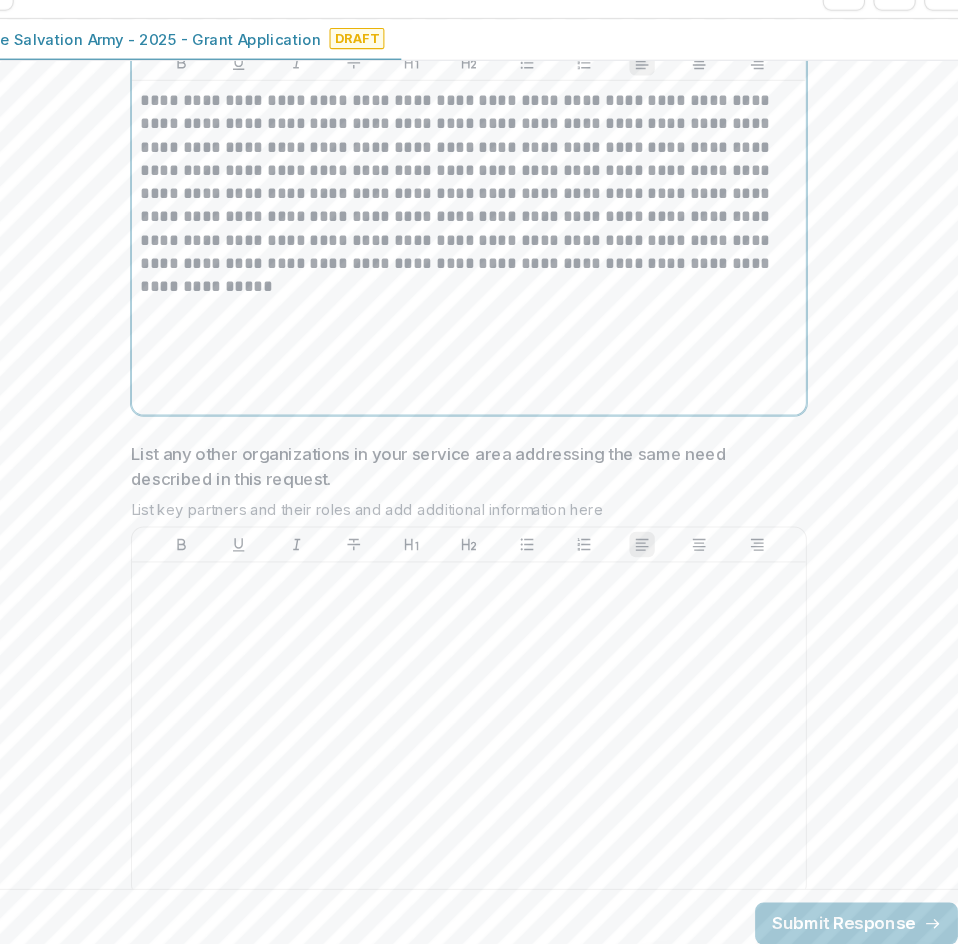 scroll, scrollTop: 5599, scrollLeft: 0, axis: vertical 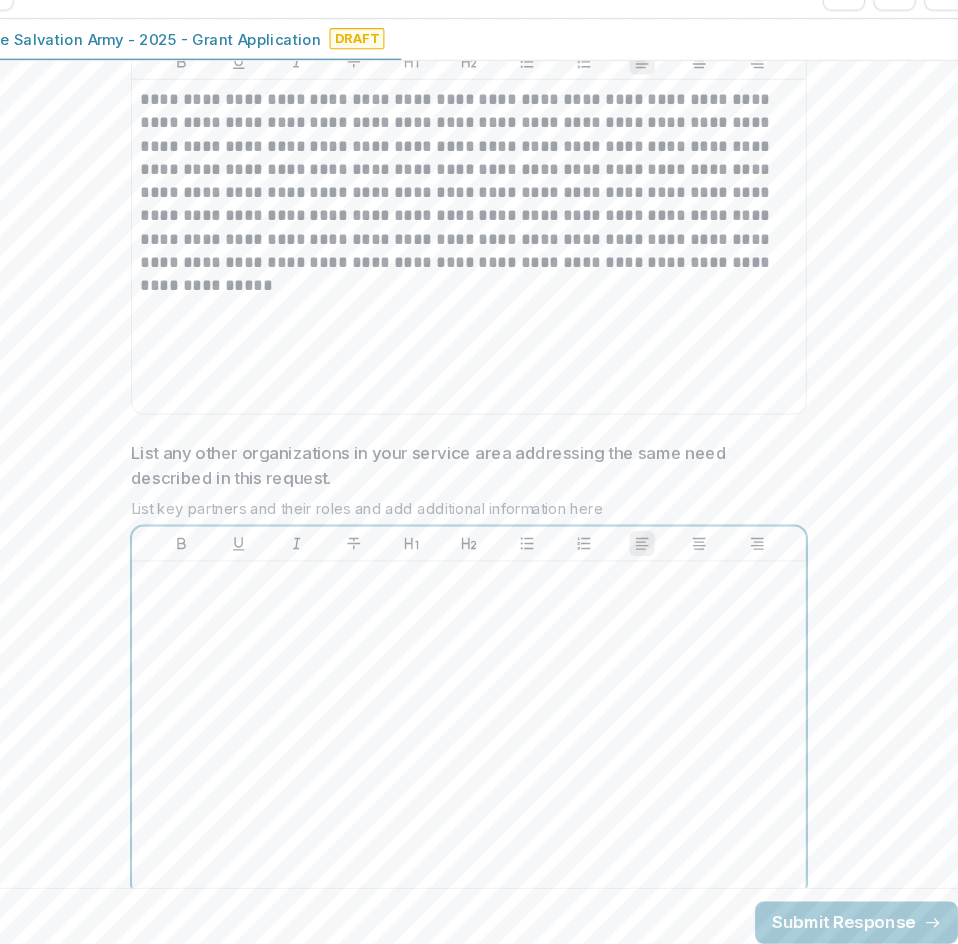 click at bounding box center [479, 728] 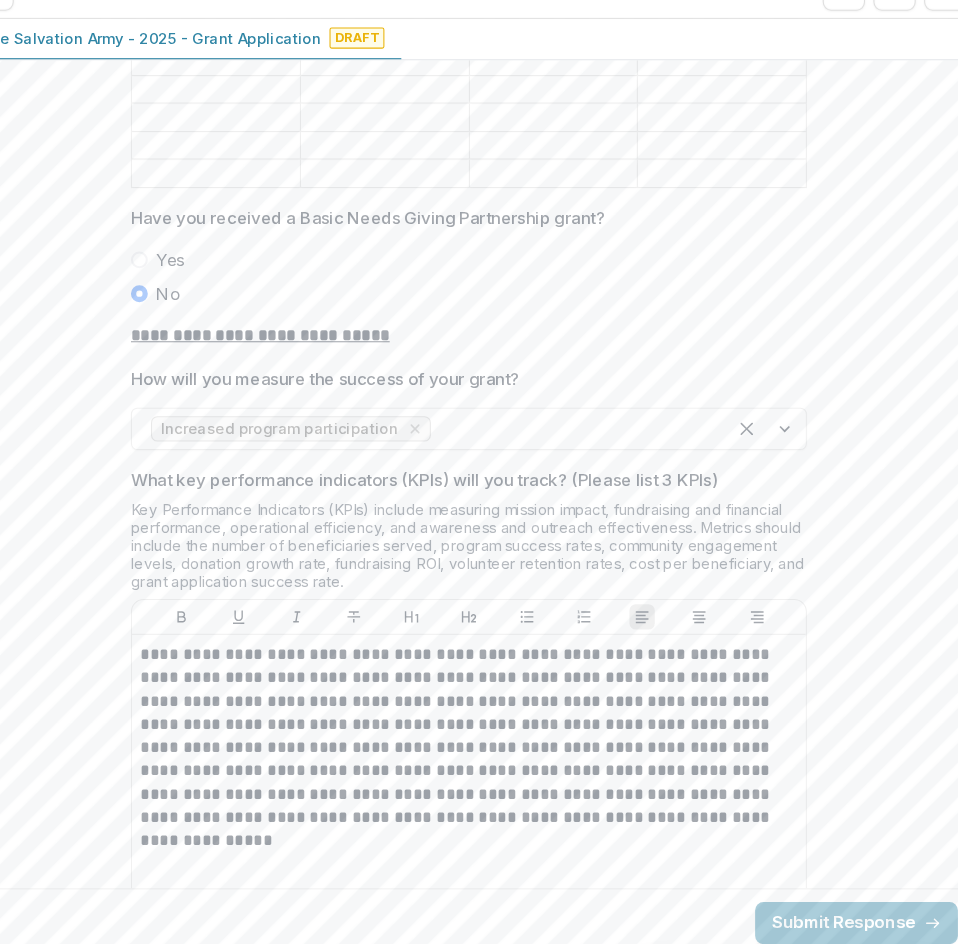 scroll, scrollTop: 5075, scrollLeft: 0, axis: vertical 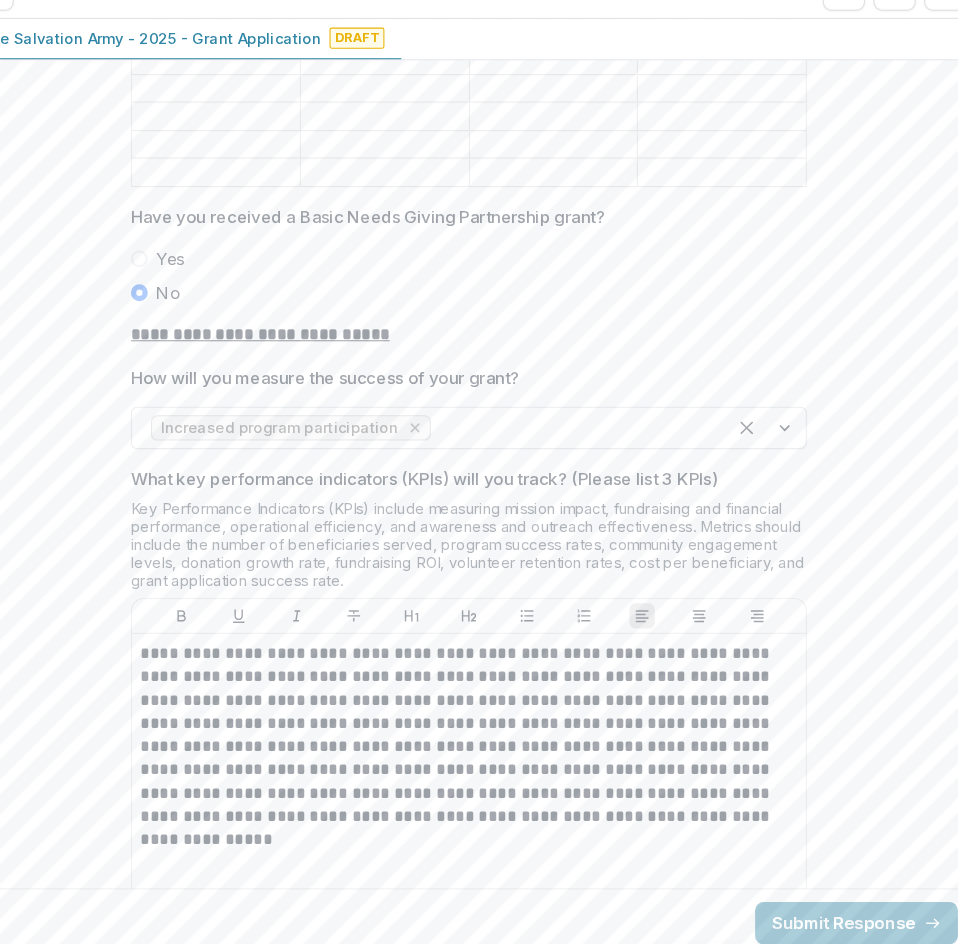click 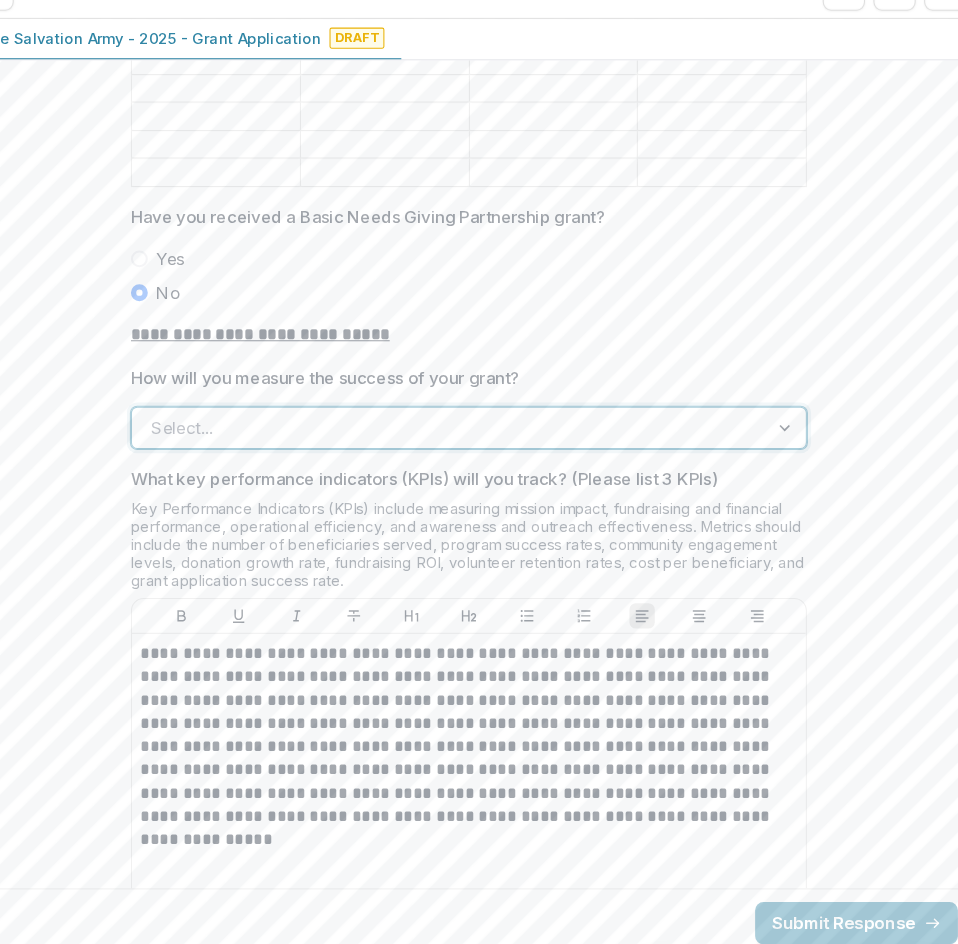 click at bounding box center [461, 443] 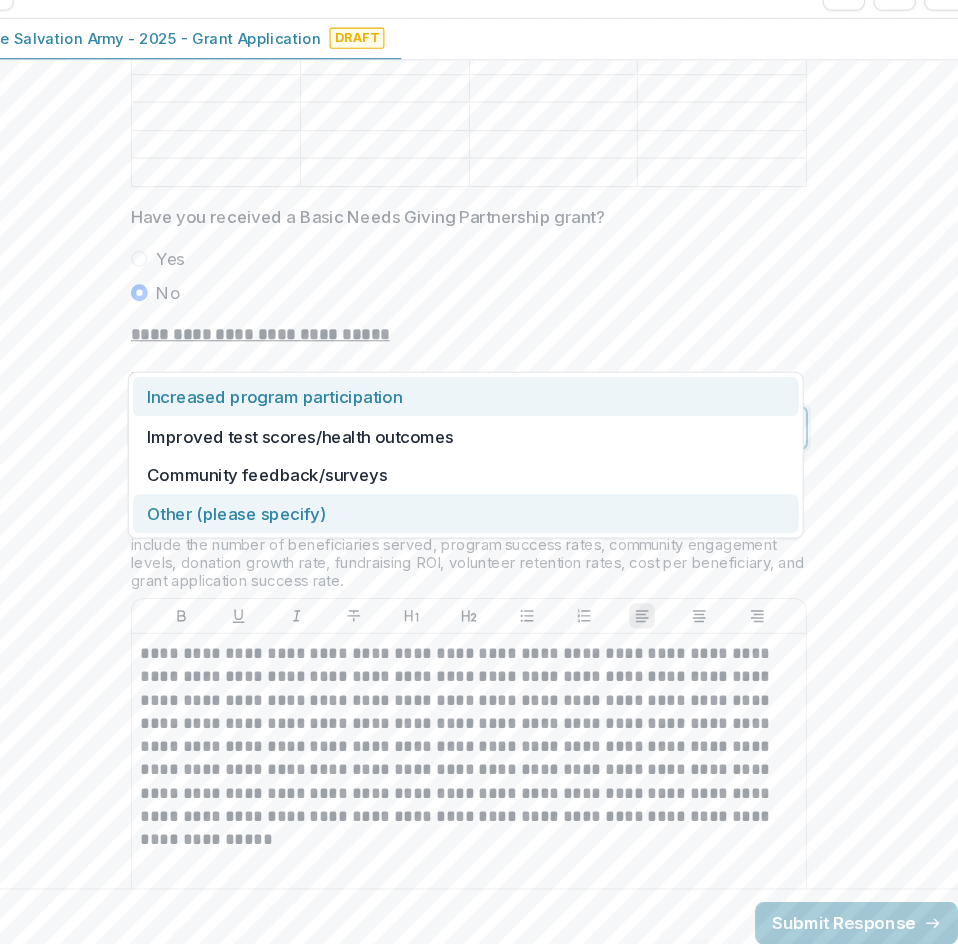 click on "Other (please specify)" at bounding box center [476, 524] 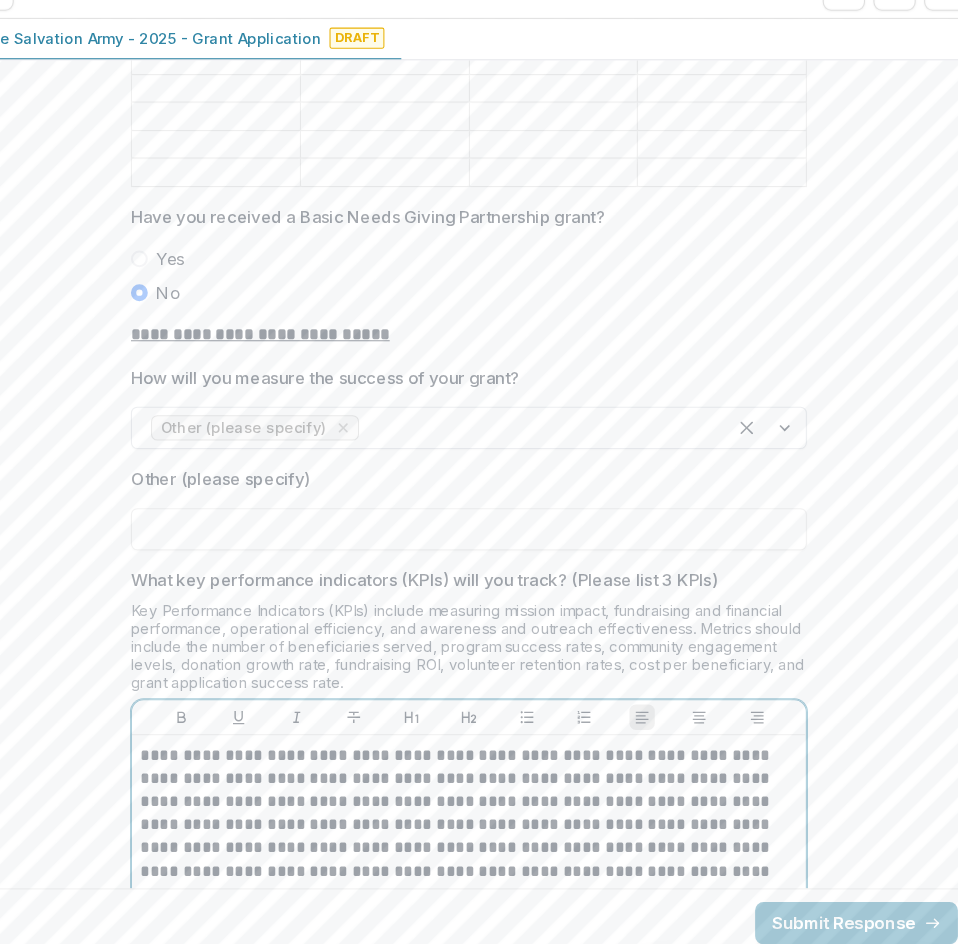 click on "**********" at bounding box center [479, 830] 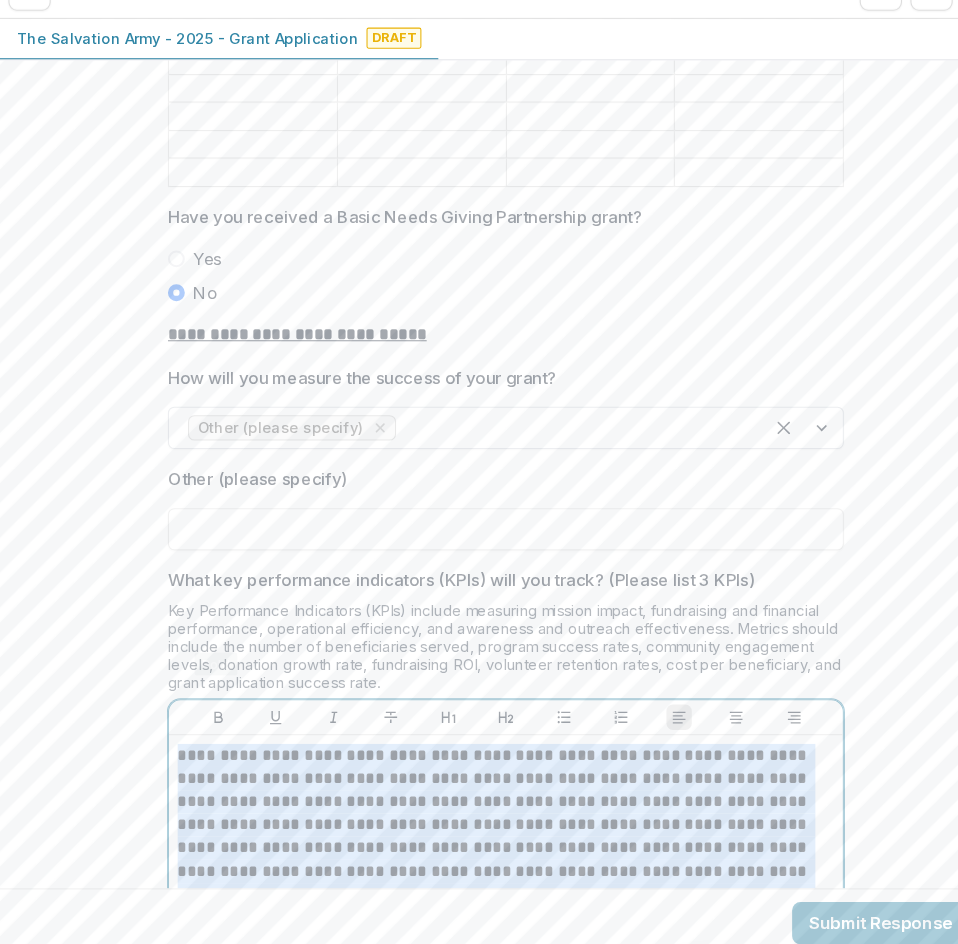 drag, startPoint x: 687, startPoint y: 833, endPoint x: -20, endPoint y: 524, distance: 771.5763 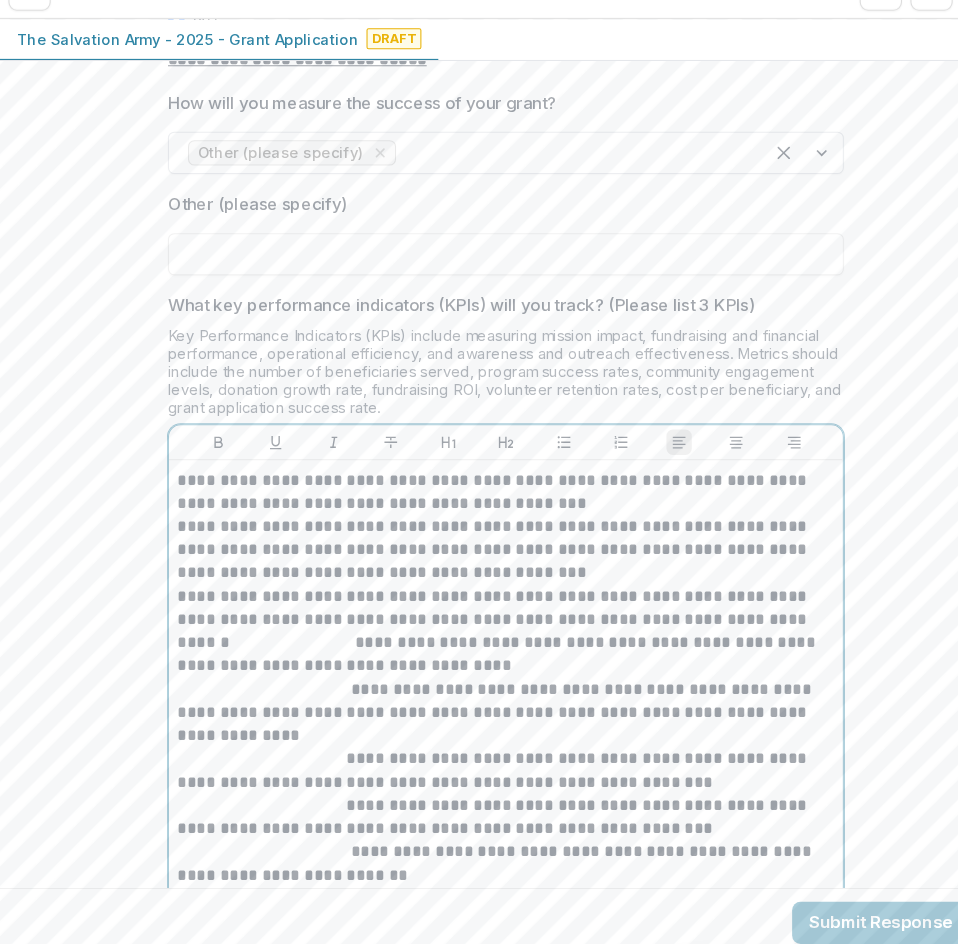 scroll, scrollTop: 5280, scrollLeft: 0, axis: vertical 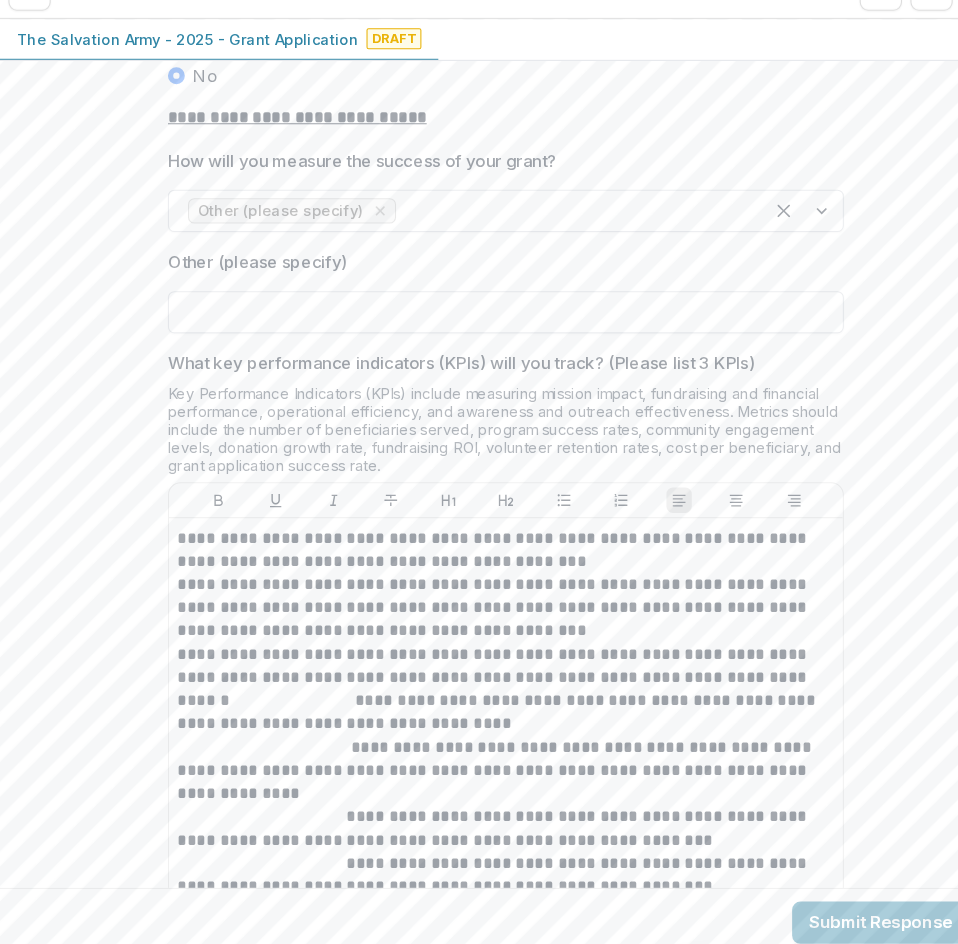 click on "Other (please specify)" at bounding box center [479, 334] 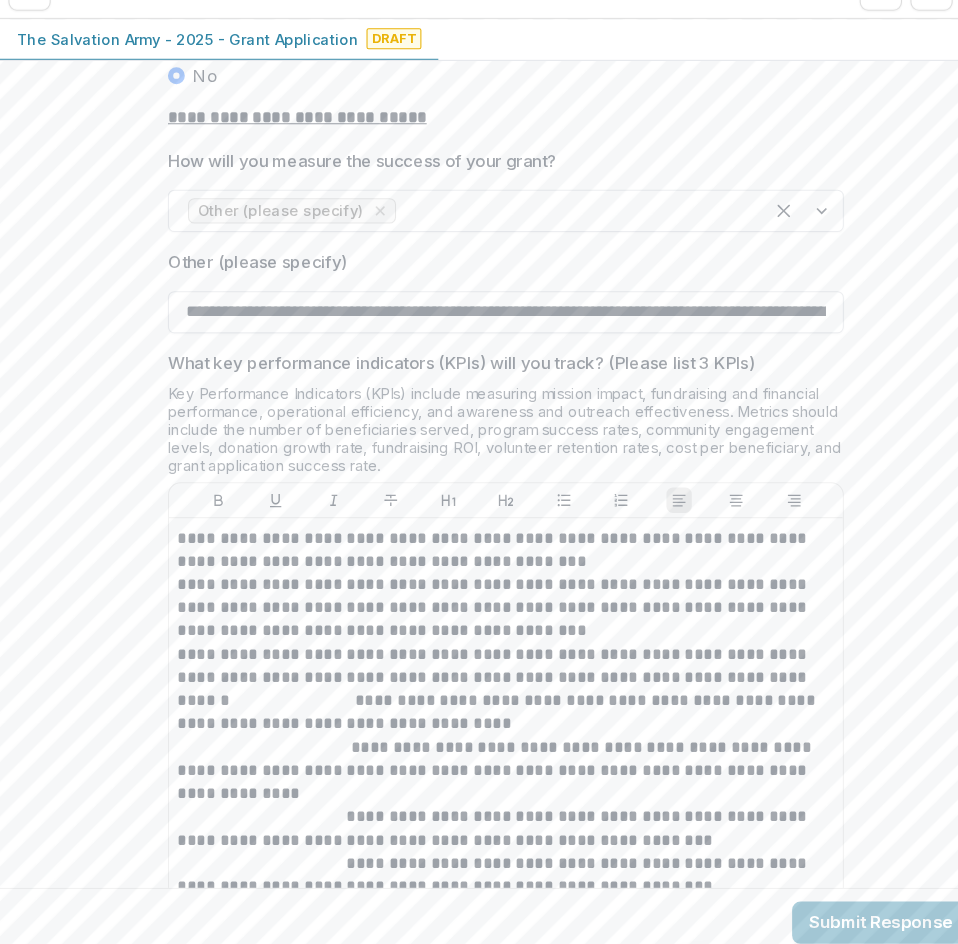 scroll, scrollTop: 0, scrollLeft: 4090, axis: horizontal 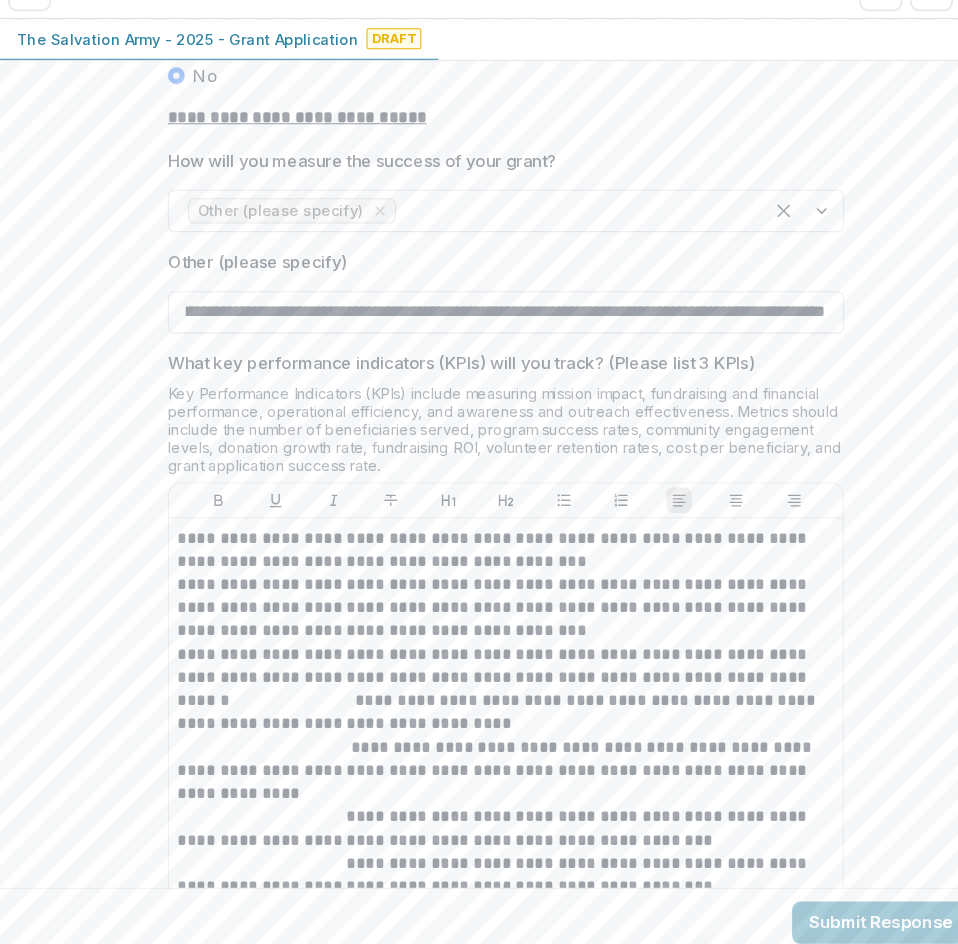 click on "**********" at bounding box center (479, 334) 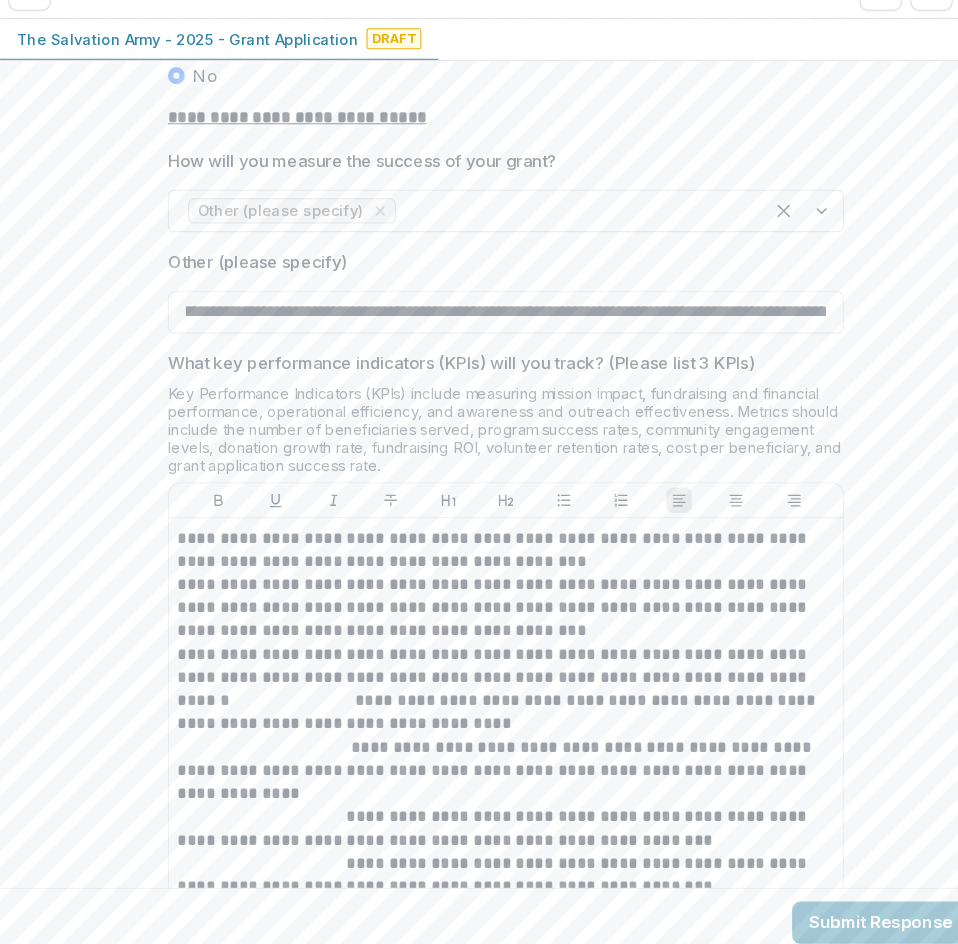 scroll, scrollTop: 0, scrollLeft: 0, axis: both 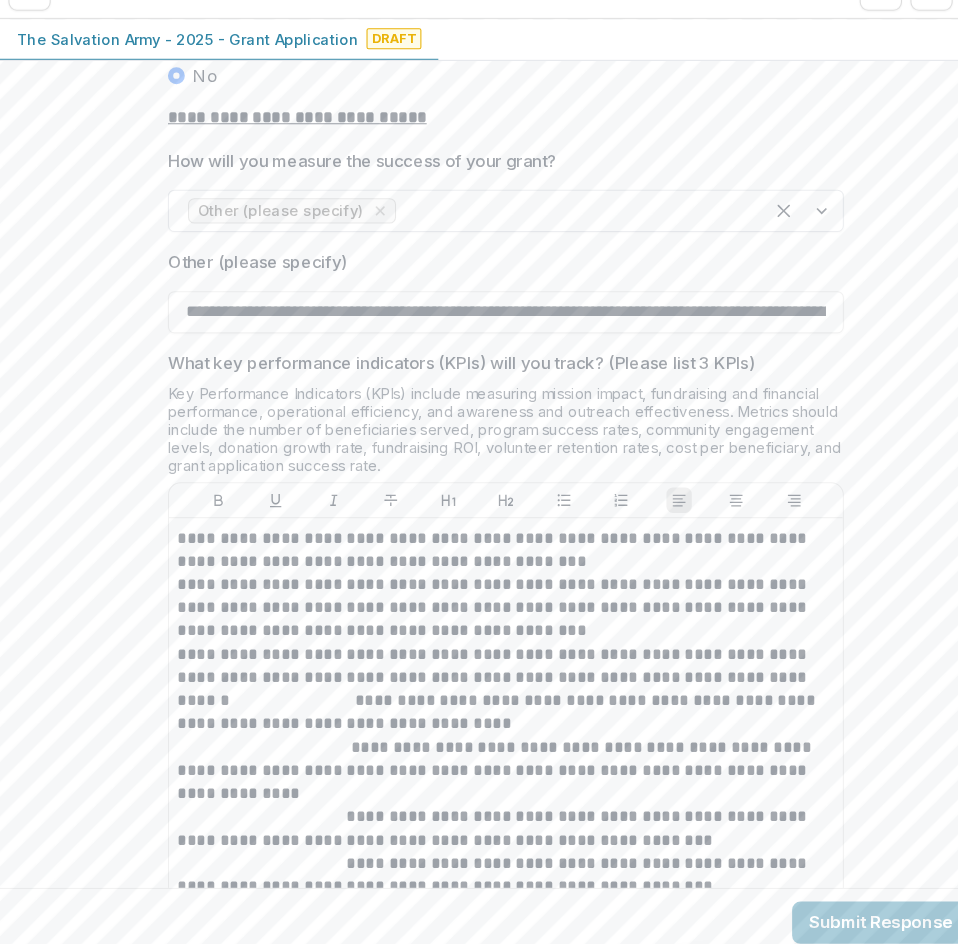 drag, startPoint x: 241, startPoint y: 252, endPoint x: 38, endPoint y: 169, distance: 219.31256 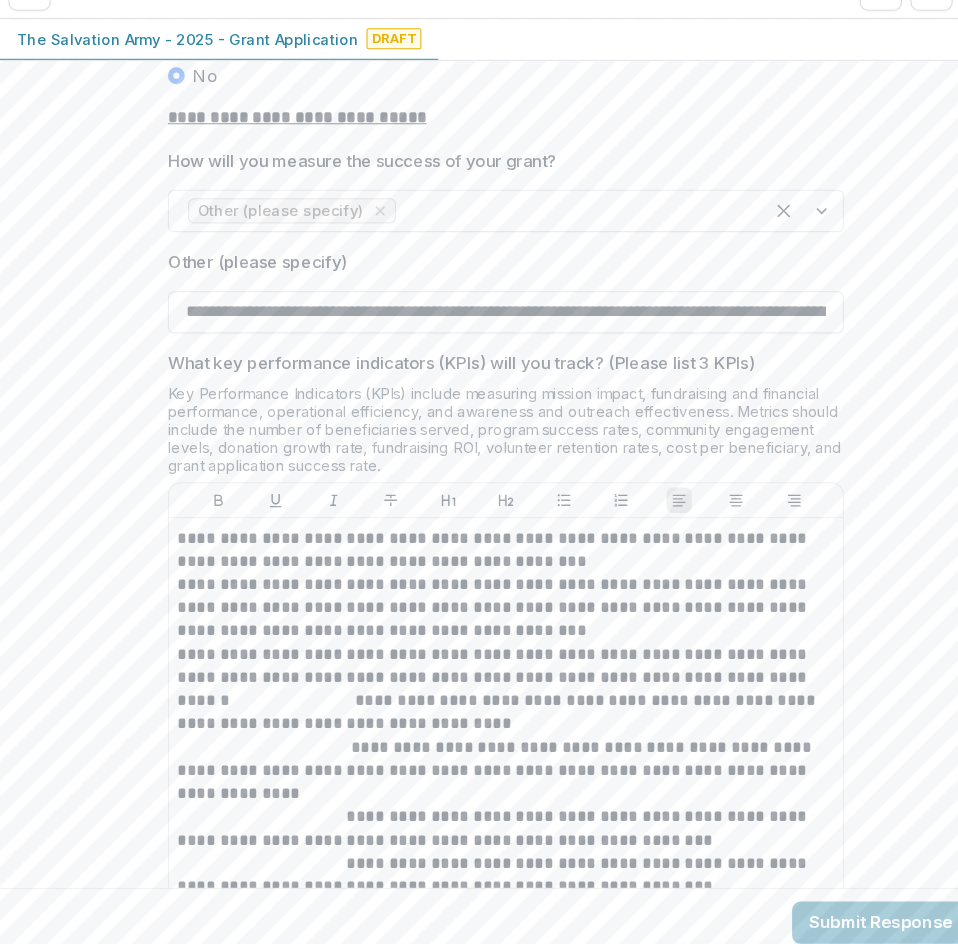 click on "**********" at bounding box center [479, 334] 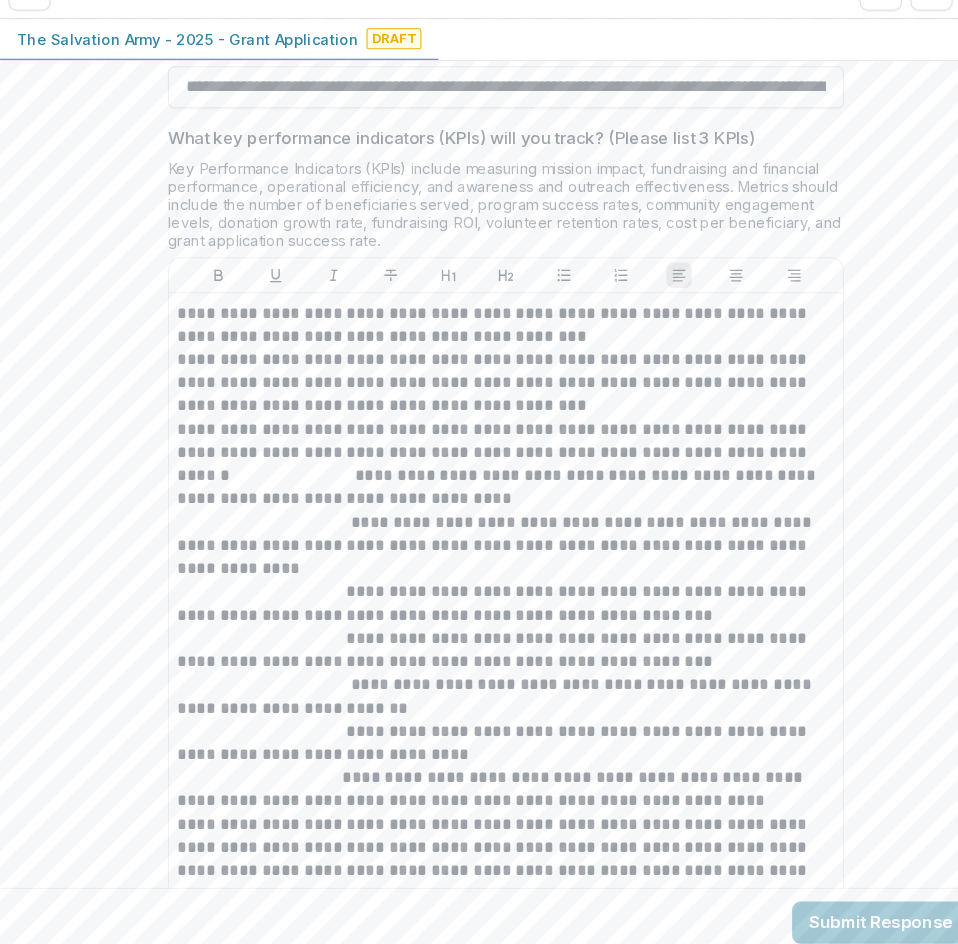 scroll, scrollTop: 5492, scrollLeft: 0, axis: vertical 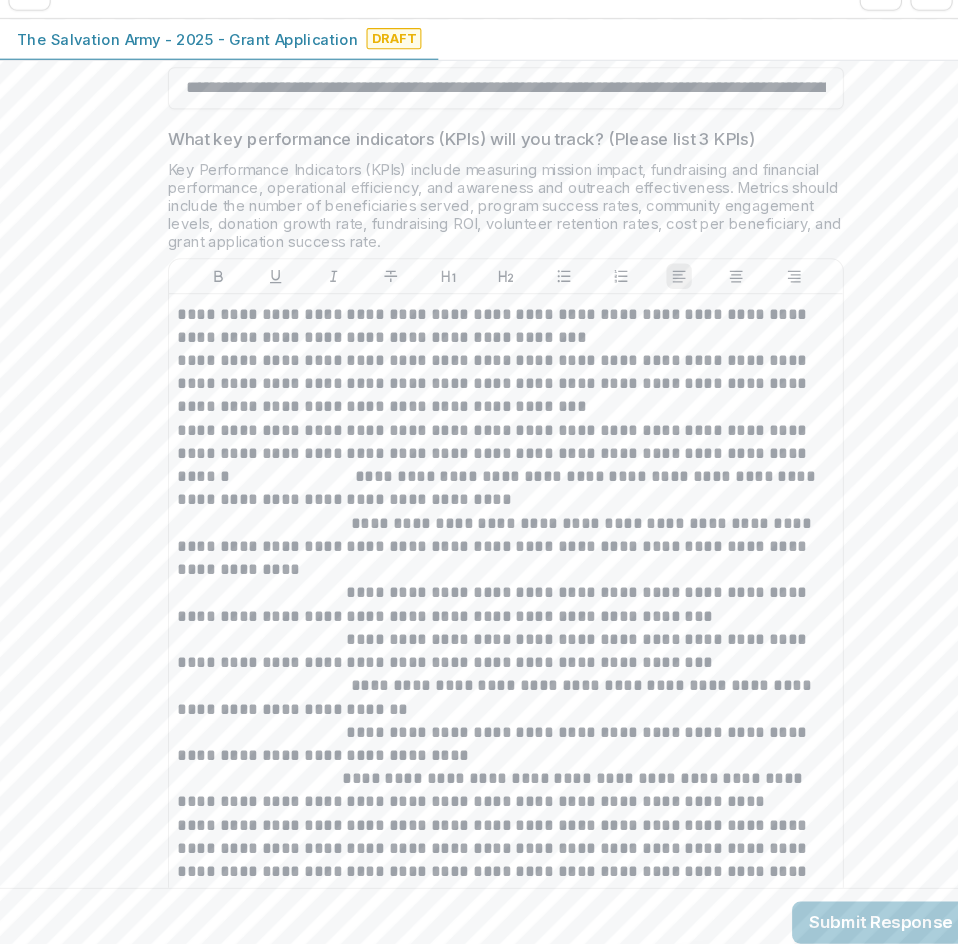 type on "**********" 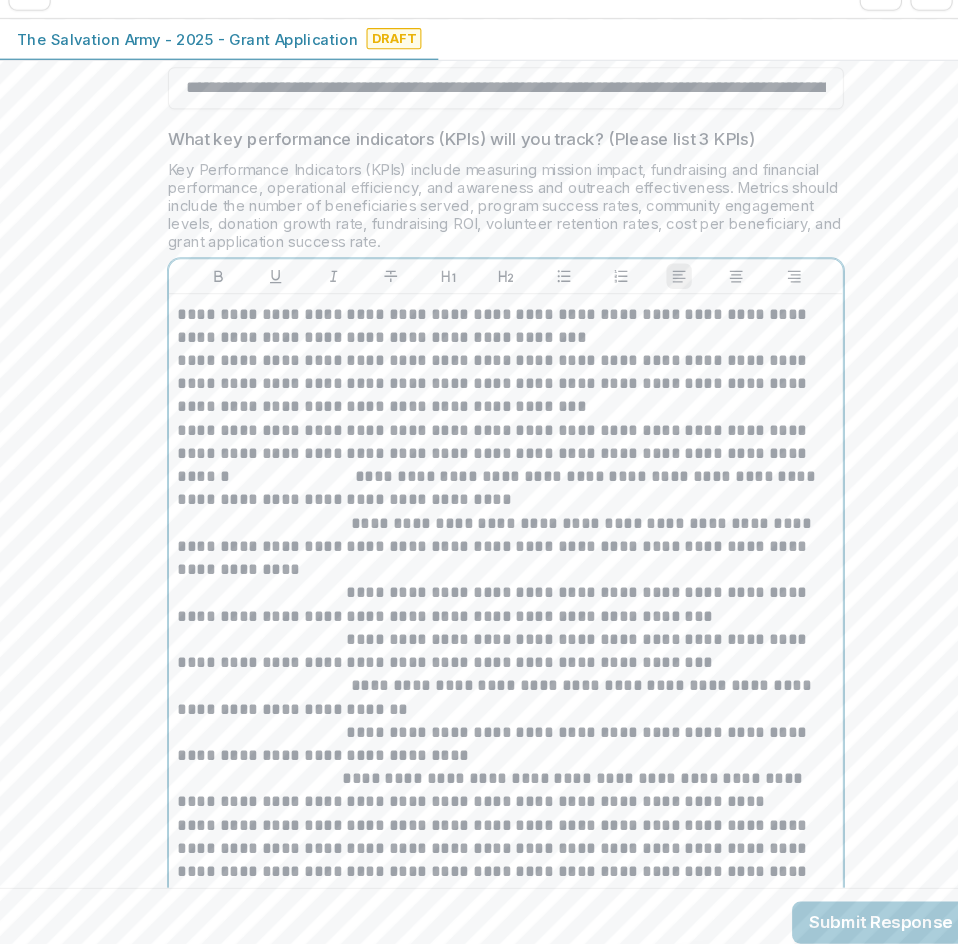 click on "**********" at bounding box center (479, 1029) 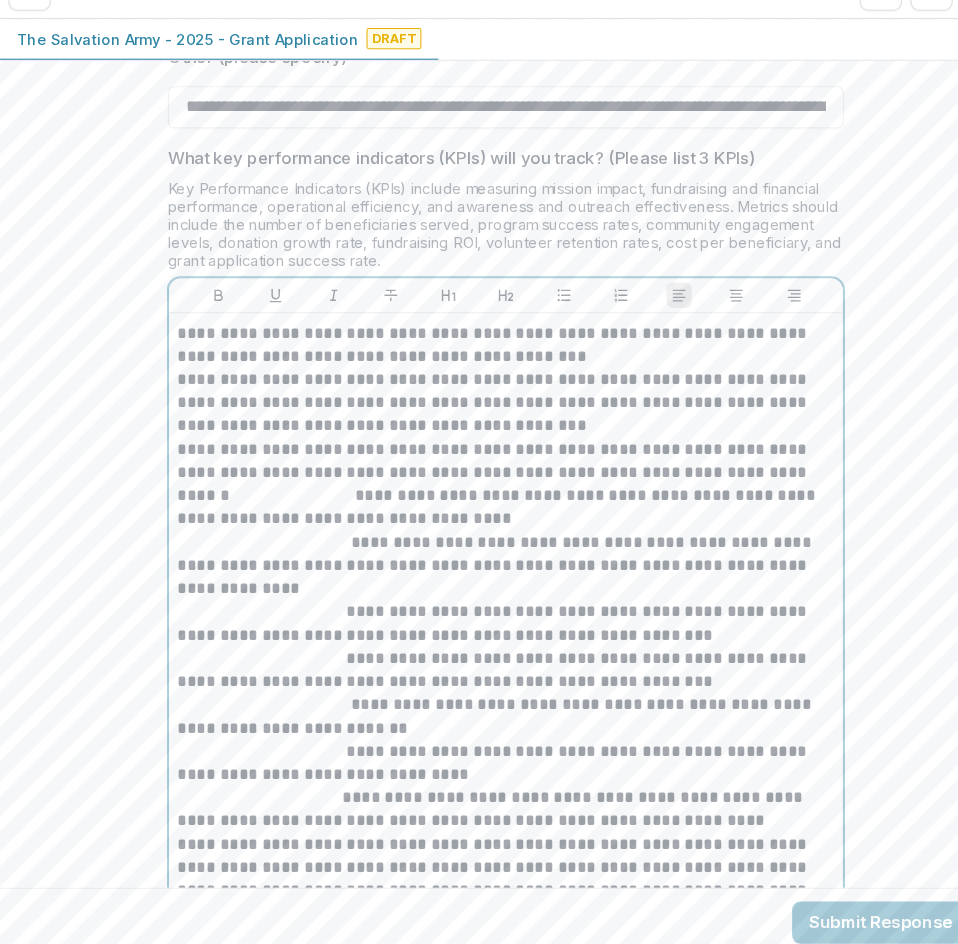 scroll, scrollTop: 5460, scrollLeft: 0, axis: vertical 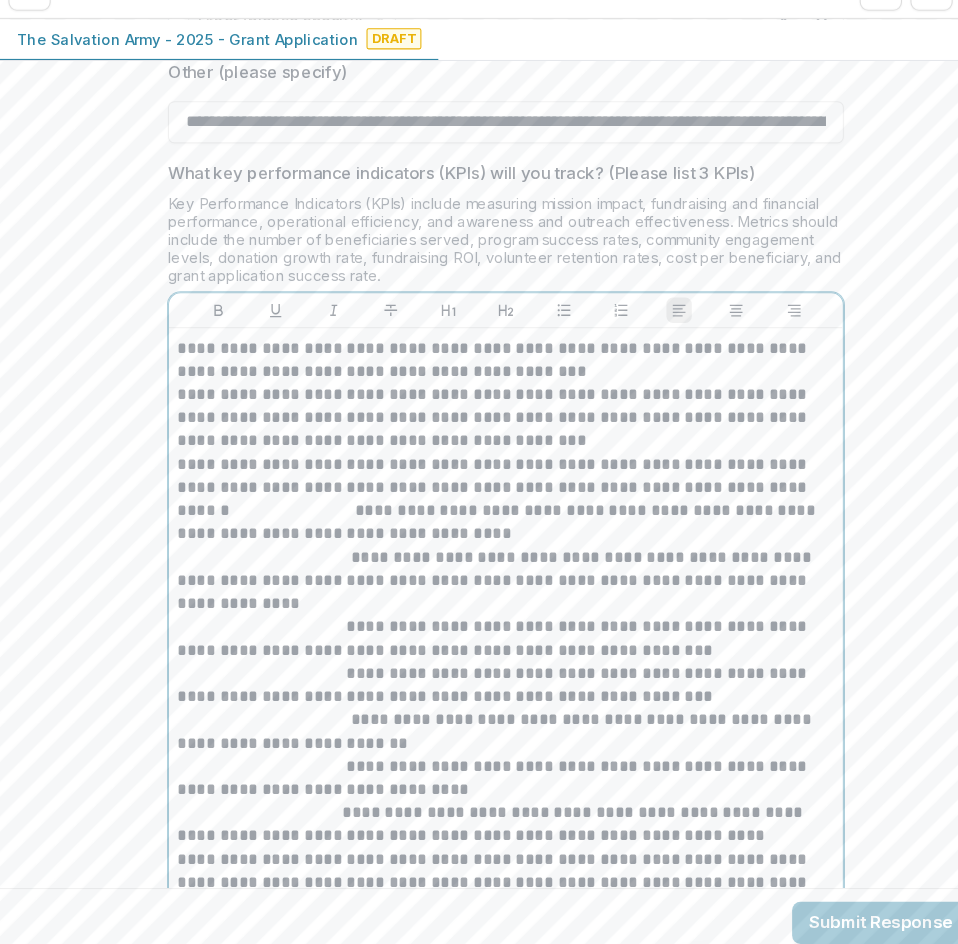 click on "**********" at bounding box center [479, 434] 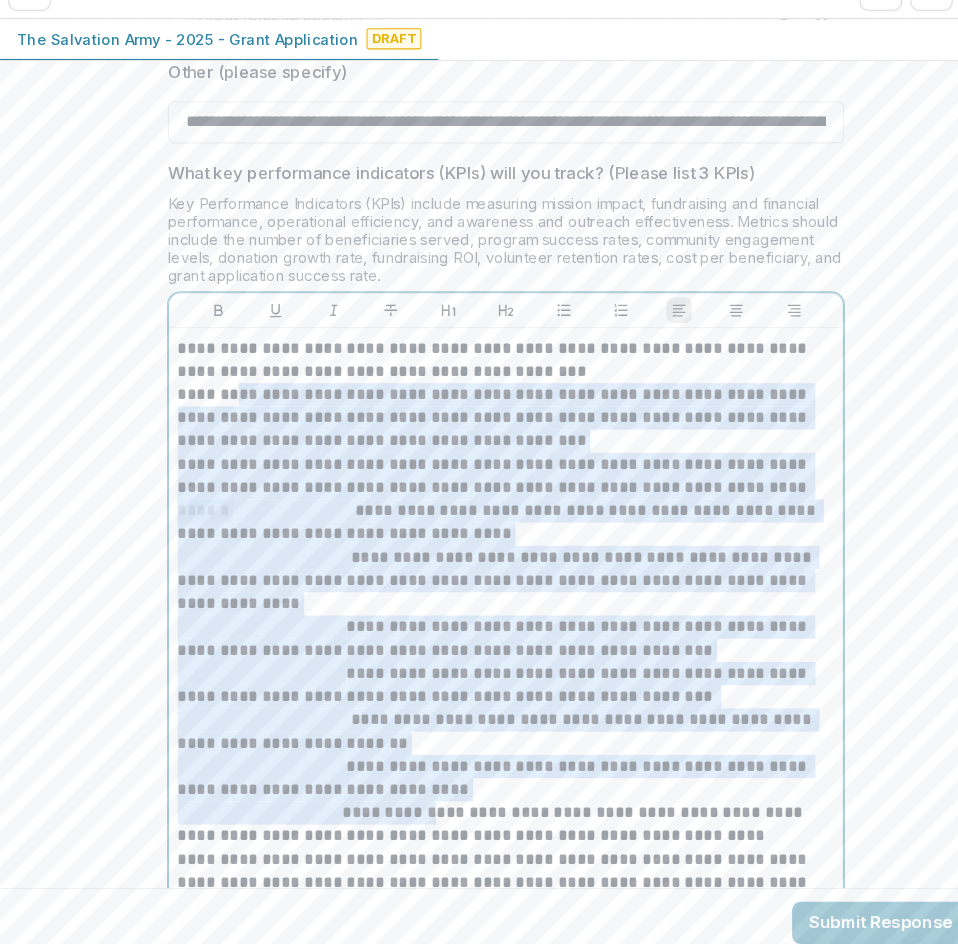 drag, startPoint x: 203, startPoint y: 334, endPoint x: 408, endPoint y: 722, distance: 438.82684 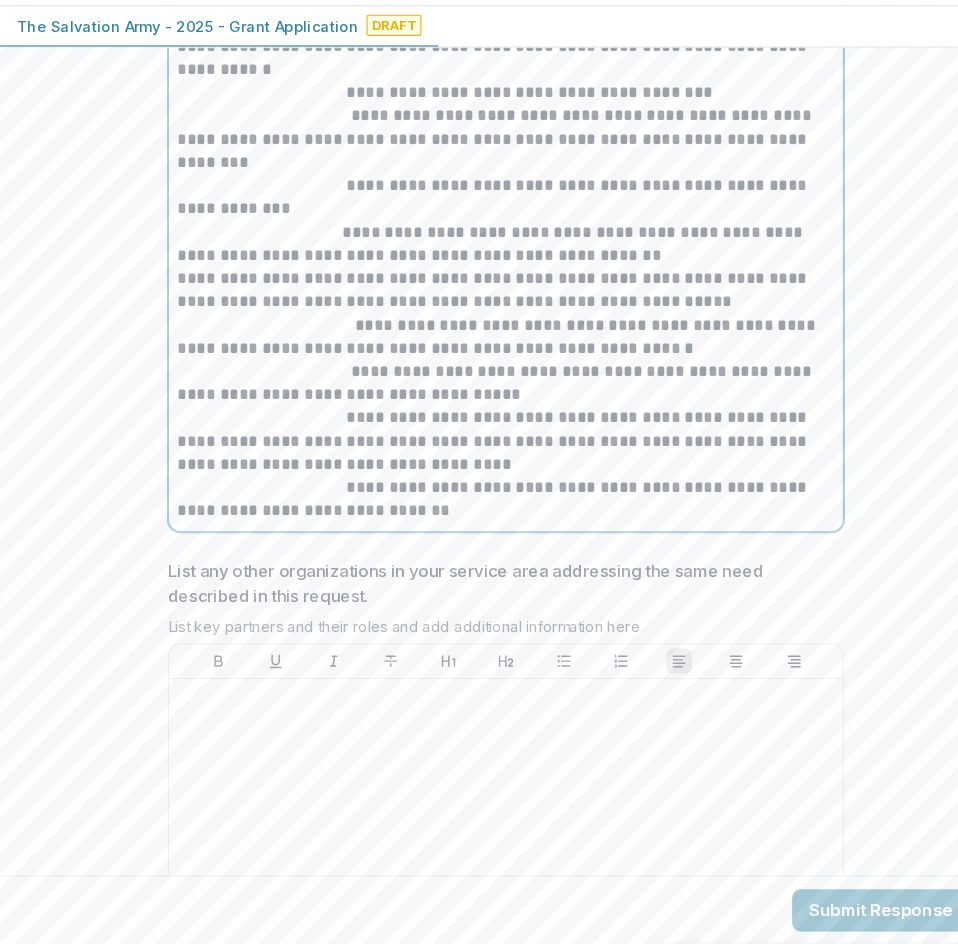 scroll, scrollTop: 6422, scrollLeft: 0, axis: vertical 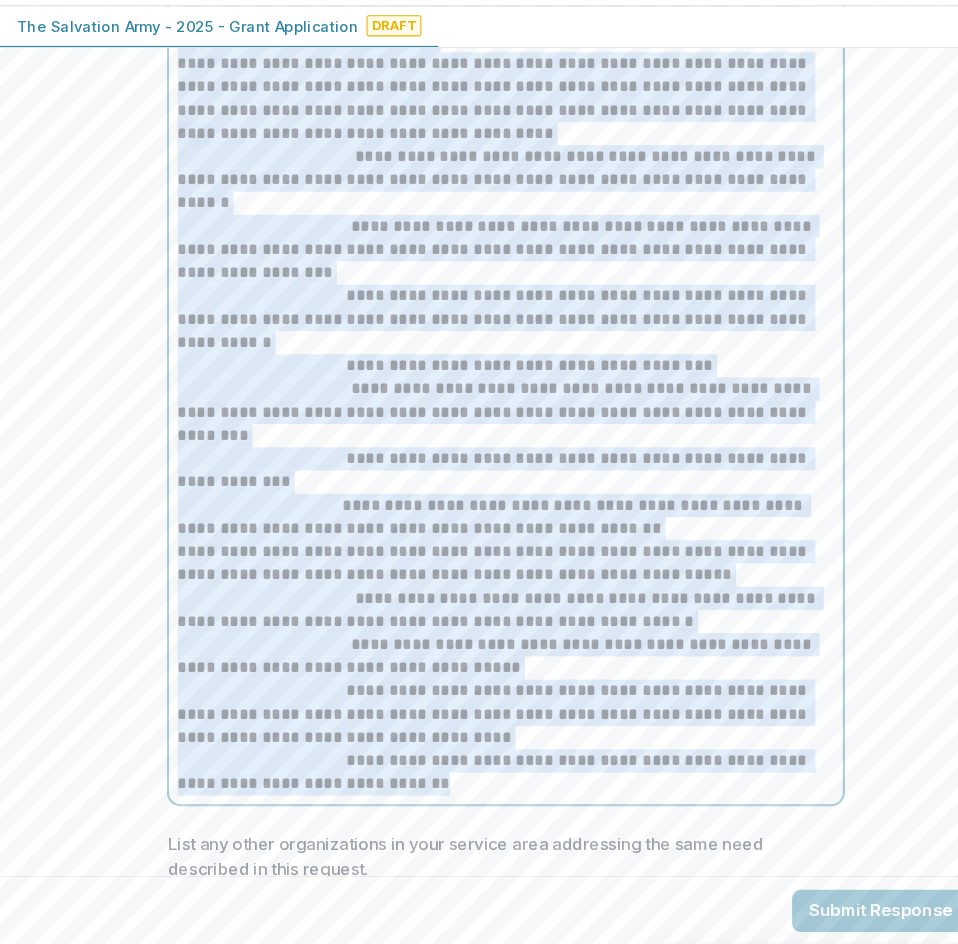 drag, startPoint x: 165, startPoint y: 337, endPoint x: 447, endPoint y: 719, distance: 474.81366 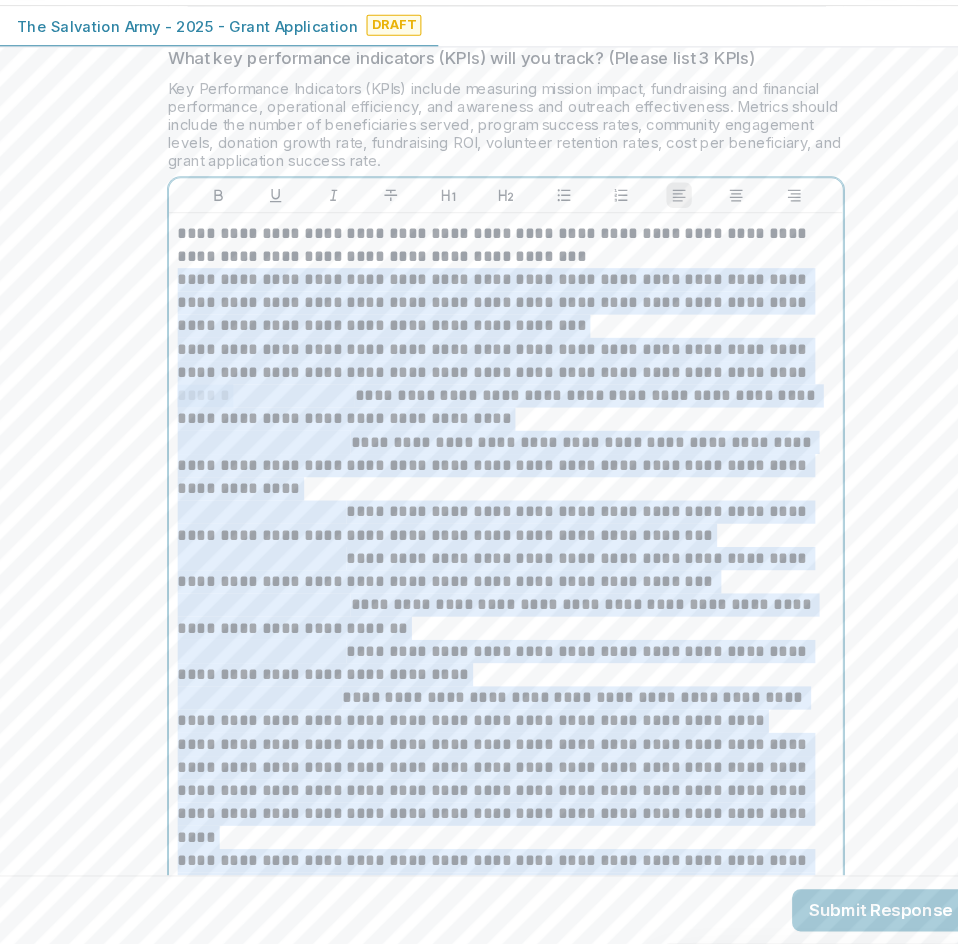 scroll, scrollTop: 5558, scrollLeft: 0, axis: vertical 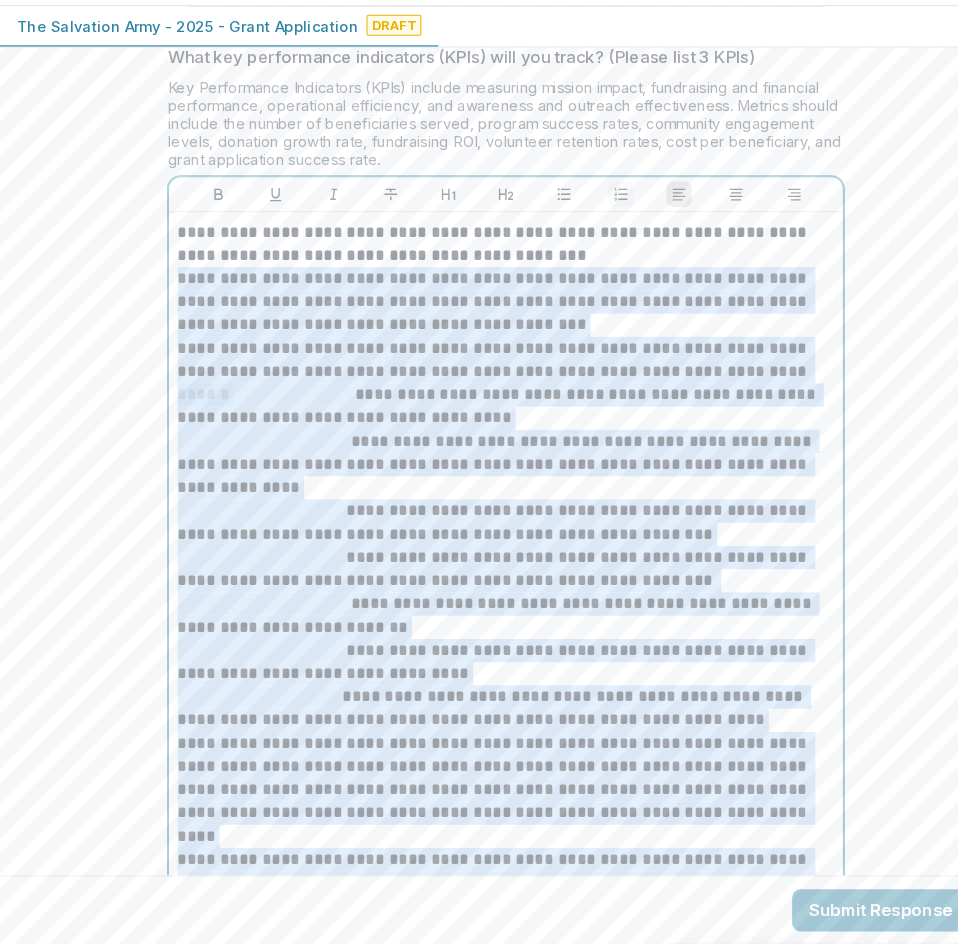 click at bounding box center [588, 234] 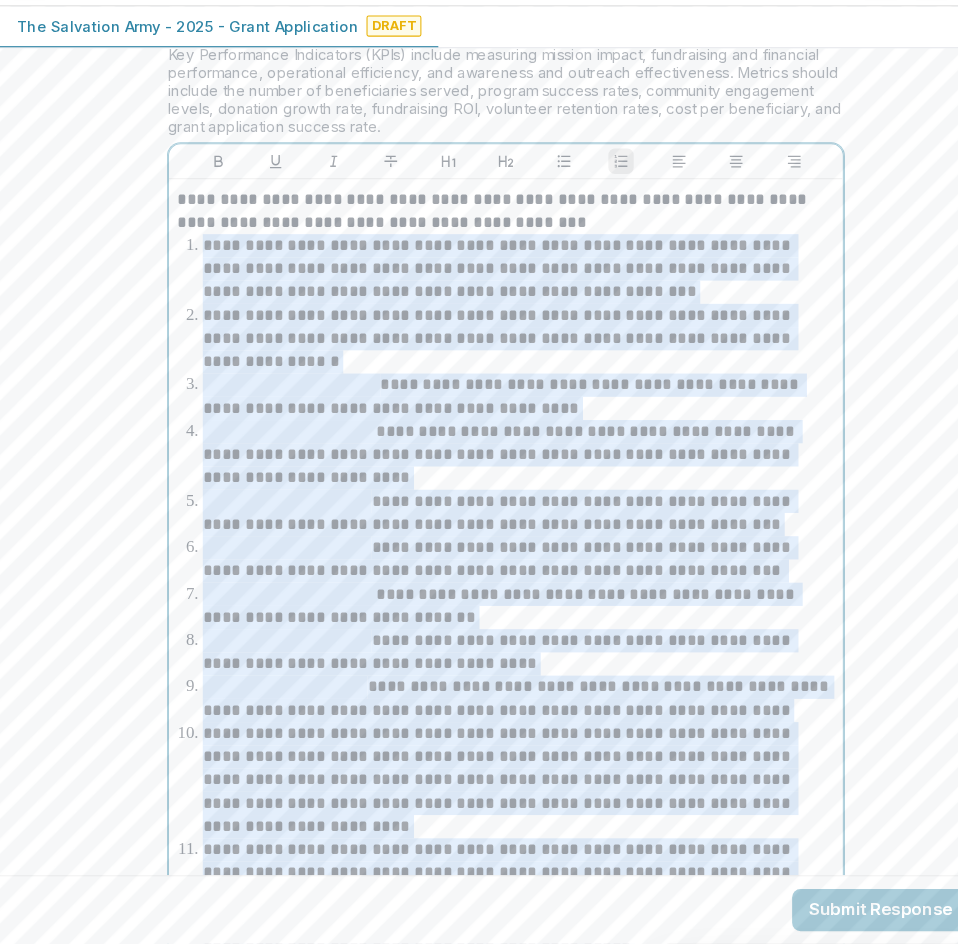 scroll, scrollTop: 5590, scrollLeft: 0, axis: vertical 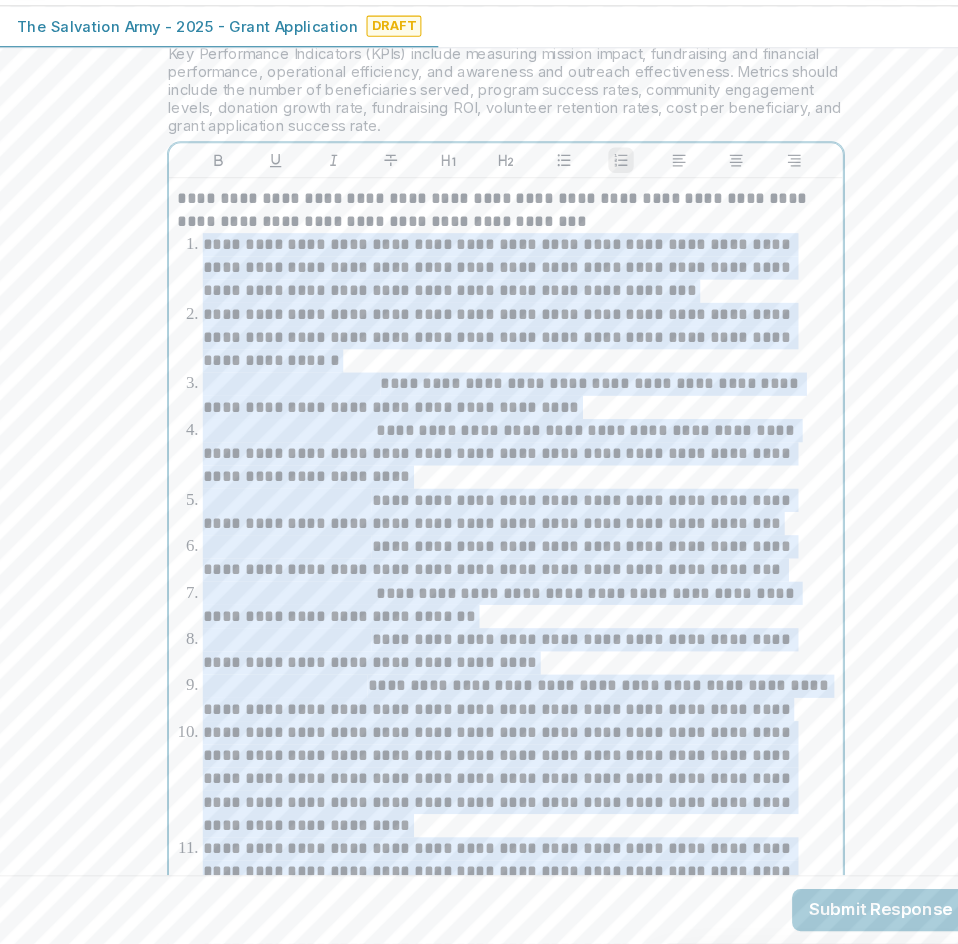 click on "**********" at bounding box center (491, 304) 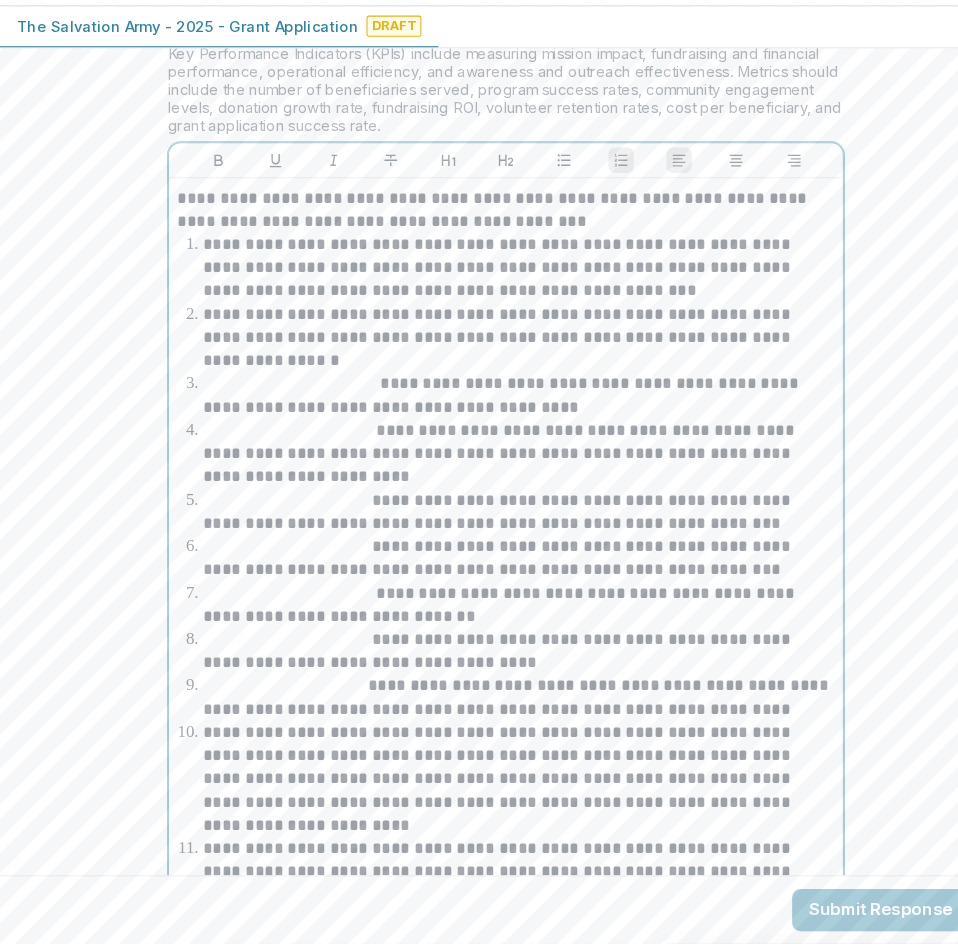 type 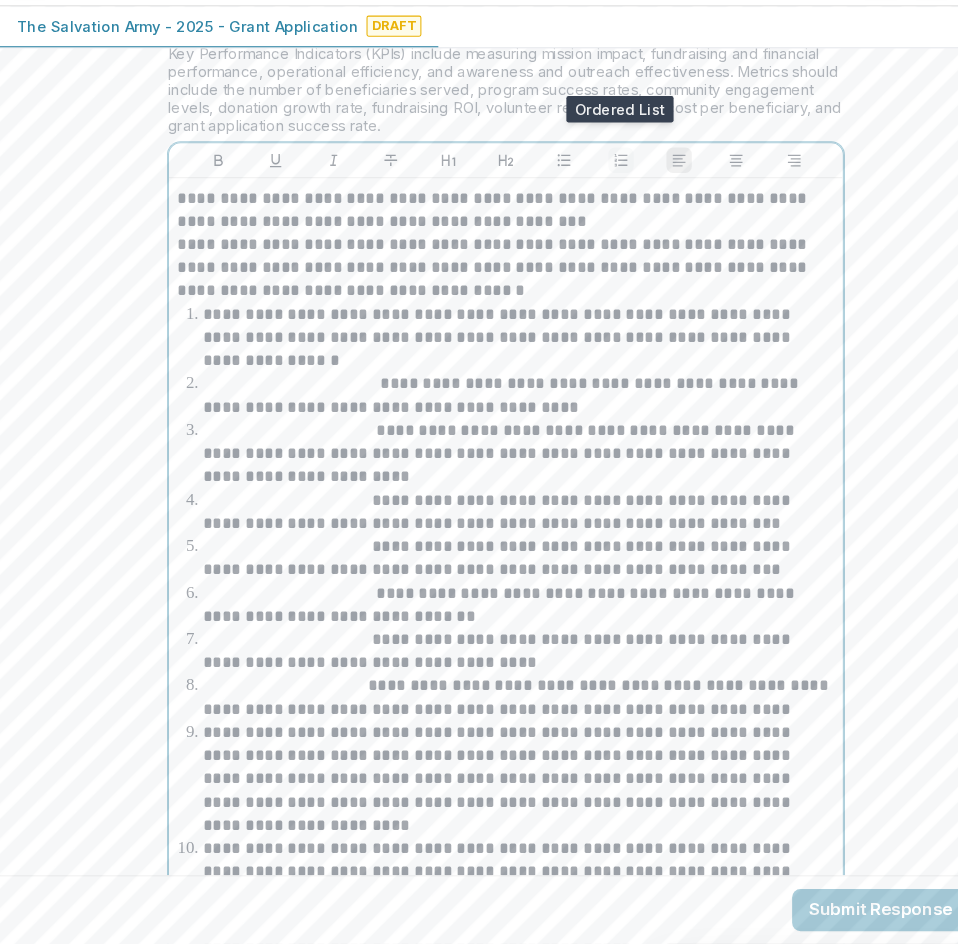click at bounding box center [588, 202] 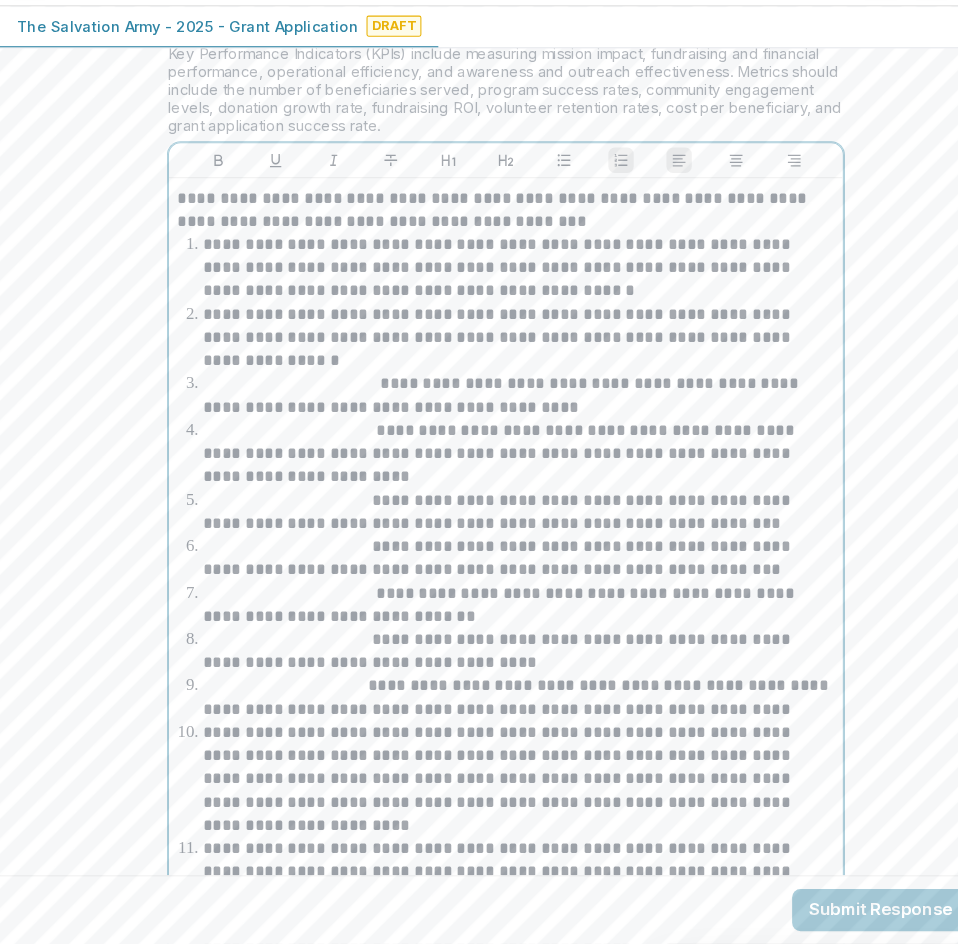 click on "**********" at bounding box center [491, 370] 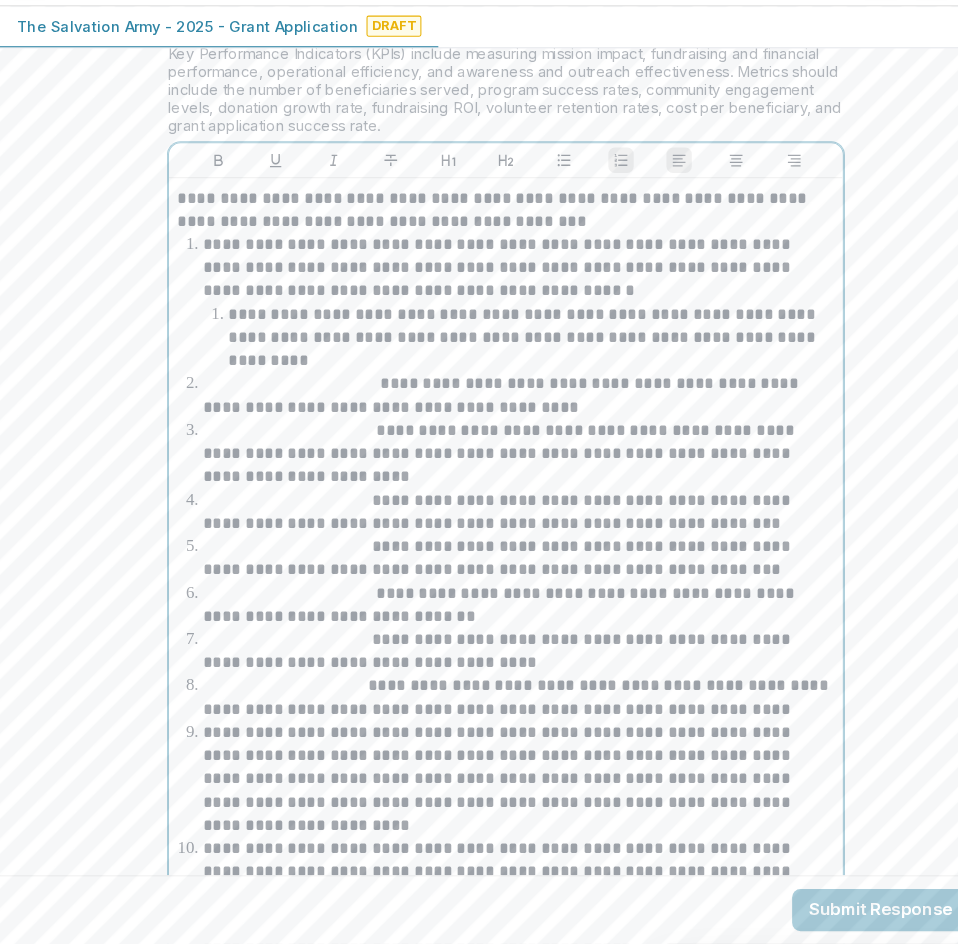 click on "**********" at bounding box center (491, 425) 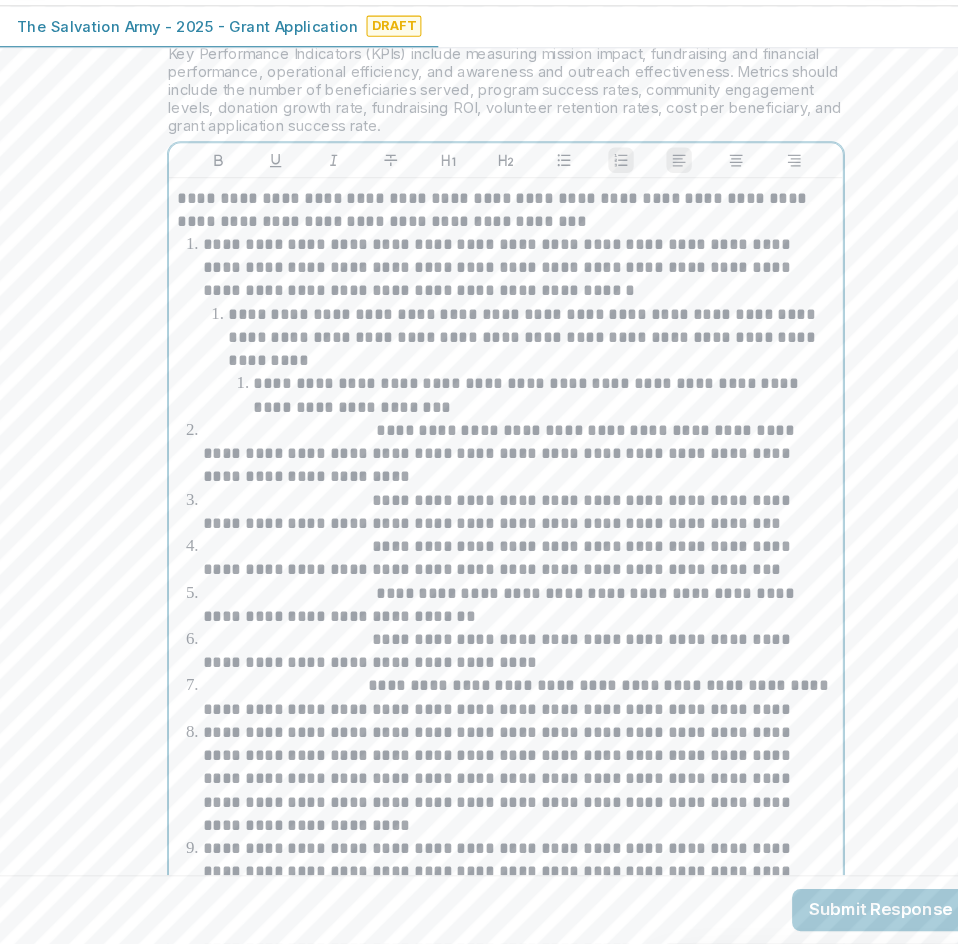 click on "**********" at bounding box center (491, 480) 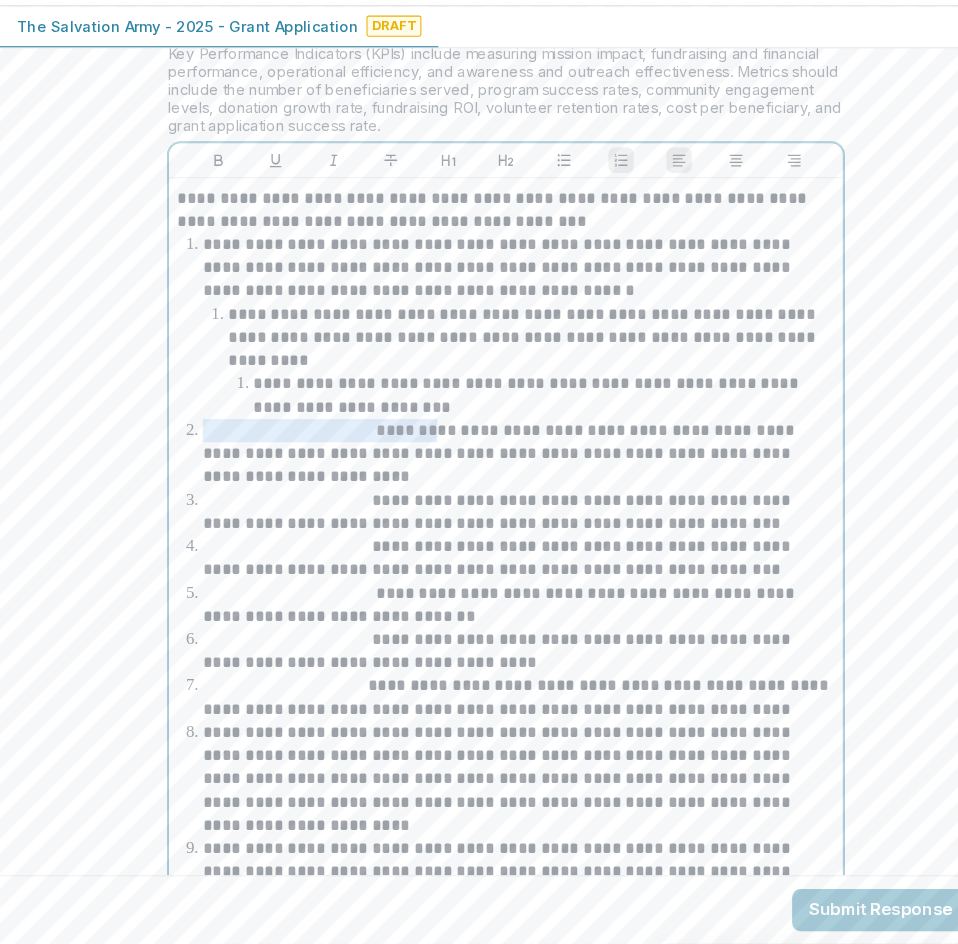drag, startPoint x: 404, startPoint y: 379, endPoint x: 151, endPoint y: 374, distance: 253.04941 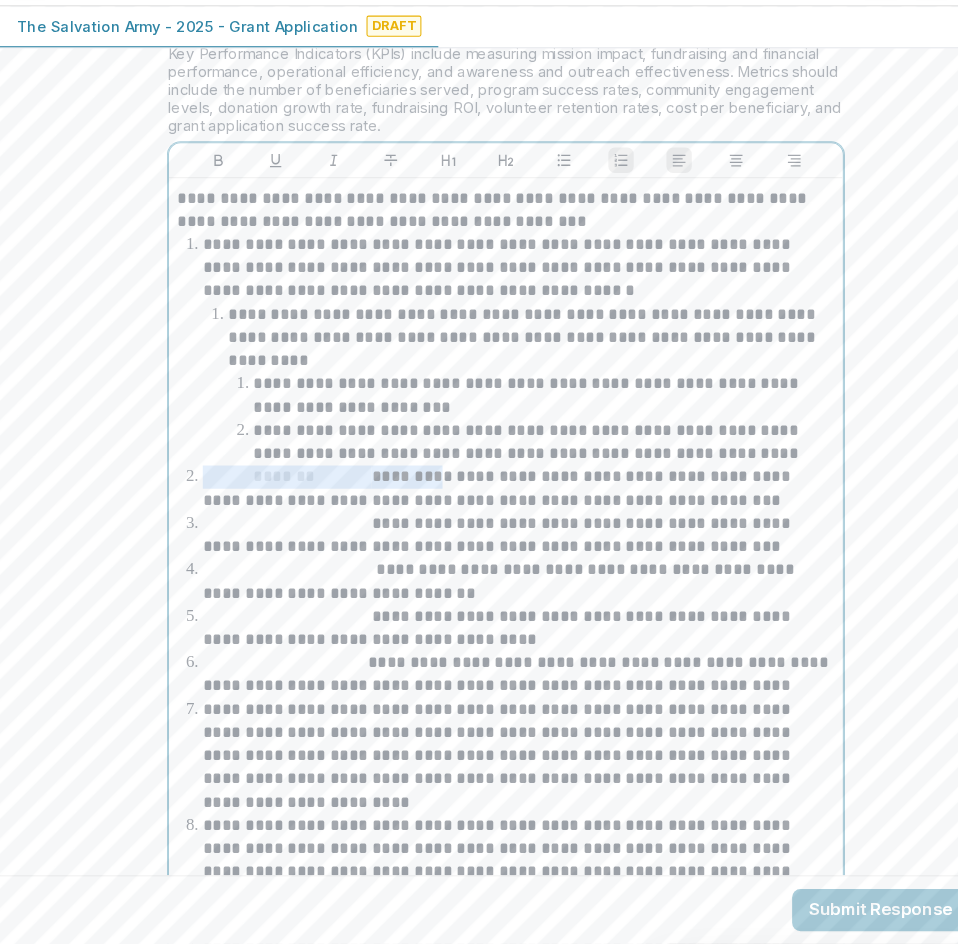 drag, startPoint x: 401, startPoint y: 422, endPoint x: 131, endPoint y: 418, distance: 270.02963 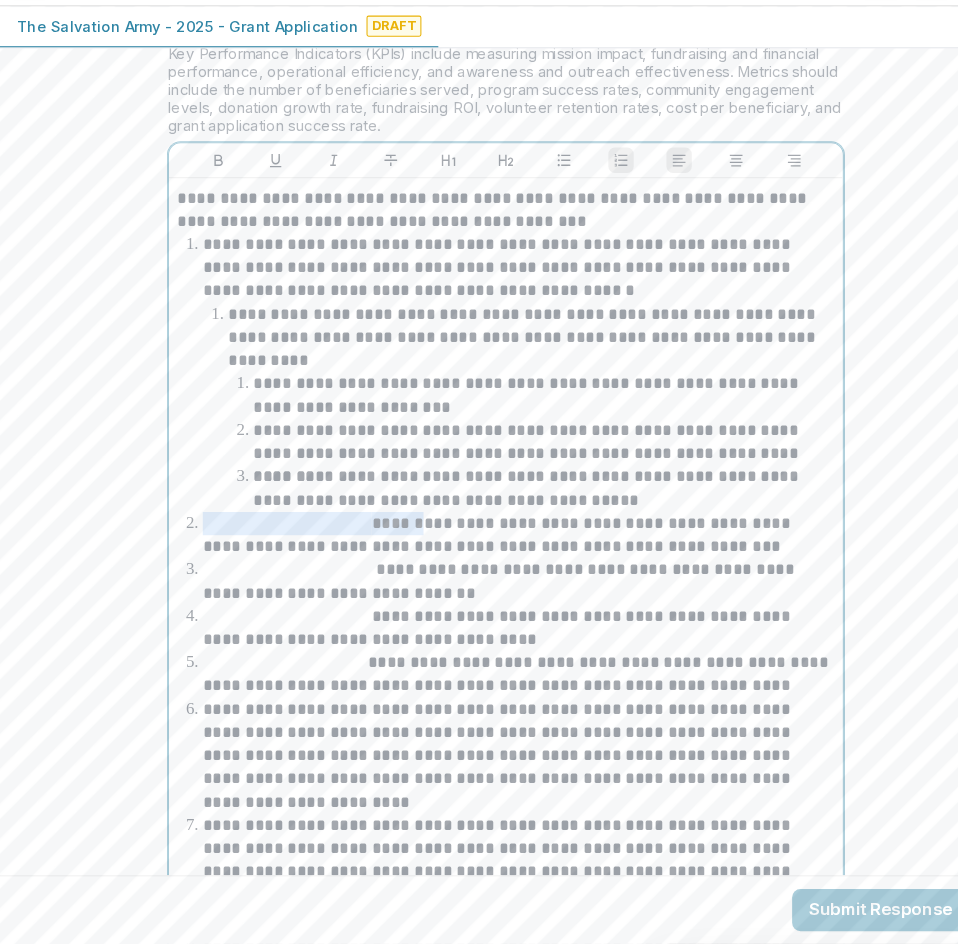 drag, startPoint x: 399, startPoint y: 470, endPoint x: 189, endPoint y: 469, distance: 210.00238 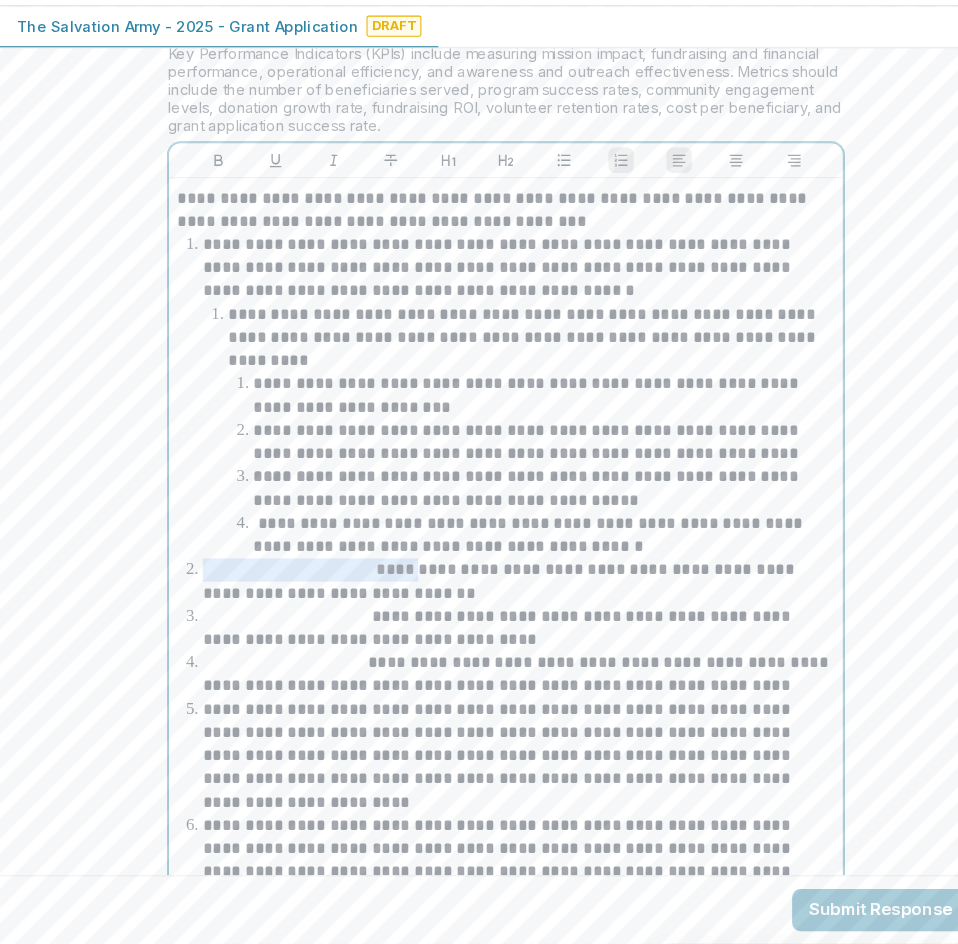 drag, startPoint x: 402, startPoint y: 516, endPoint x: 166, endPoint y: 505, distance: 236.25621 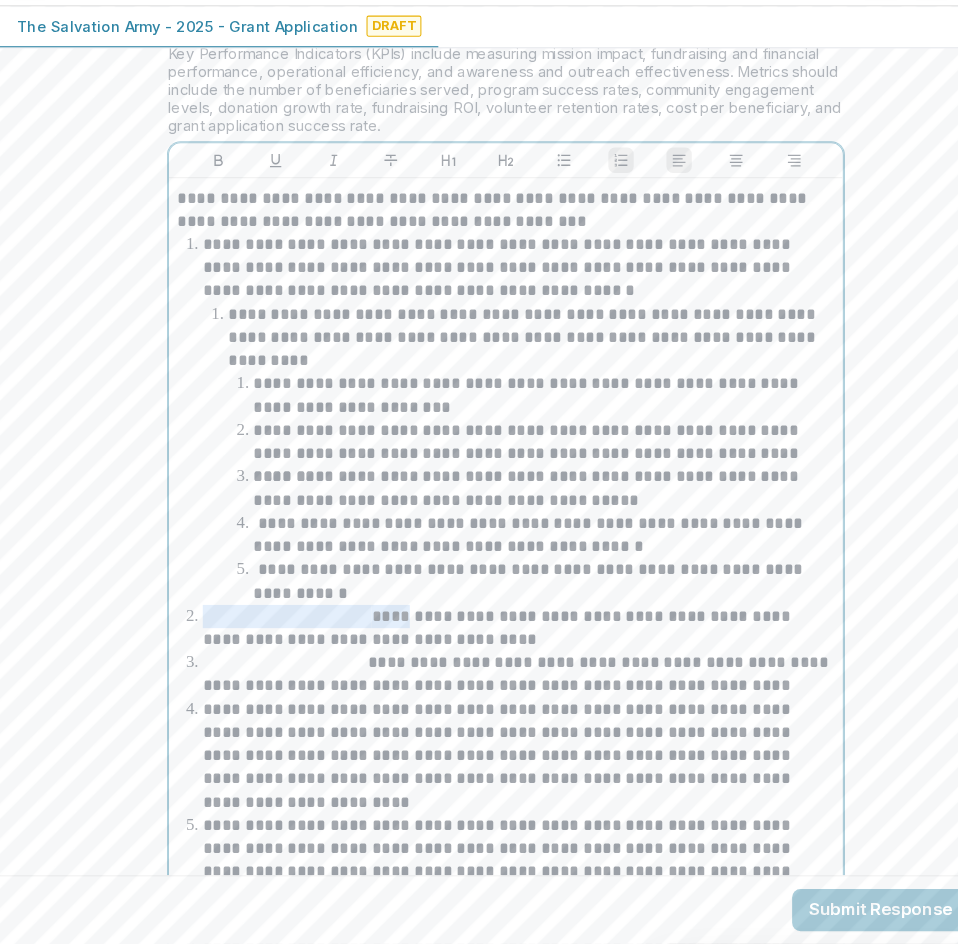 drag, startPoint x: 391, startPoint y: 552, endPoint x: 168, endPoint y: 548, distance: 223.03587 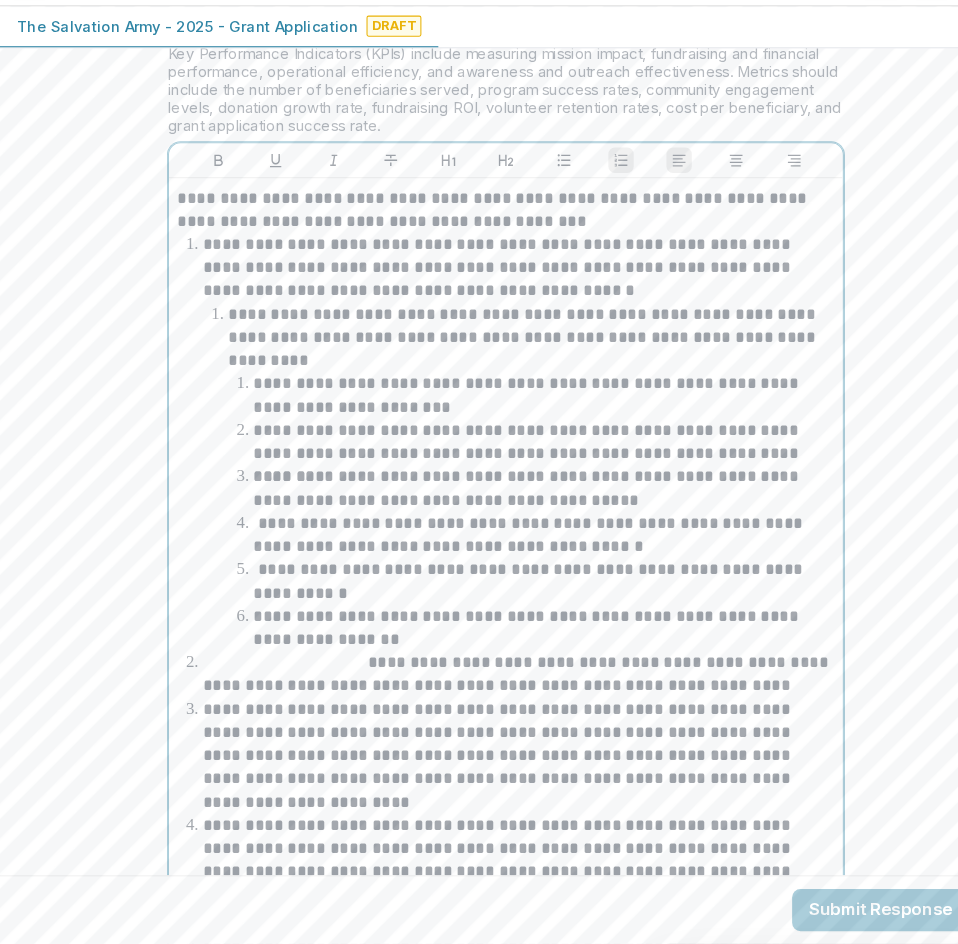 click on "**********" at bounding box center (515, 601) 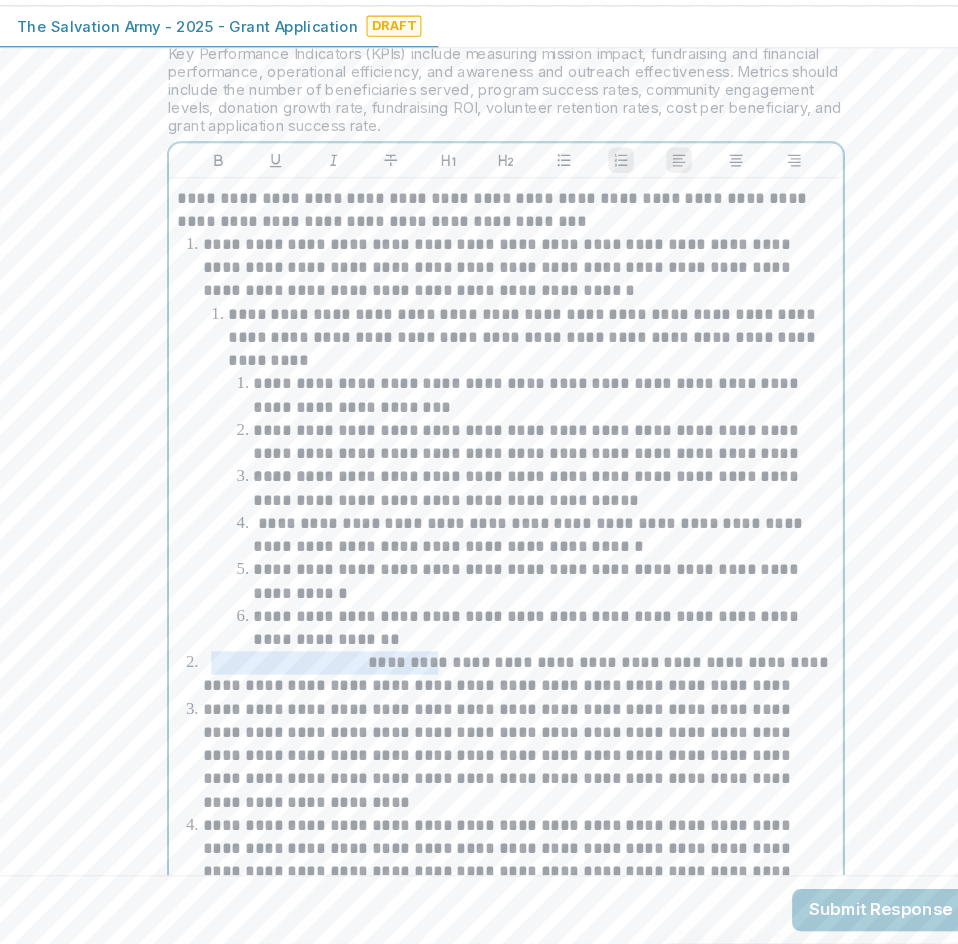 drag, startPoint x: 402, startPoint y: 597, endPoint x: 197, endPoint y: 599, distance: 205.00975 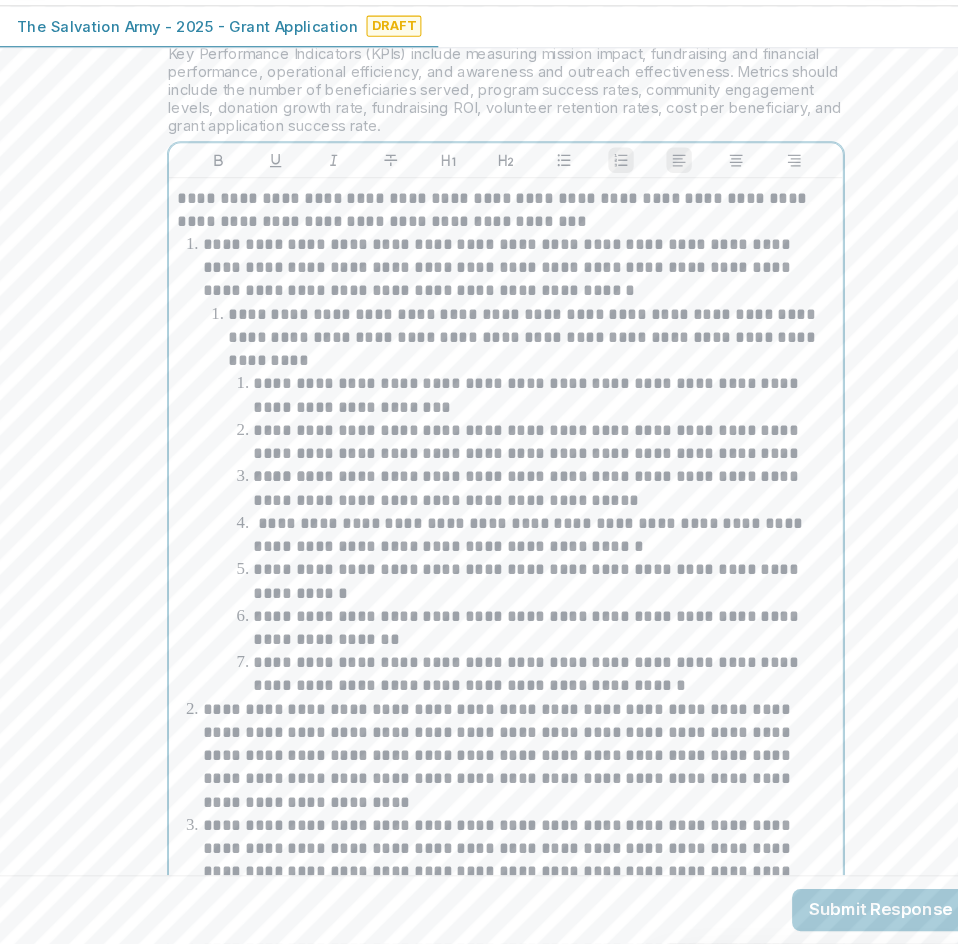 click on "**********" at bounding box center (491, 766) 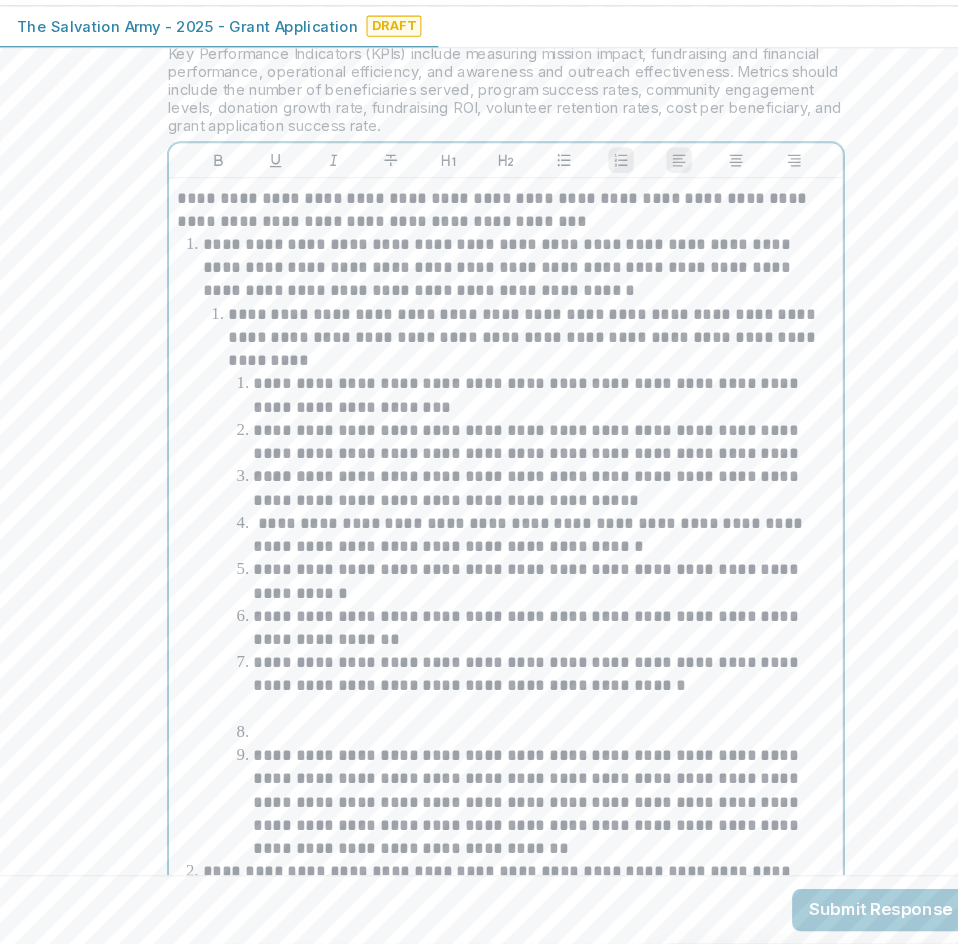 drag, startPoint x: 237, startPoint y: 665, endPoint x: 213, endPoint y: 664, distance: 24.020824 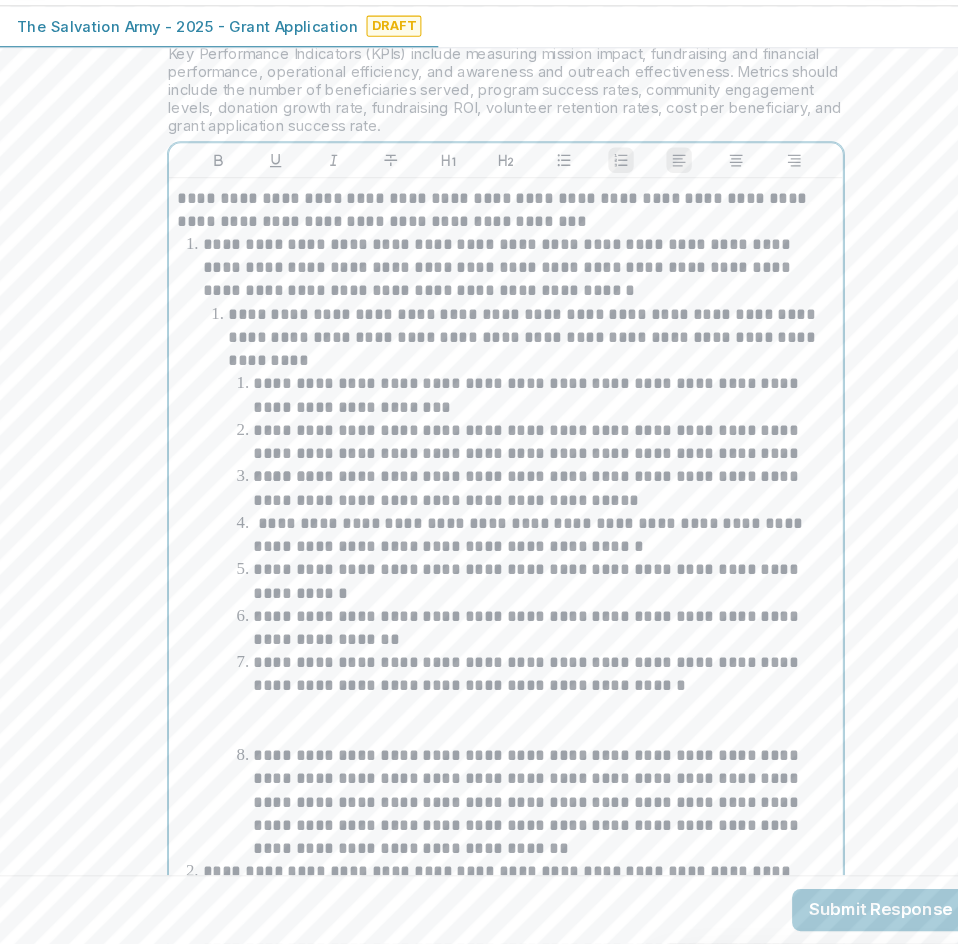 click on "**********" at bounding box center [515, 810] 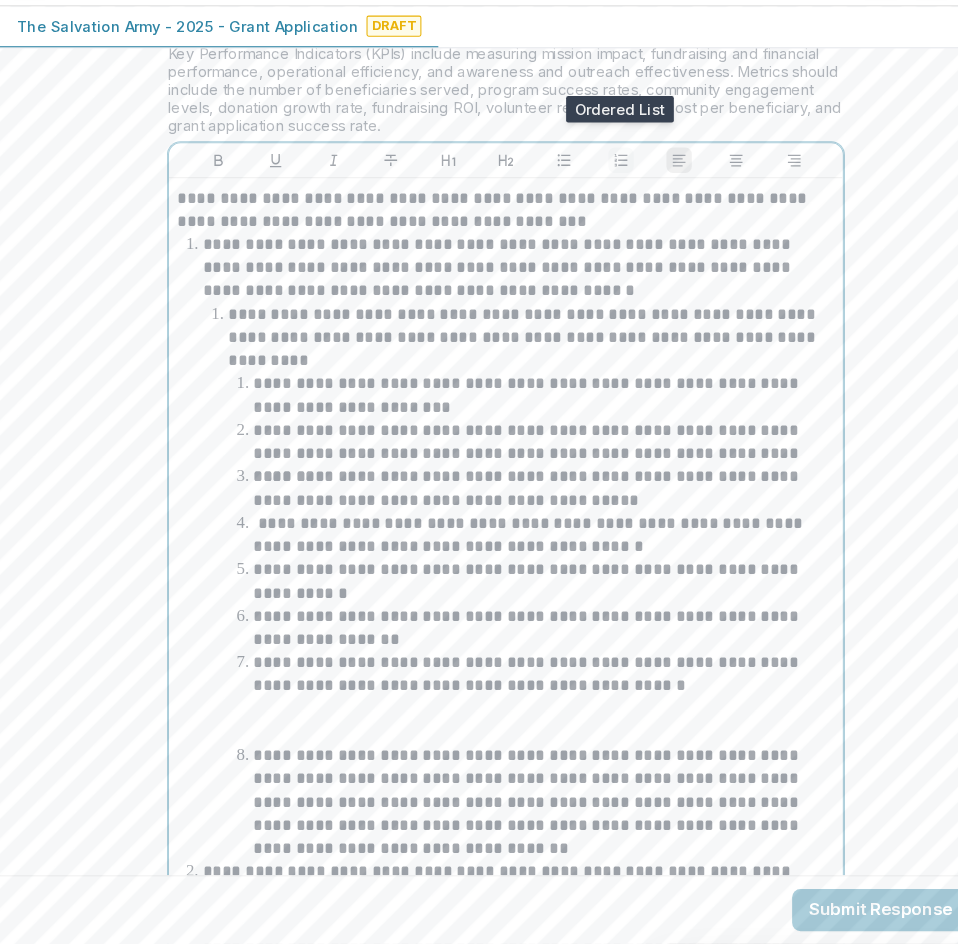 click 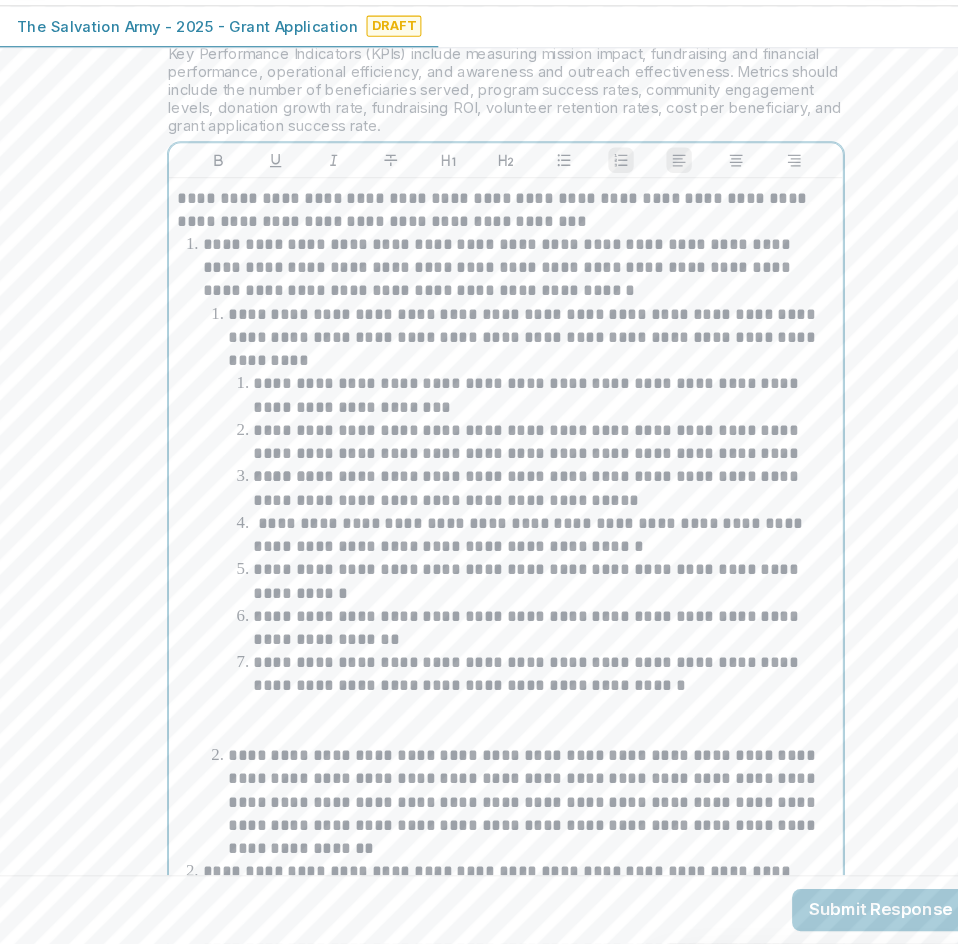 click at bounding box center [515, 744] 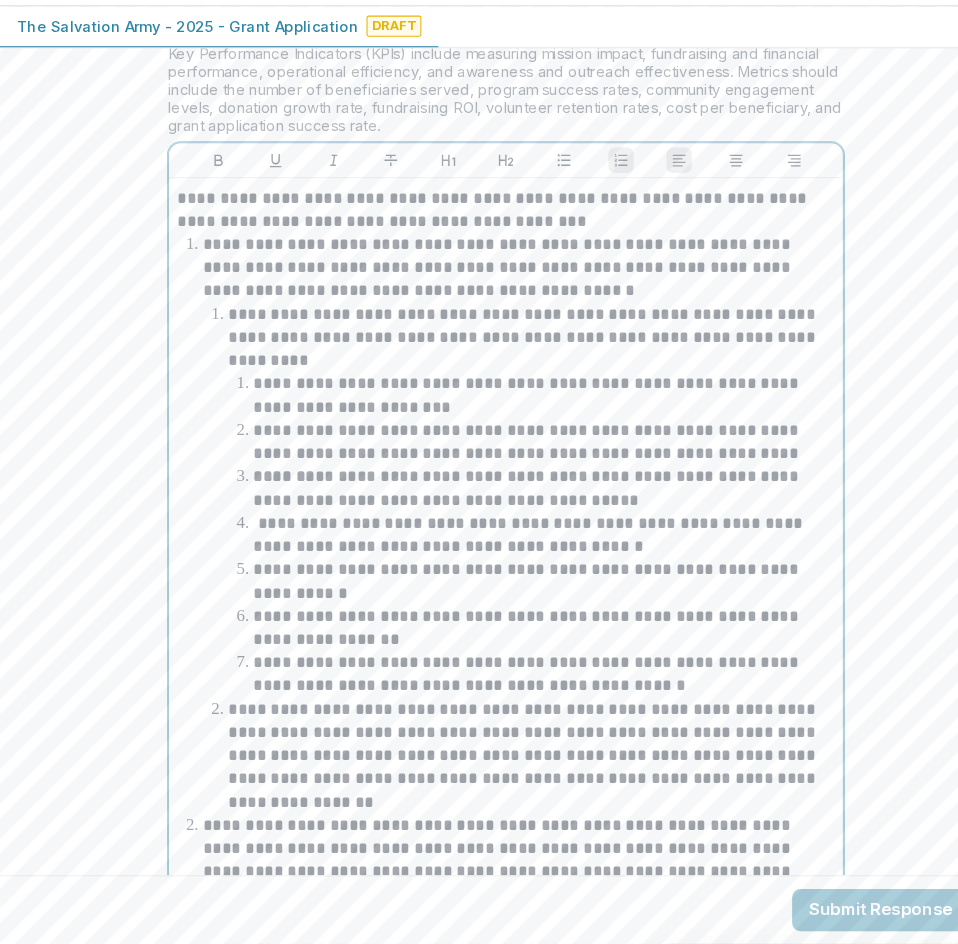 click on "**********" at bounding box center (503, 766) 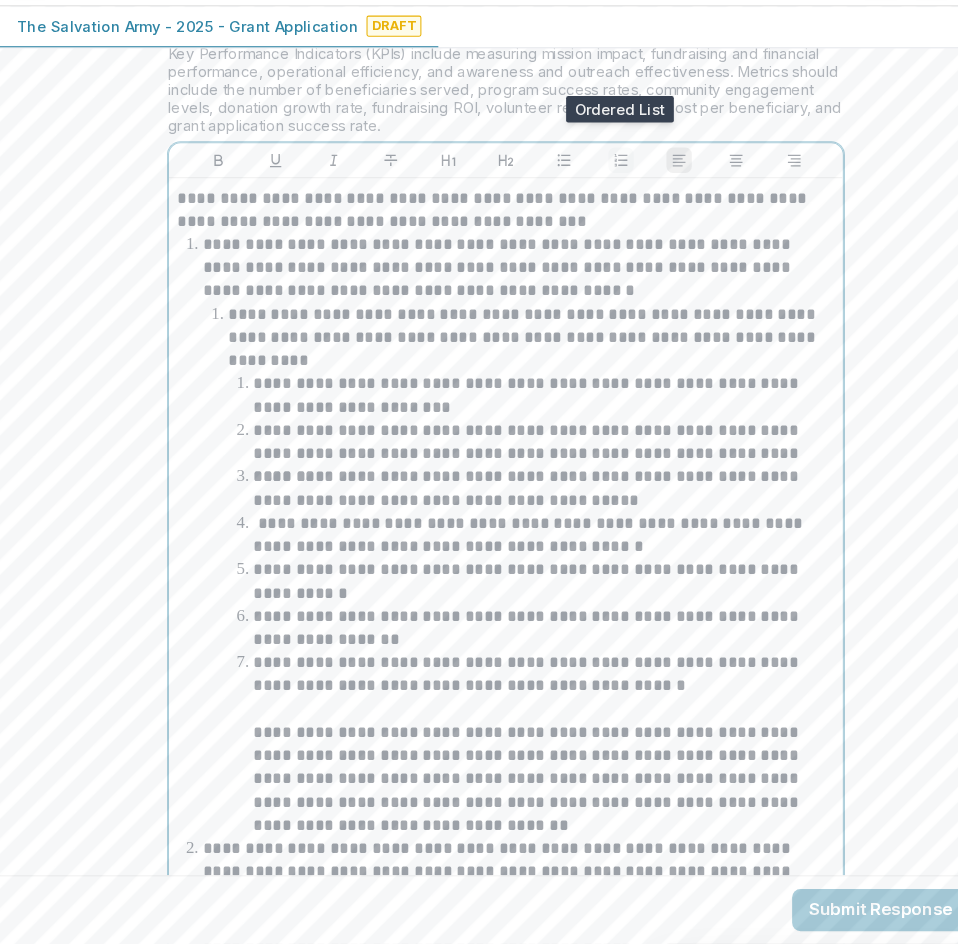 click 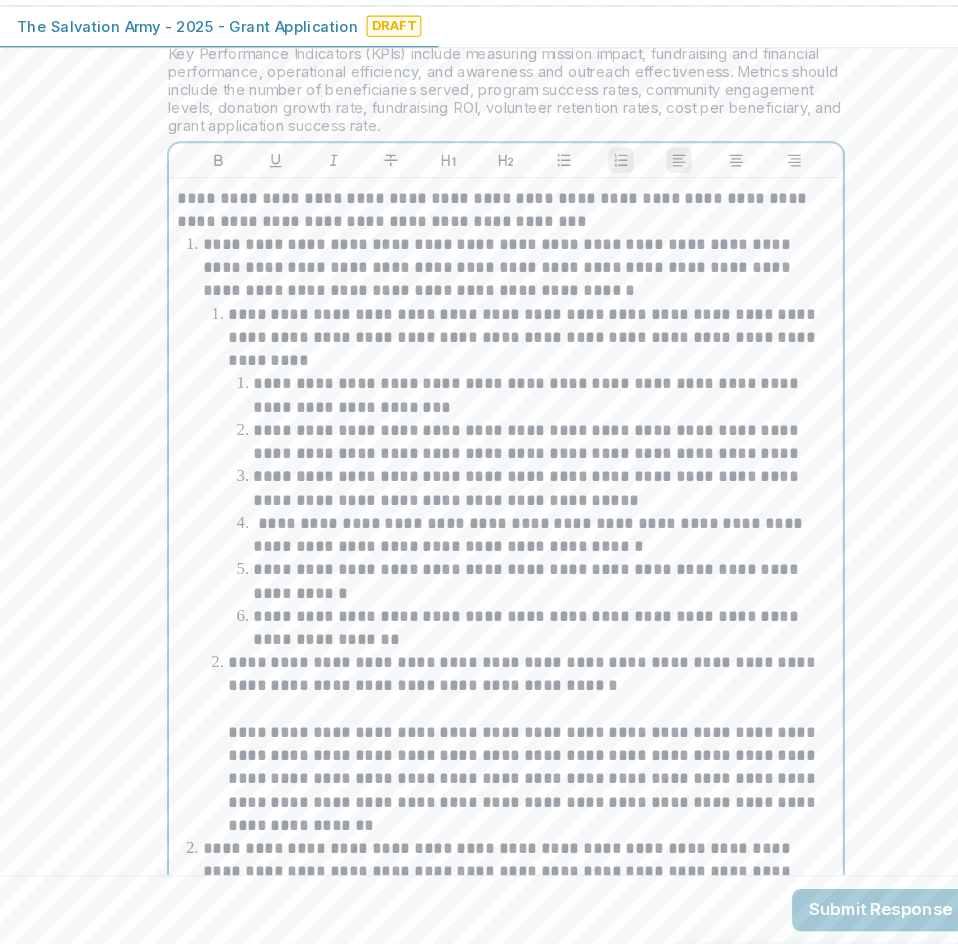 click on "**********" at bounding box center (503, 689) 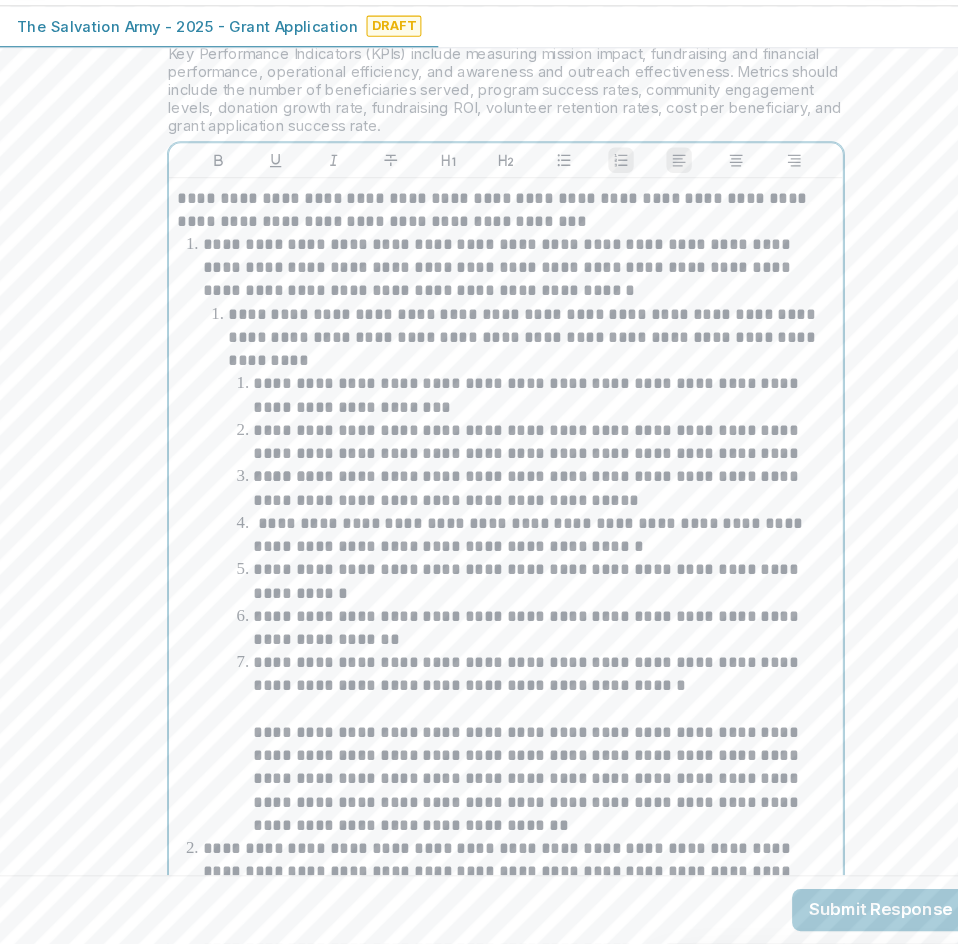click on "**********" at bounding box center [515, 788] 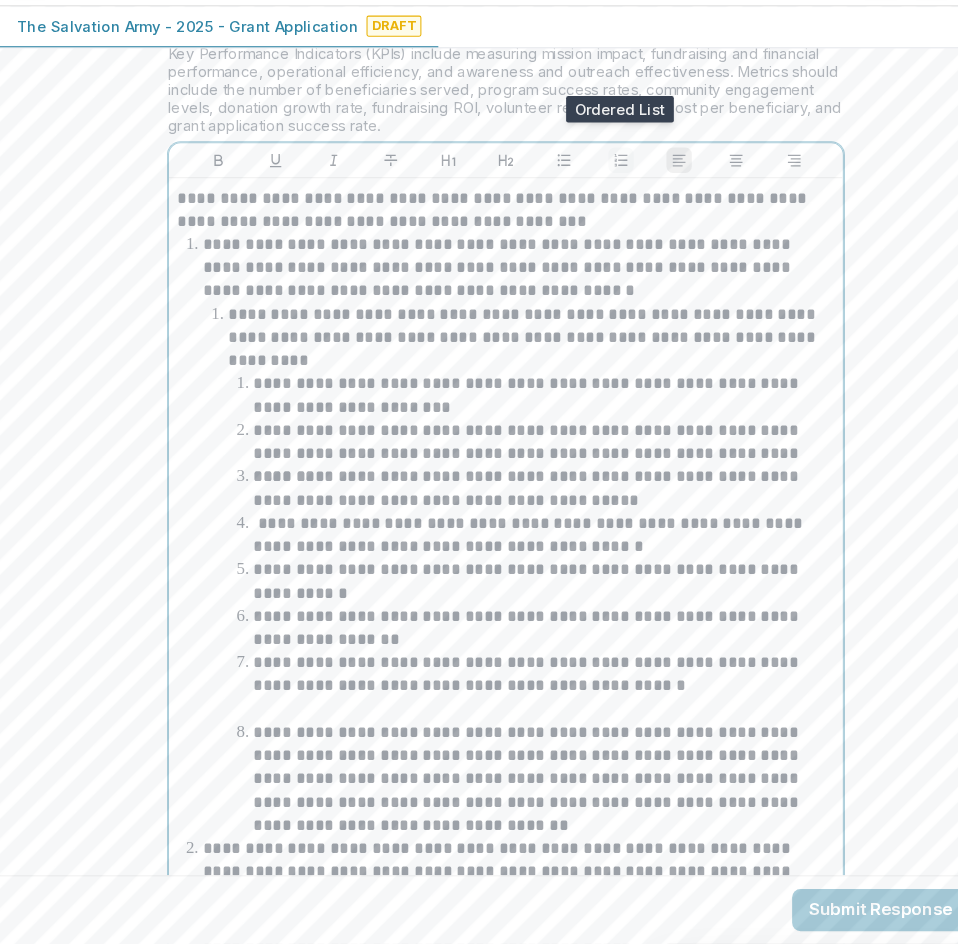 click 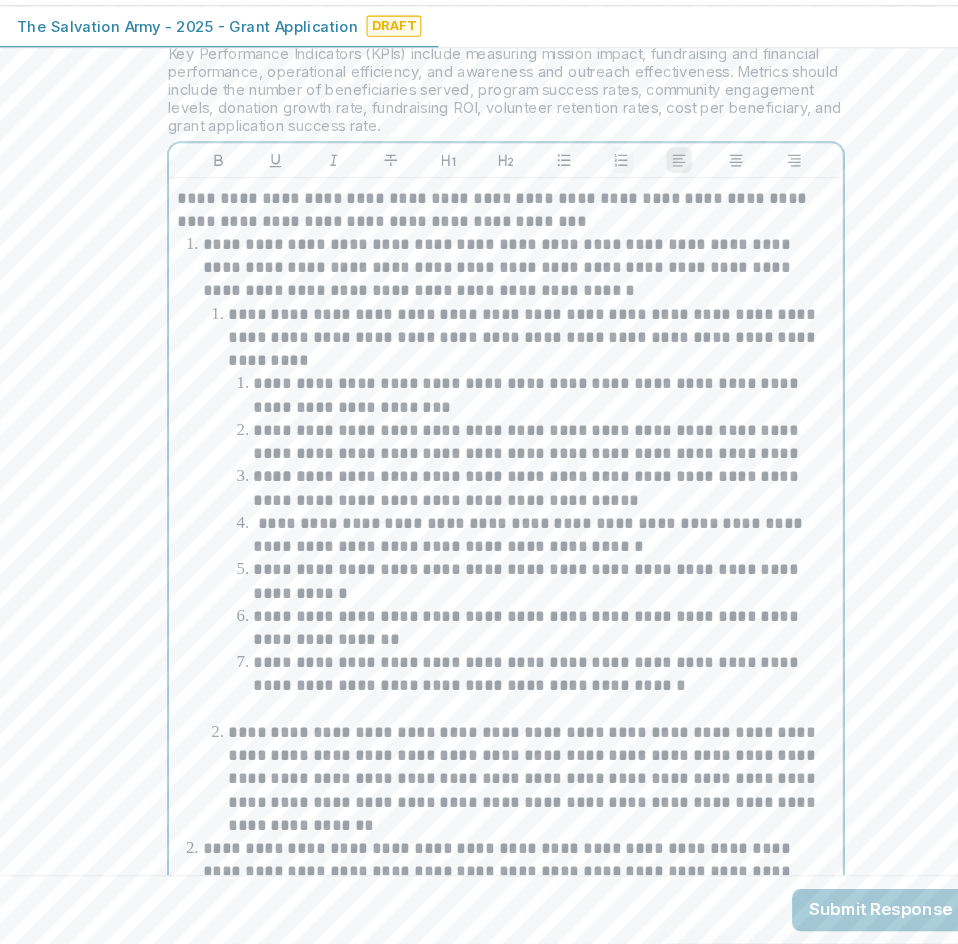 click 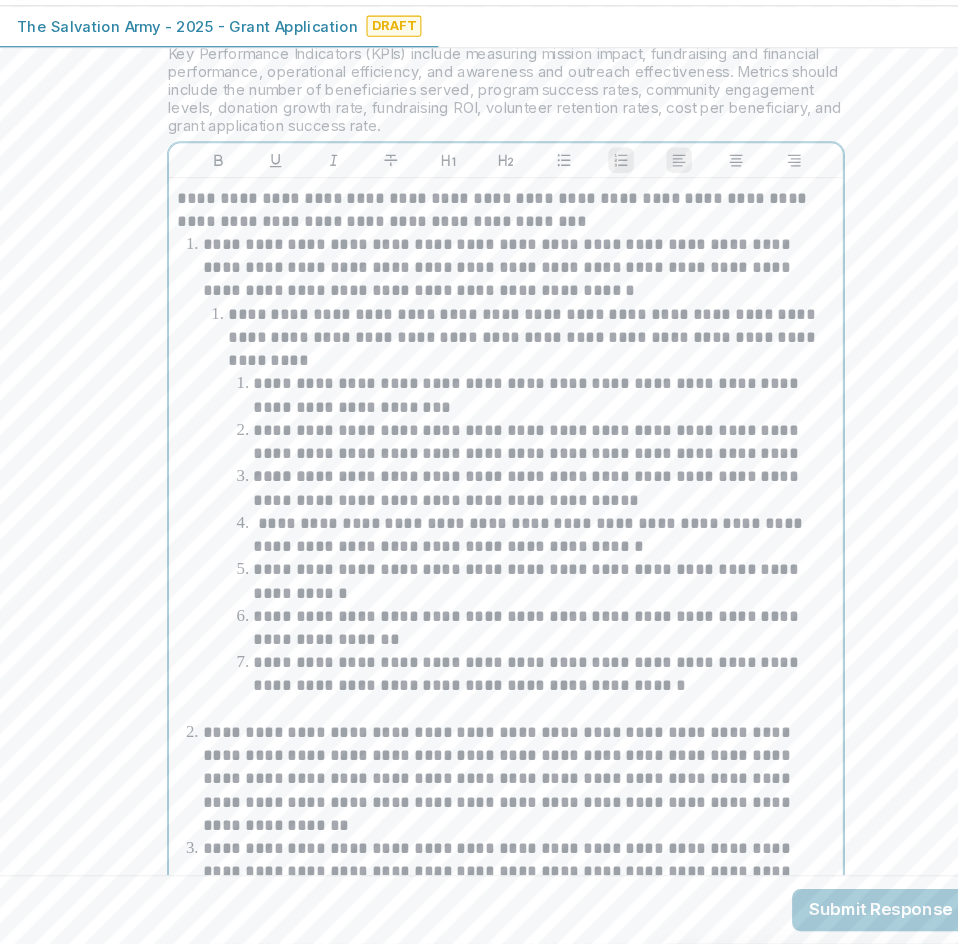 click at bounding box center (515, 722) 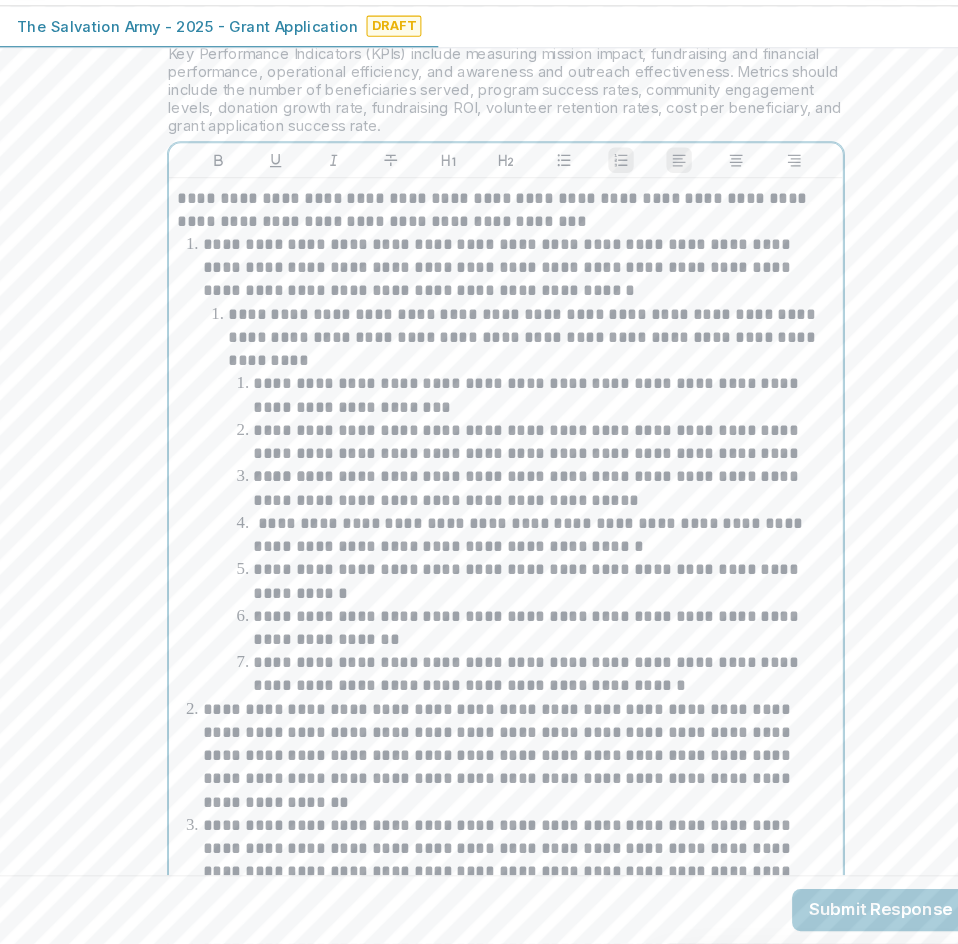 click on "**********" at bounding box center [491, 876] 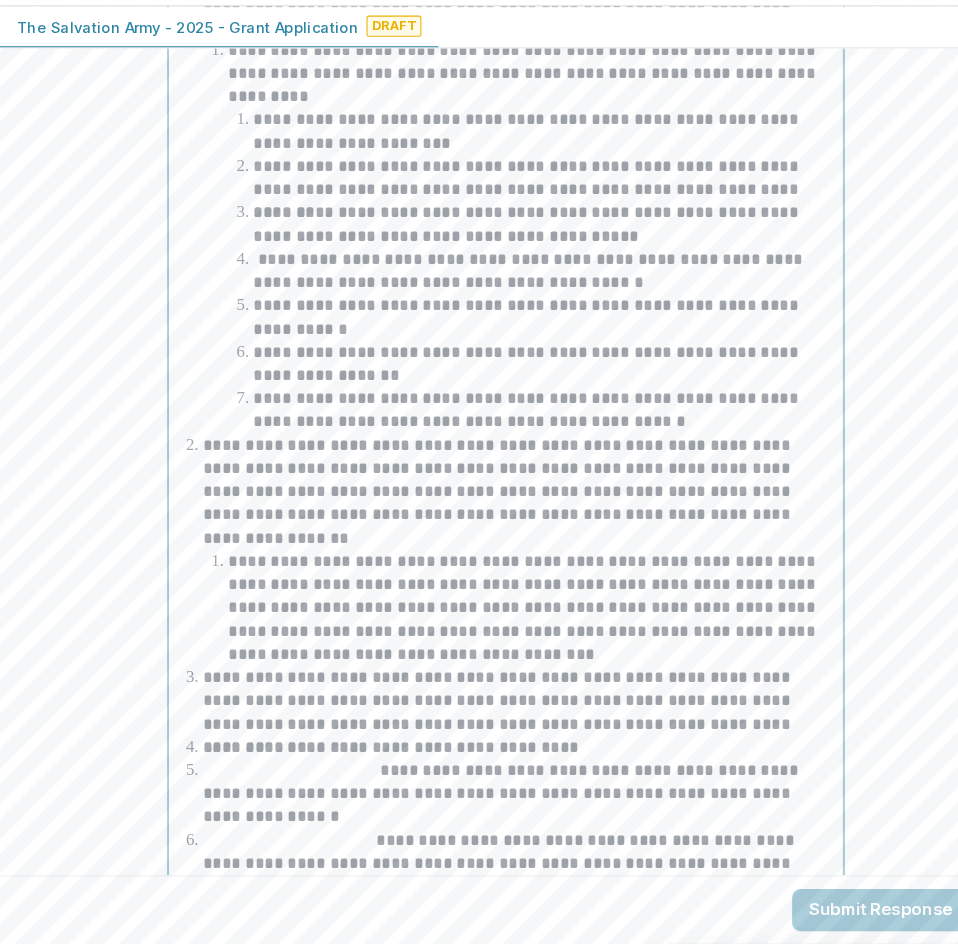 scroll, scrollTop: 5845, scrollLeft: 0, axis: vertical 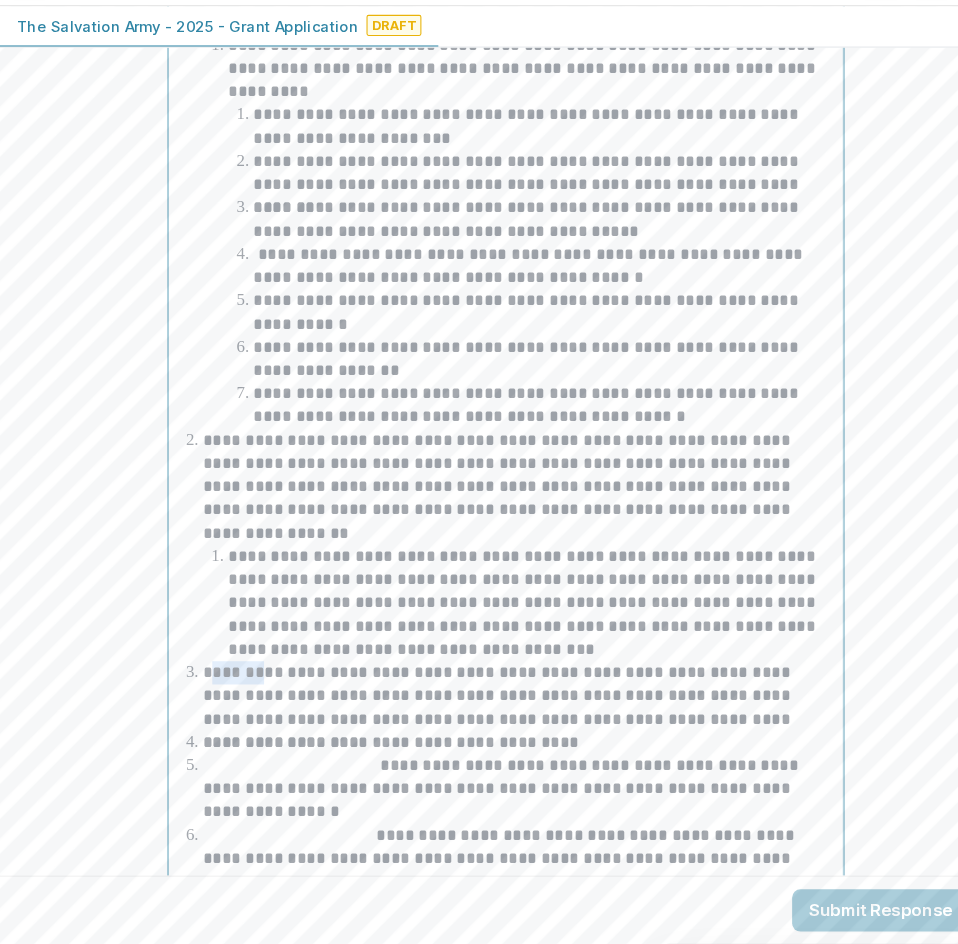drag, startPoint x: 227, startPoint y: 605, endPoint x: 195, endPoint y: 606, distance: 32.01562 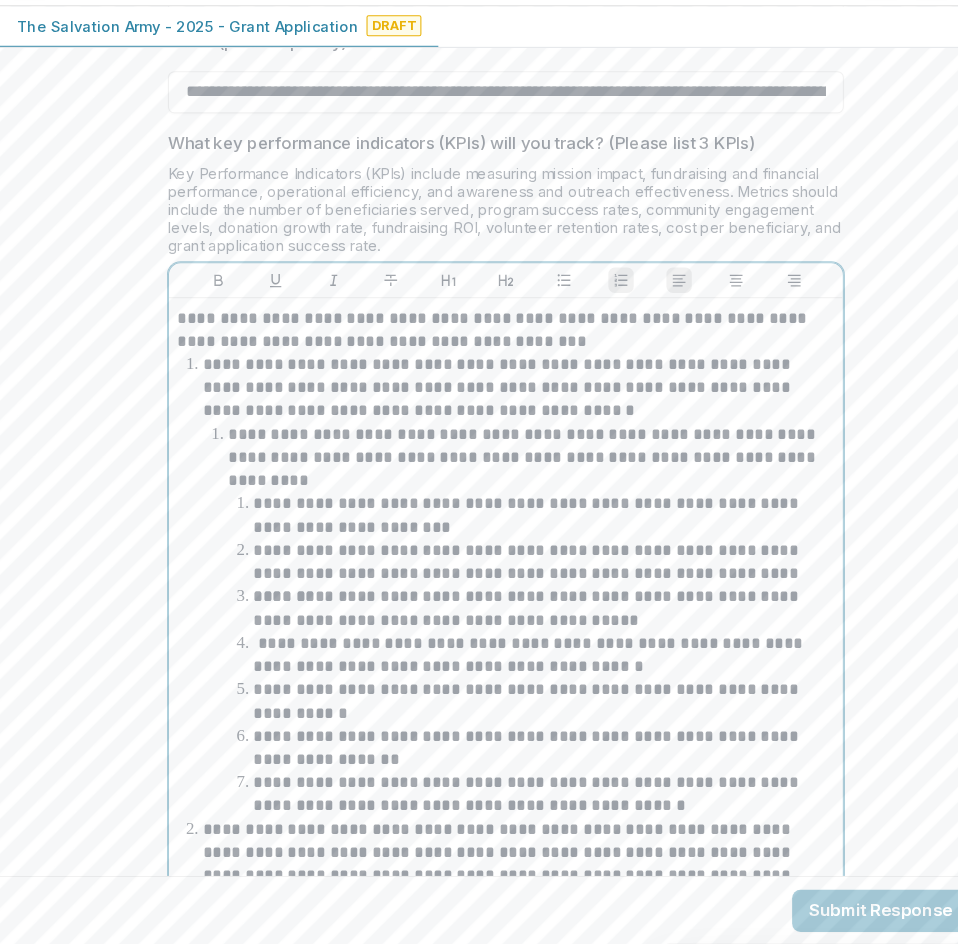 scroll, scrollTop: 5478, scrollLeft: 0, axis: vertical 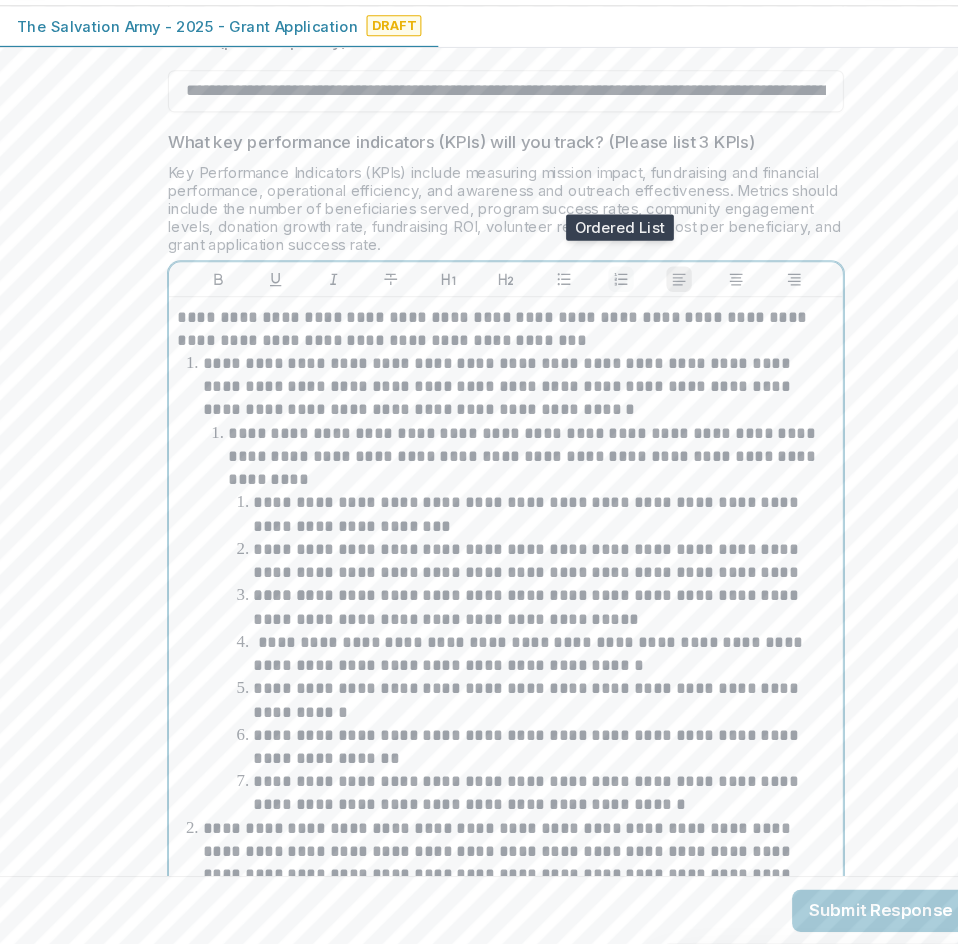 click 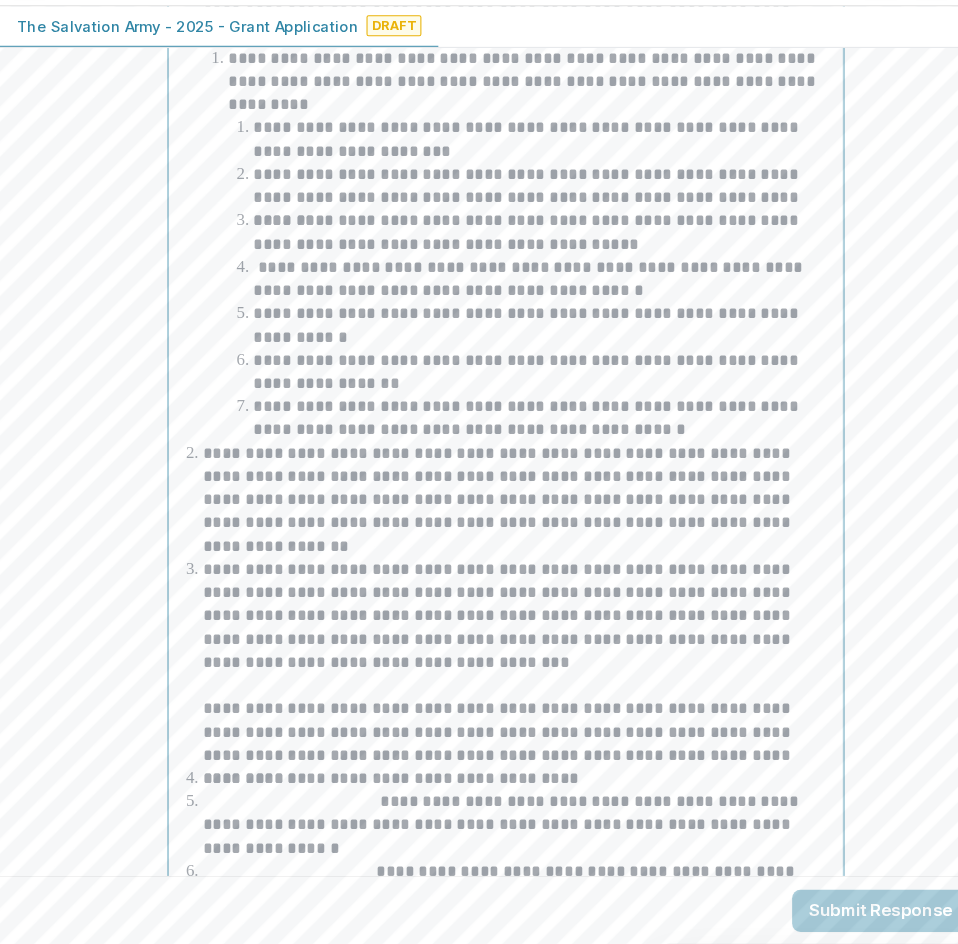 scroll, scrollTop: 5811, scrollLeft: 0, axis: vertical 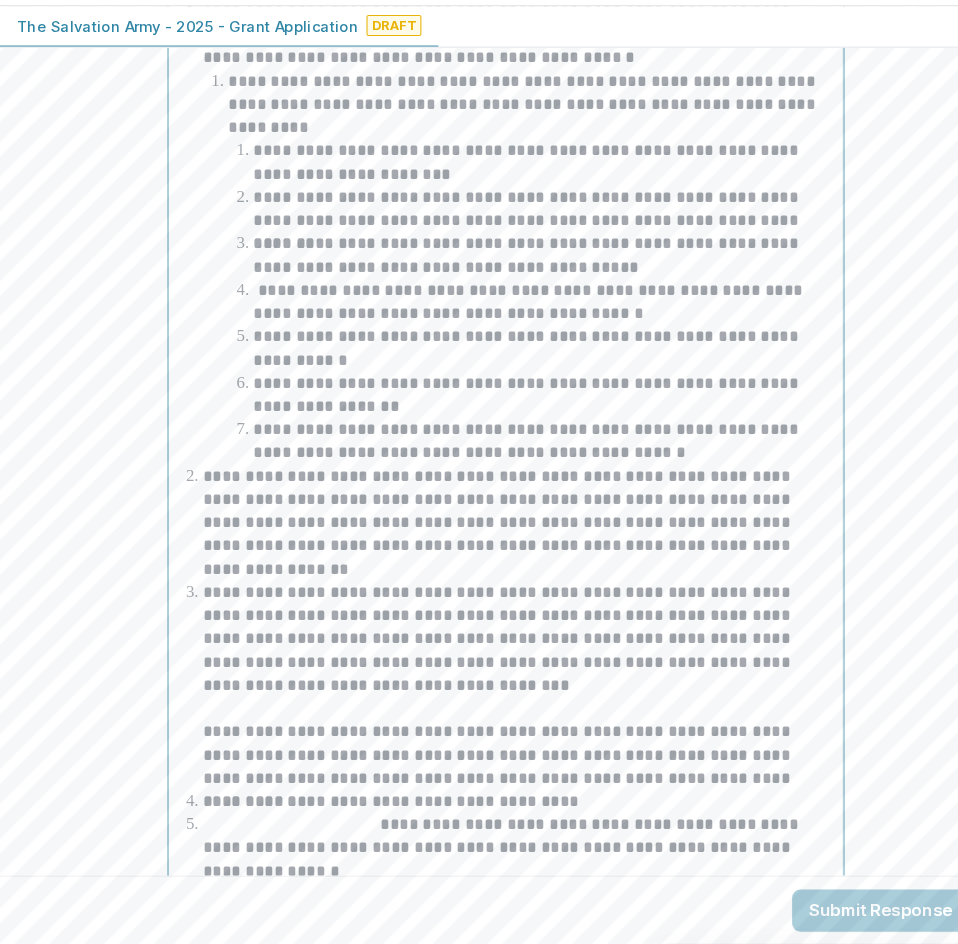 click on "**********" at bounding box center (491, 655) 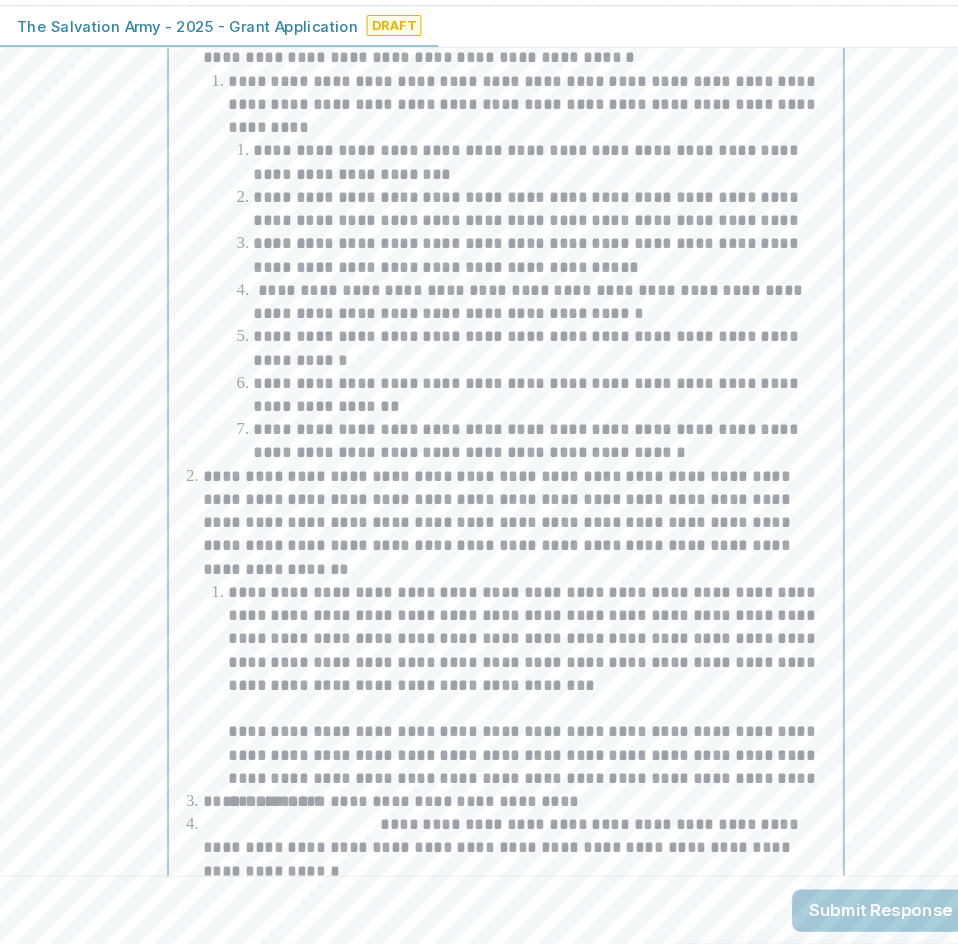 click on "**********" at bounding box center (491, 699) 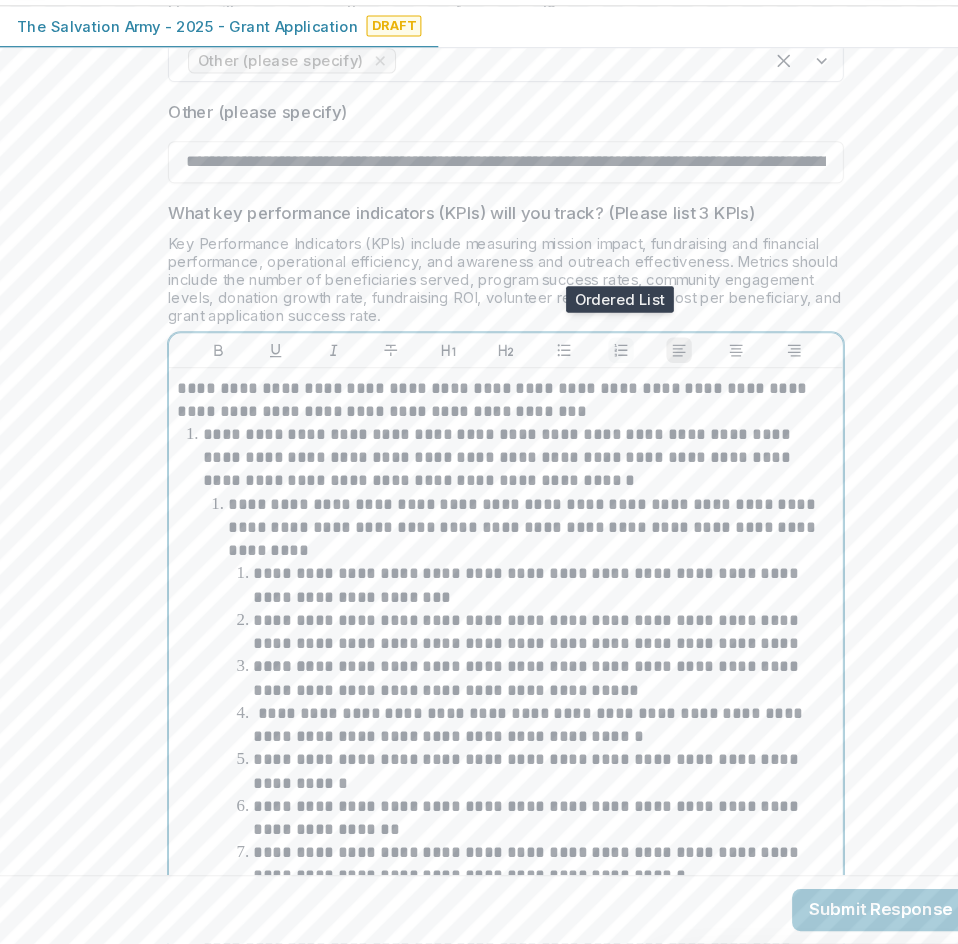 click 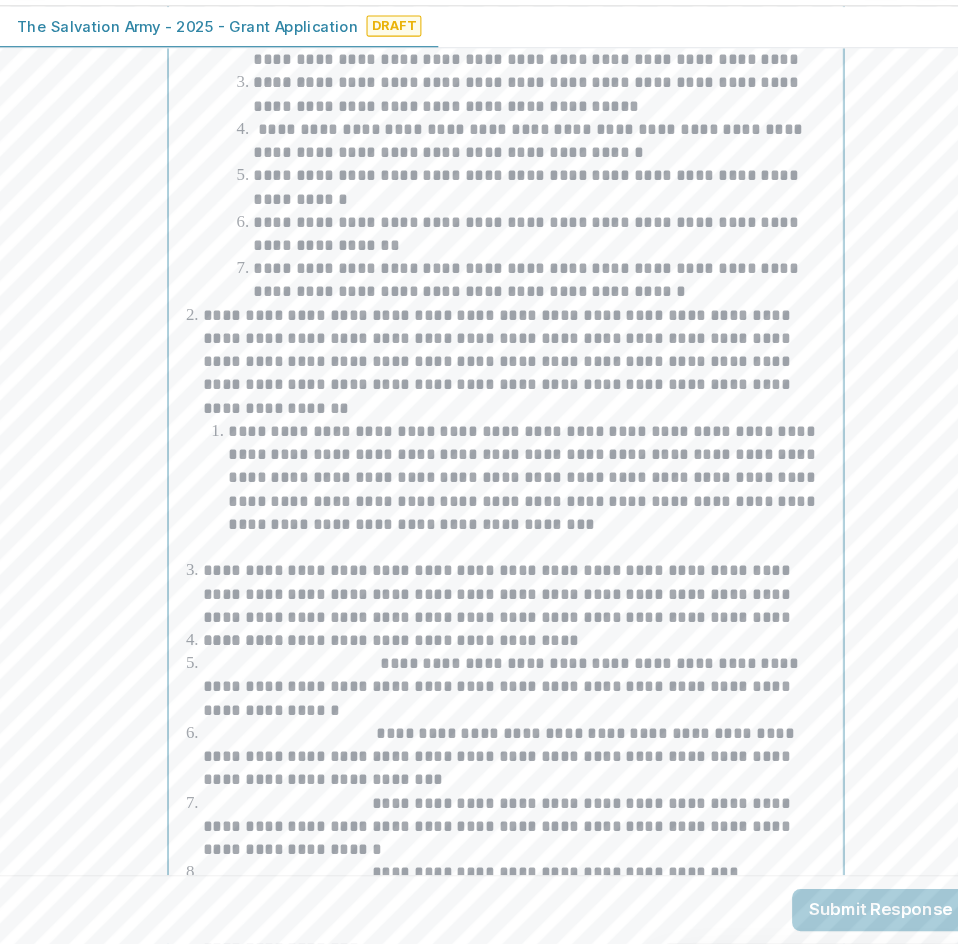 scroll, scrollTop: 5948, scrollLeft: 0, axis: vertical 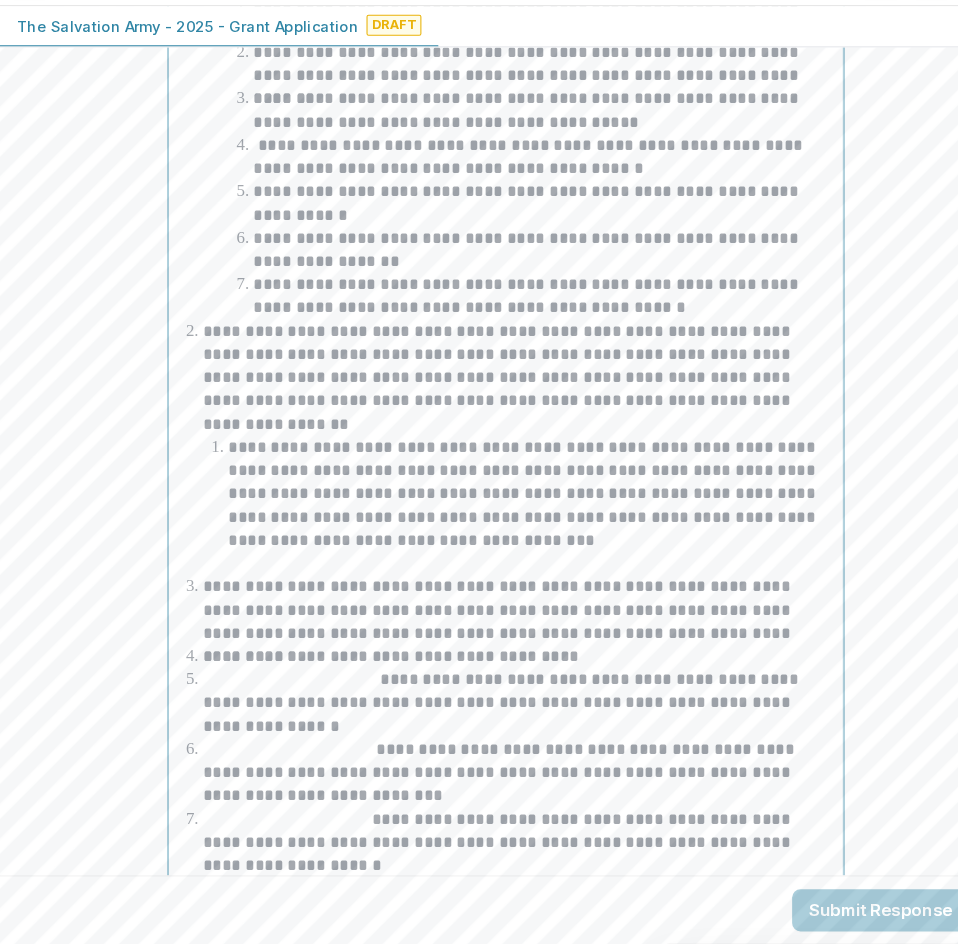 click at bounding box center (503, 584) 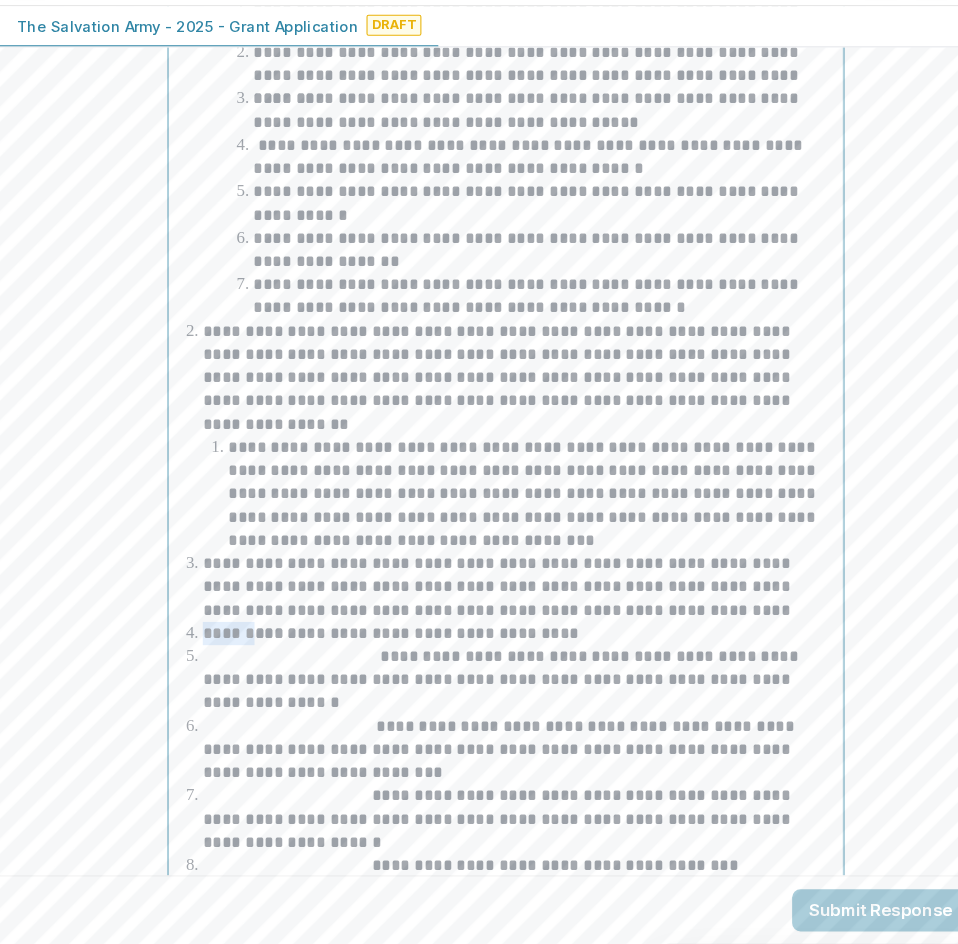 drag, startPoint x: 222, startPoint y: 570, endPoint x: 189, endPoint y: 566, distance: 33.24154 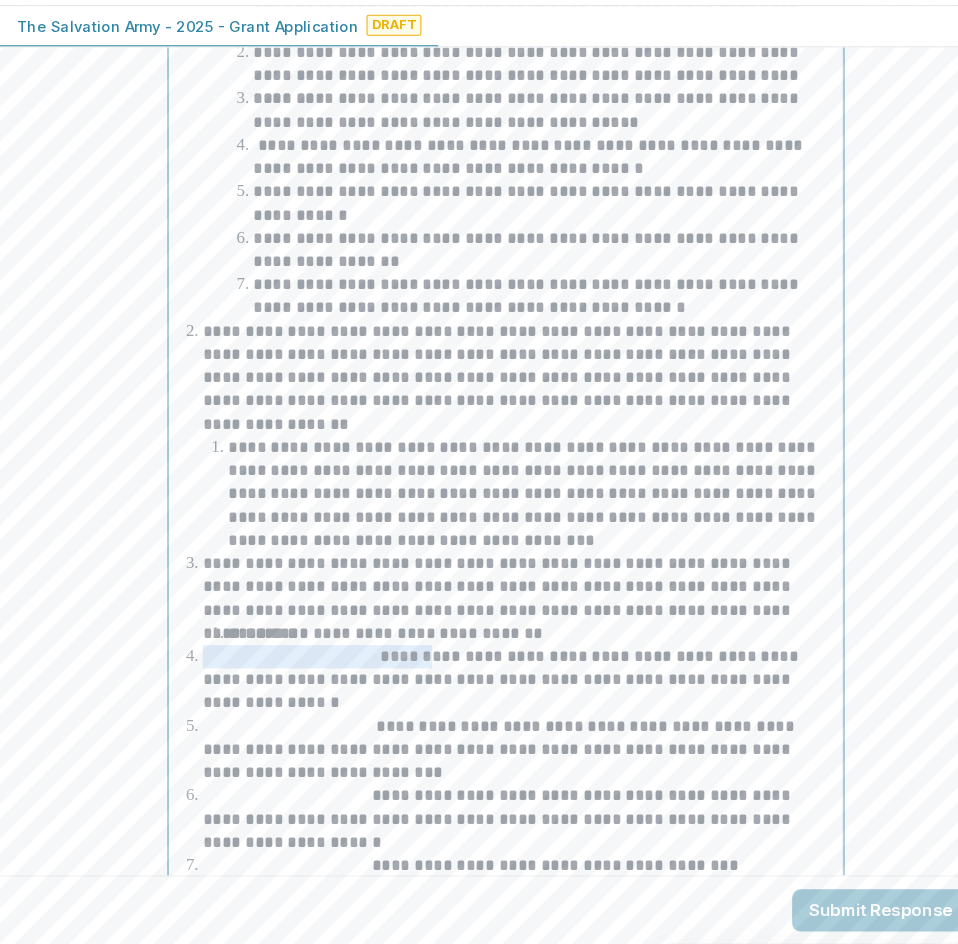 drag, startPoint x: 403, startPoint y: 588, endPoint x: 168, endPoint y: 588, distance: 235 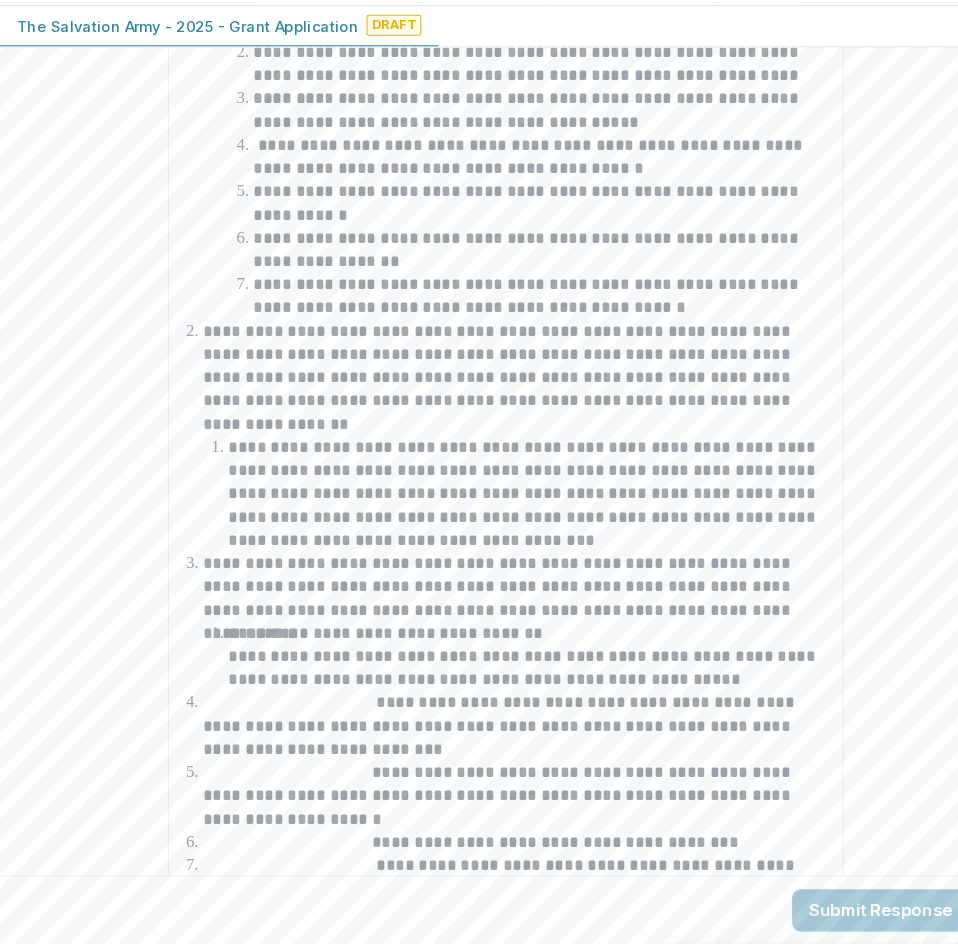 type 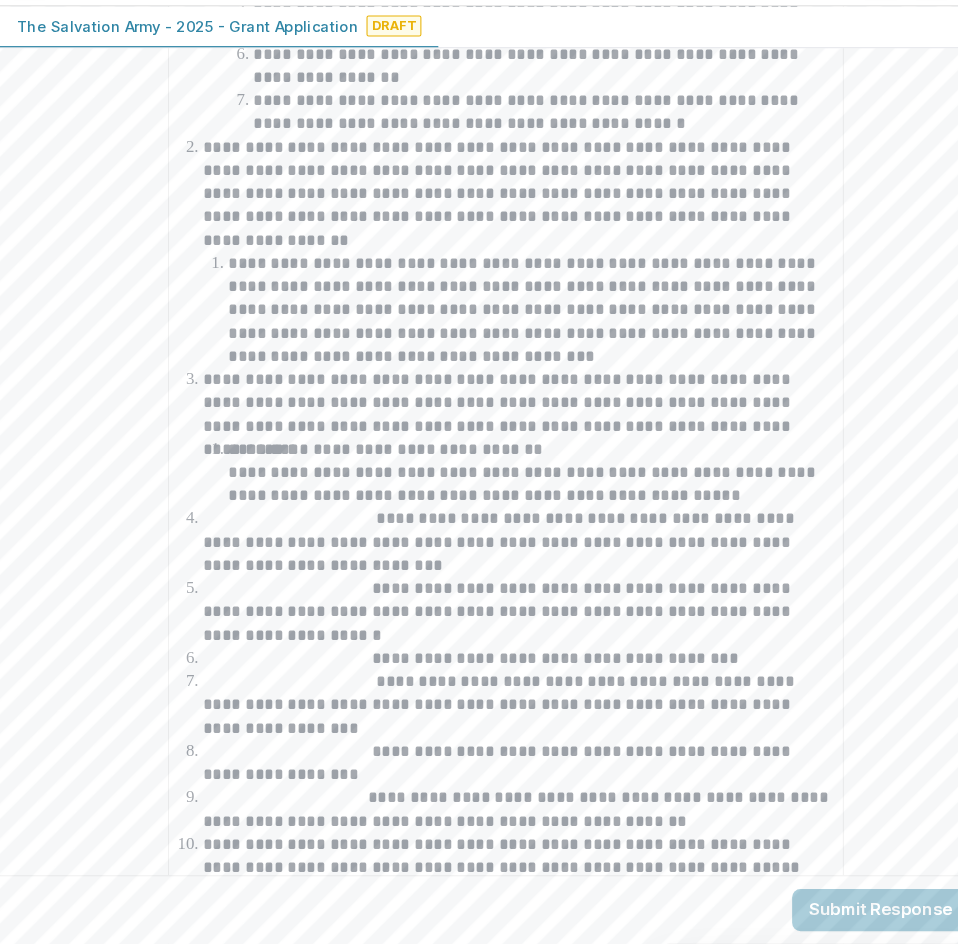 scroll, scrollTop: 6123, scrollLeft: 0, axis: vertical 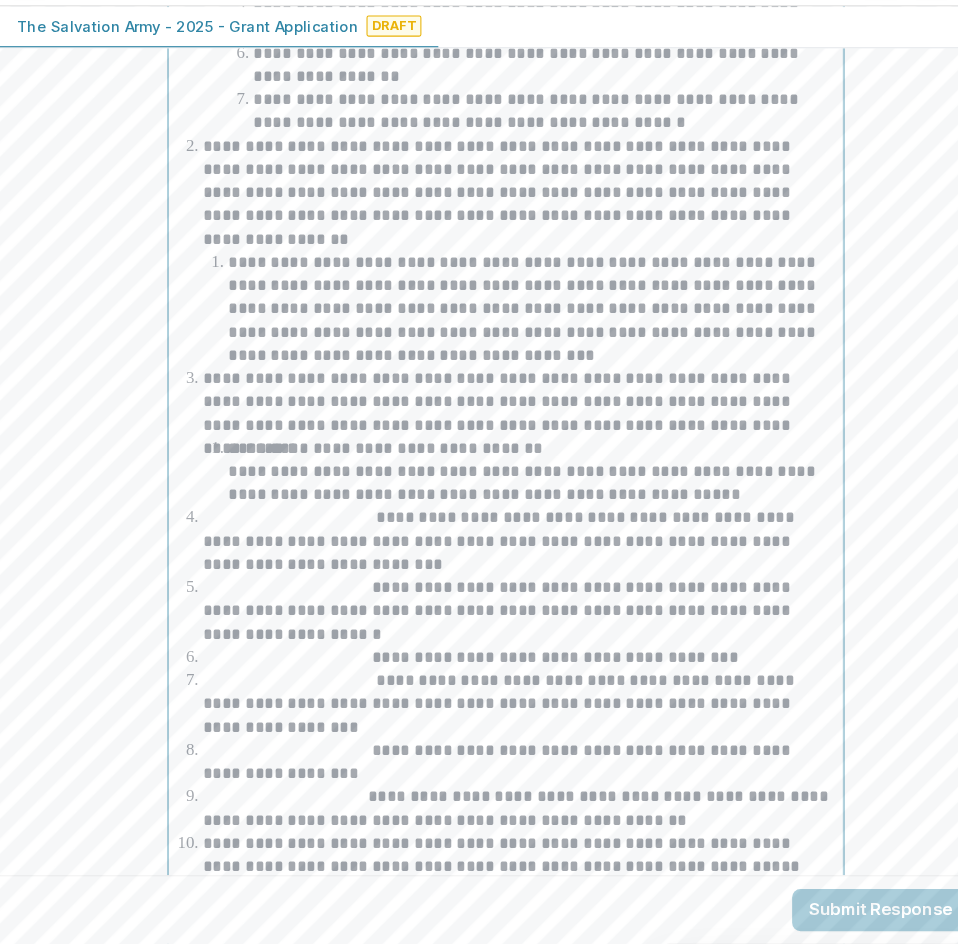 click on "**********" at bounding box center [503, 508] 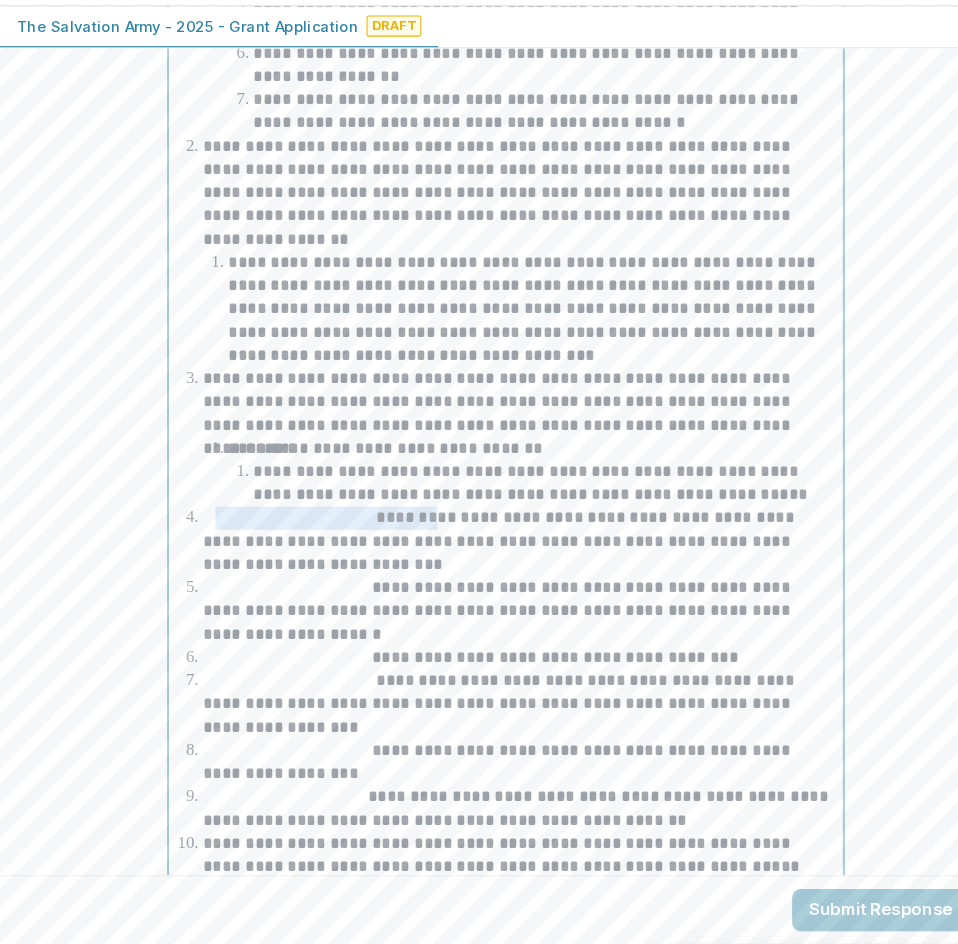 drag, startPoint x: 405, startPoint y: 458, endPoint x: 204, endPoint y: 470, distance: 201.3579 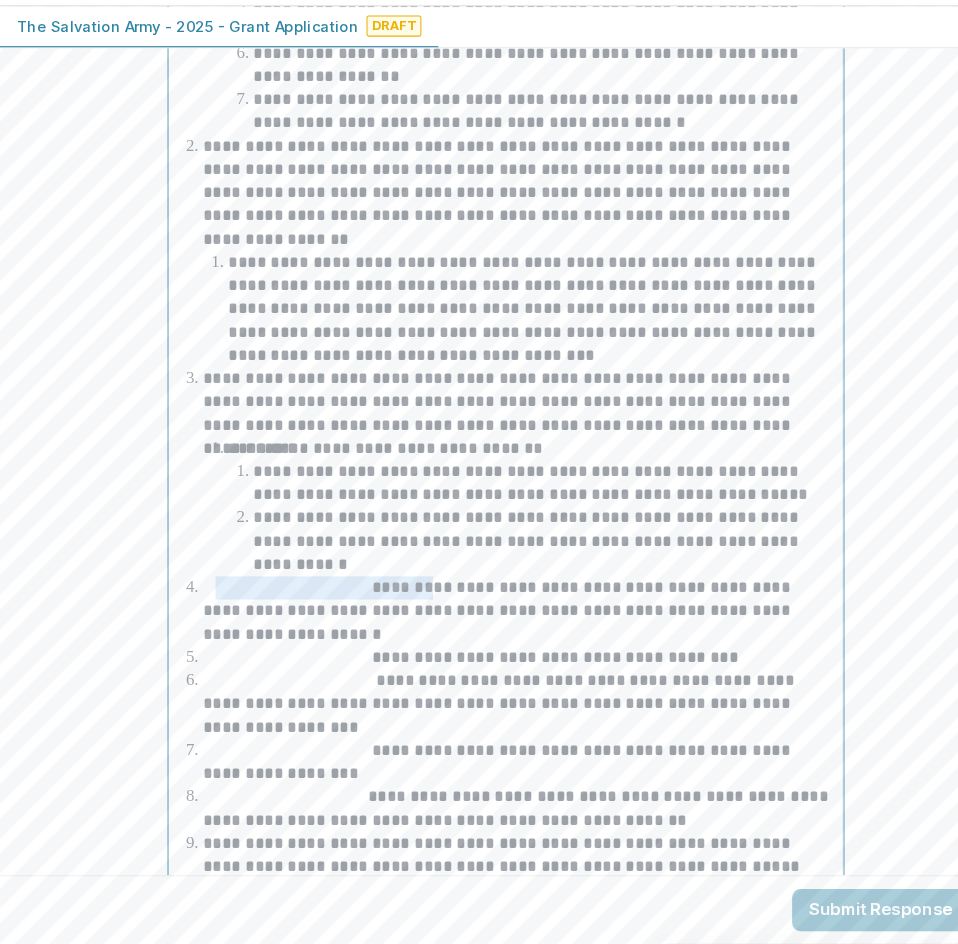 drag, startPoint x: 399, startPoint y: 523, endPoint x: 203, endPoint y: 521, distance: 196.01021 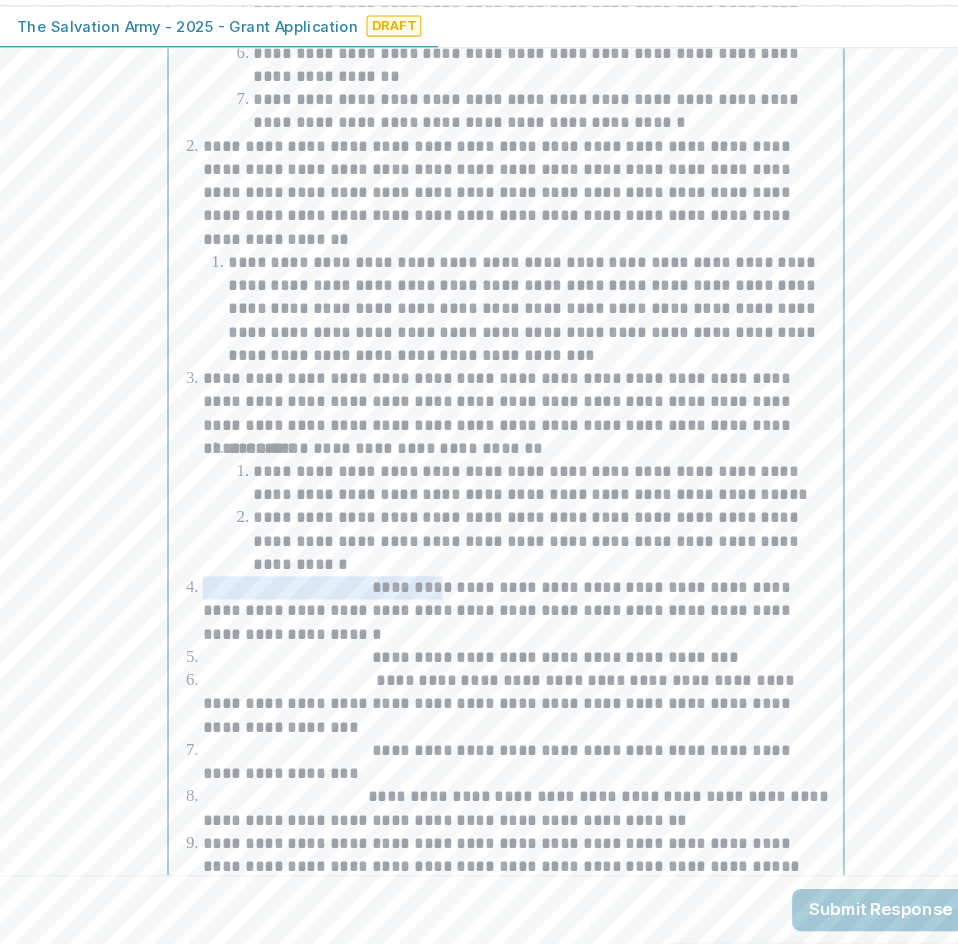 drag, startPoint x: 405, startPoint y: 527, endPoint x: 179, endPoint y: 528, distance: 226.00221 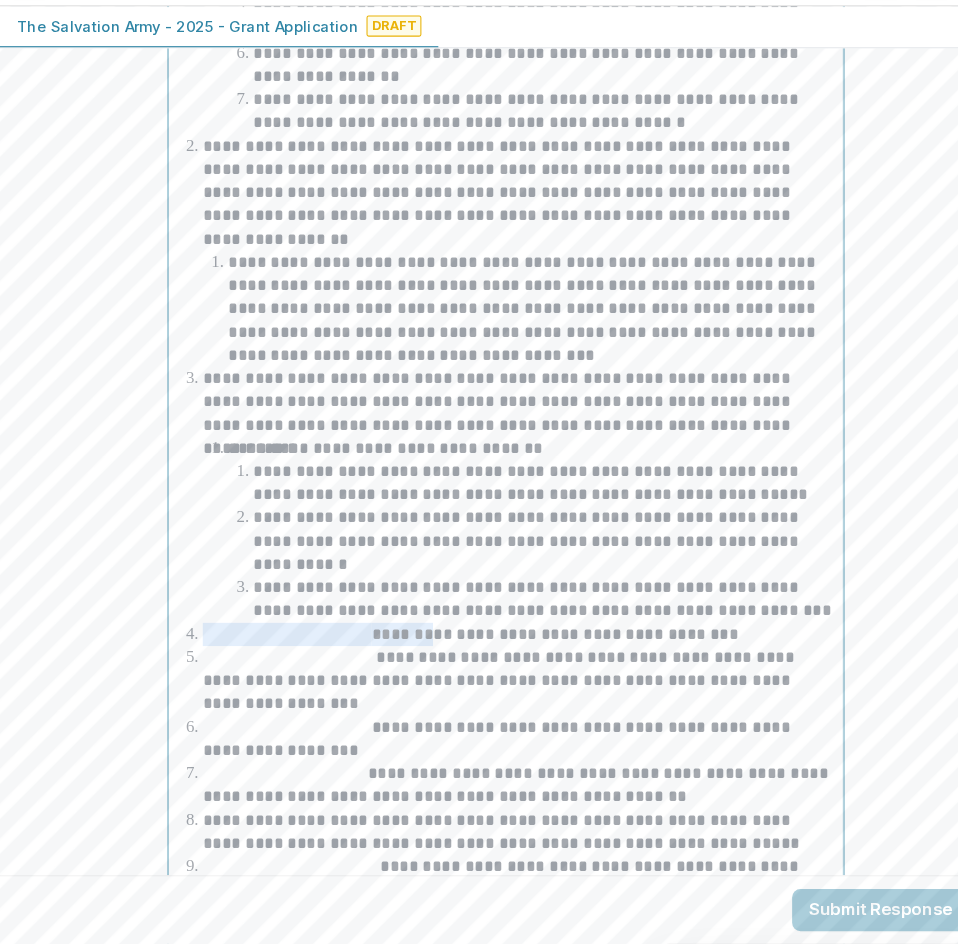 drag, startPoint x: 406, startPoint y: 568, endPoint x: 177, endPoint y: 571, distance: 229.01965 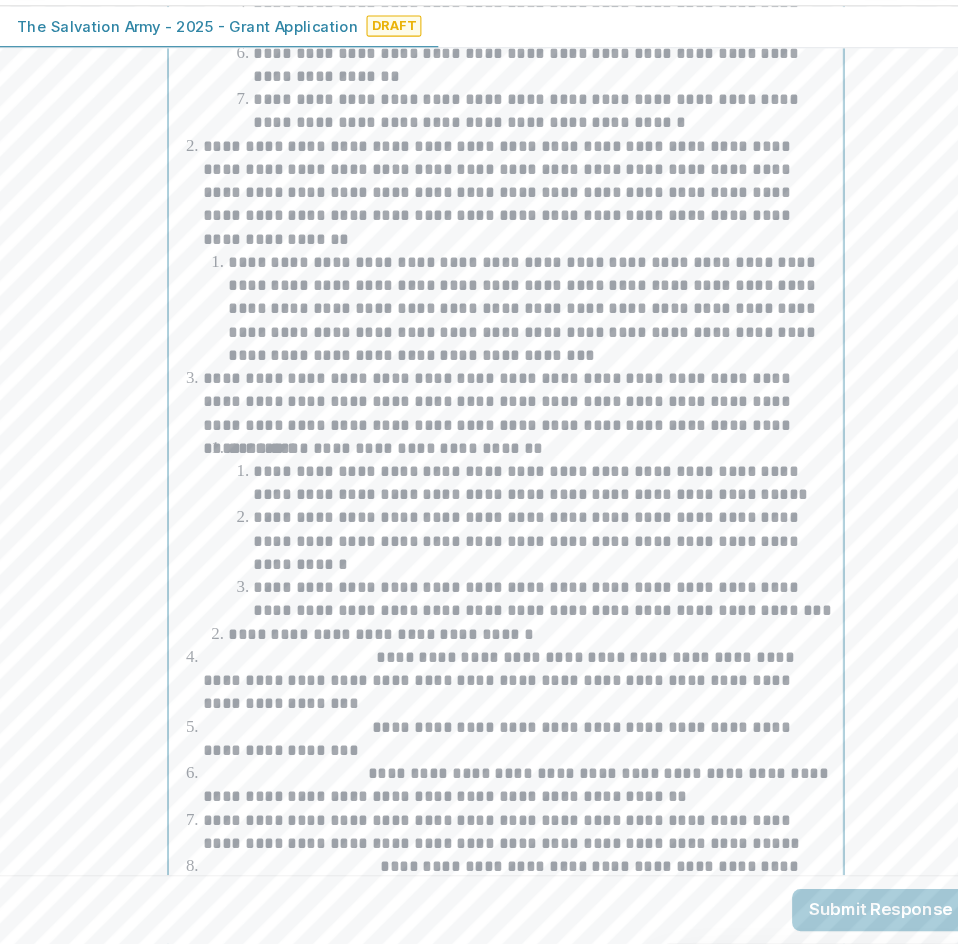 drag, startPoint x: 402, startPoint y: 591, endPoint x: 214, endPoint y: 595, distance: 188.04254 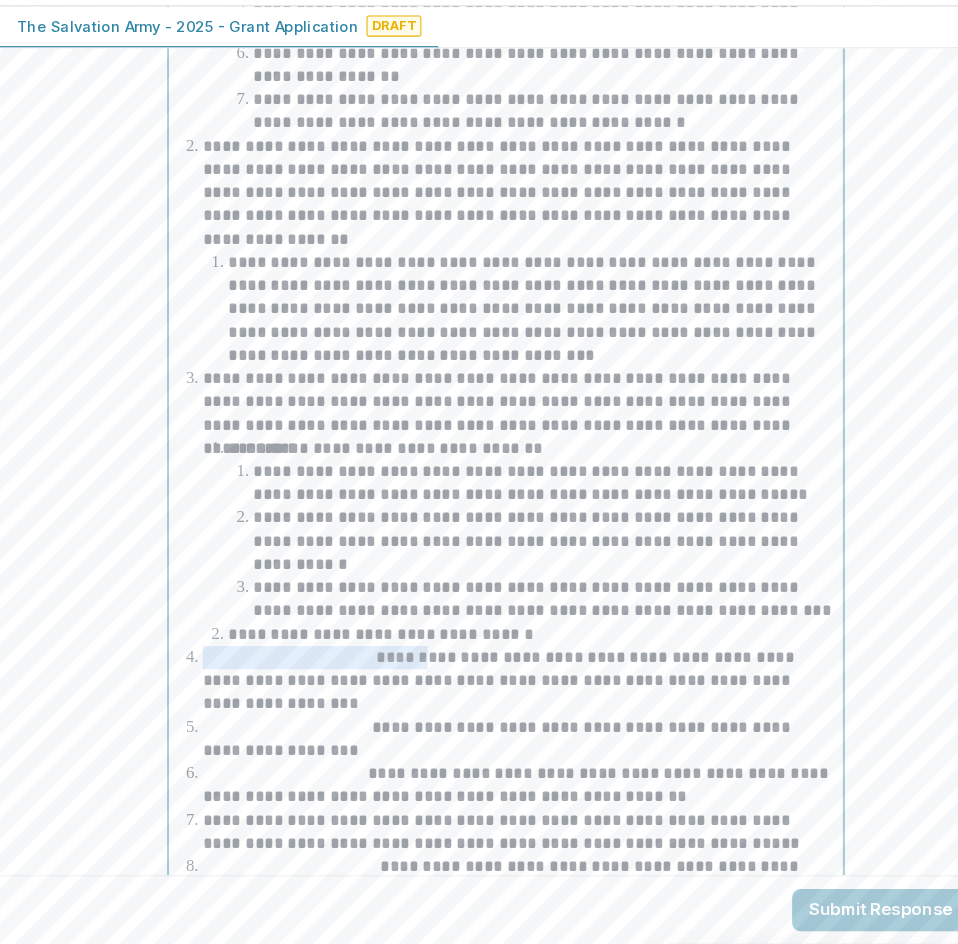 drag, startPoint x: 406, startPoint y: 595, endPoint x: 186, endPoint y: 594, distance: 220.00227 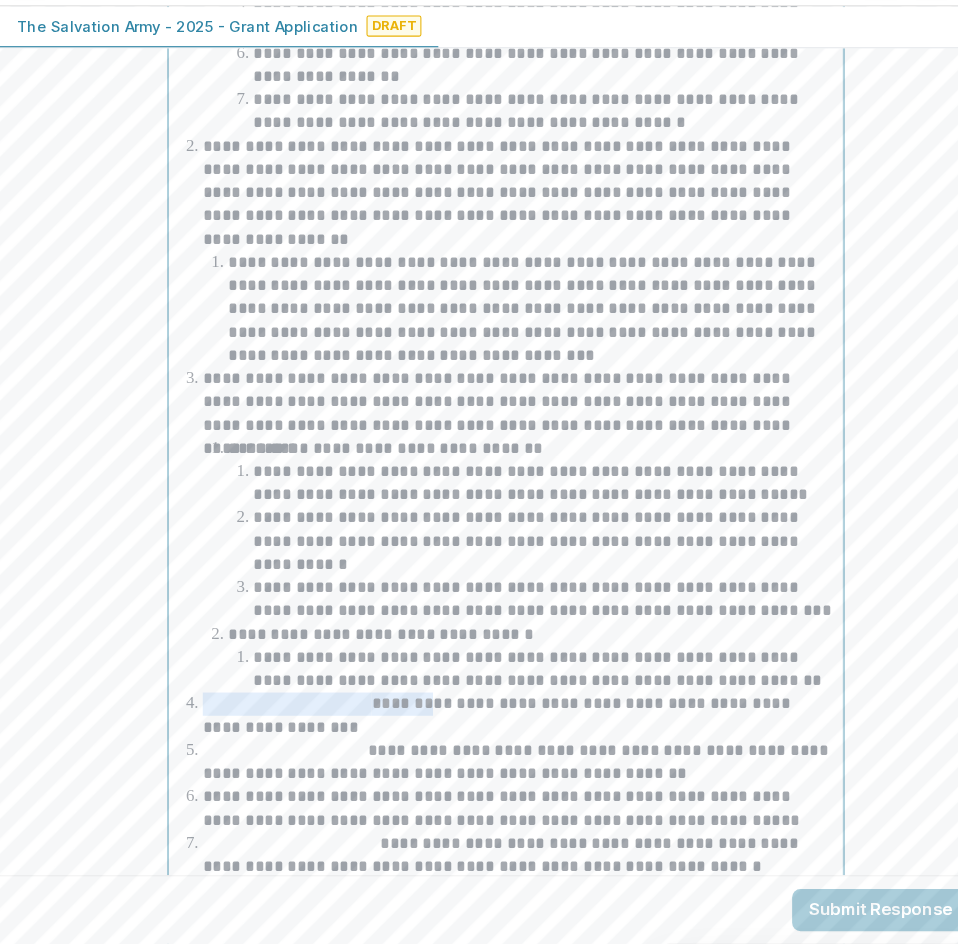 drag, startPoint x: 407, startPoint y: 633, endPoint x: 162, endPoint y: 633, distance: 245 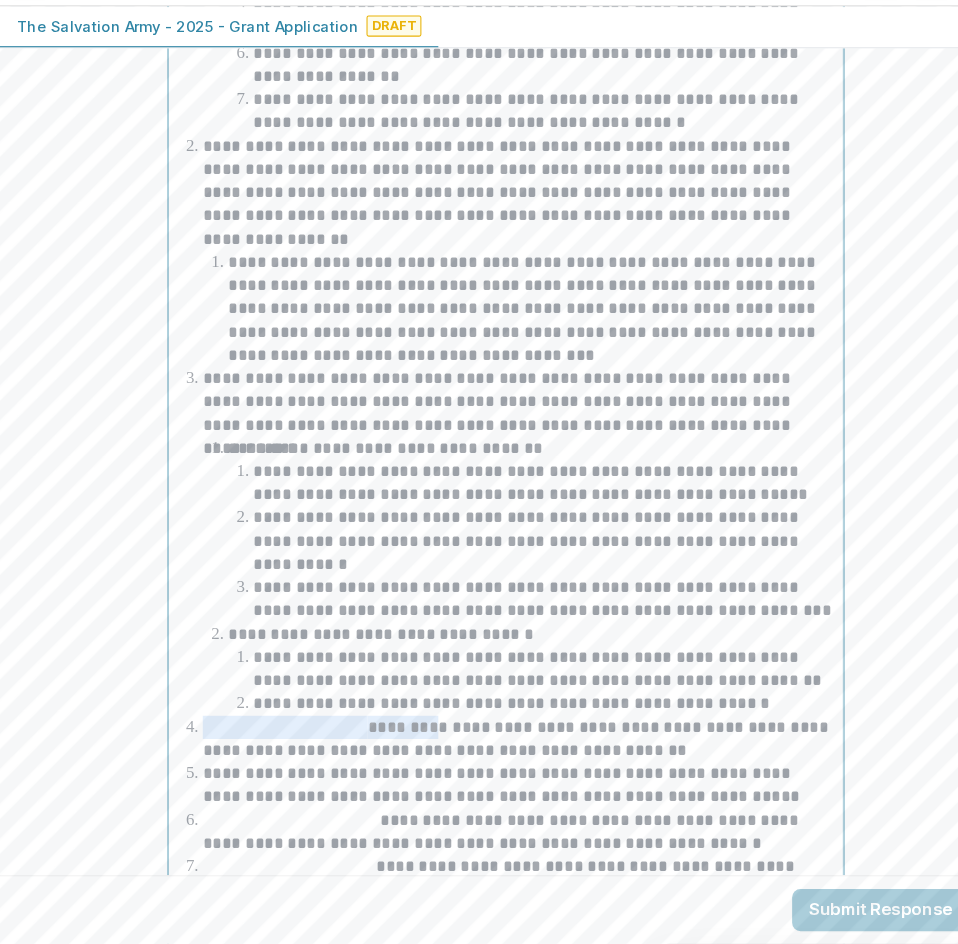 drag, startPoint x: 403, startPoint y: 660, endPoint x: 145, endPoint y: 649, distance: 258.23438 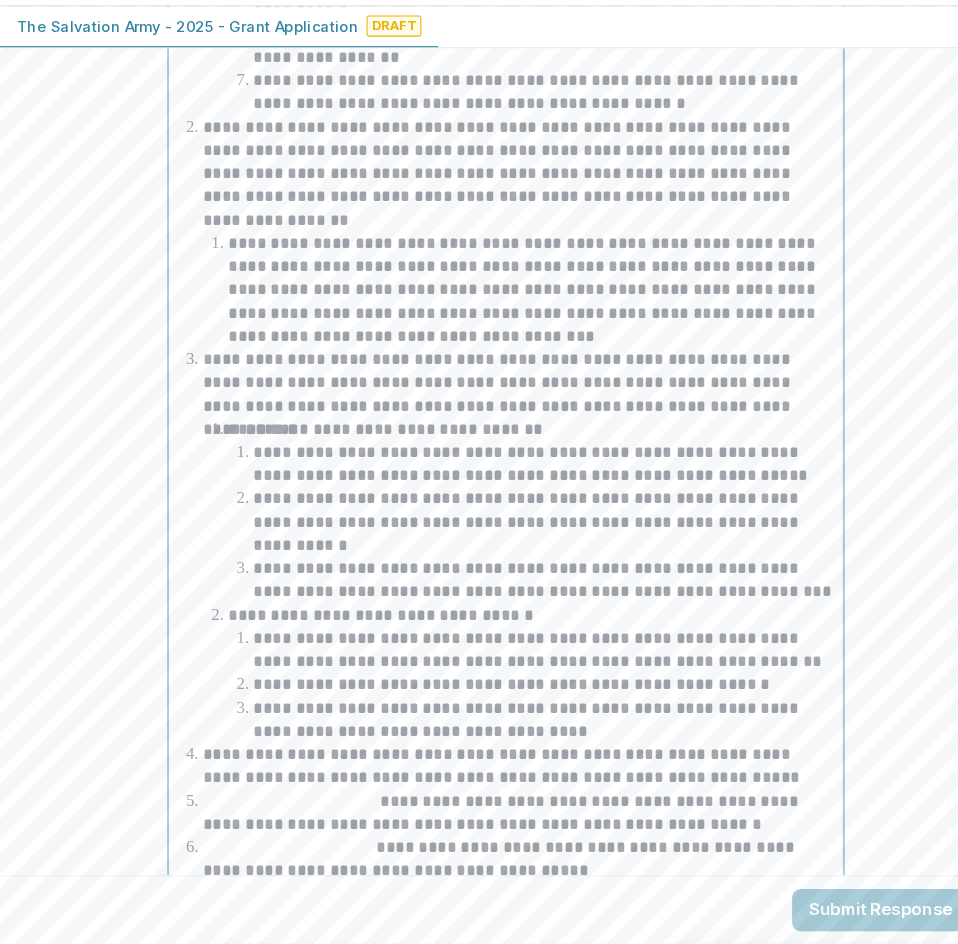 scroll, scrollTop: 6142, scrollLeft: 0, axis: vertical 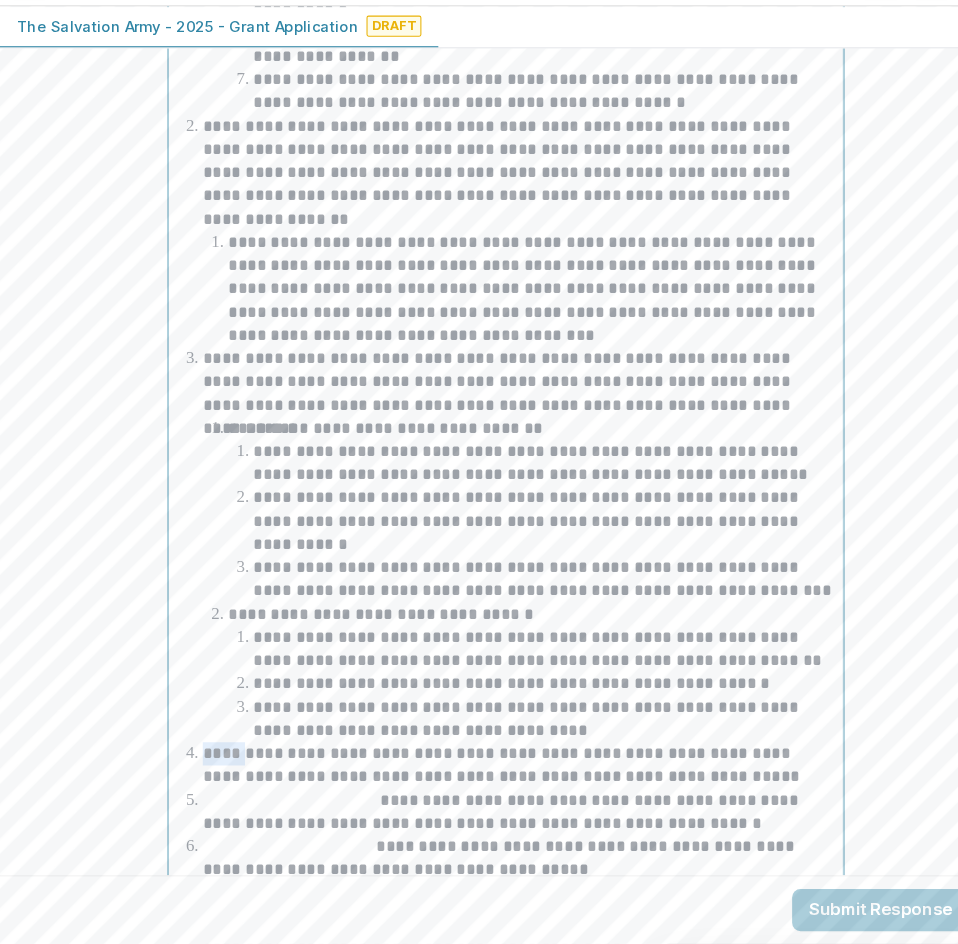 drag, startPoint x: 219, startPoint y: 687, endPoint x: 181, endPoint y: 686, distance: 38.013157 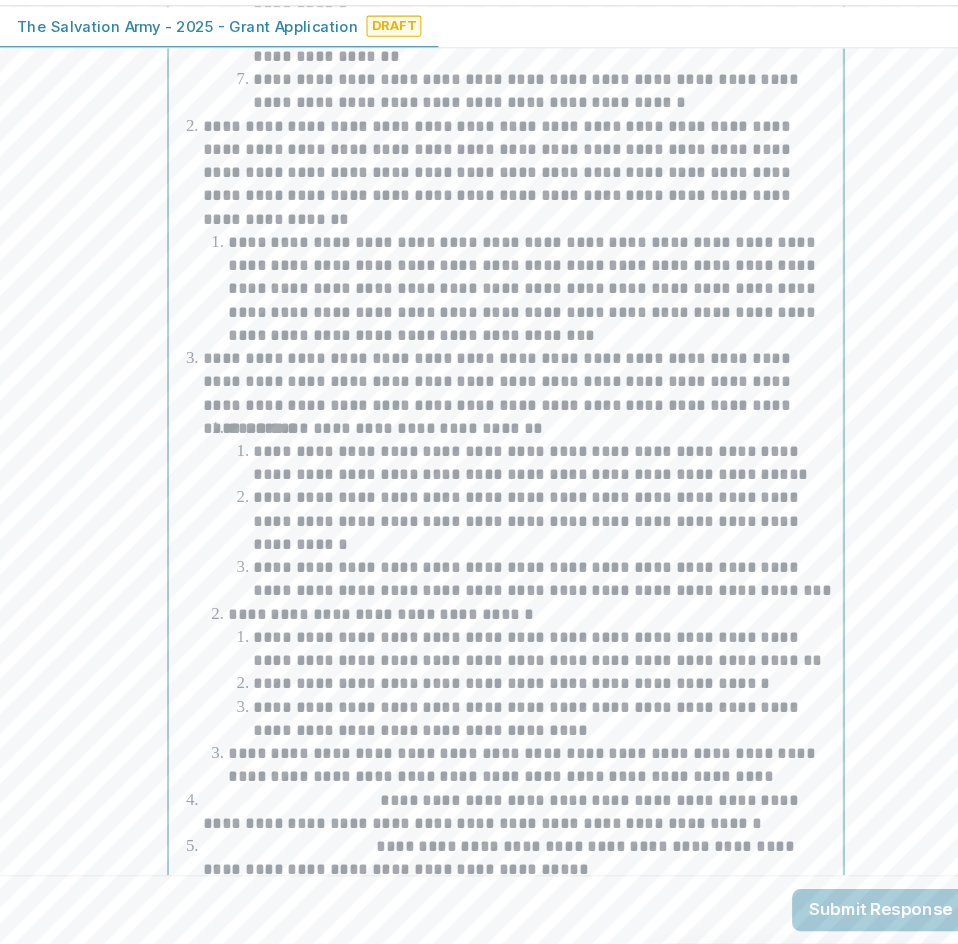 scroll, scrollTop: 6301, scrollLeft: 0, axis: vertical 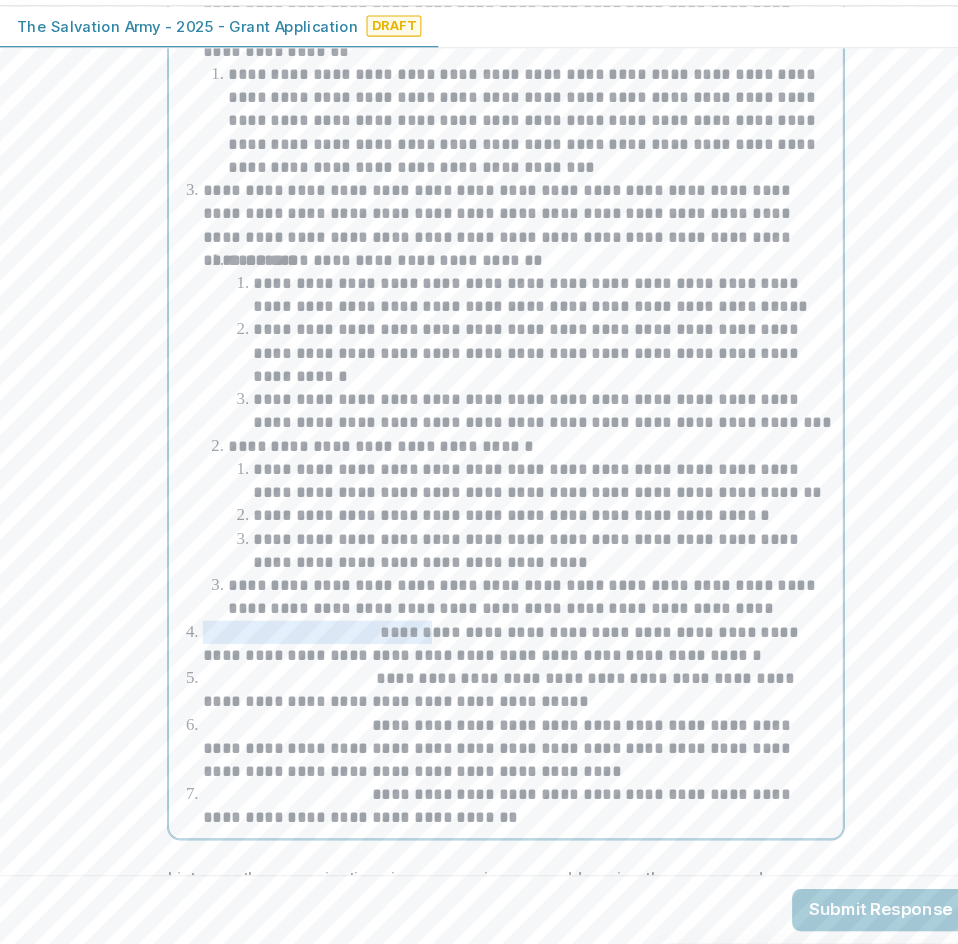 drag, startPoint x: 408, startPoint y: 569, endPoint x: 180, endPoint y: 573, distance: 228.03508 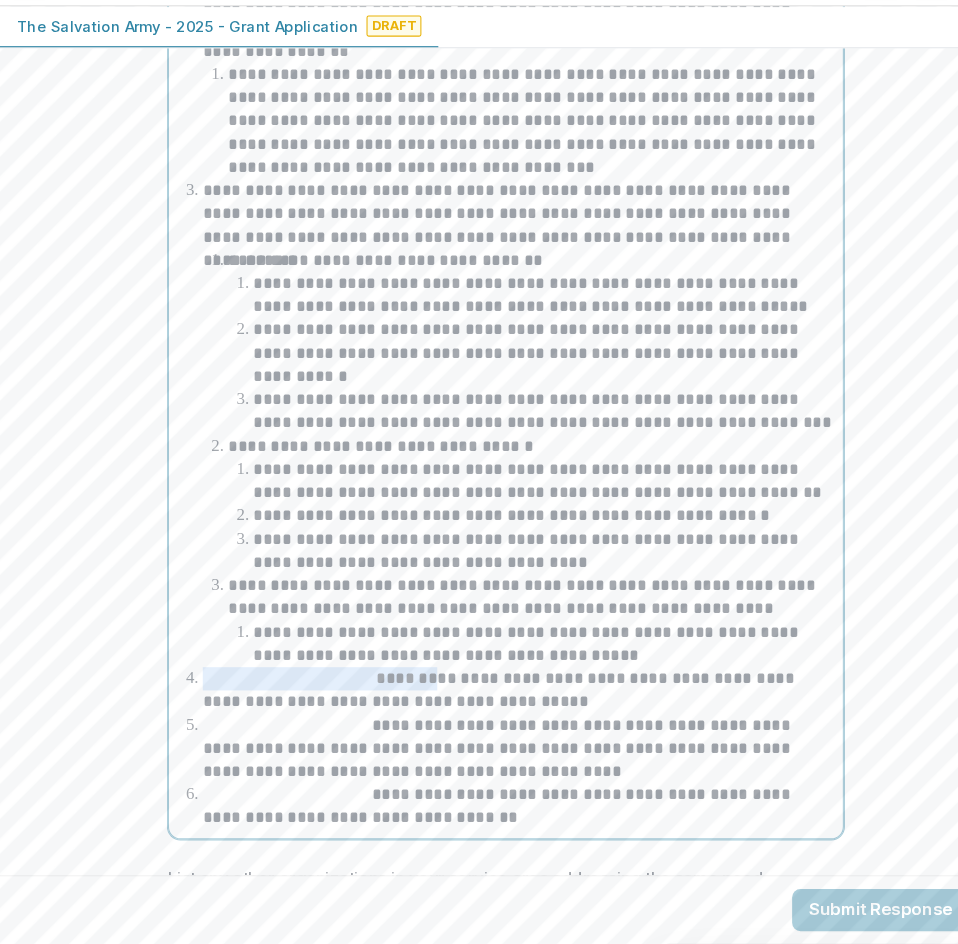 drag, startPoint x: 402, startPoint y: 612, endPoint x: 36, endPoint y: 604, distance: 366.08743 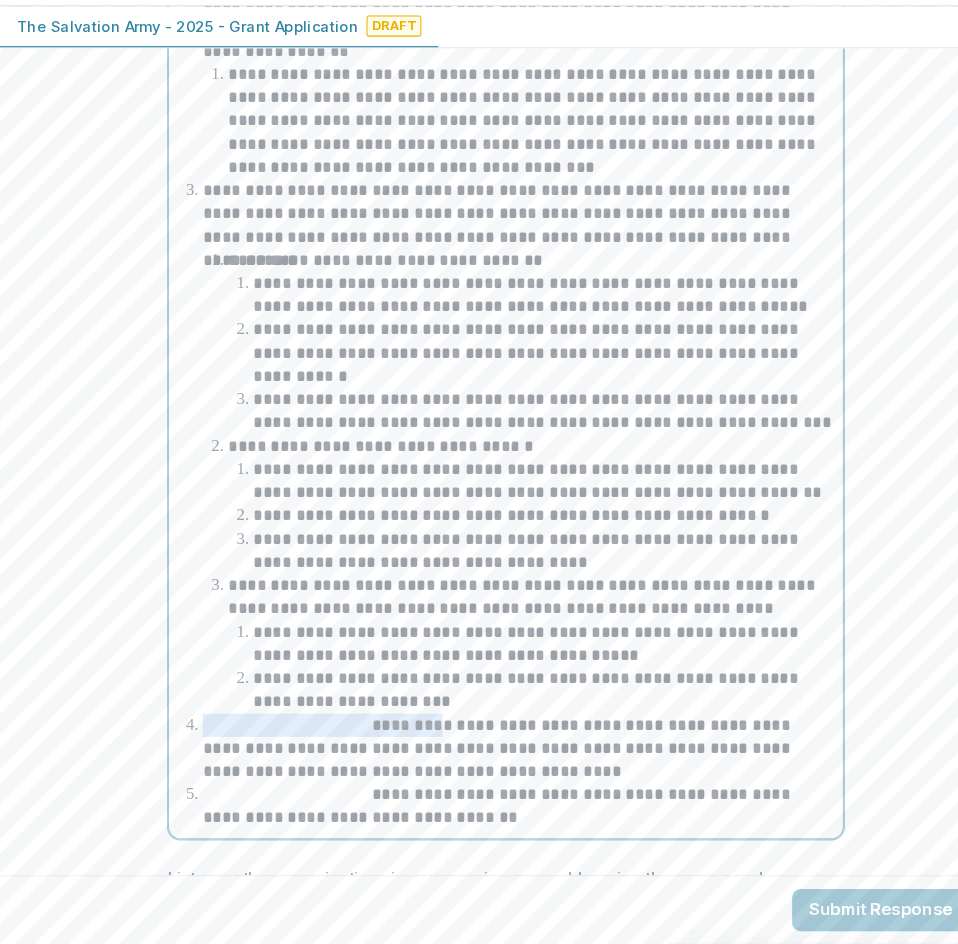drag, startPoint x: 403, startPoint y: 659, endPoint x: 155, endPoint y: 658, distance: 248.00201 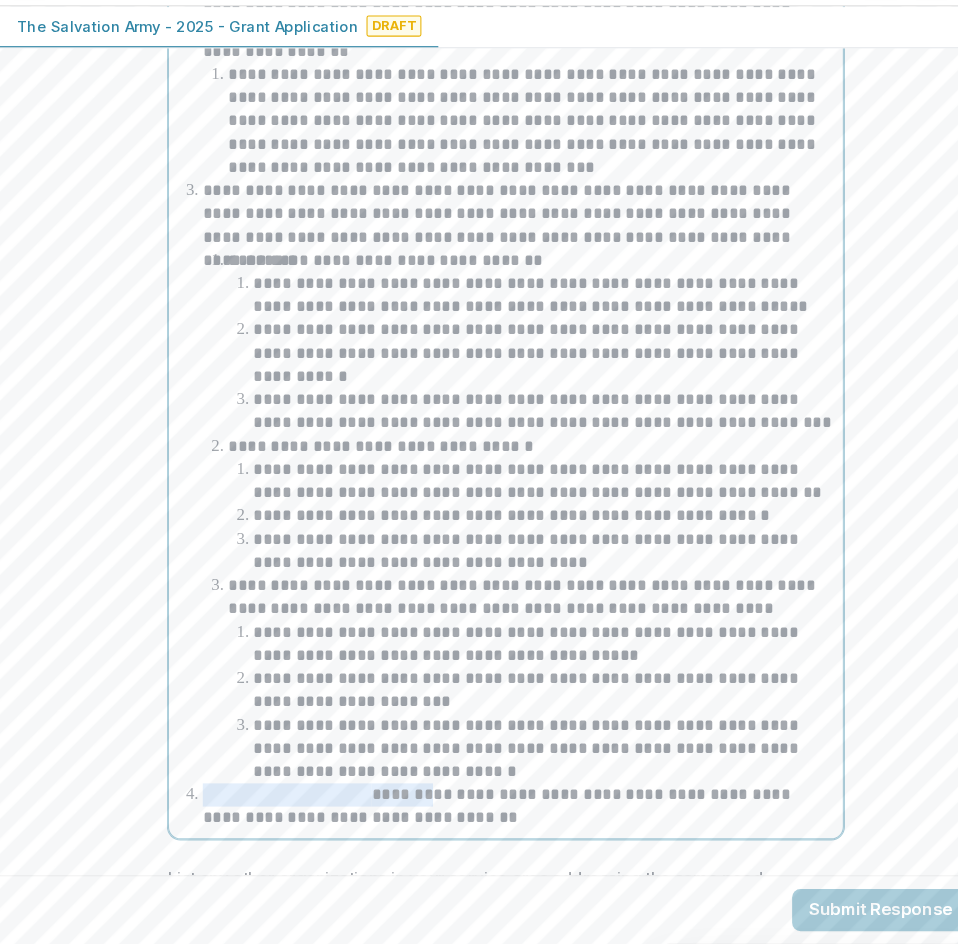 drag, startPoint x: 406, startPoint y: 723, endPoint x: 56, endPoint y: 725, distance: 350.0057 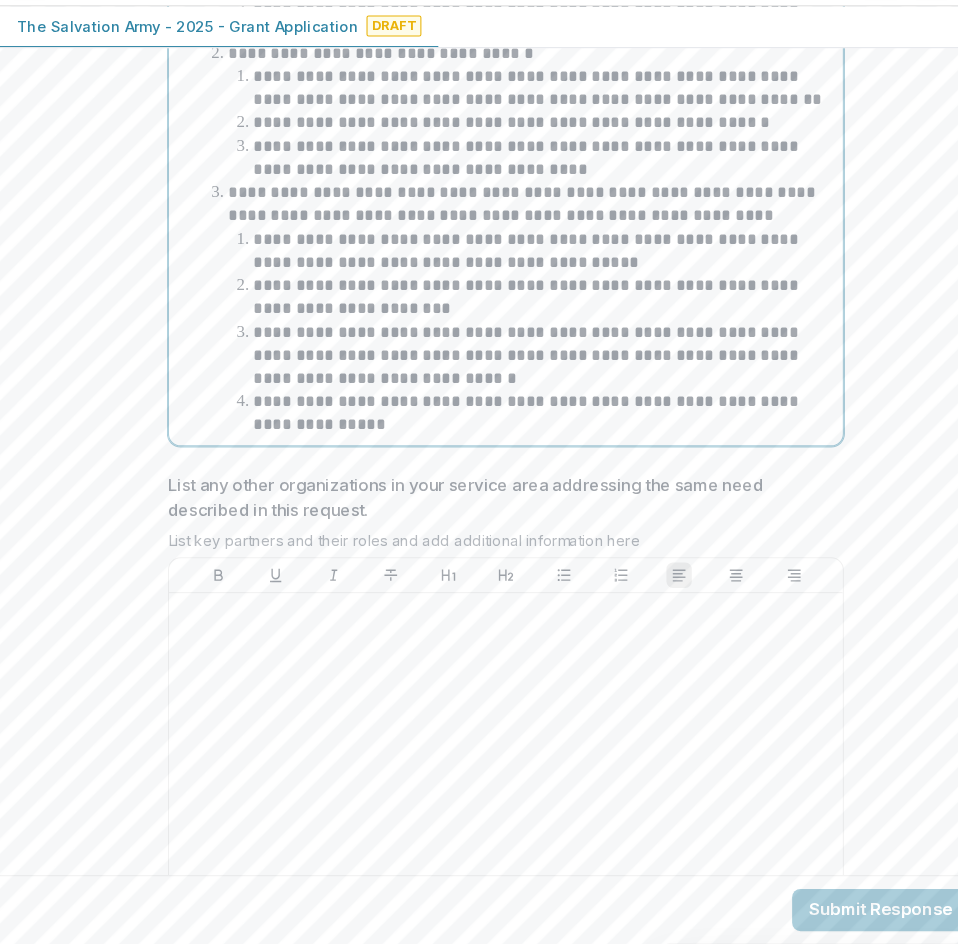 scroll, scrollTop: 6672, scrollLeft: 0, axis: vertical 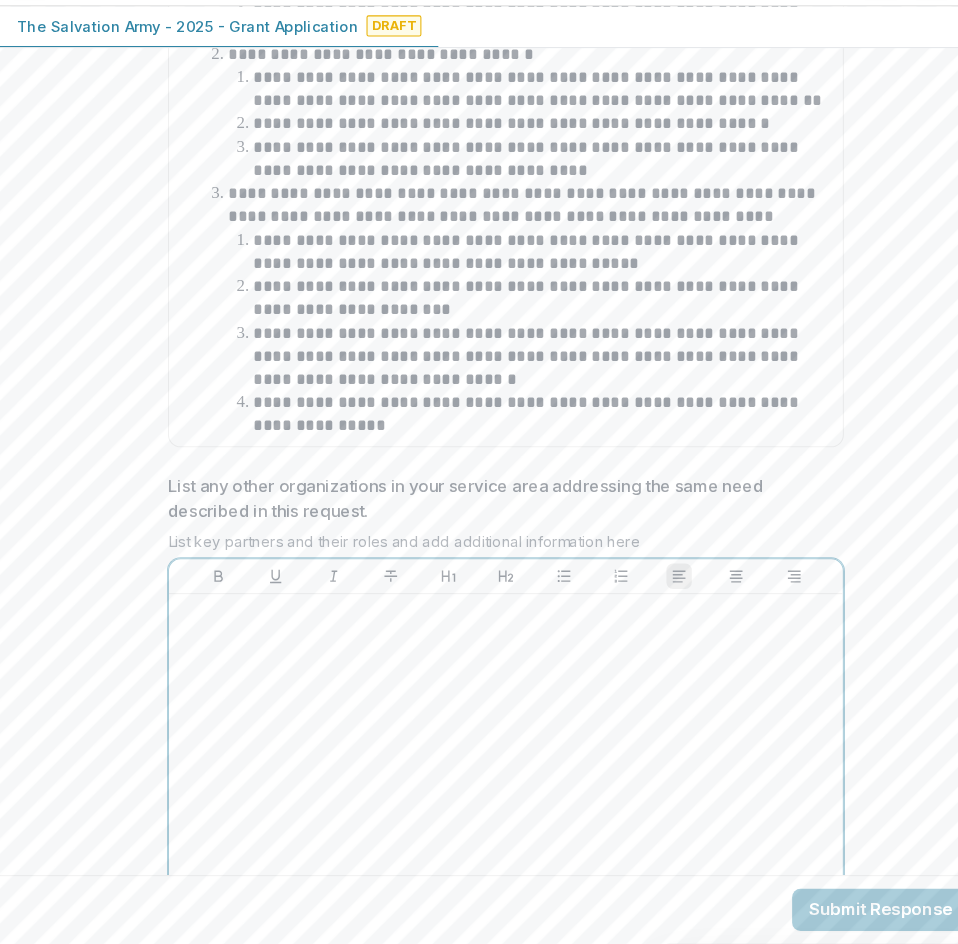 click at bounding box center [479, 771] 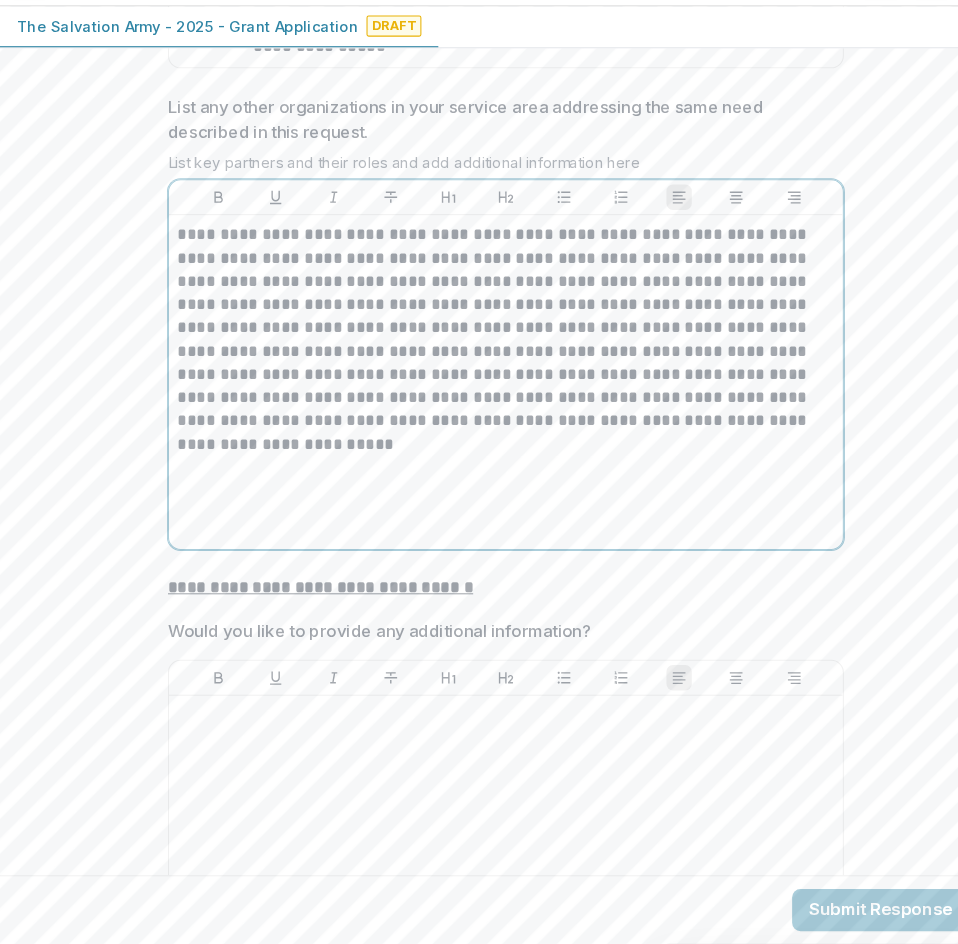 scroll, scrollTop: 7047, scrollLeft: 0, axis: vertical 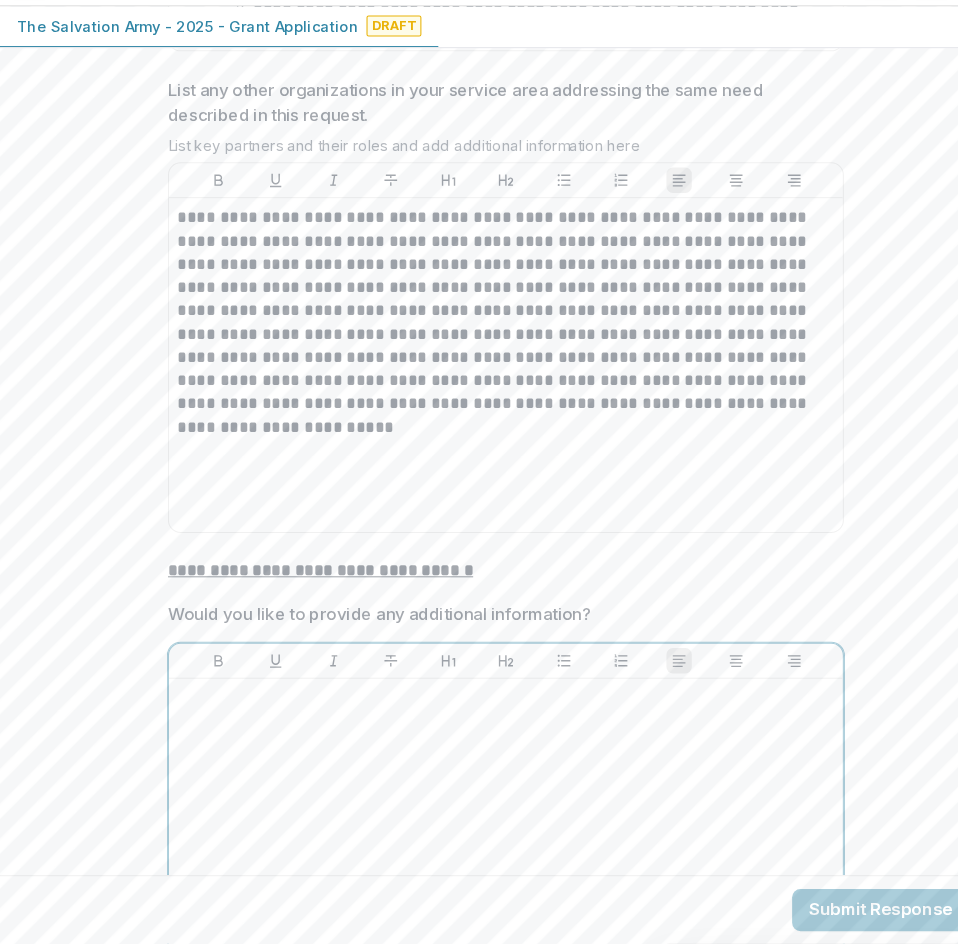 click at bounding box center (479, 851) 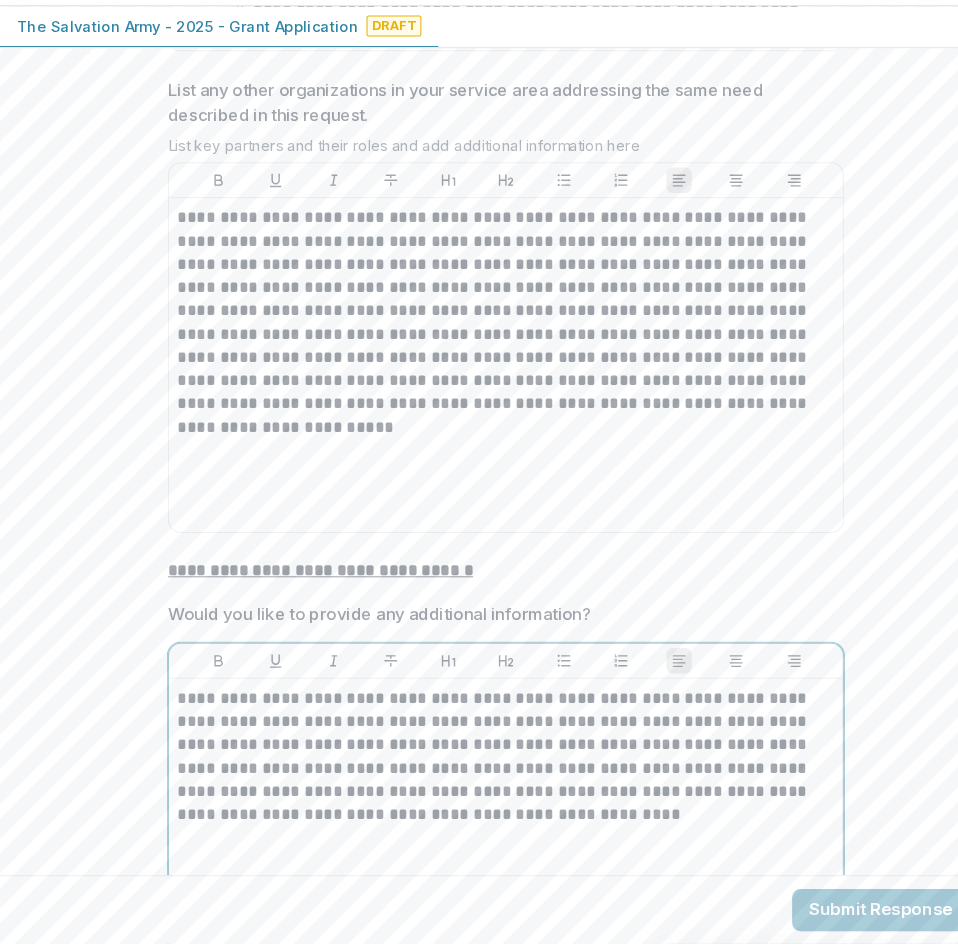 click on "**********" at bounding box center [479, 767] 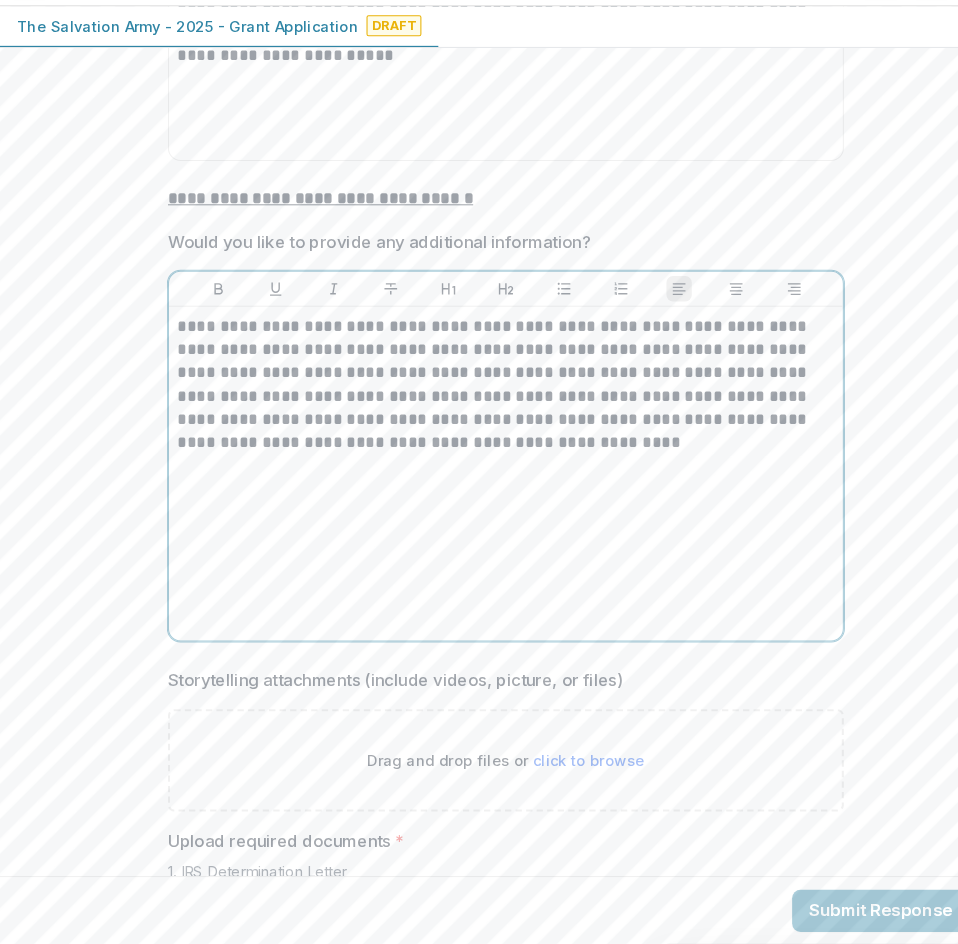 scroll, scrollTop: 7589, scrollLeft: 0, axis: vertical 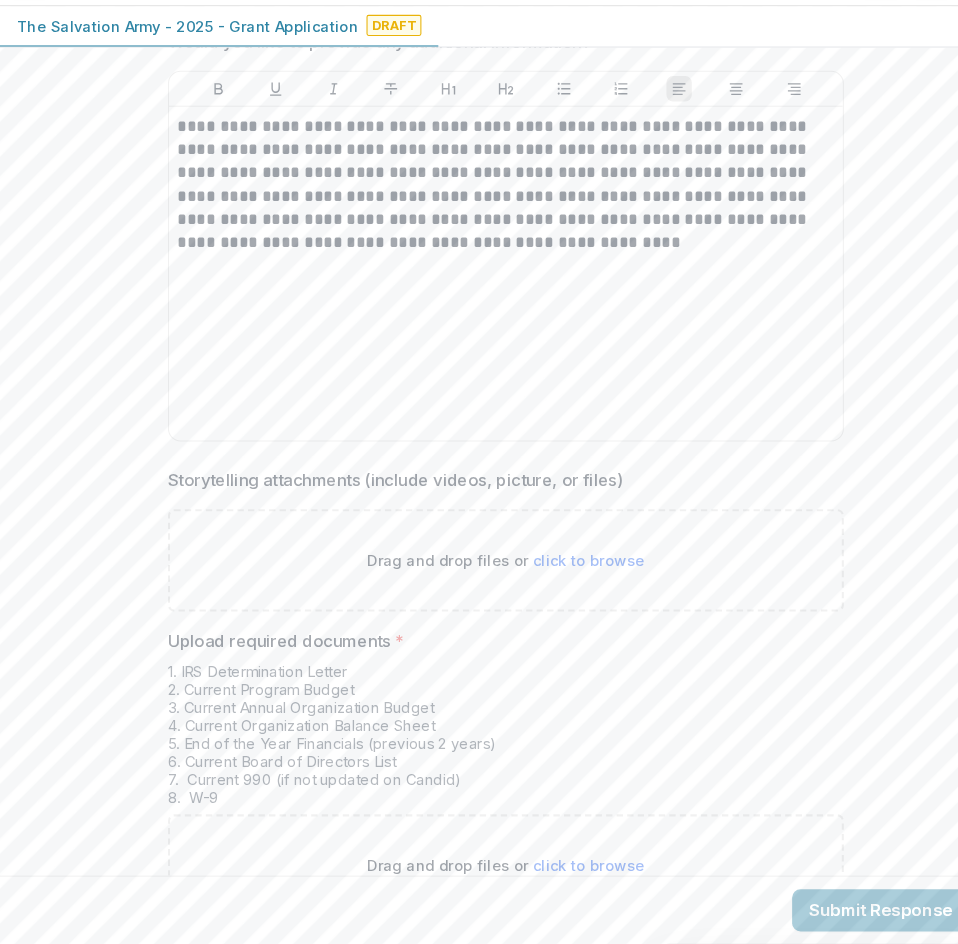 click on "1. IRS Determination Letter
2. Current Program Budget
3. Current Annual Organization Budget
4. Current Organization Balance Sheet
5. End of the Year Financials (previous 2 years)
6. Current Board of Directors List
7.  Current 990 (if not updated on Candid)
8.  W-9" at bounding box center [479, 749] 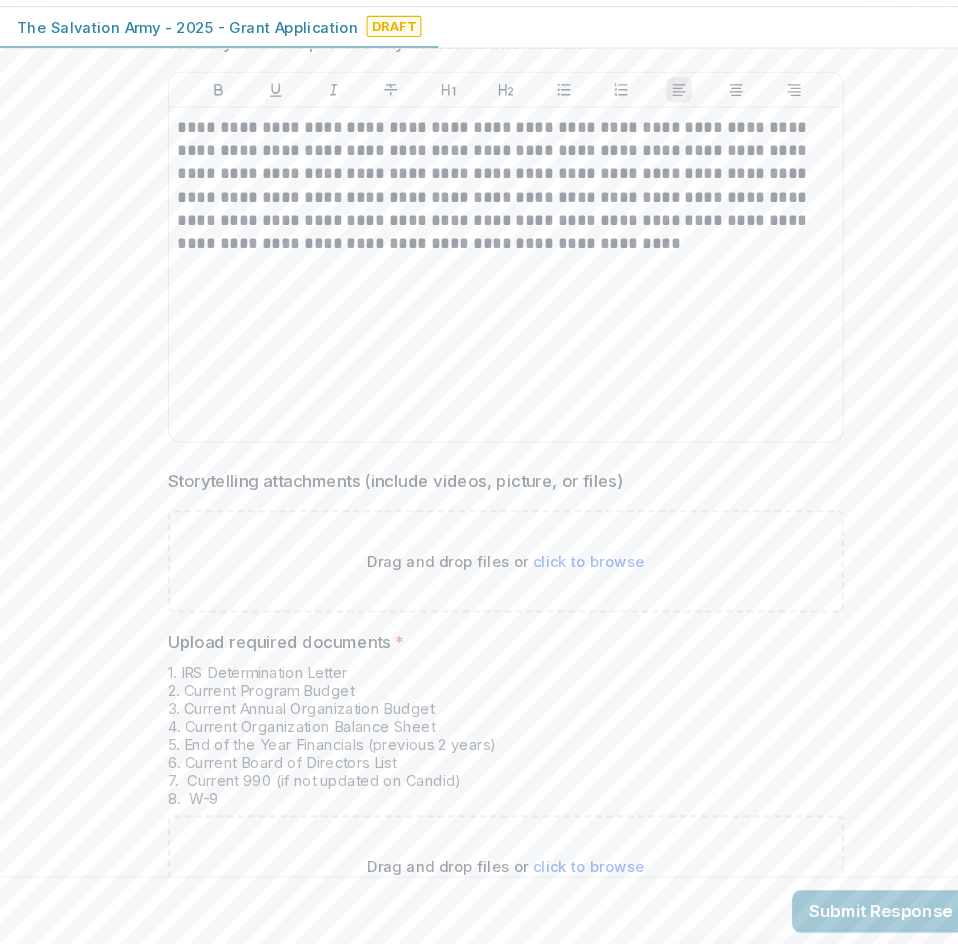click on "click to browse" at bounding box center [558, 869] 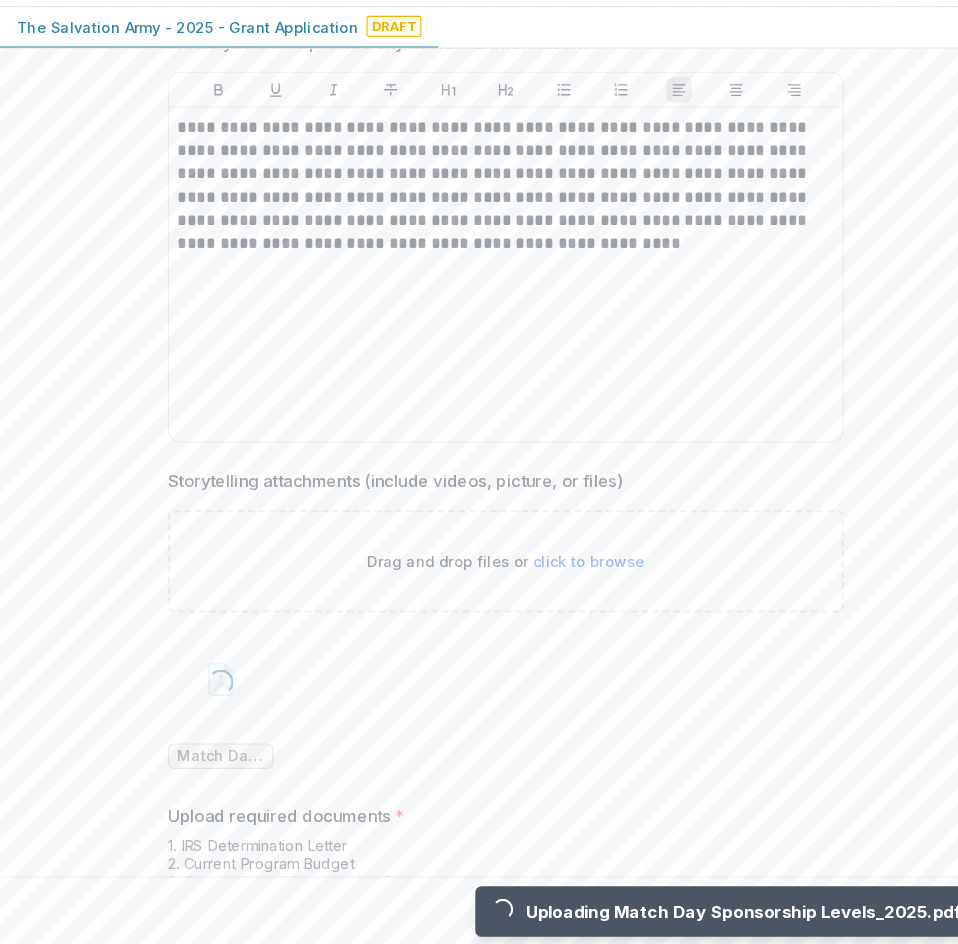 scroll, scrollTop: 7753, scrollLeft: 0, axis: vertical 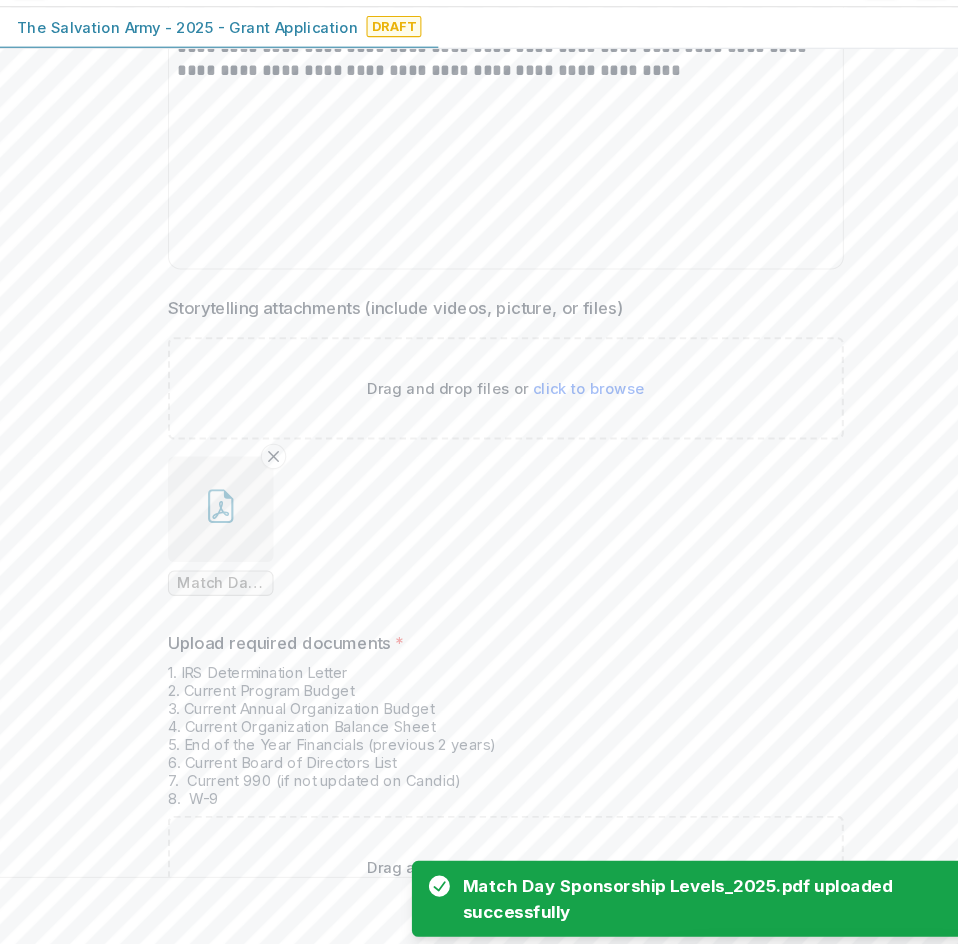 click on "click to browse" at bounding box center (558, 869) 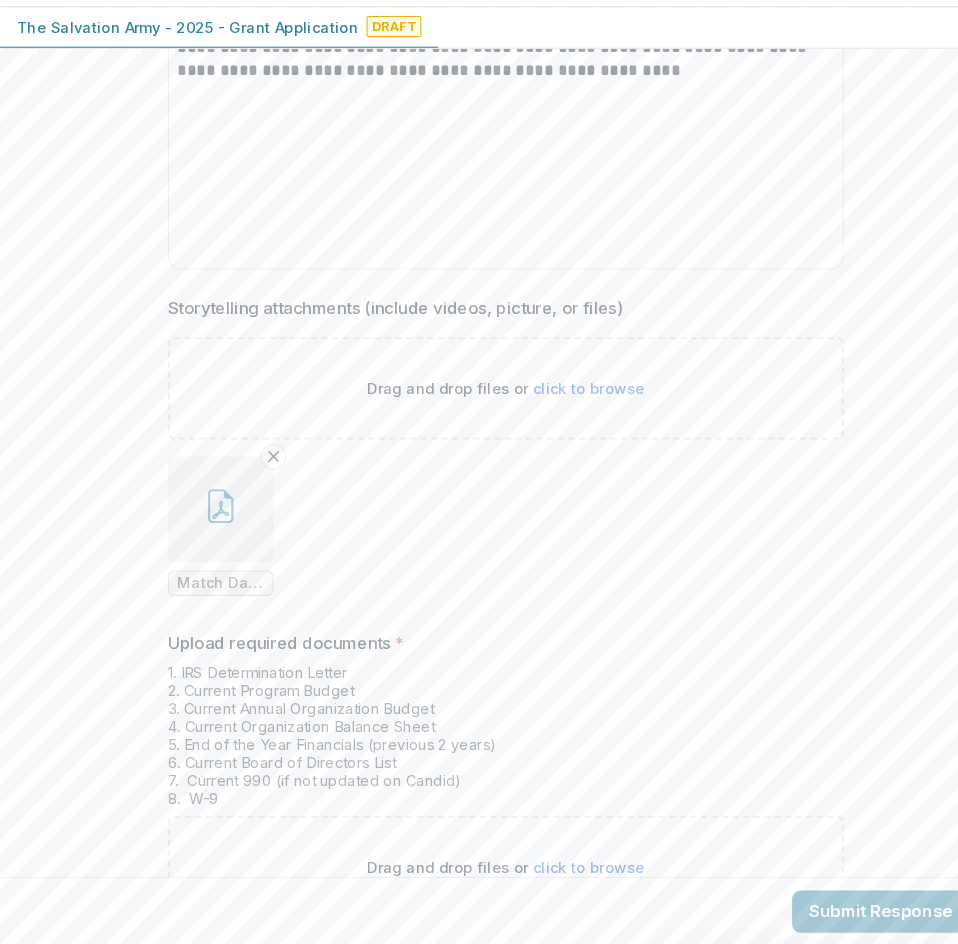 type on "**********" 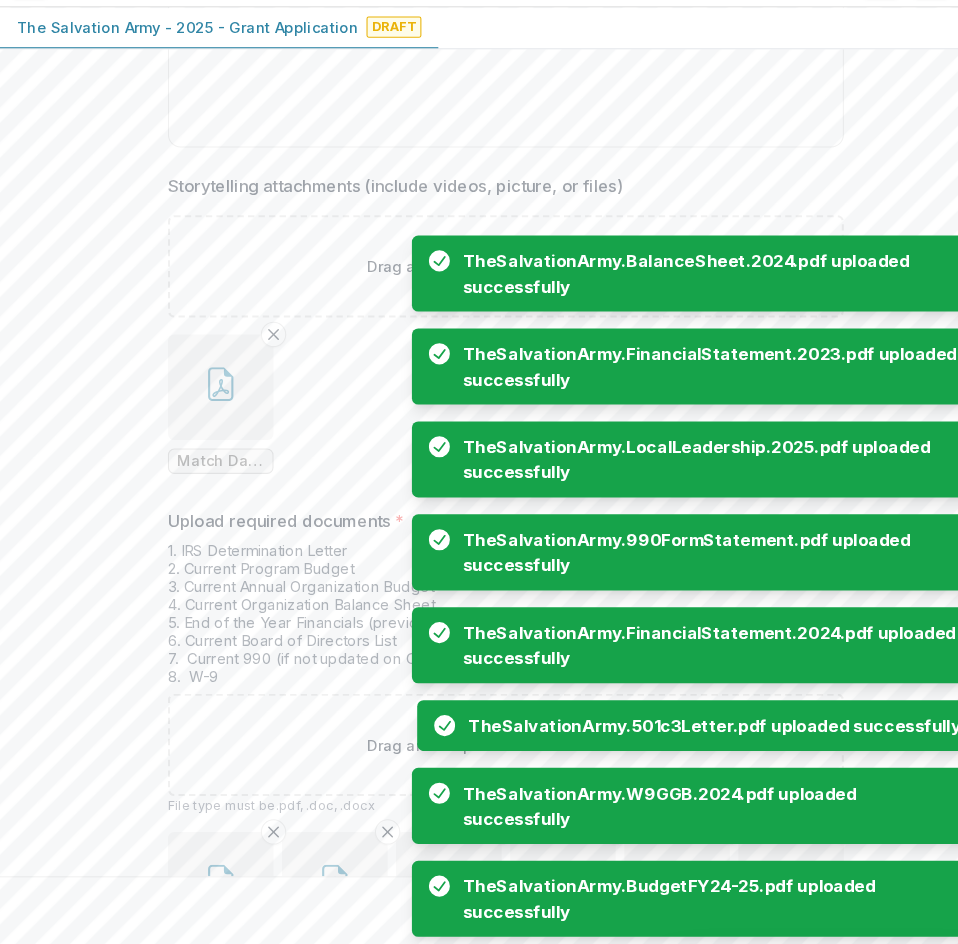 scroll, scrollTop: 8057, scrollLeft: 0, axis: vertical 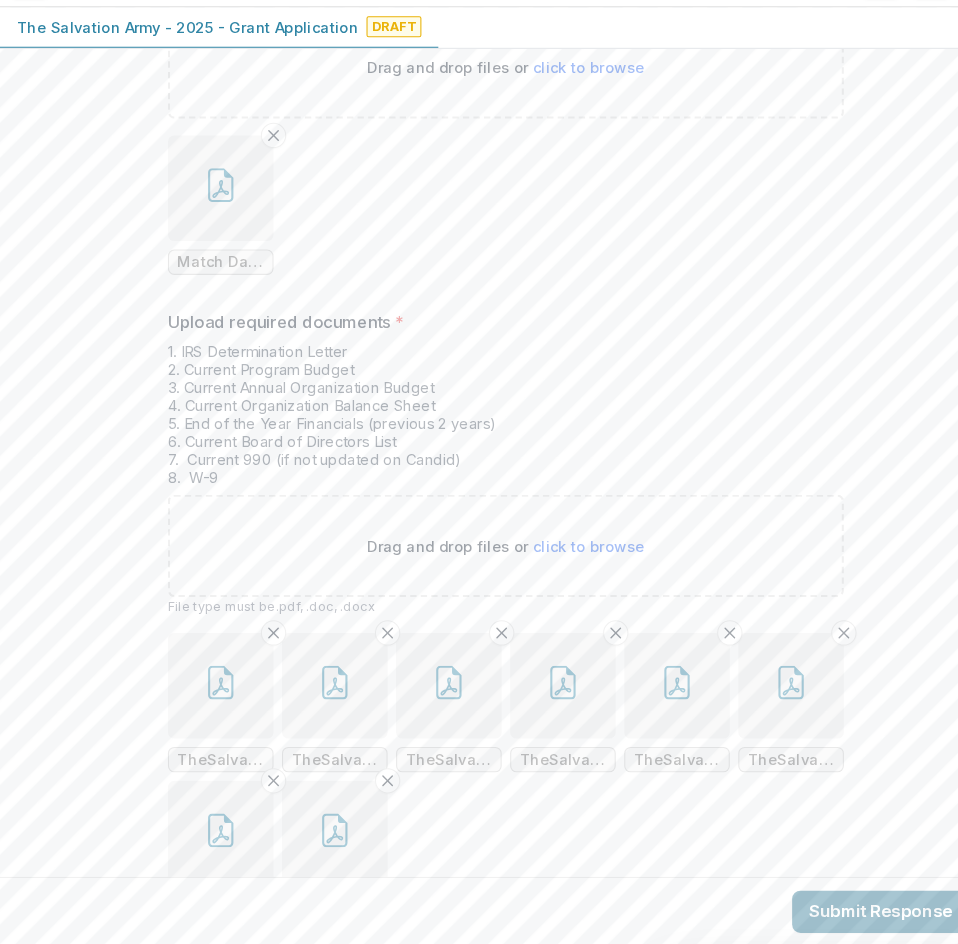 click on "Submit Response" at bounding box center (846, 912) 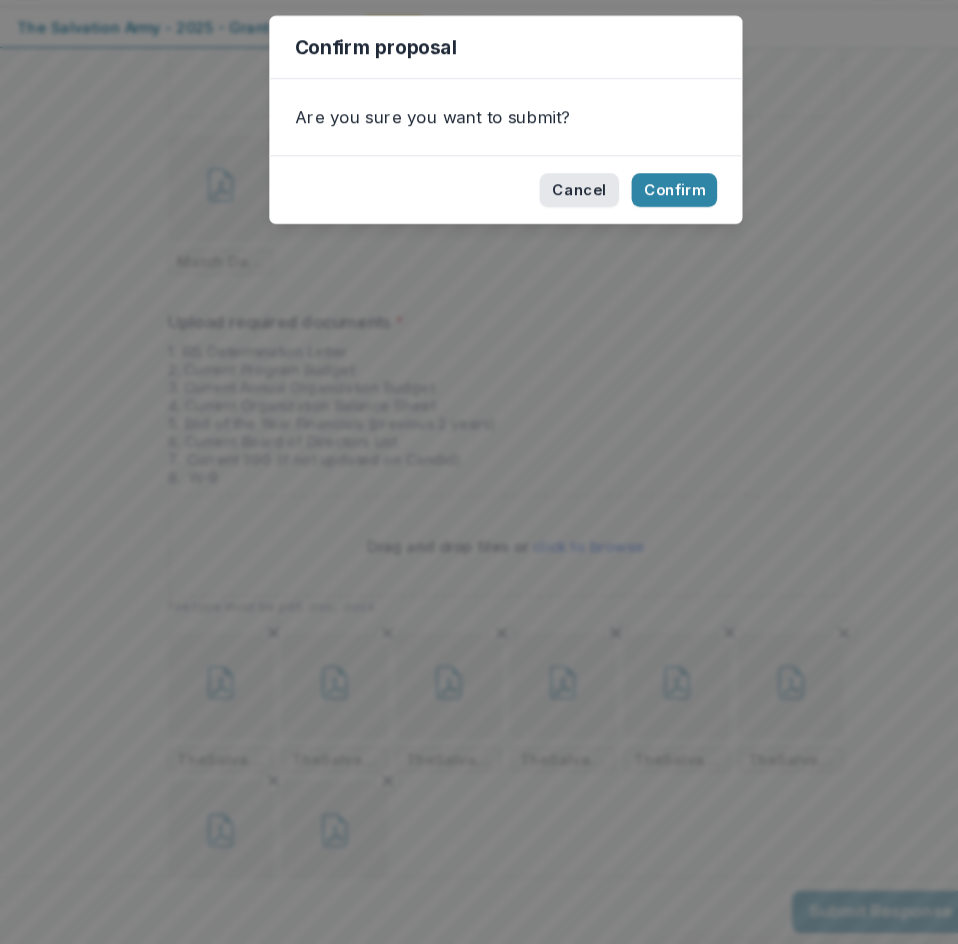 click on "Cancel" at bounding box center [548, 229] 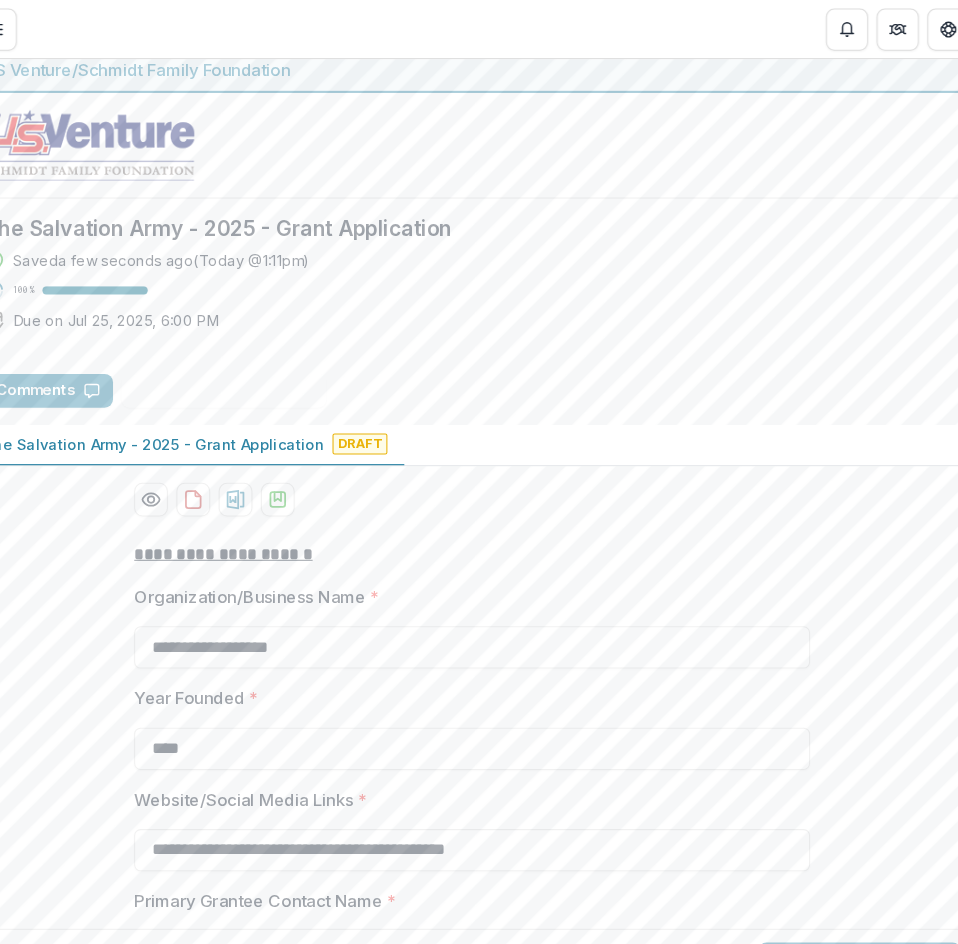 scroll, scrollTop: 9, scrollLeft: 0, axis: vertical 